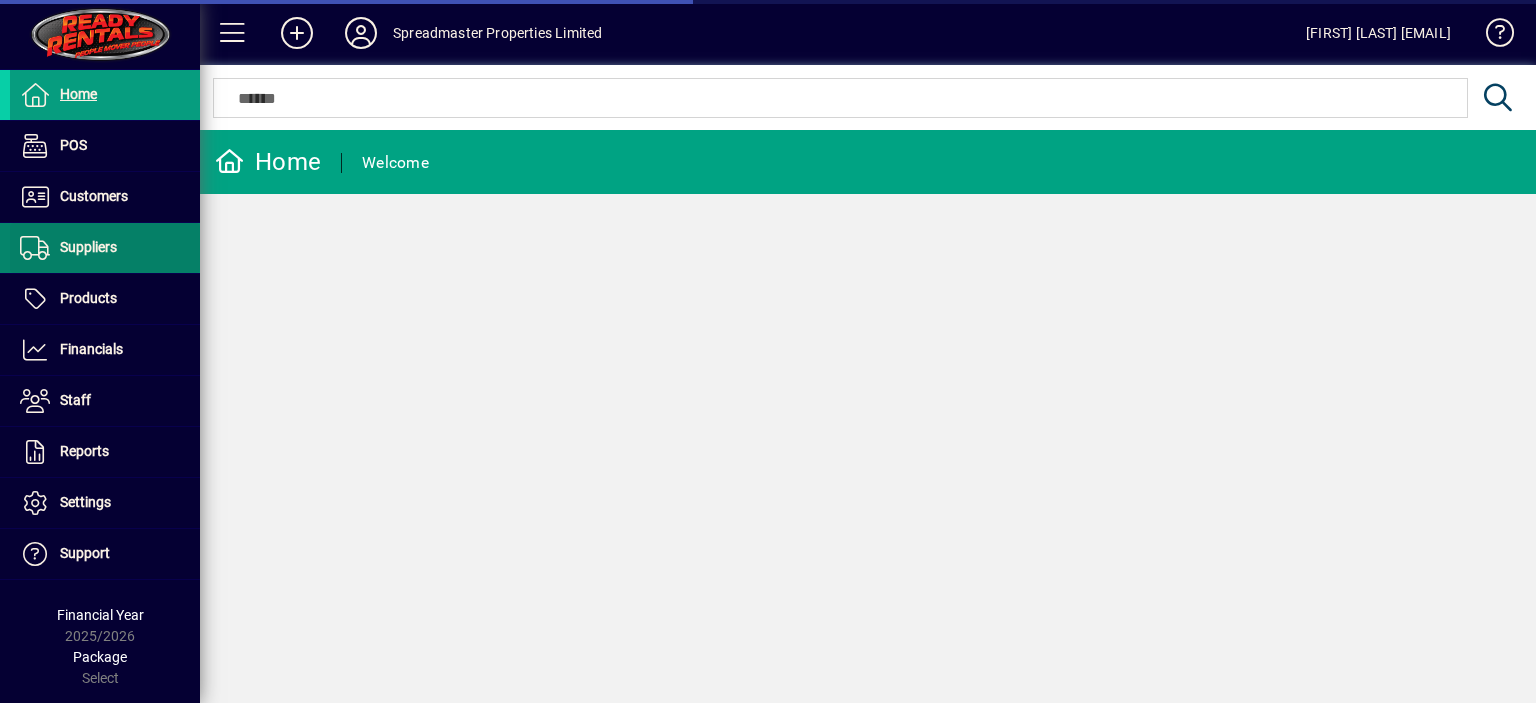 scroll, scrollTop: 0, scrollLeft: 0, axis: both 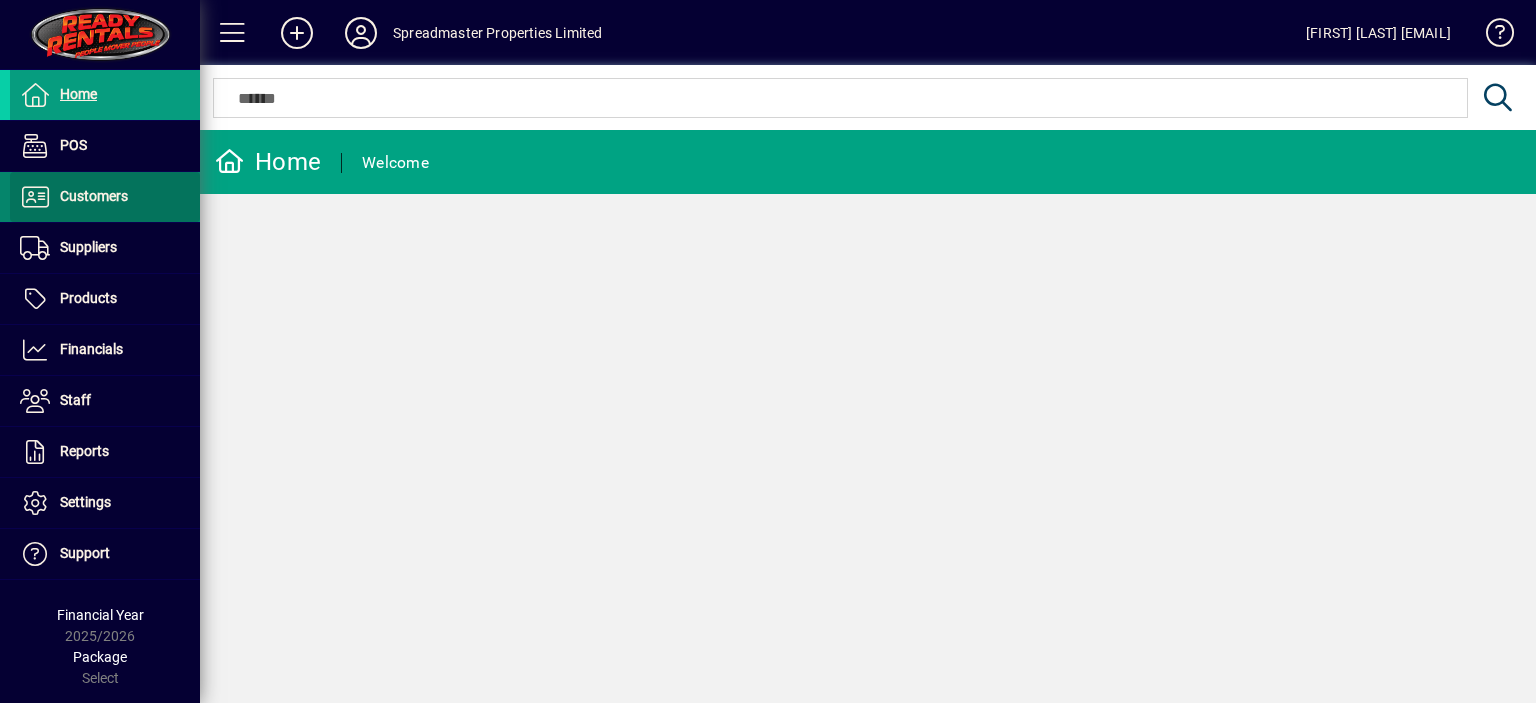 click on "Customers" at bounding box center [94, 196] 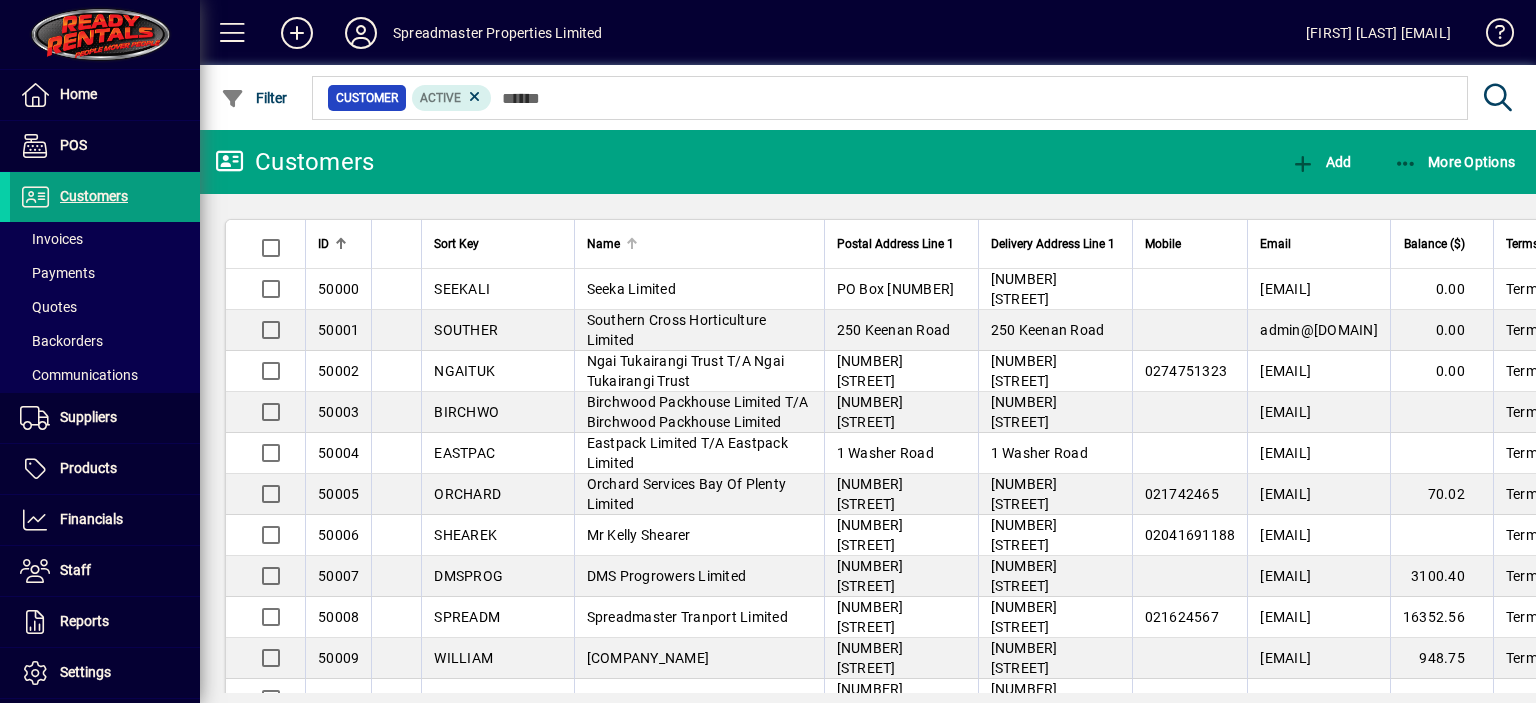 click at bounding box center (632, 239) 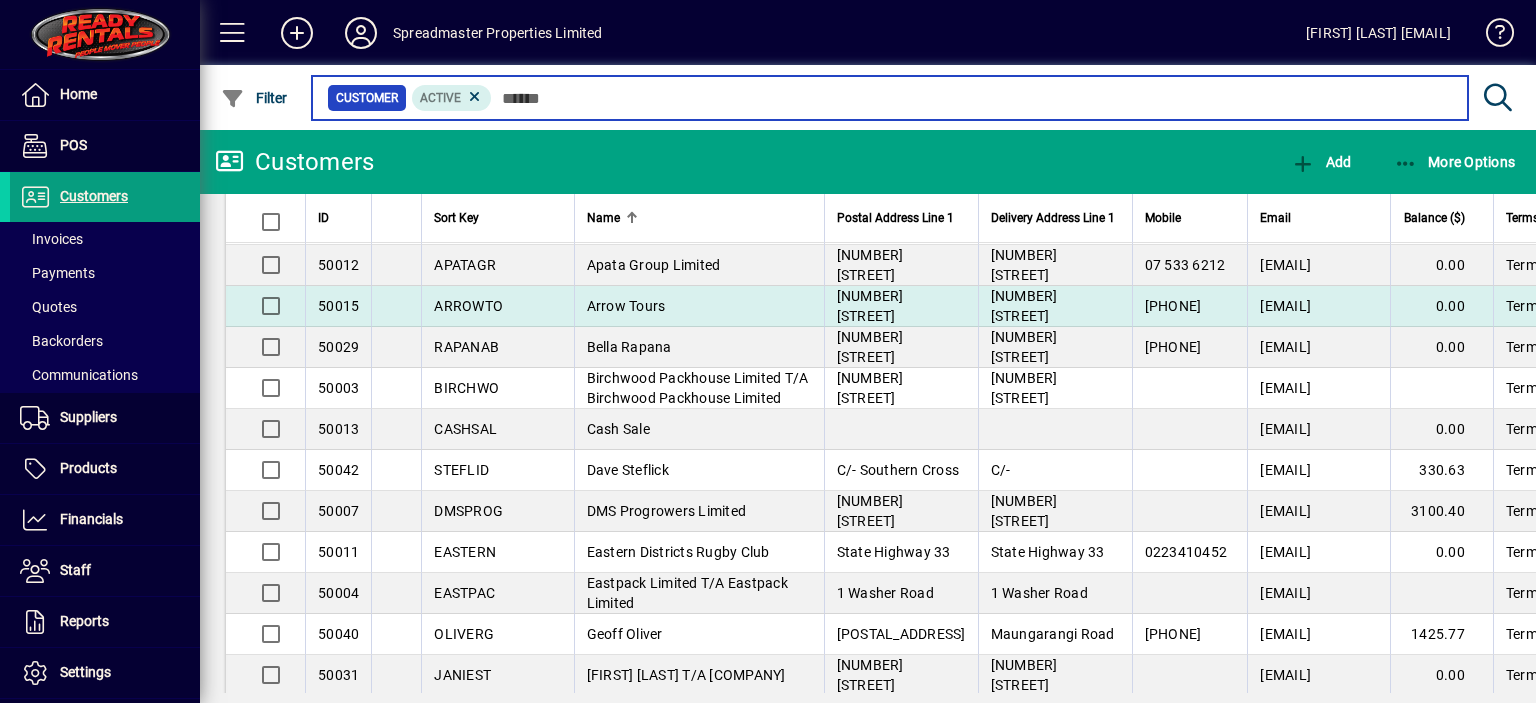 scroll, scrollTop: 100, scrollLeft: 0, axis: vertical 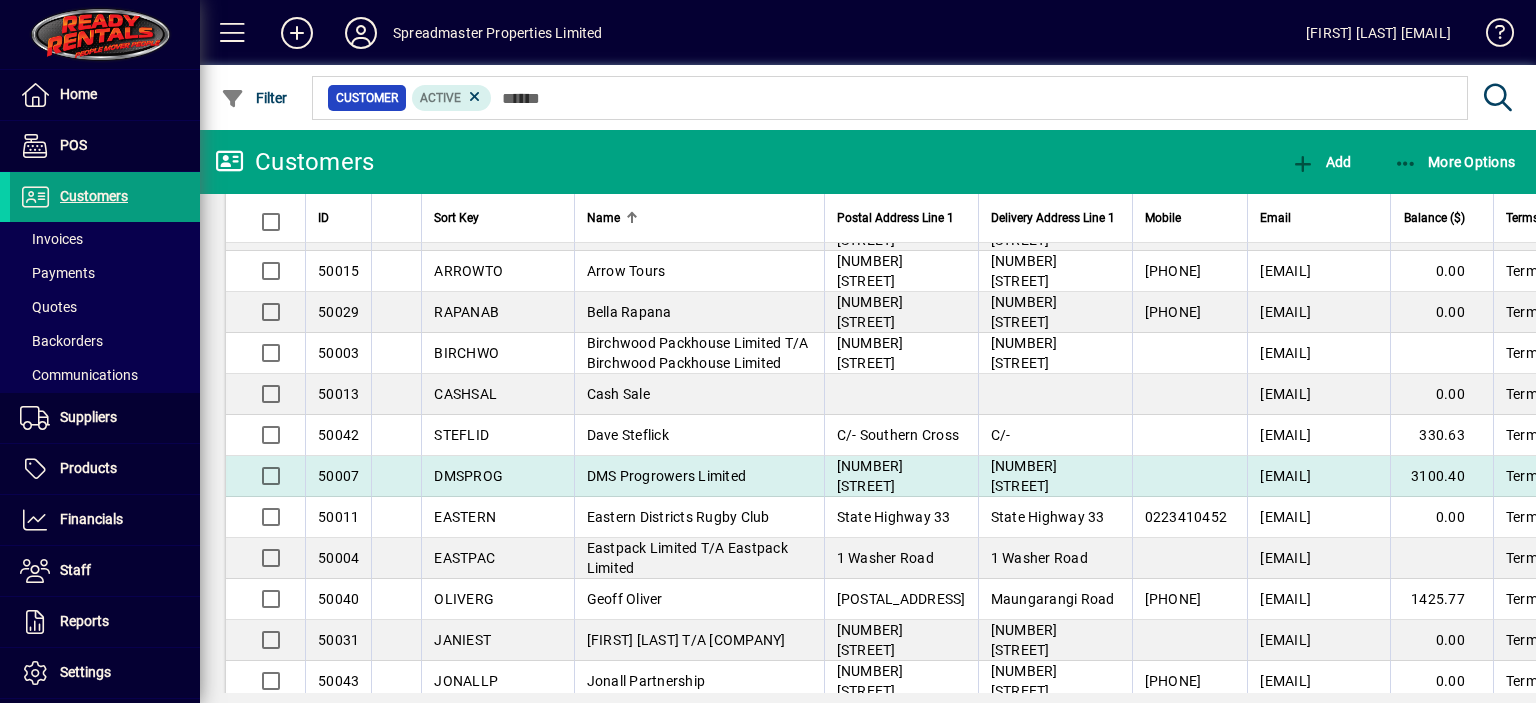 click on "DMS Progrowers Limited" at bounding box center [667, 476] 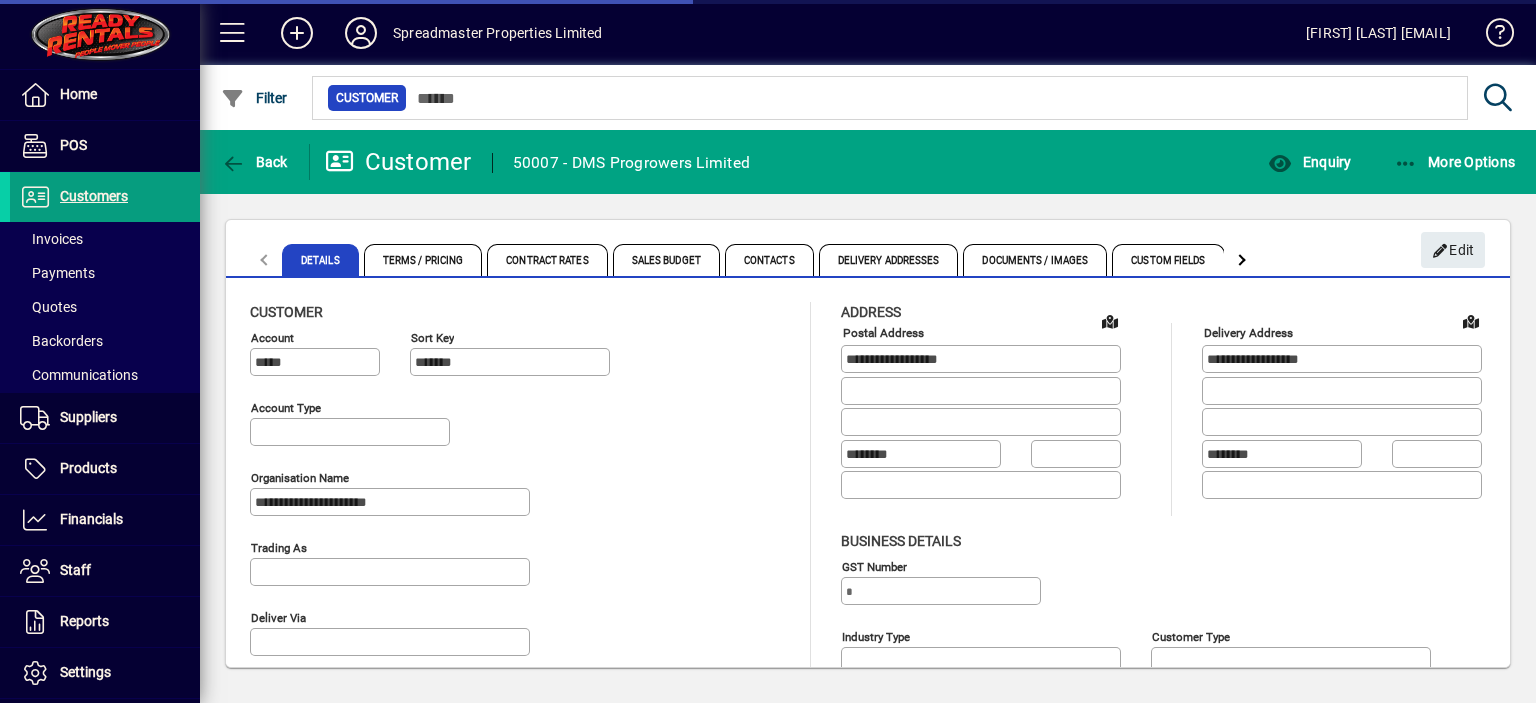 type on "**********" 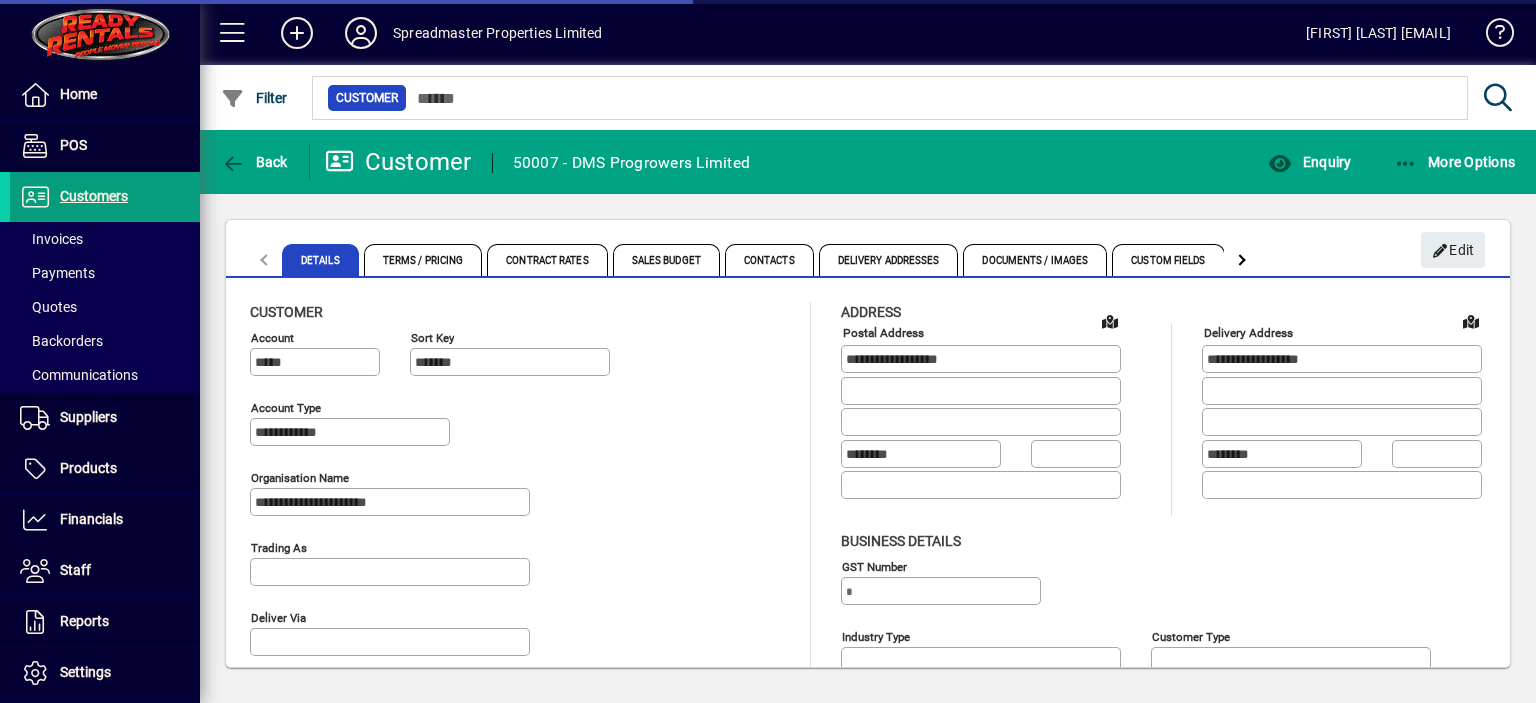 type on "**********" 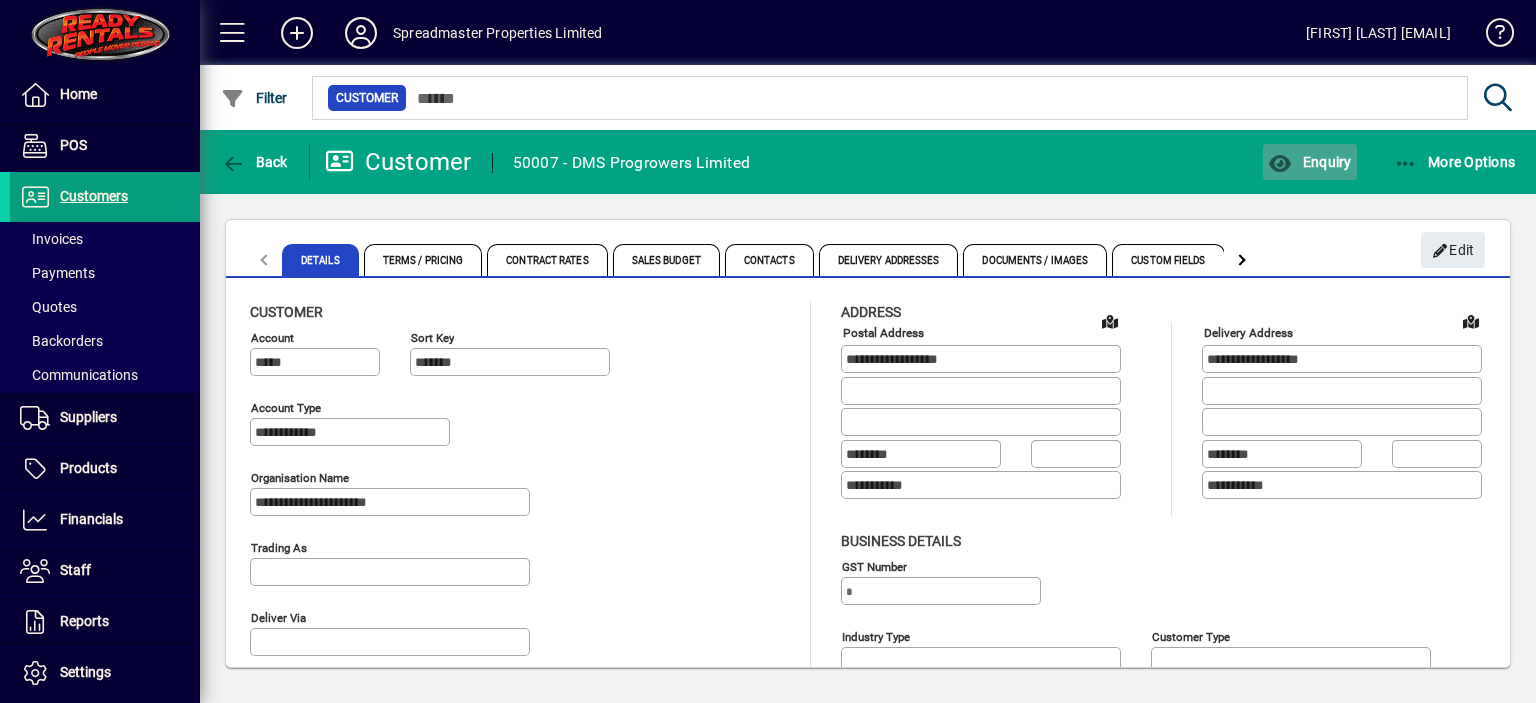 click on "Enquiry" 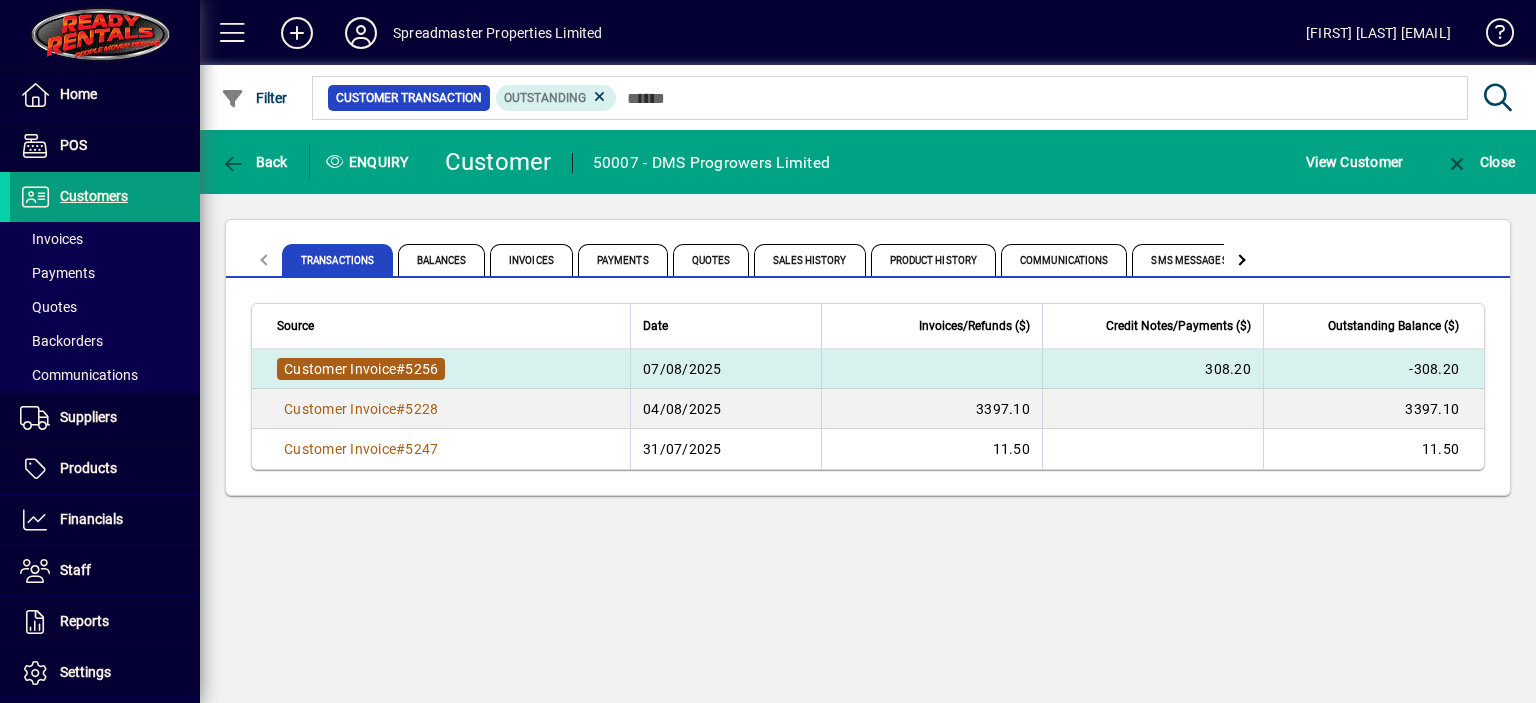 click on "5256" at bounding box center (421, 369) 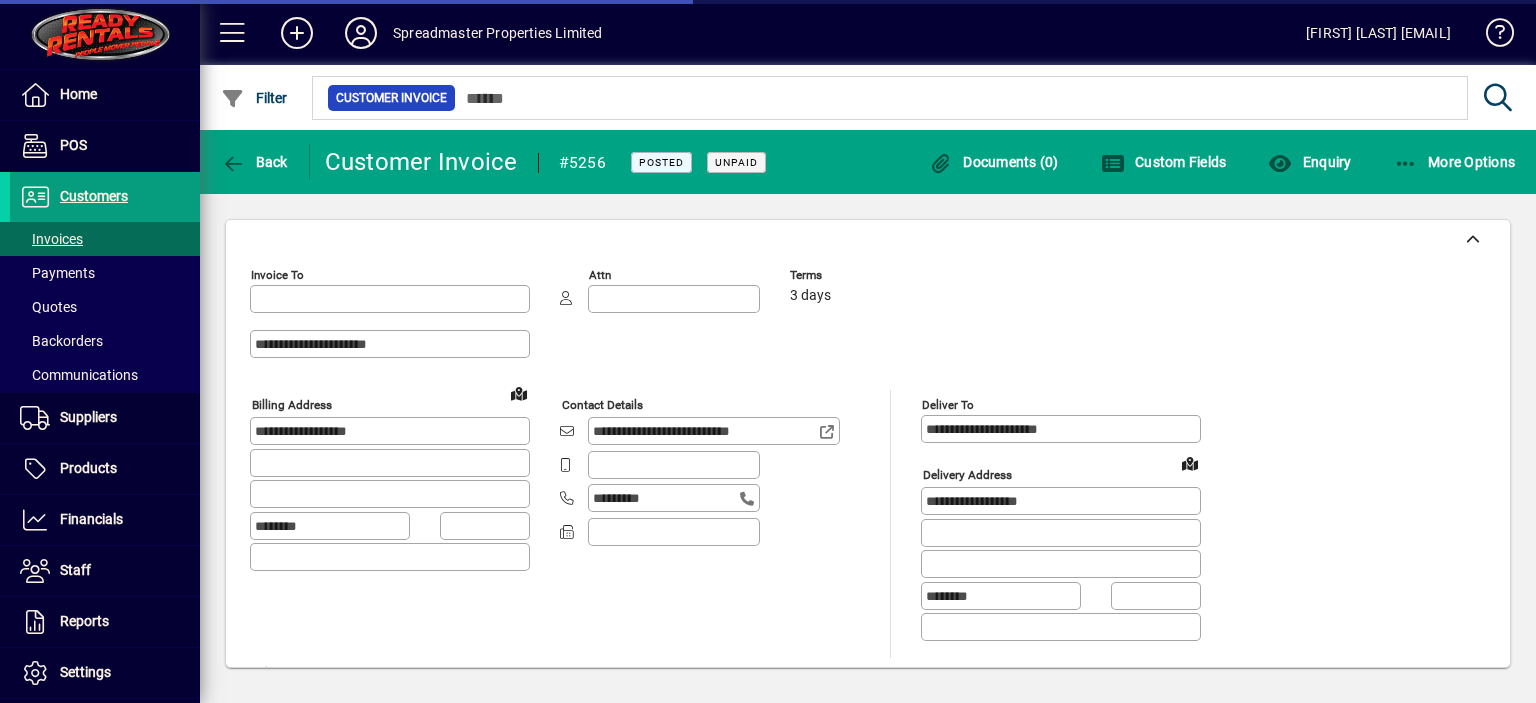 type on "**********" 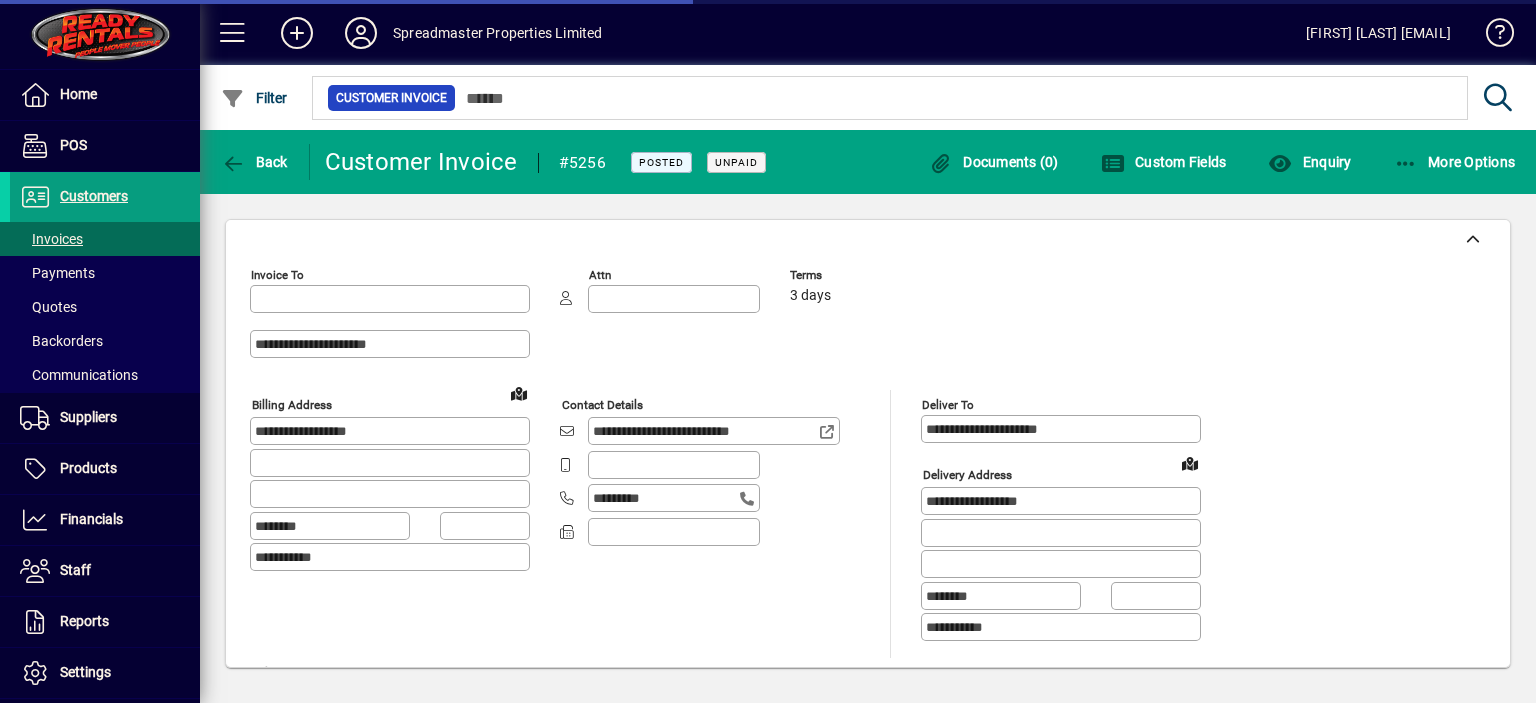 type on "**********" 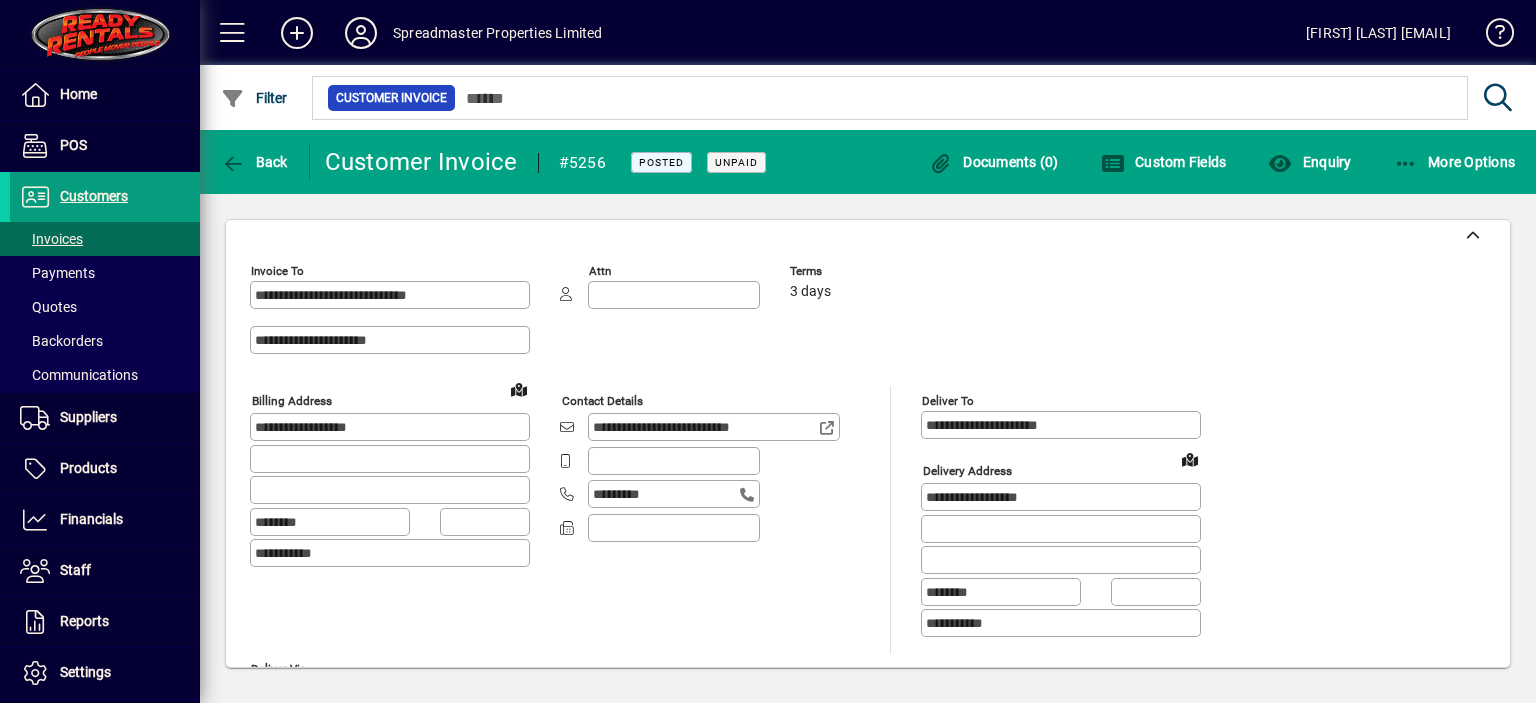 scroll, scrollTop: 0, scrollLeft: 0, axis: both 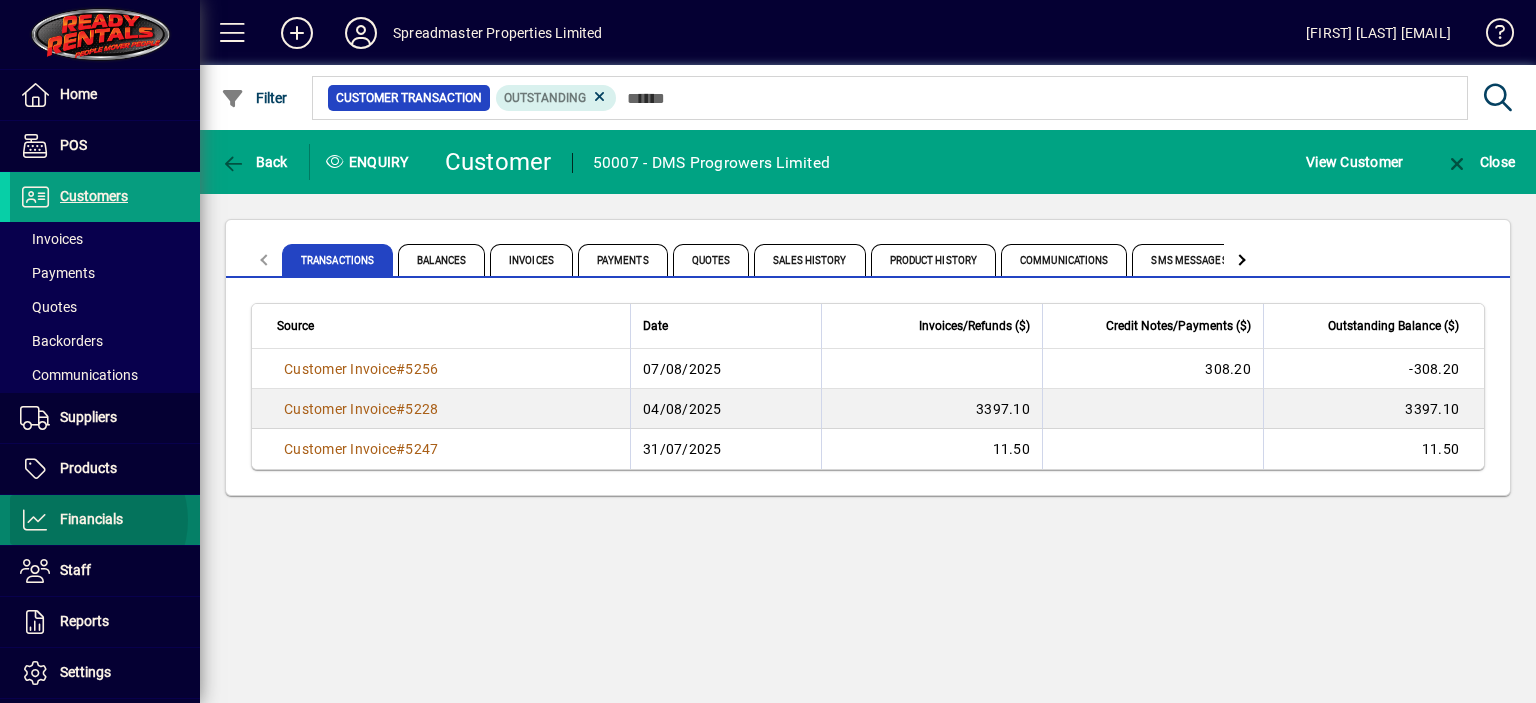click on "Financials" at bounding box center [91, 519] 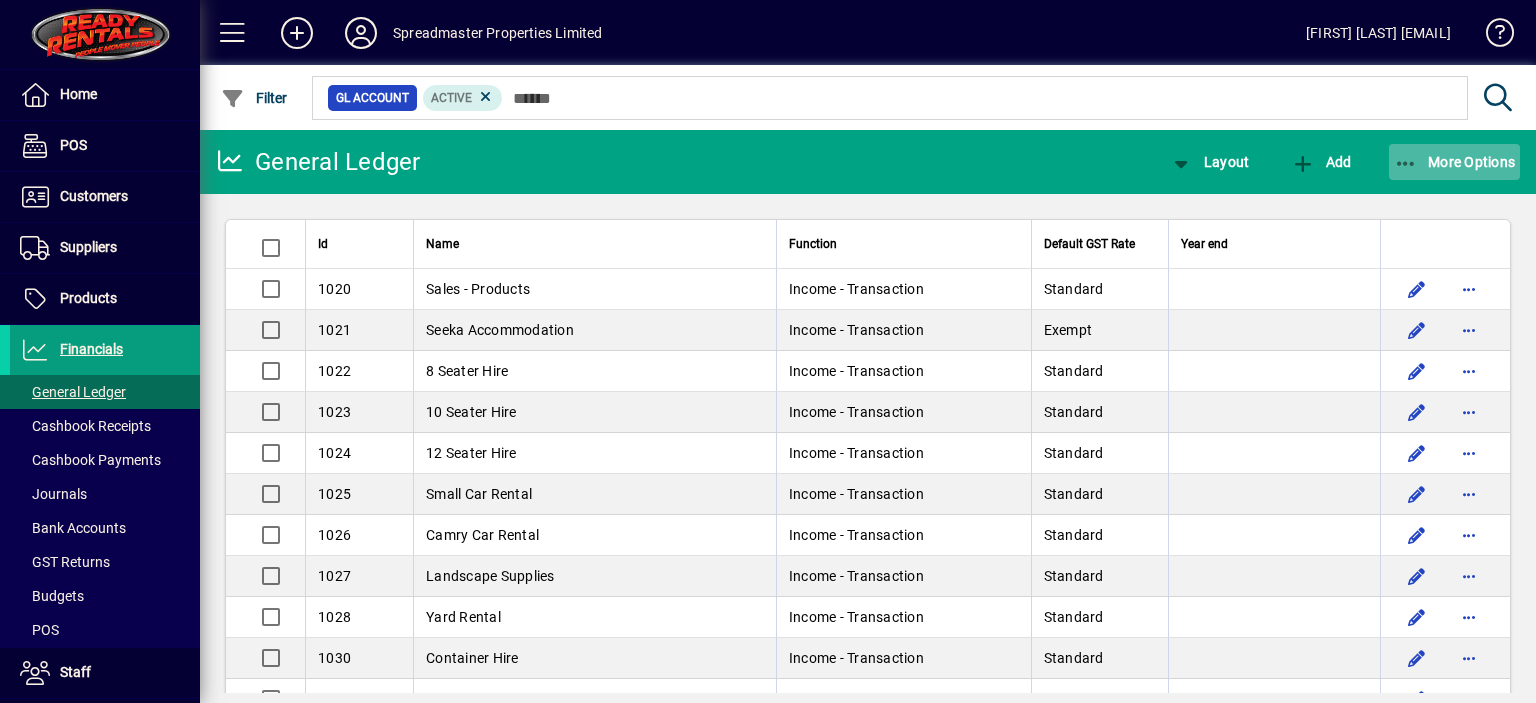click on "More Options" 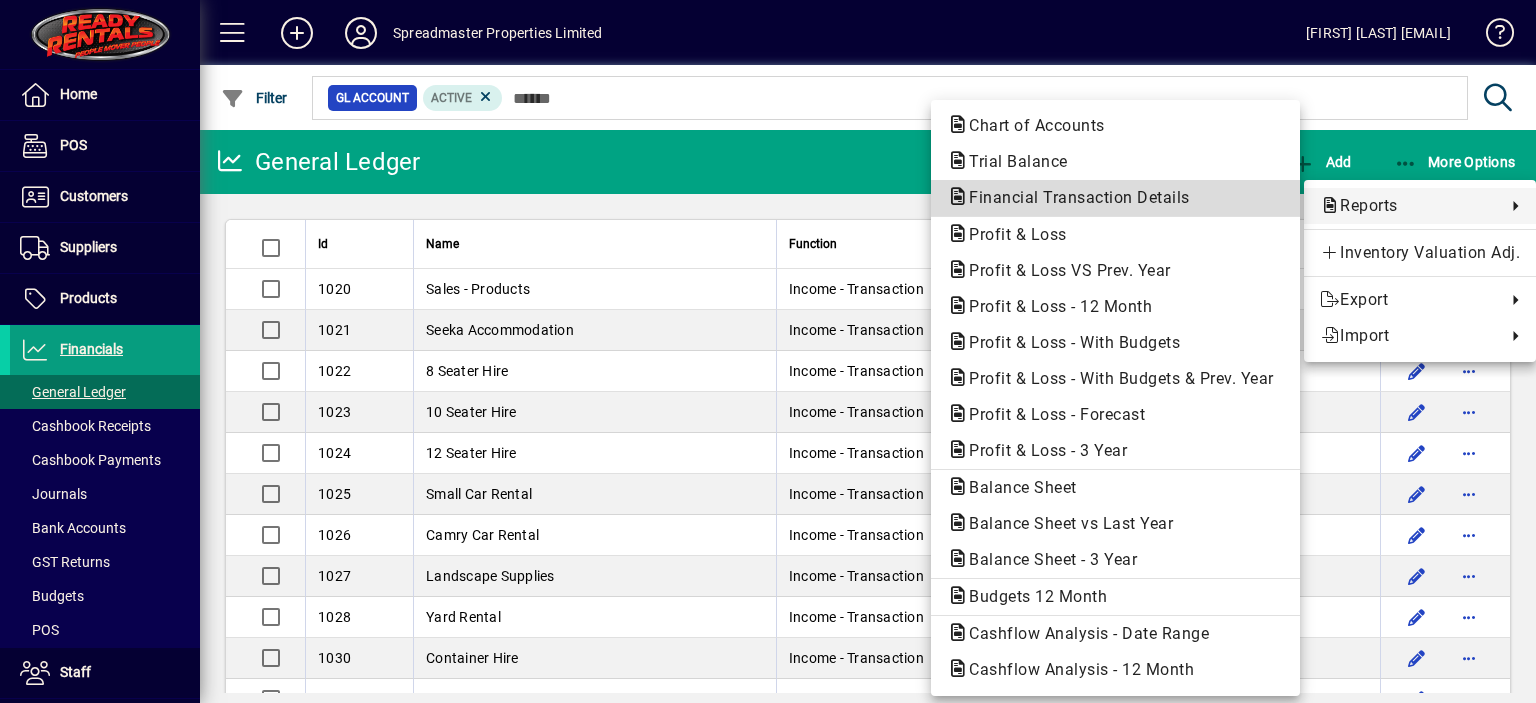 click on "Financial Transaction Details" at bounding box center (1073, 197) 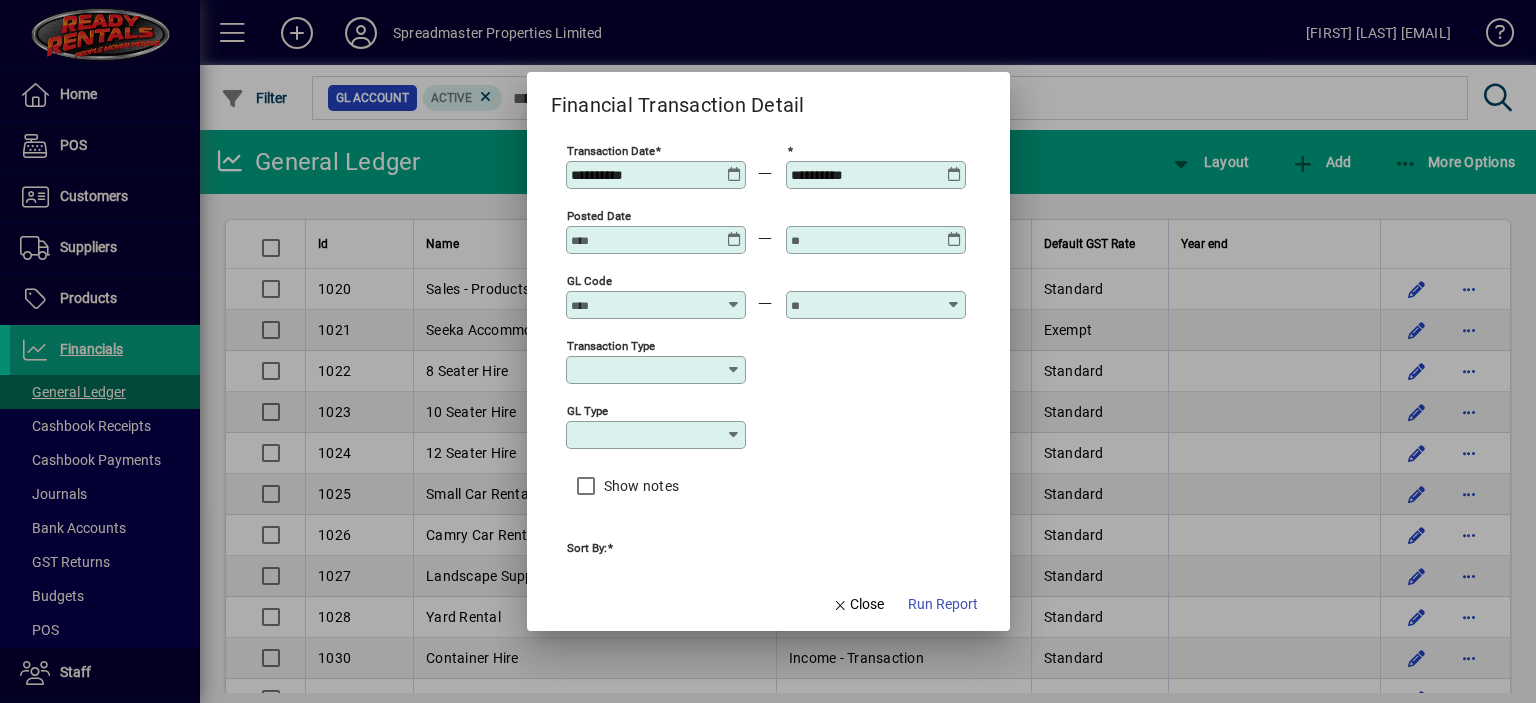 type on "****" 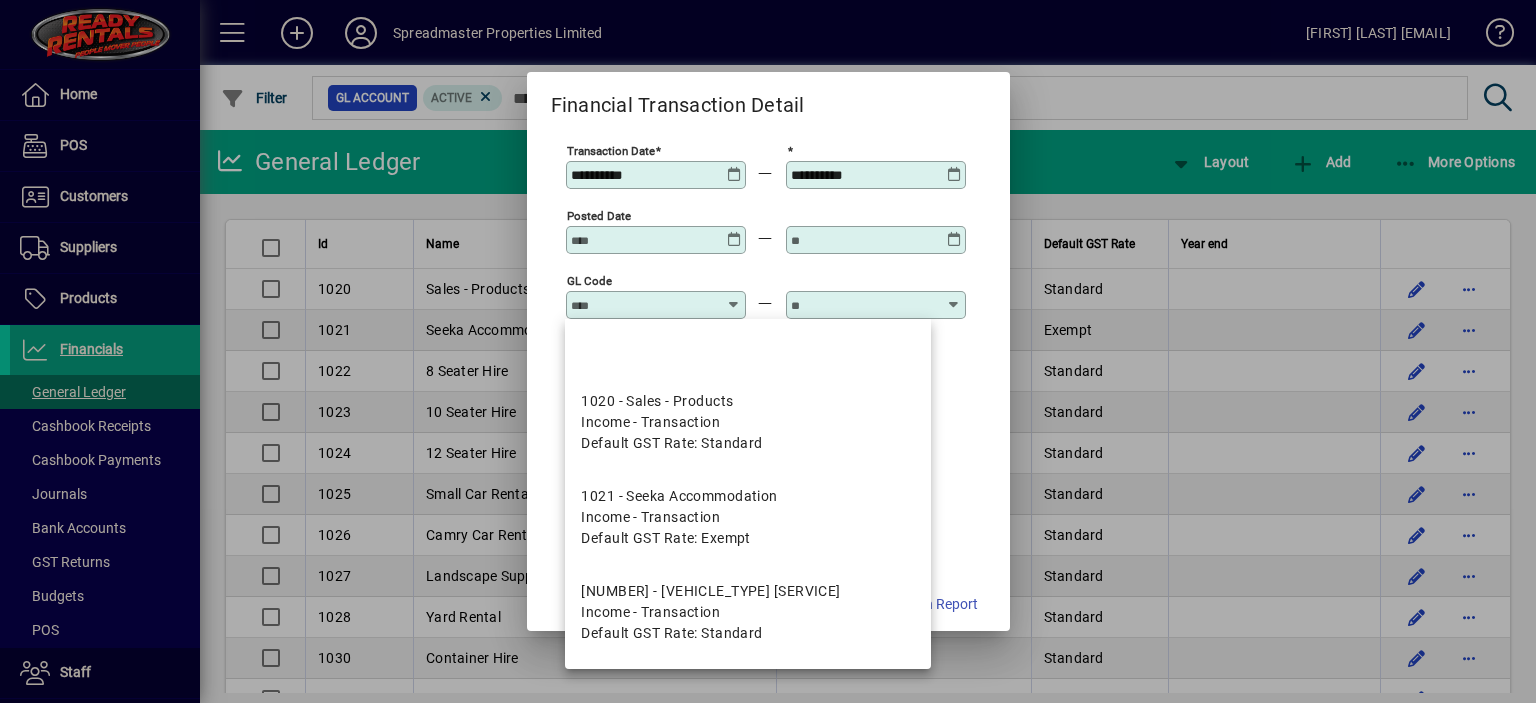 click on "GL code" at bounding box center (644, 305) 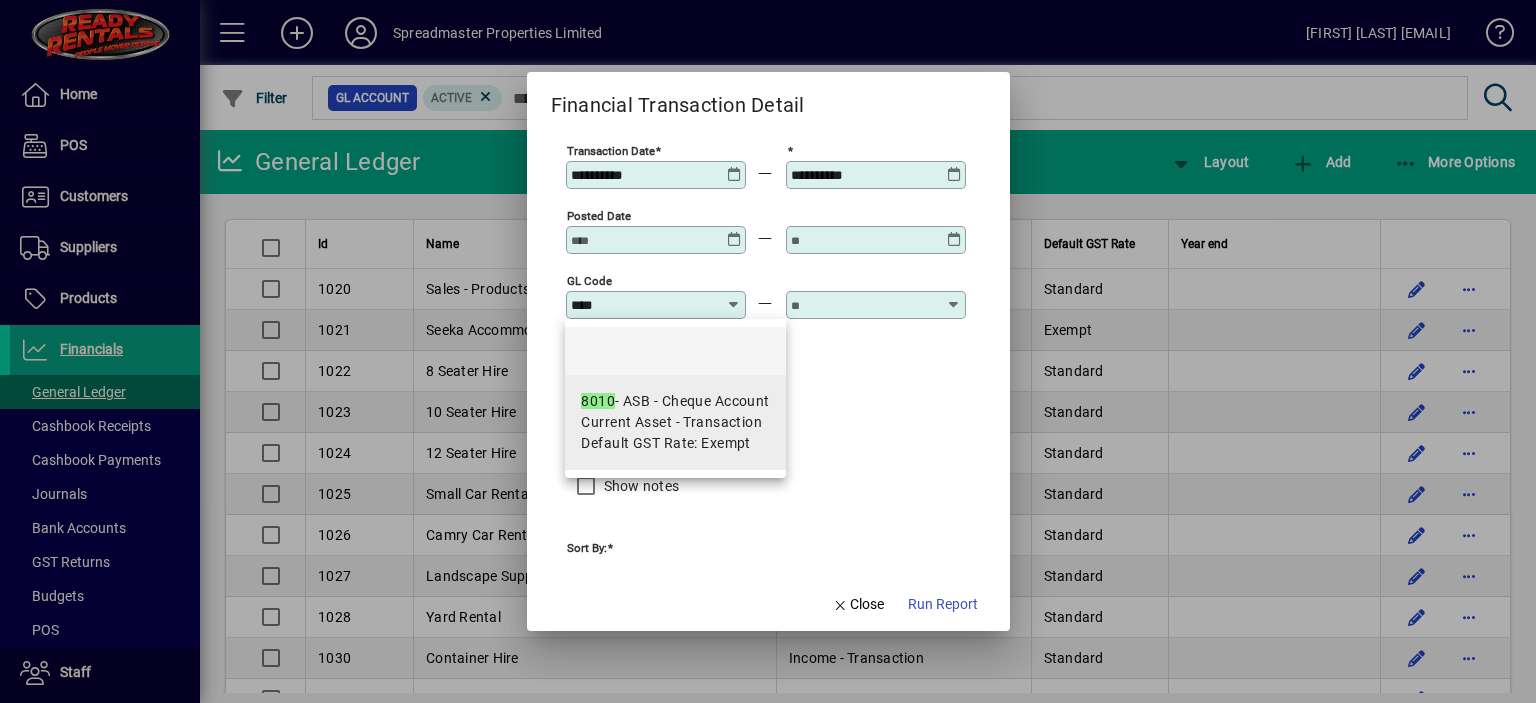 click on "8010  - ASB - Cheque Account" at bounding box center (675, 401) 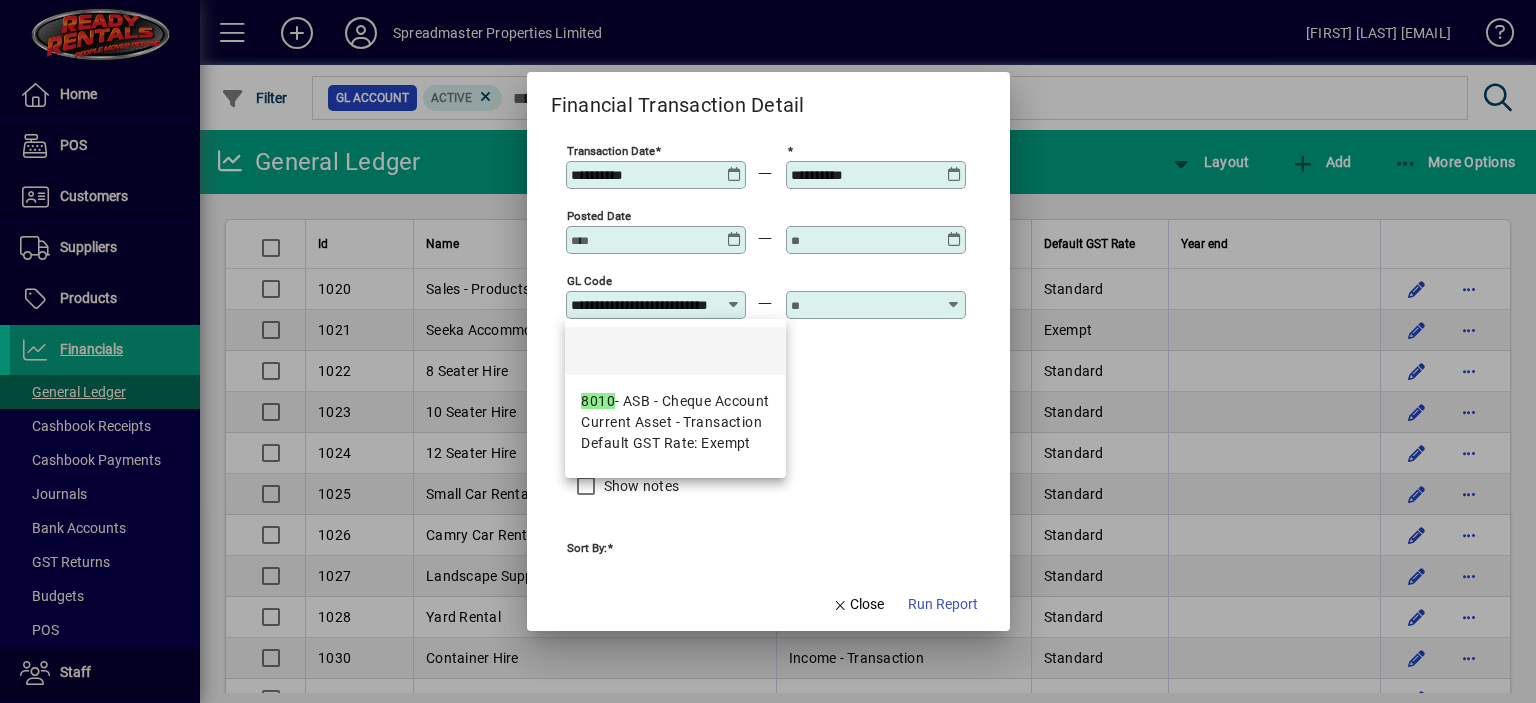 scroll, scrollTop: 0, scrollLeft: 44, axis: horizontal 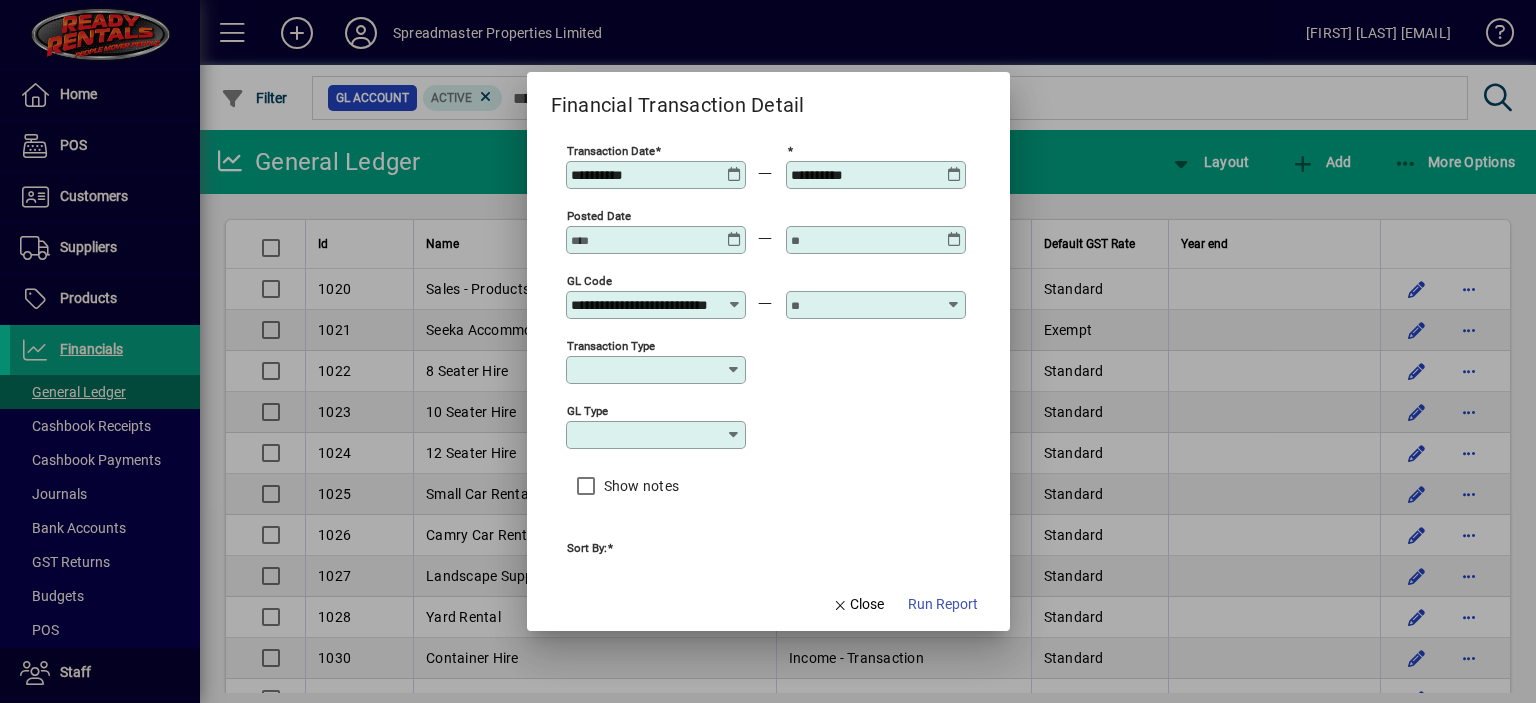 click at bounding box center [864, 305] 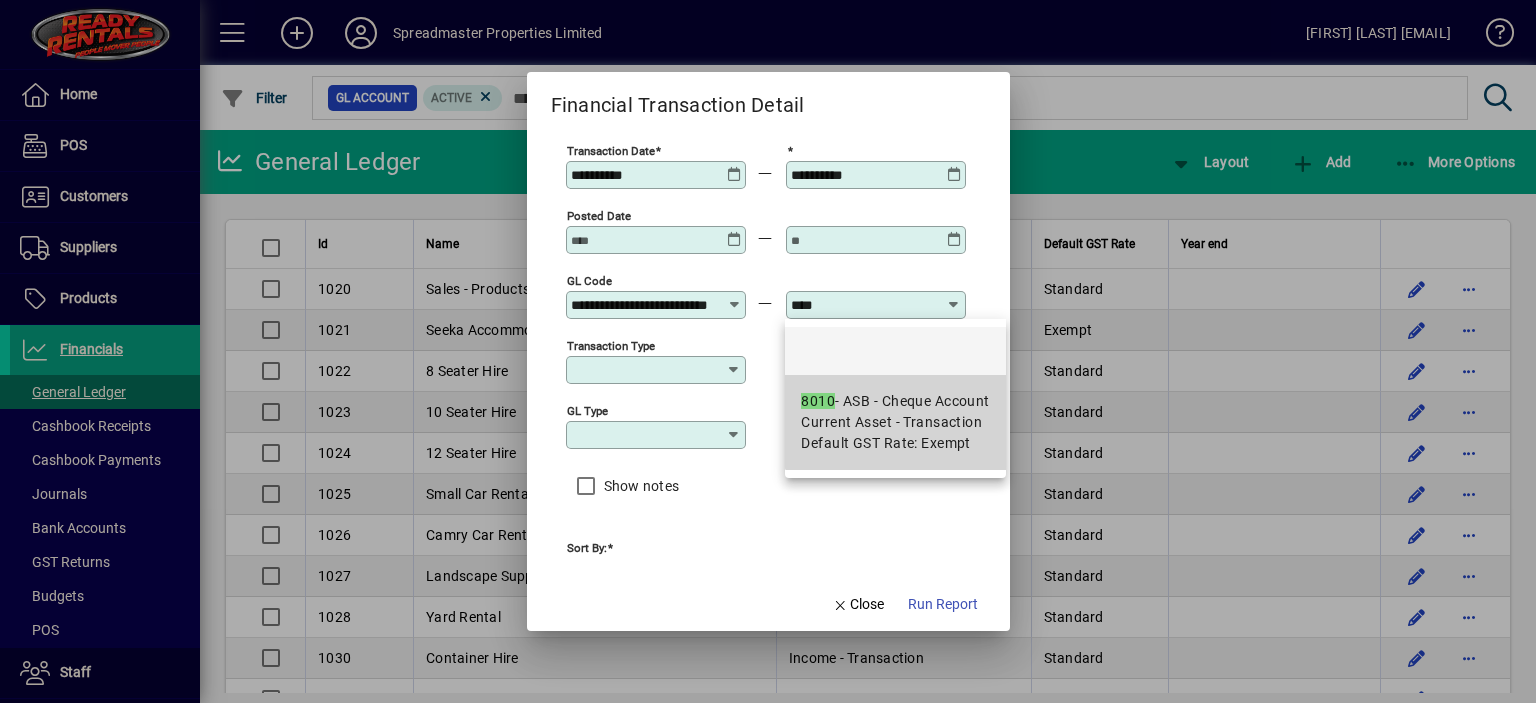 click on "8010  - ASB - Cheque Account" at bounding box center (895, 401) 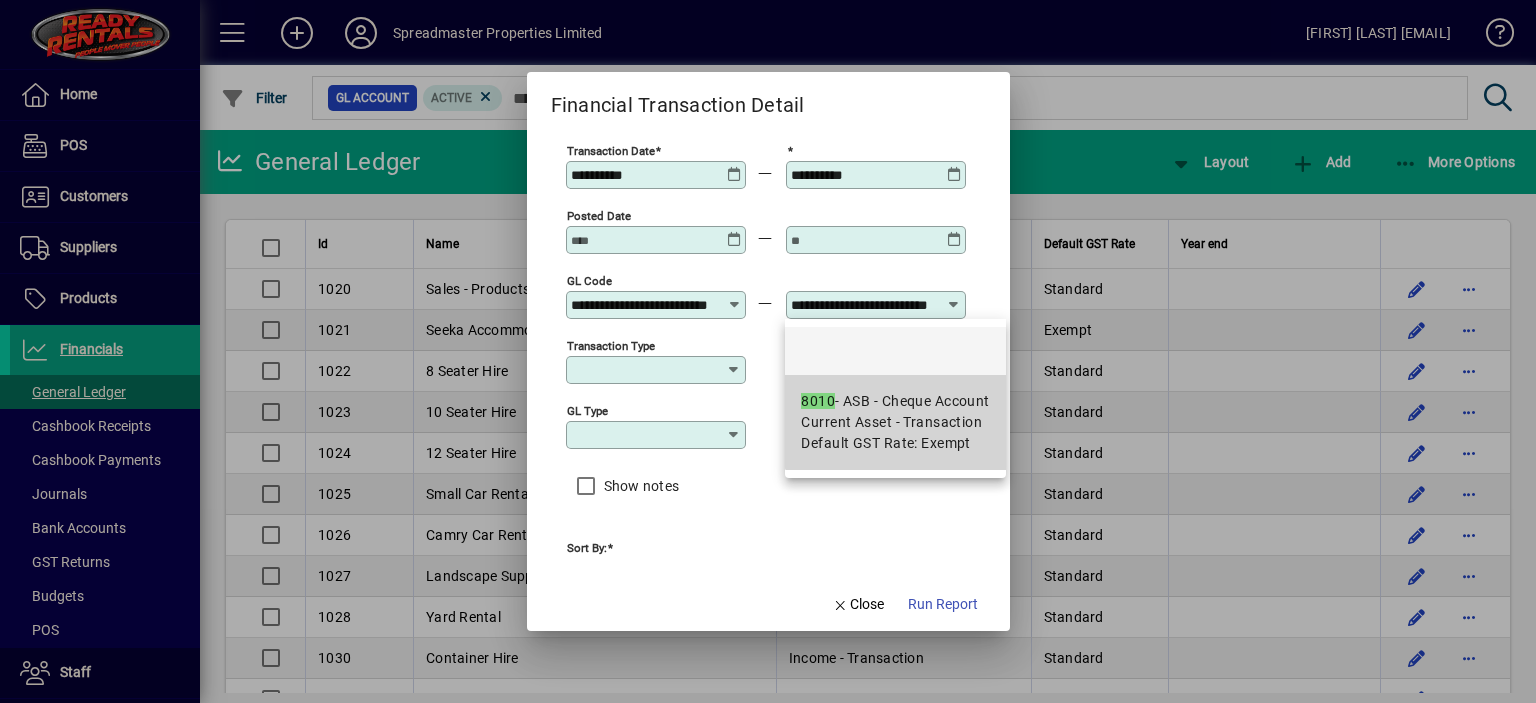 scroll, scrollTop: 0, scrollLeft: 44, axis: horizontal 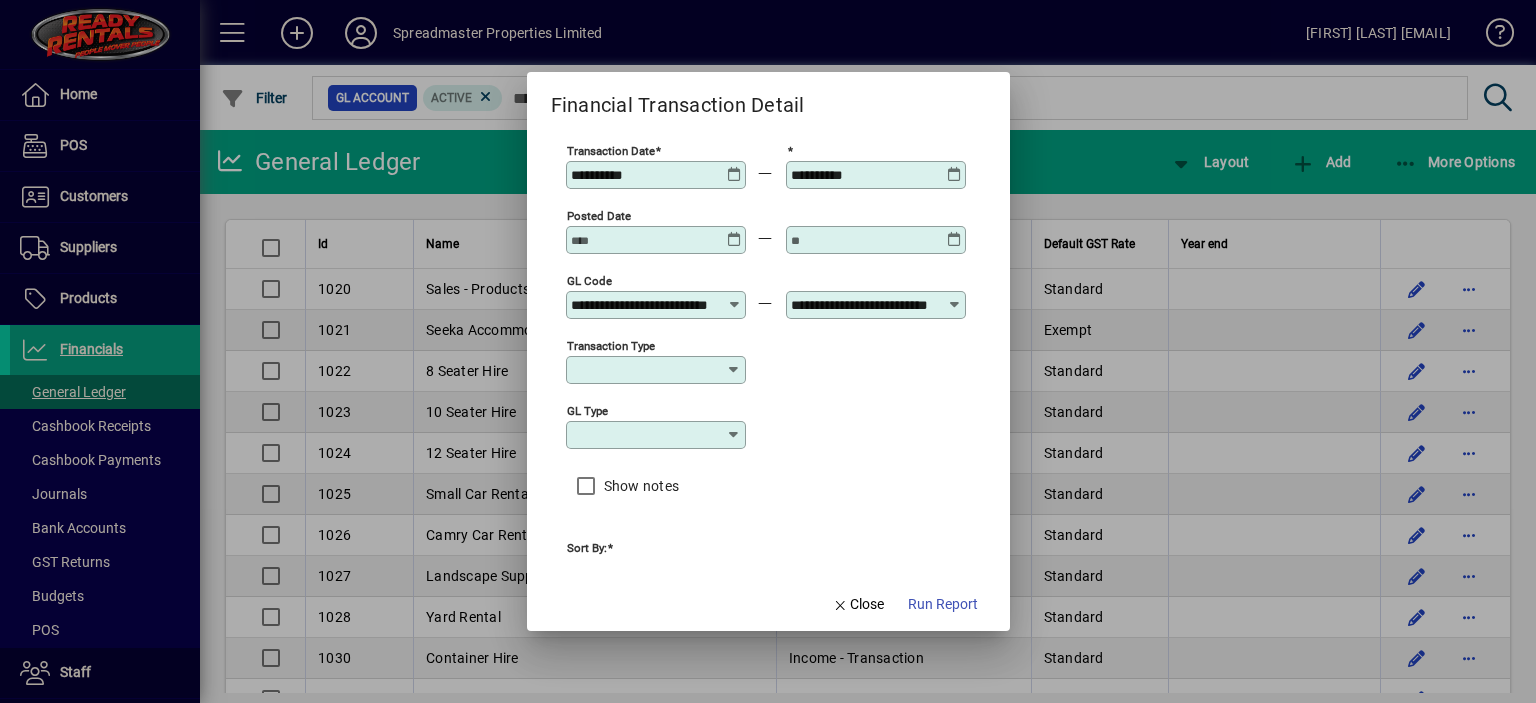 click at bounding box center (734, 167) 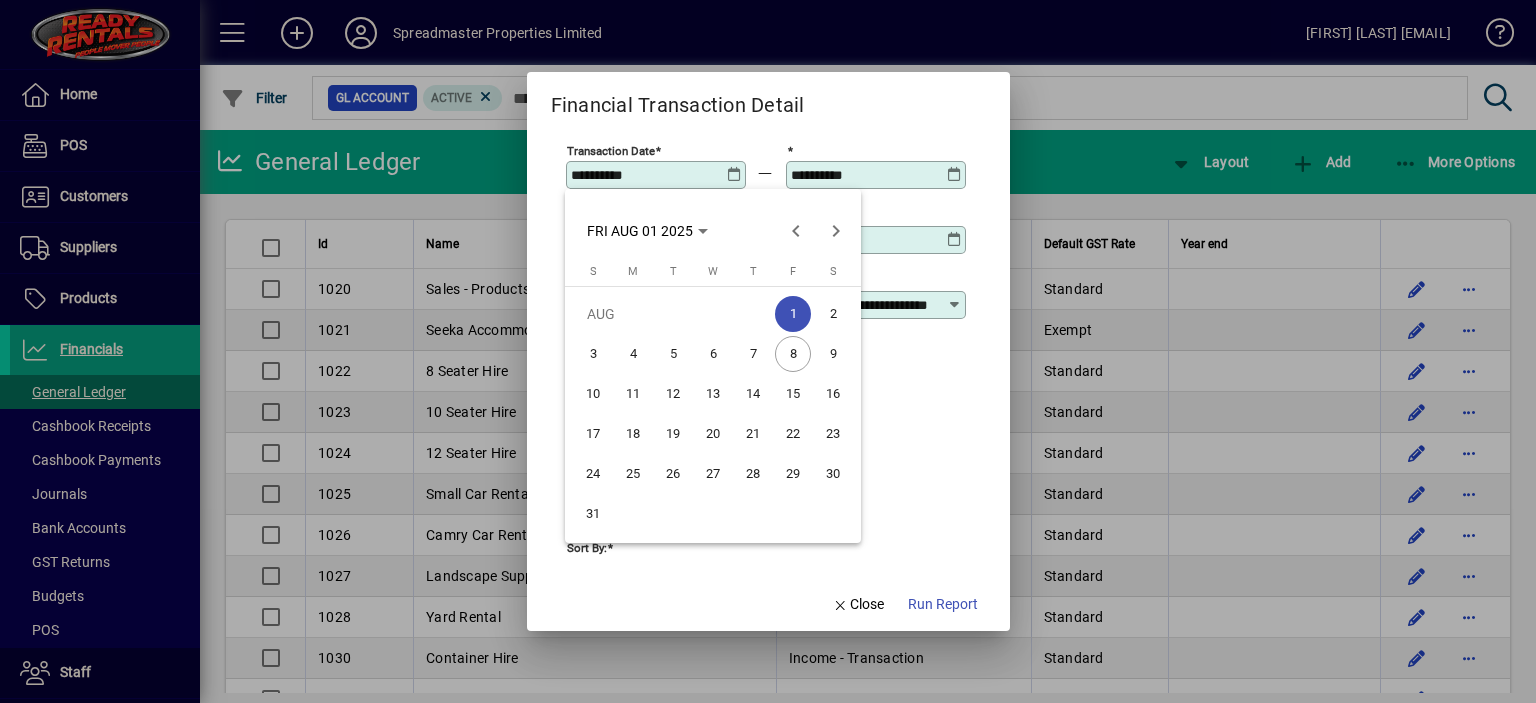 click on "7" at bounding box center [753, 354] 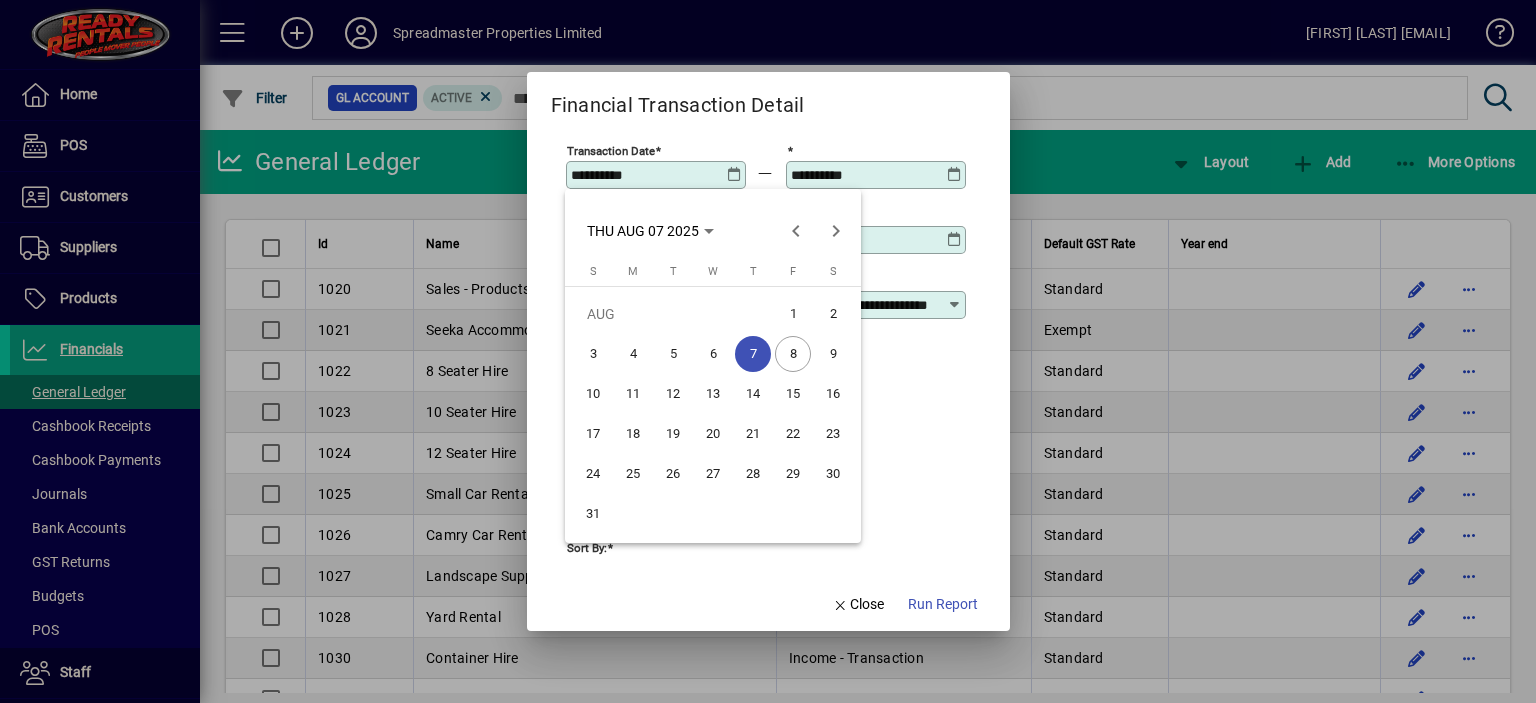 type on "**********" 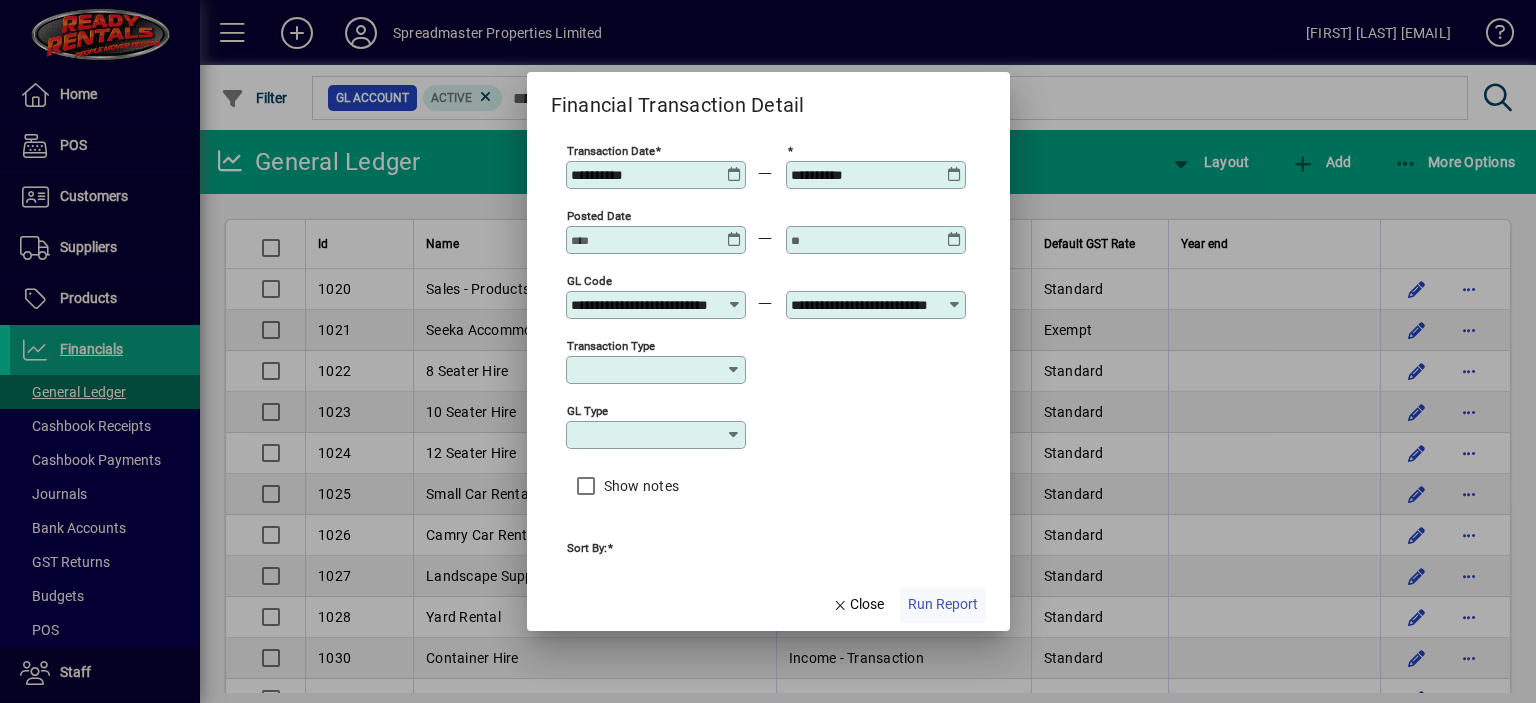 click on "Run Report" 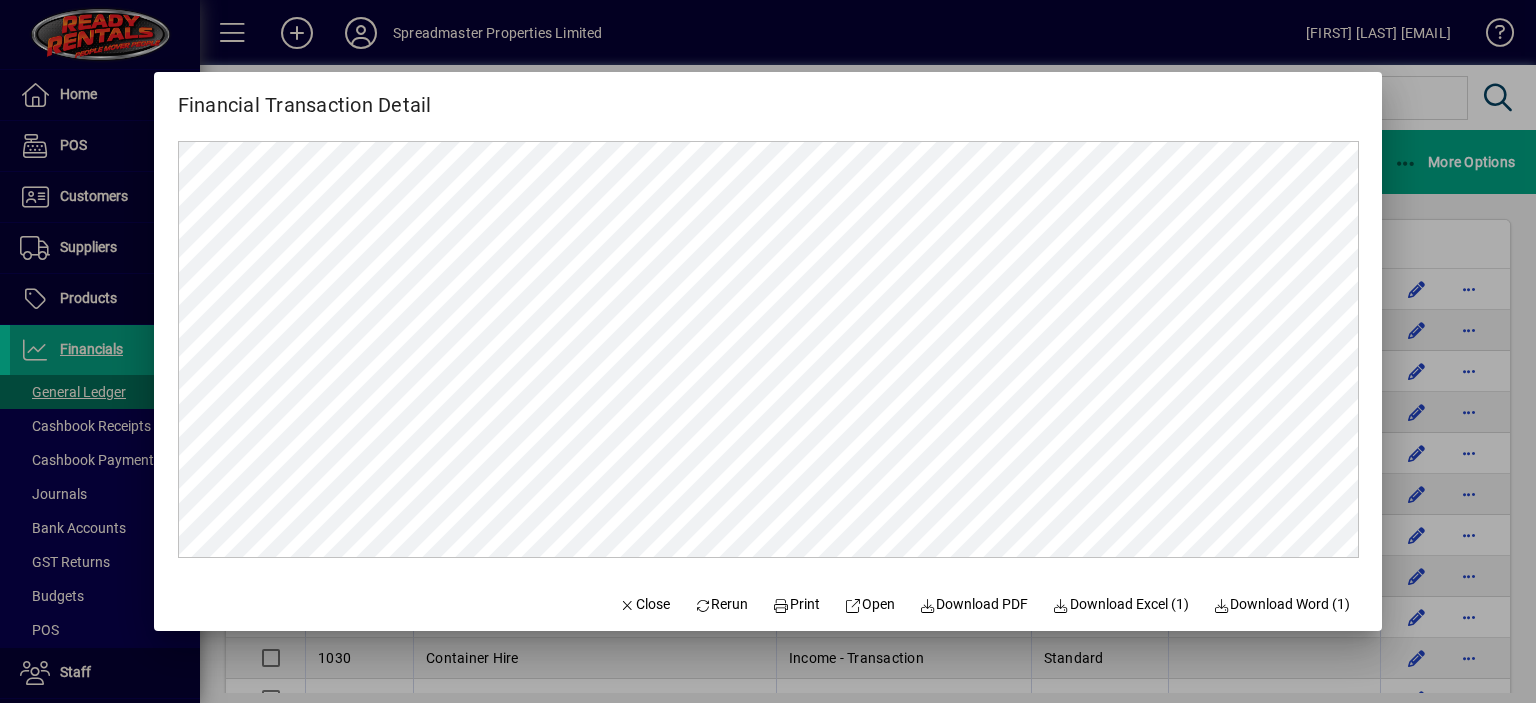 scroll, scrollTop: 0, scrollLeft: 0, axis: both 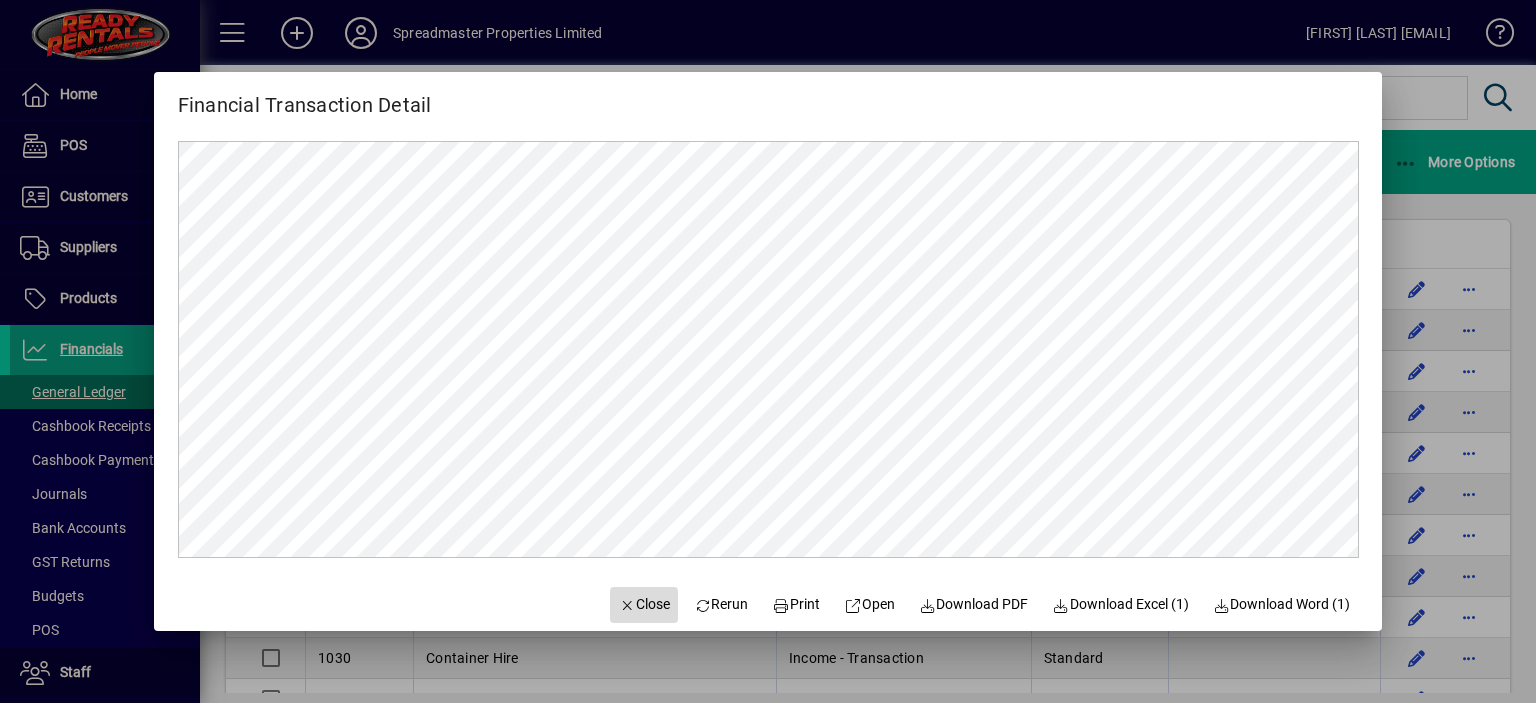 click on "Close" 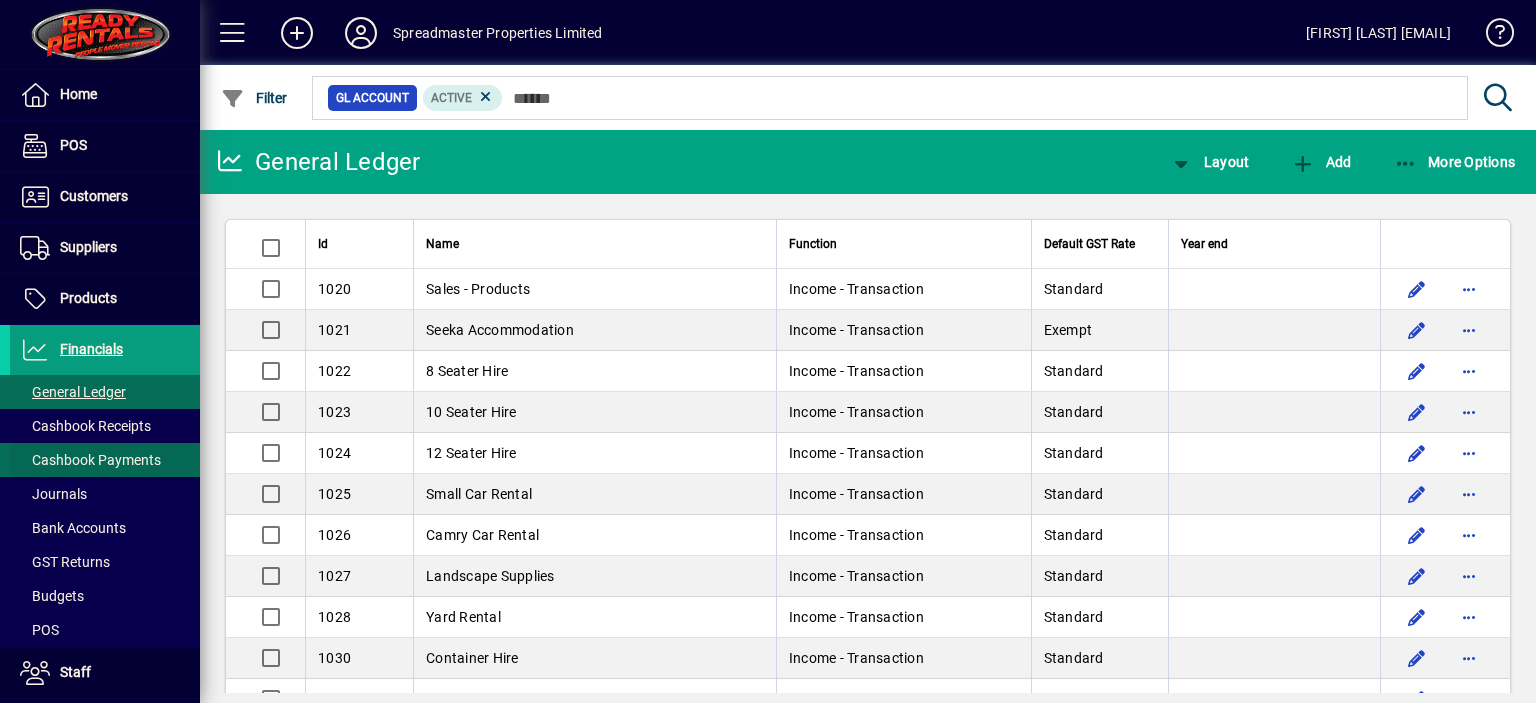 click on "Cashbook Payments" at bounding box center (90, 460) 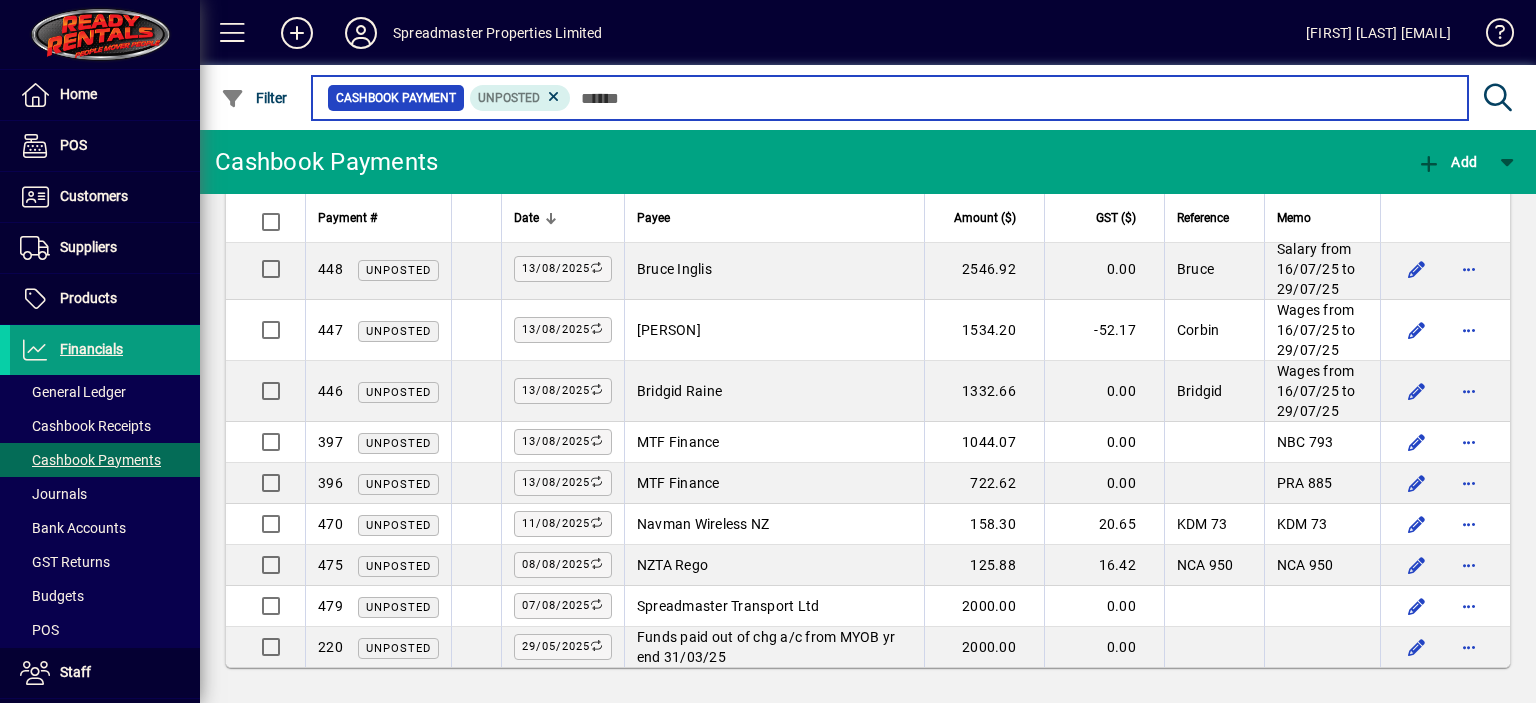 scroll, scrollTop: 1387, scrollLeft: 0, axis: vertical 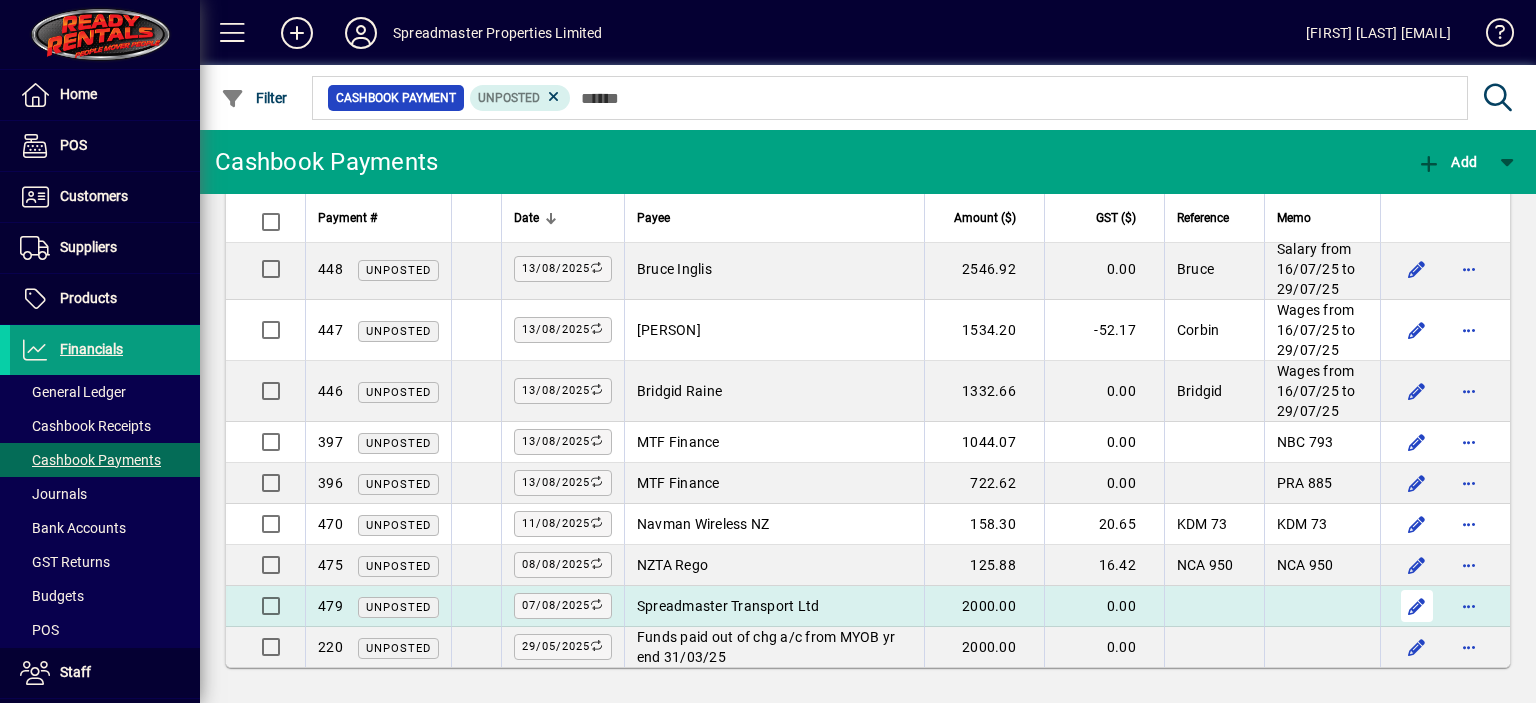 click at bounding box center [1417, 606] 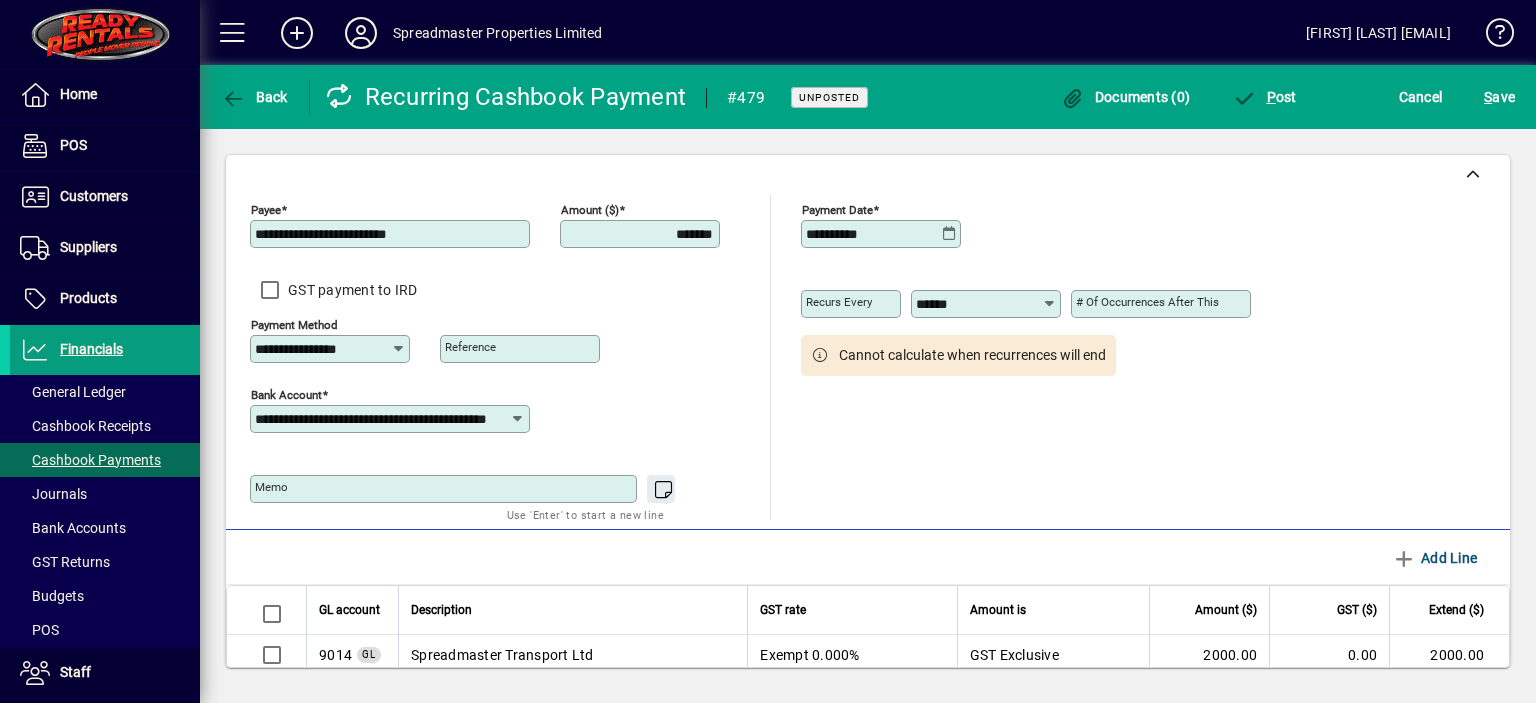 click on "*******" at bounding box center (642, 234) 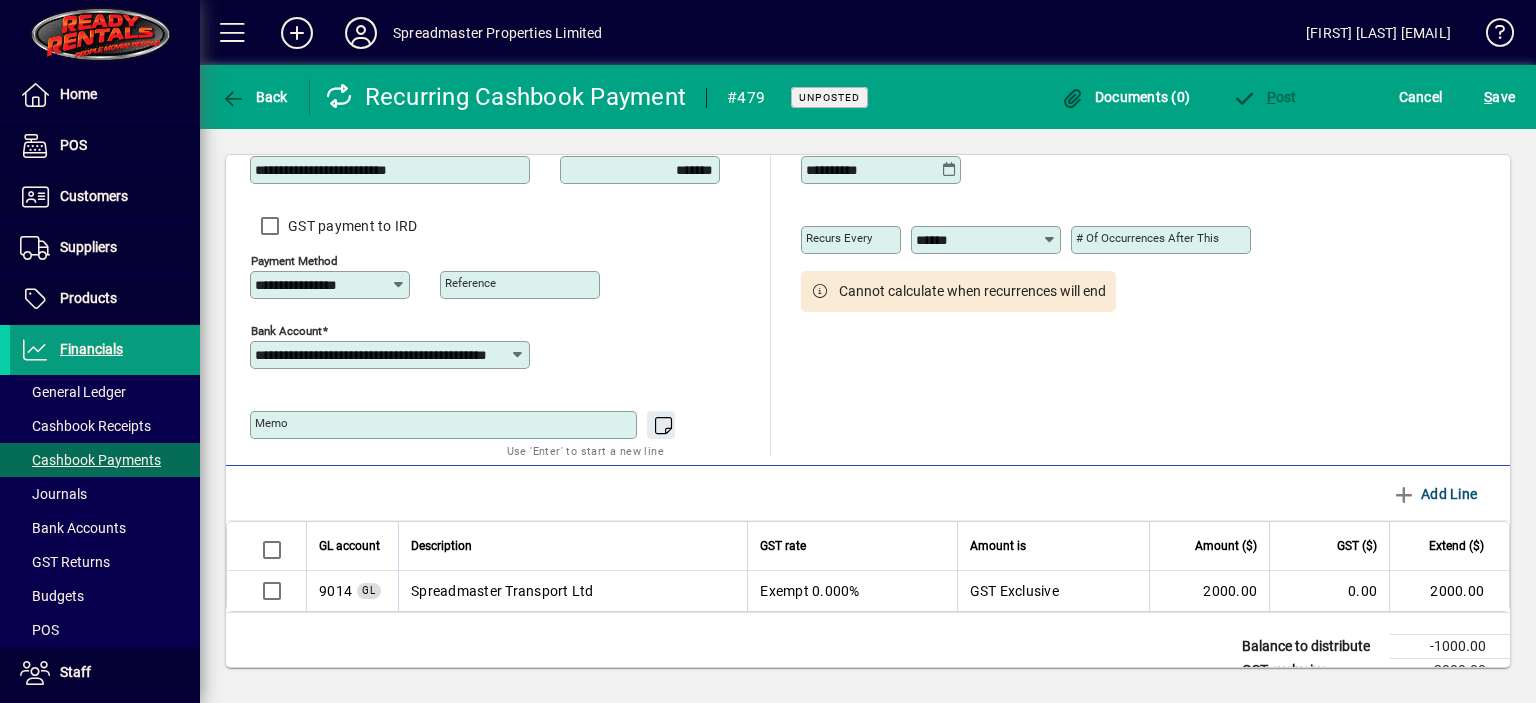 scroll, scrollTop: 143, scrollLeft: 0, axis: vertical 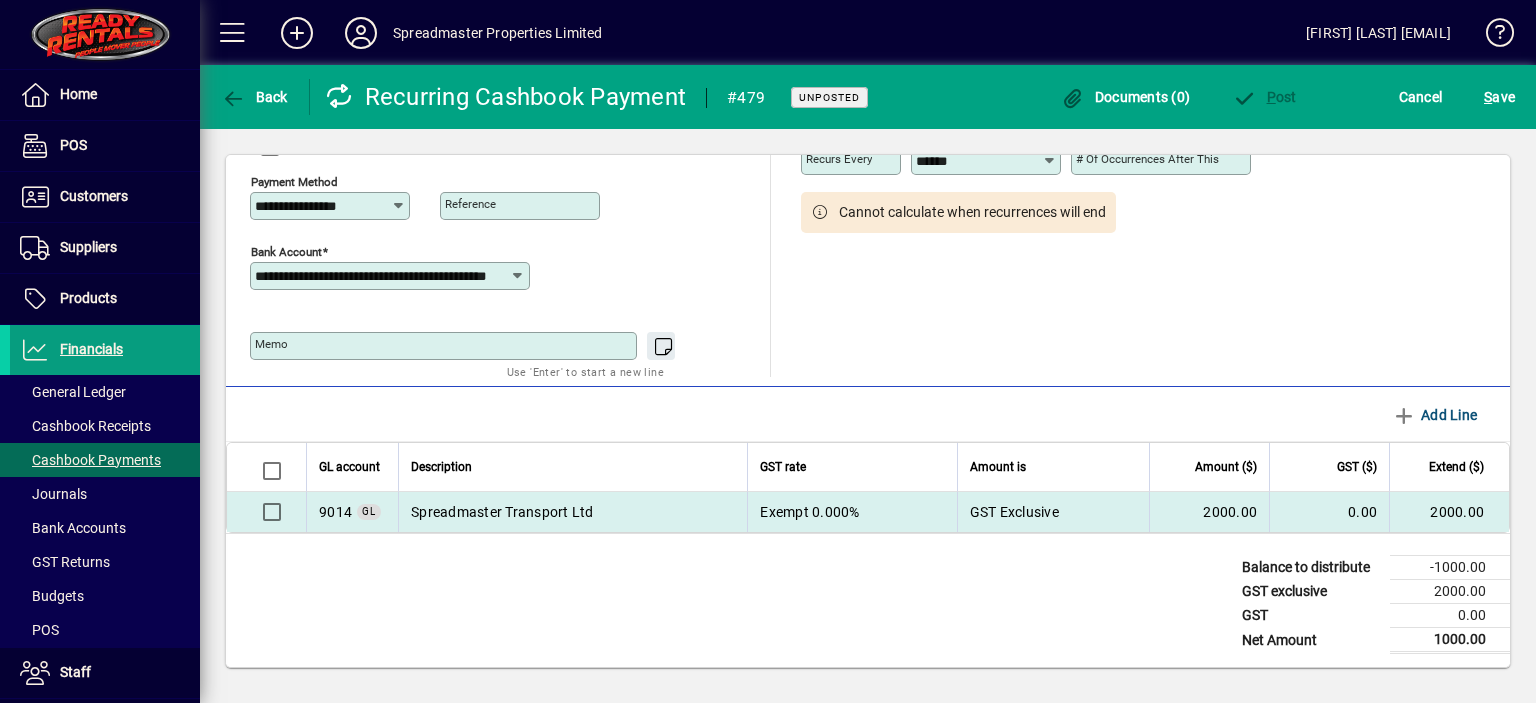 type on "*******" 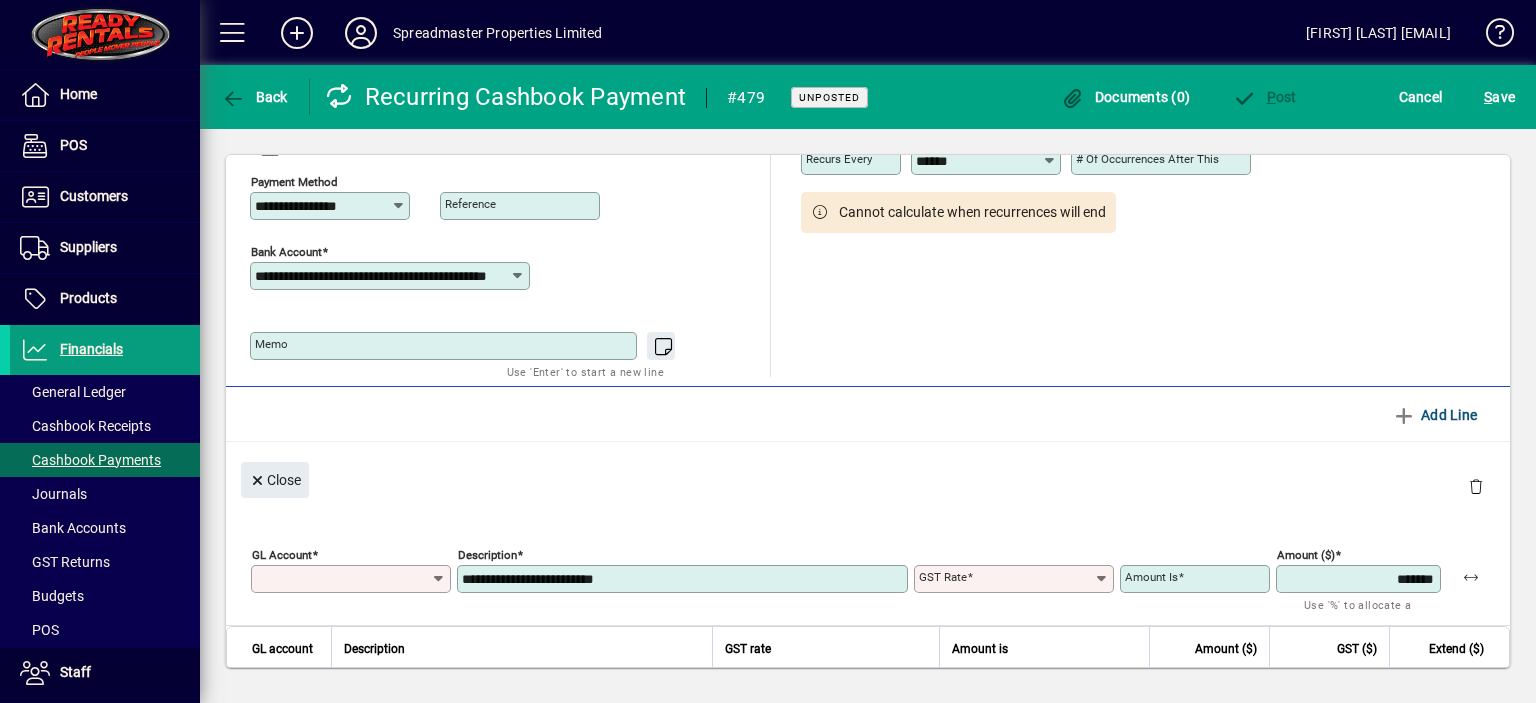 type on "****" 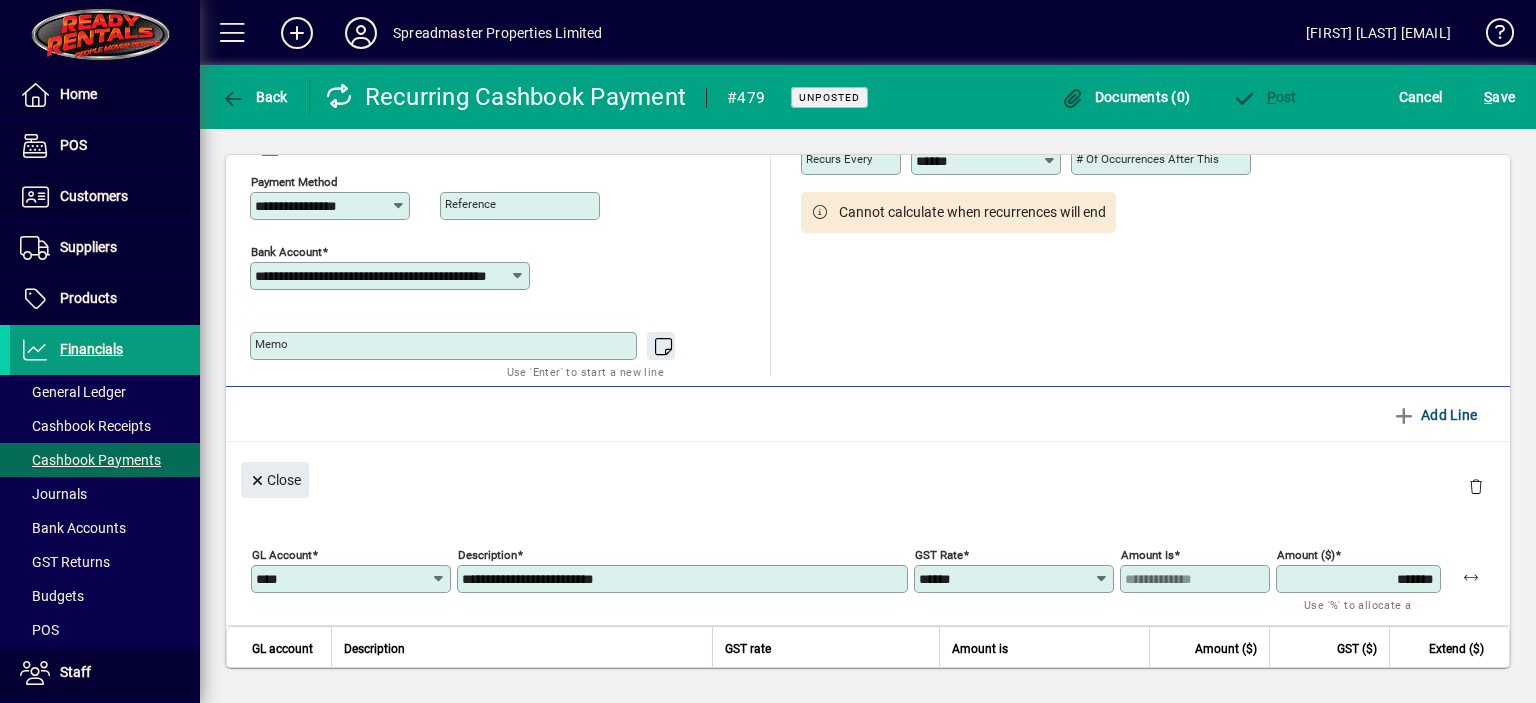click on "*******" at bounding box center (1360, 579) 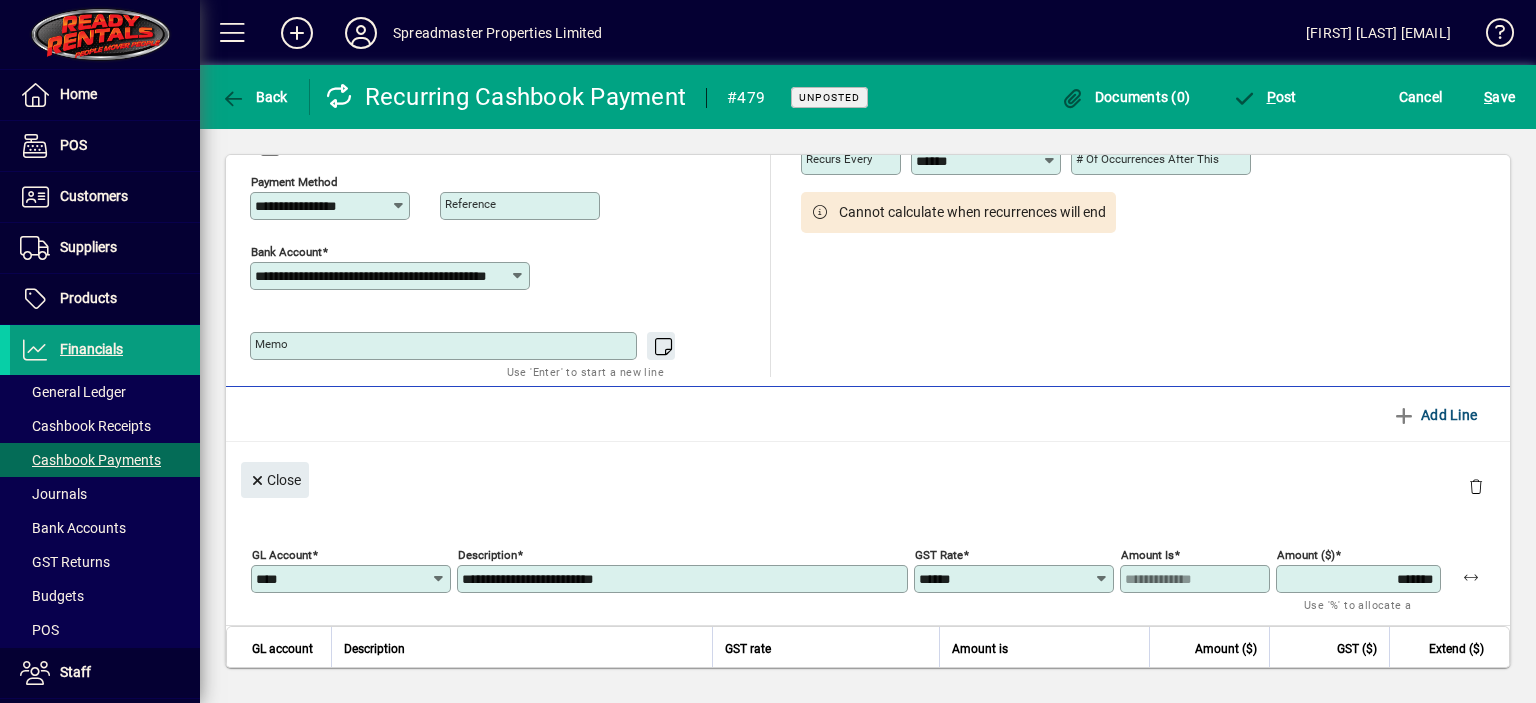 type on "*******" 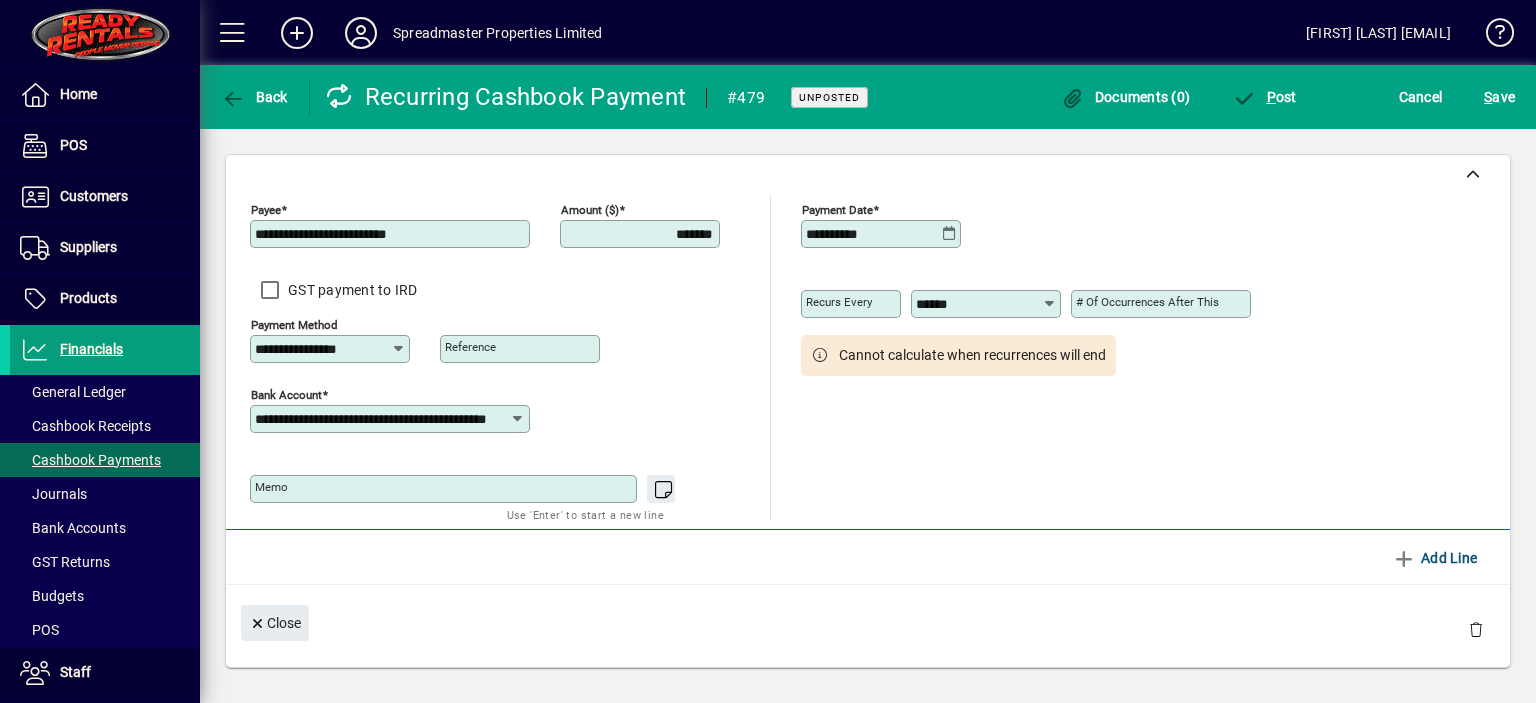 scroll, scrollTop: 0, scrollLeft: 0, axis: both 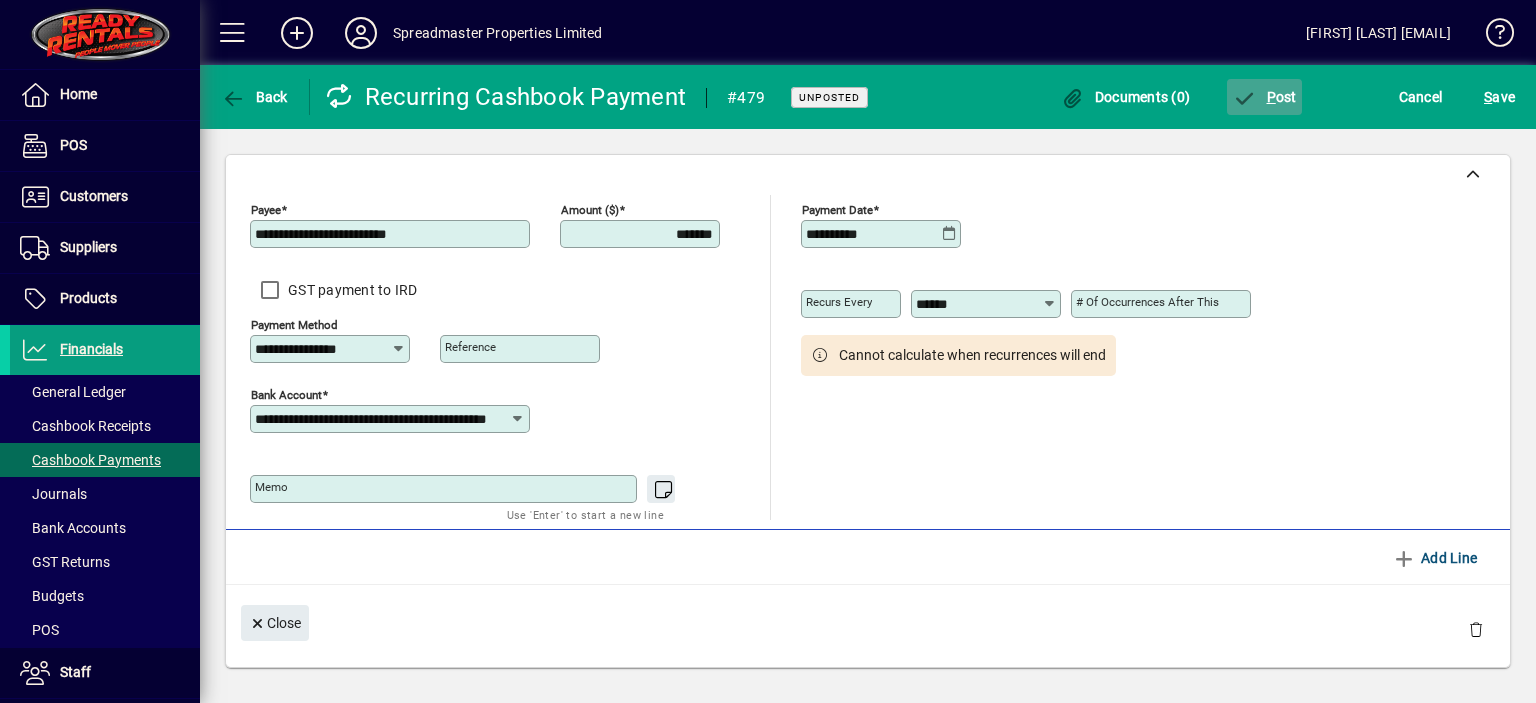 click on "P ost" 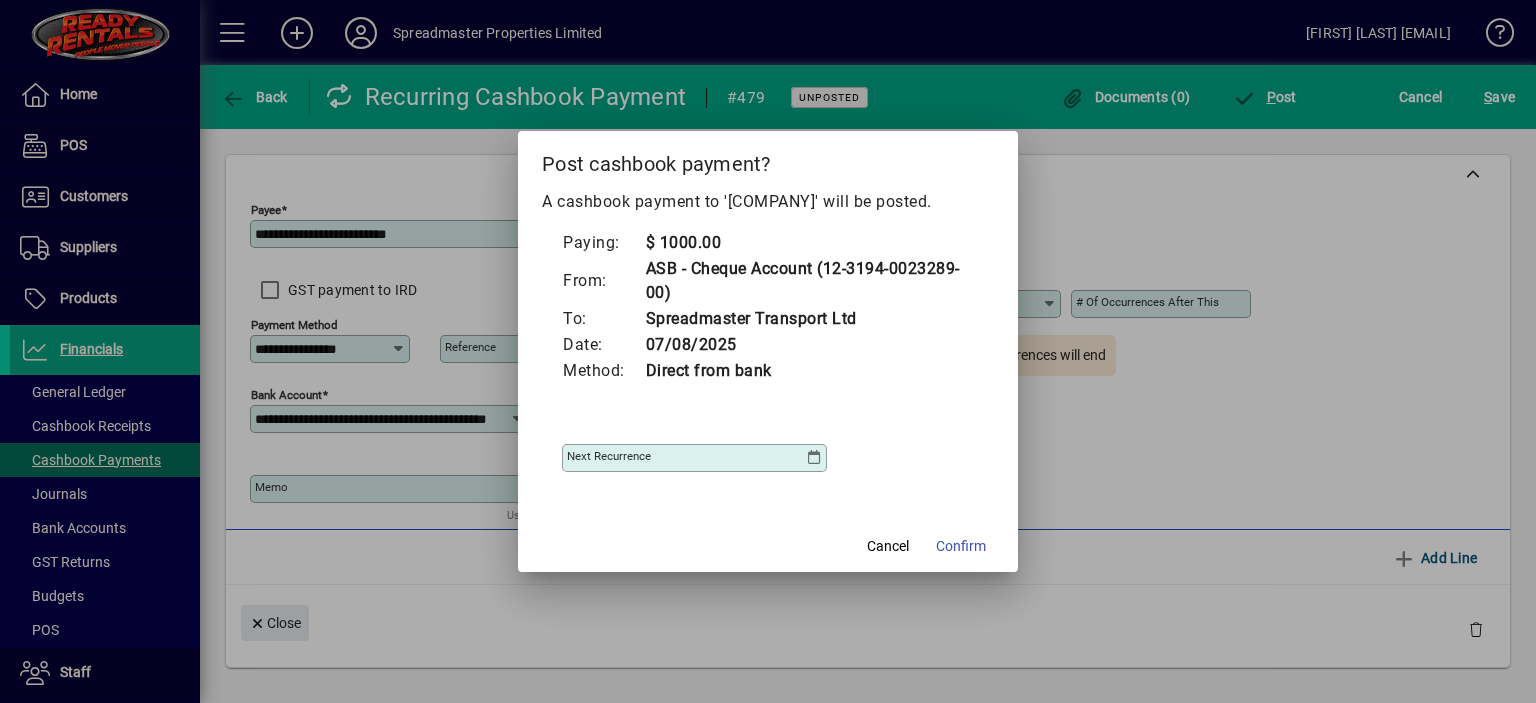 click at bounding box center [814, 458] 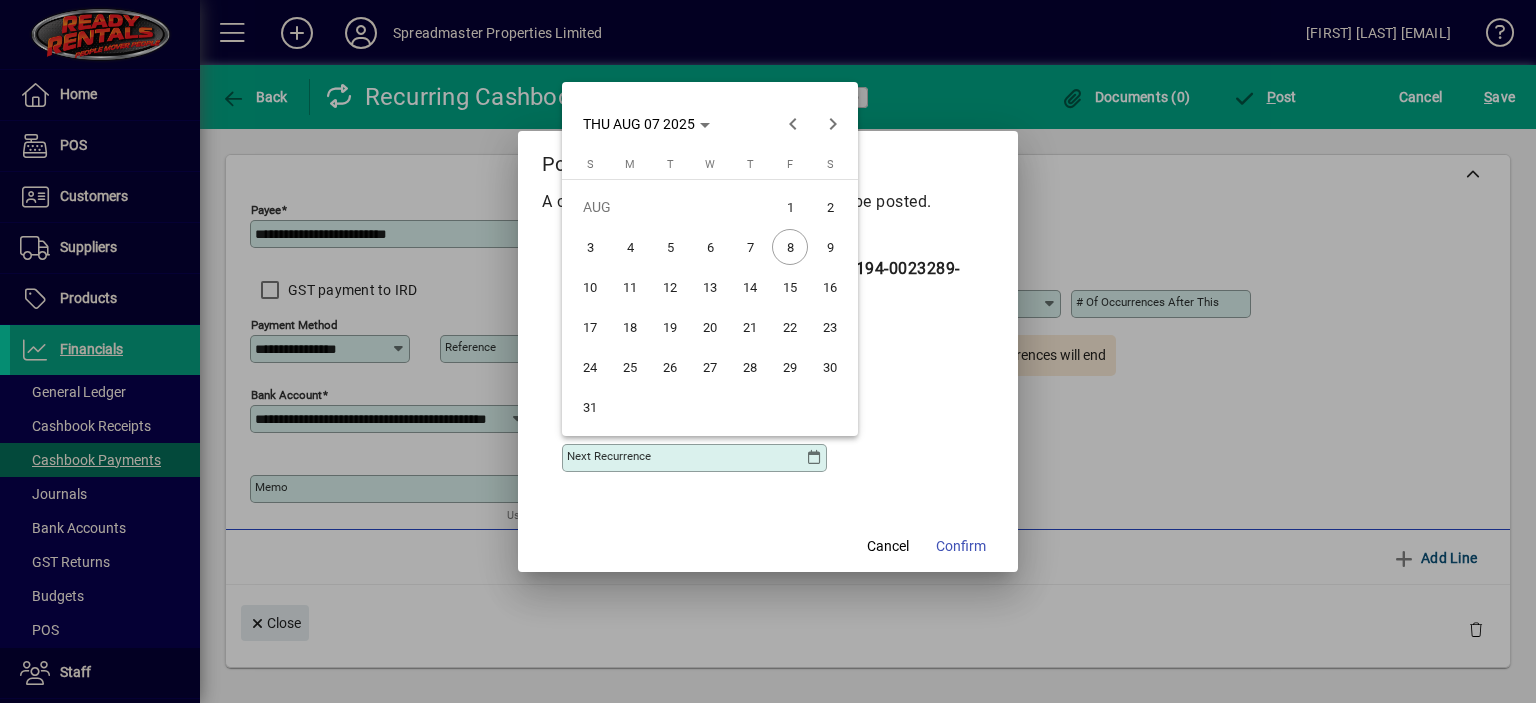 click on "7" at bounding box center (750, 247) 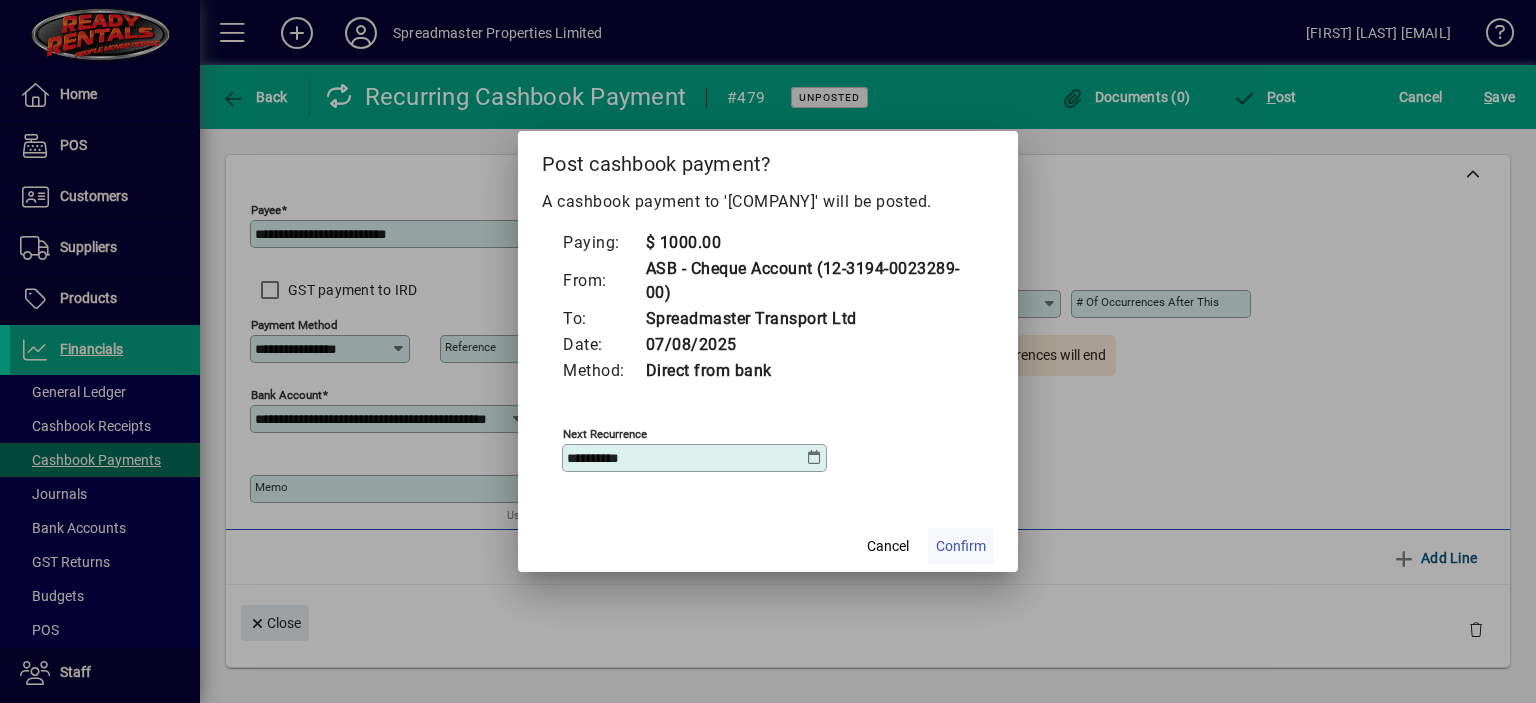 click on "Confirm" 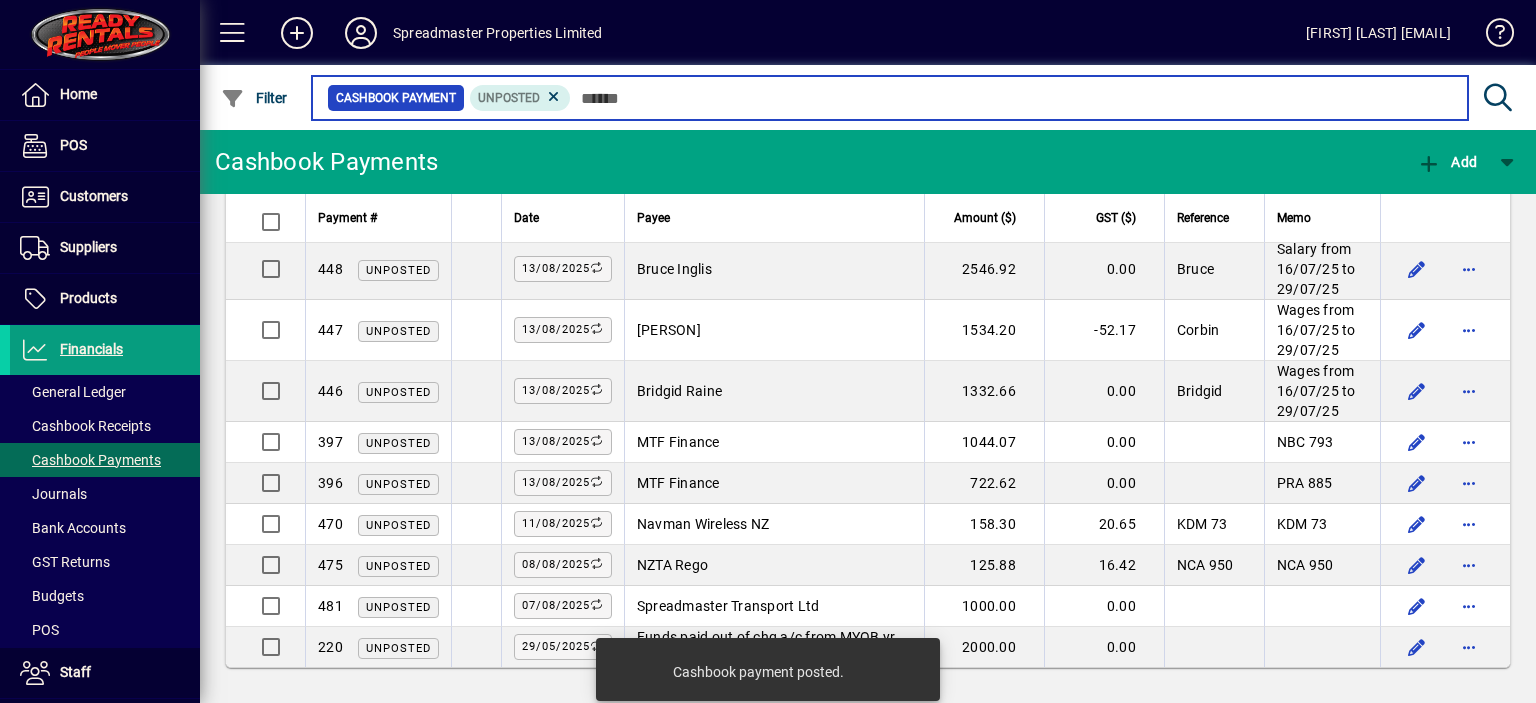 scroll, scrollTop: 1387, scrollLeft: 0, axis: vertical 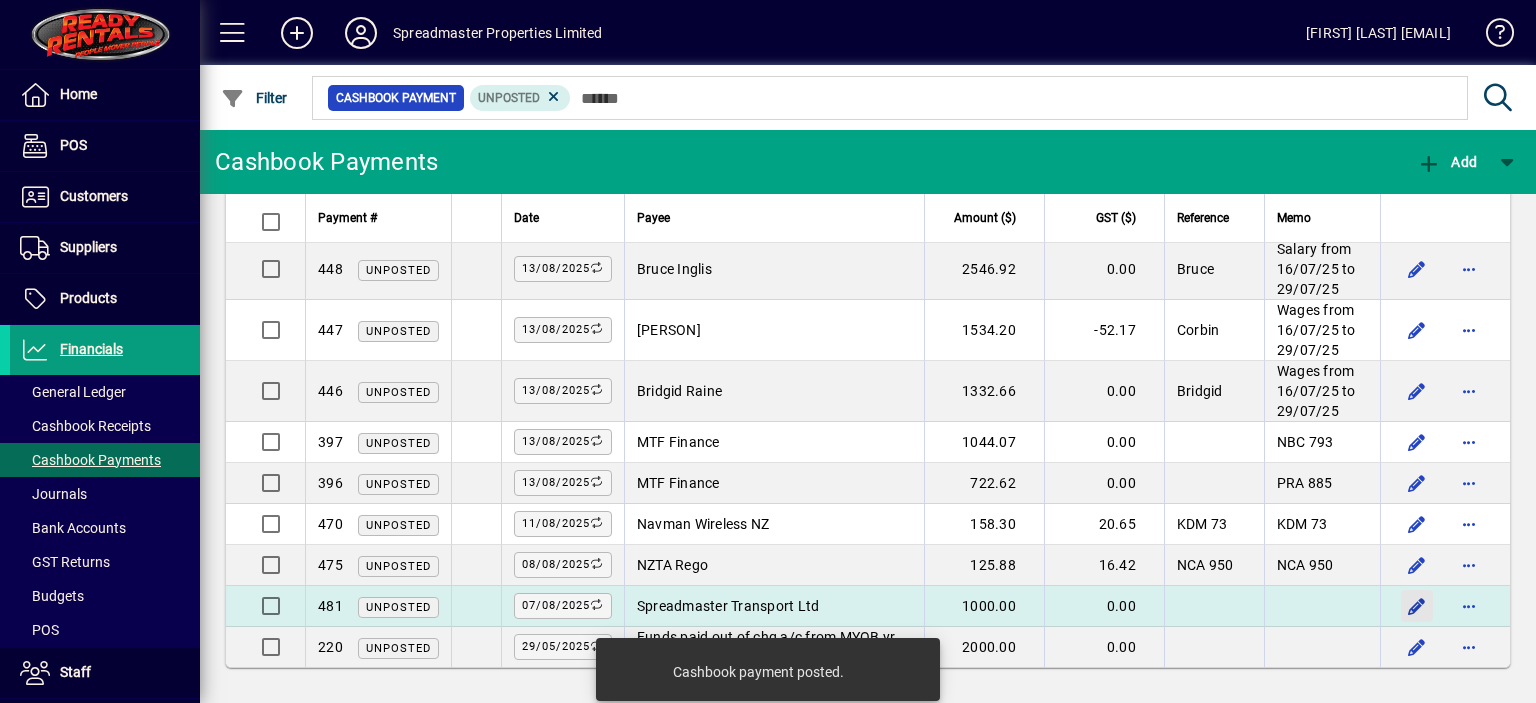 click at bounding box center [1417, 606] 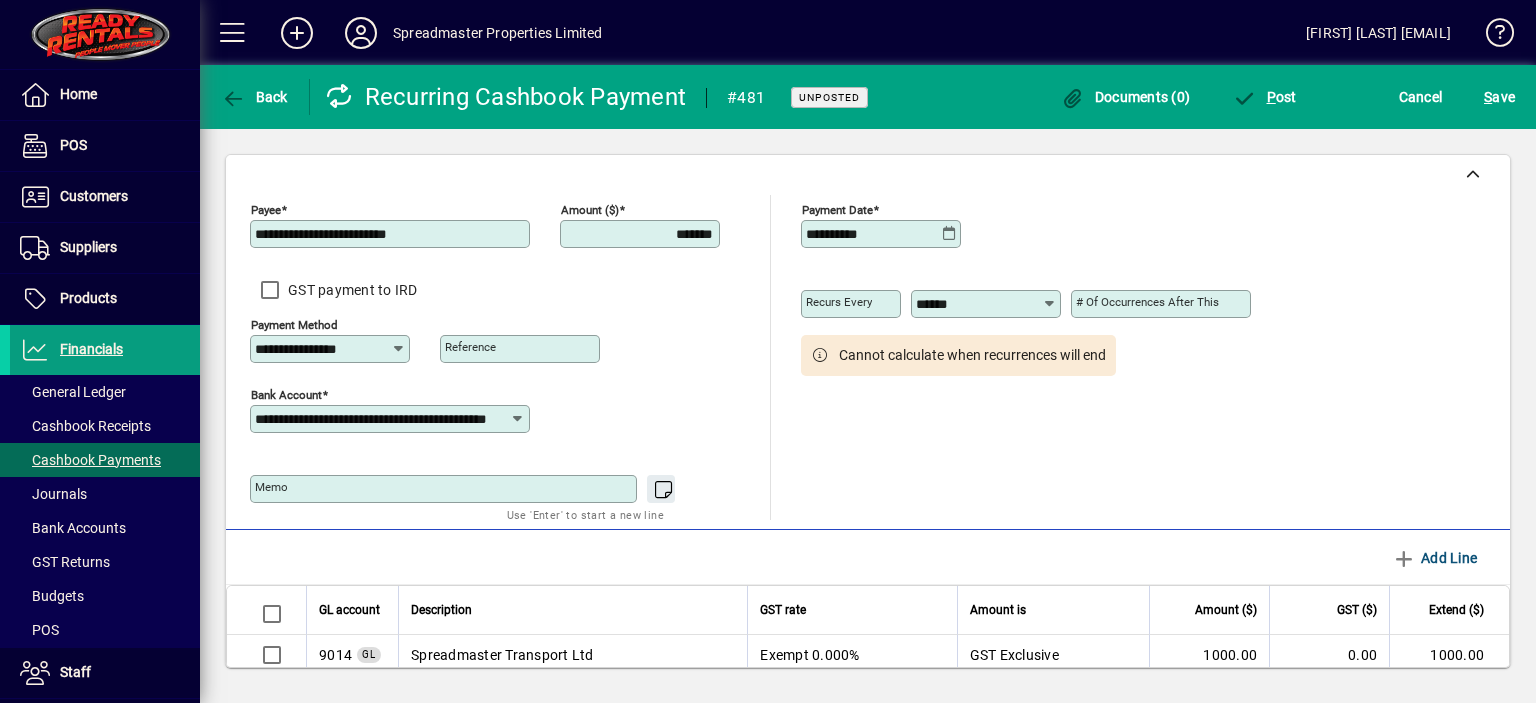 click on "*******" at bounding box center [642, 234] 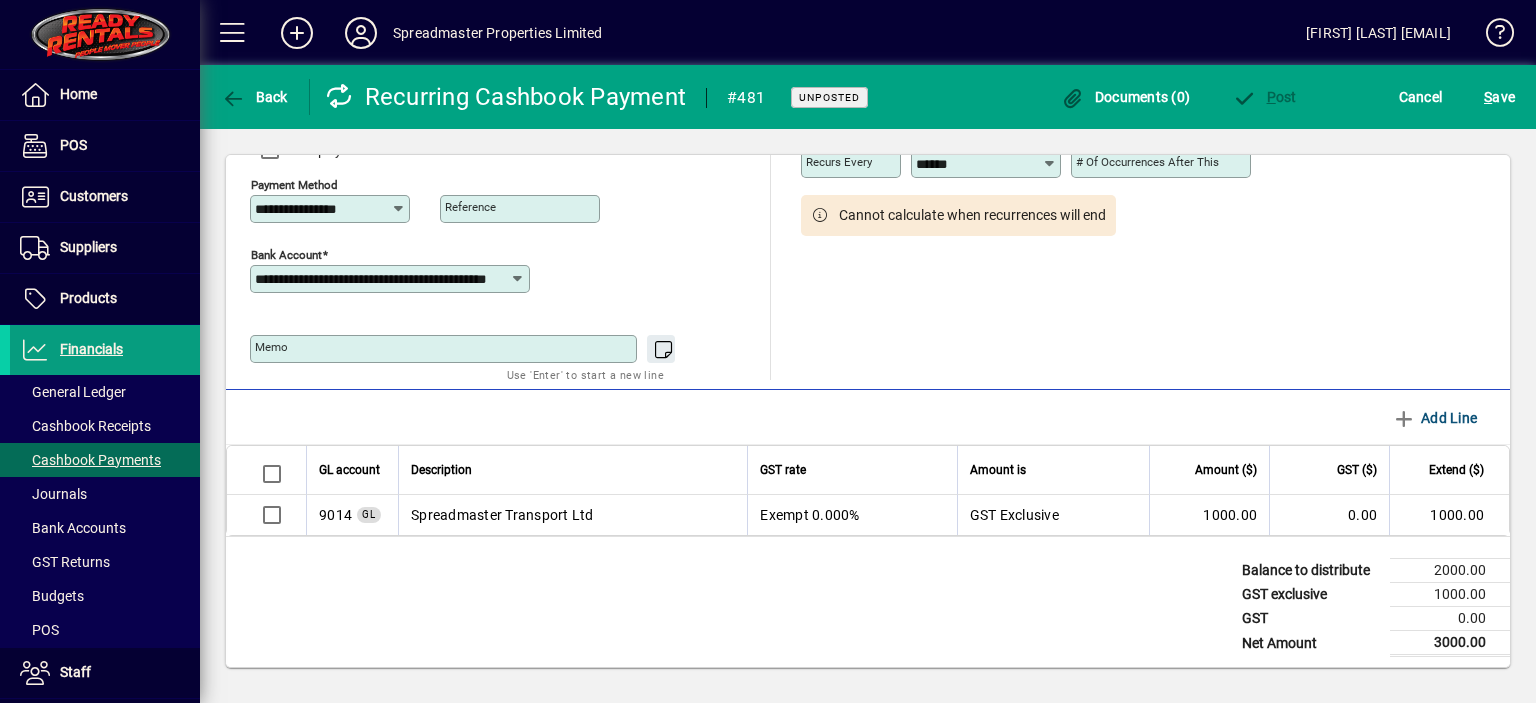 scroll, scrollTop: 143, scrollLeft: 0, axis: vertical 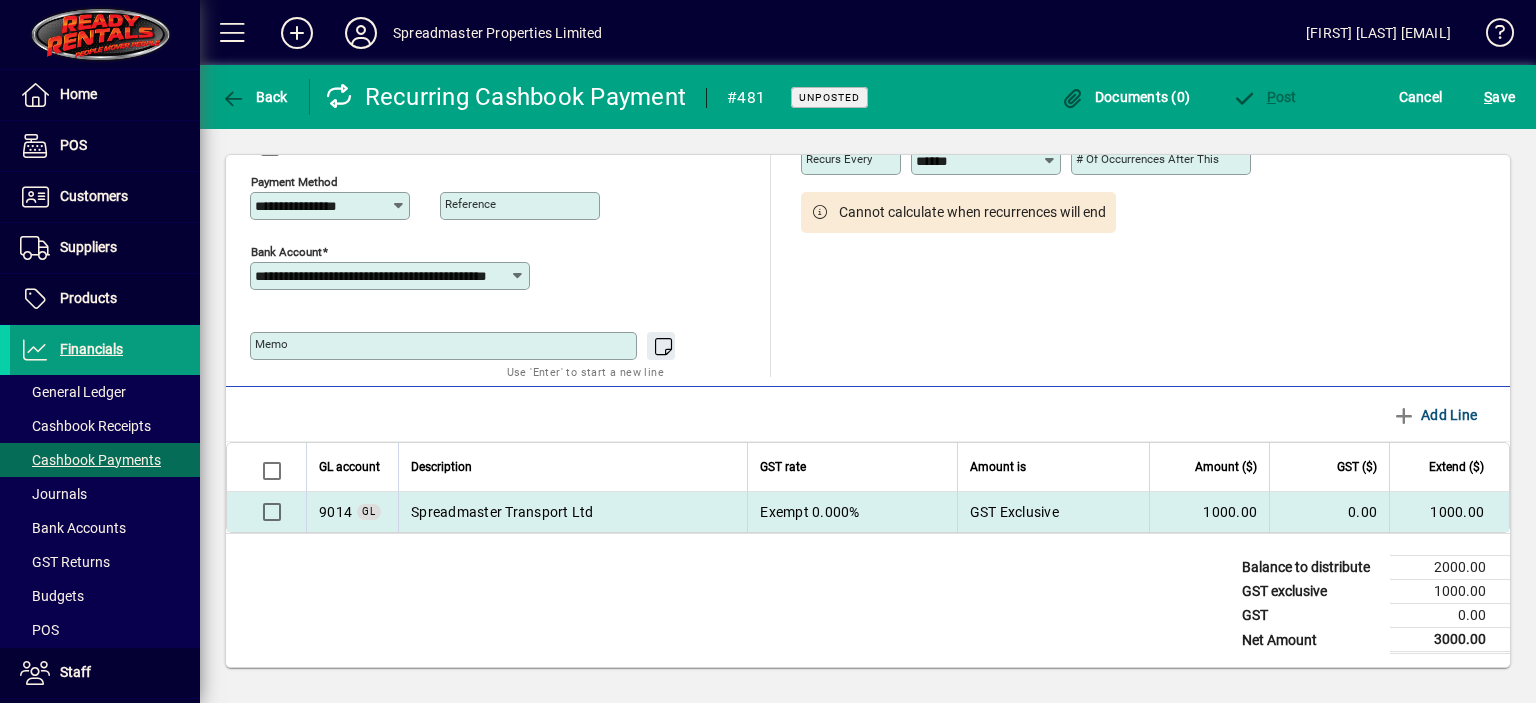 type on "*******" 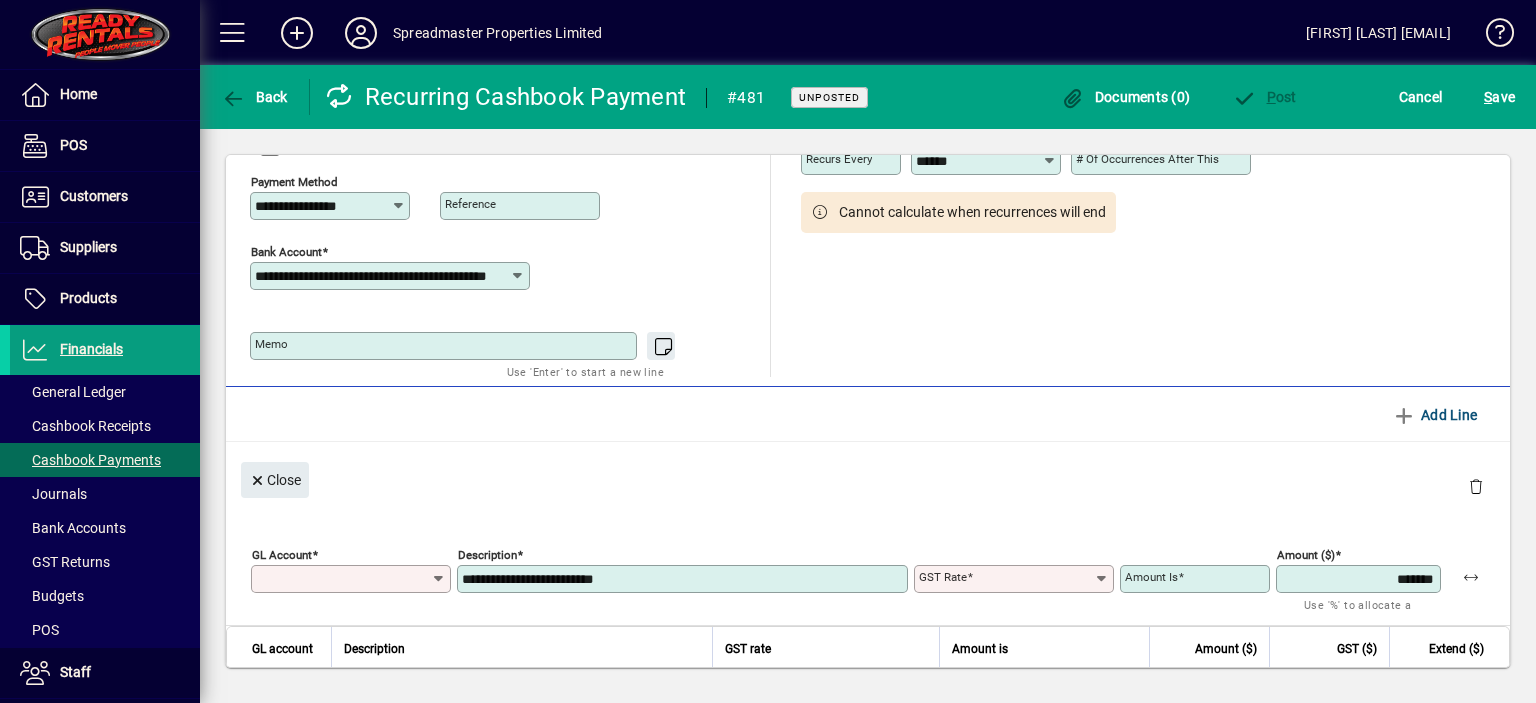 type on "****" 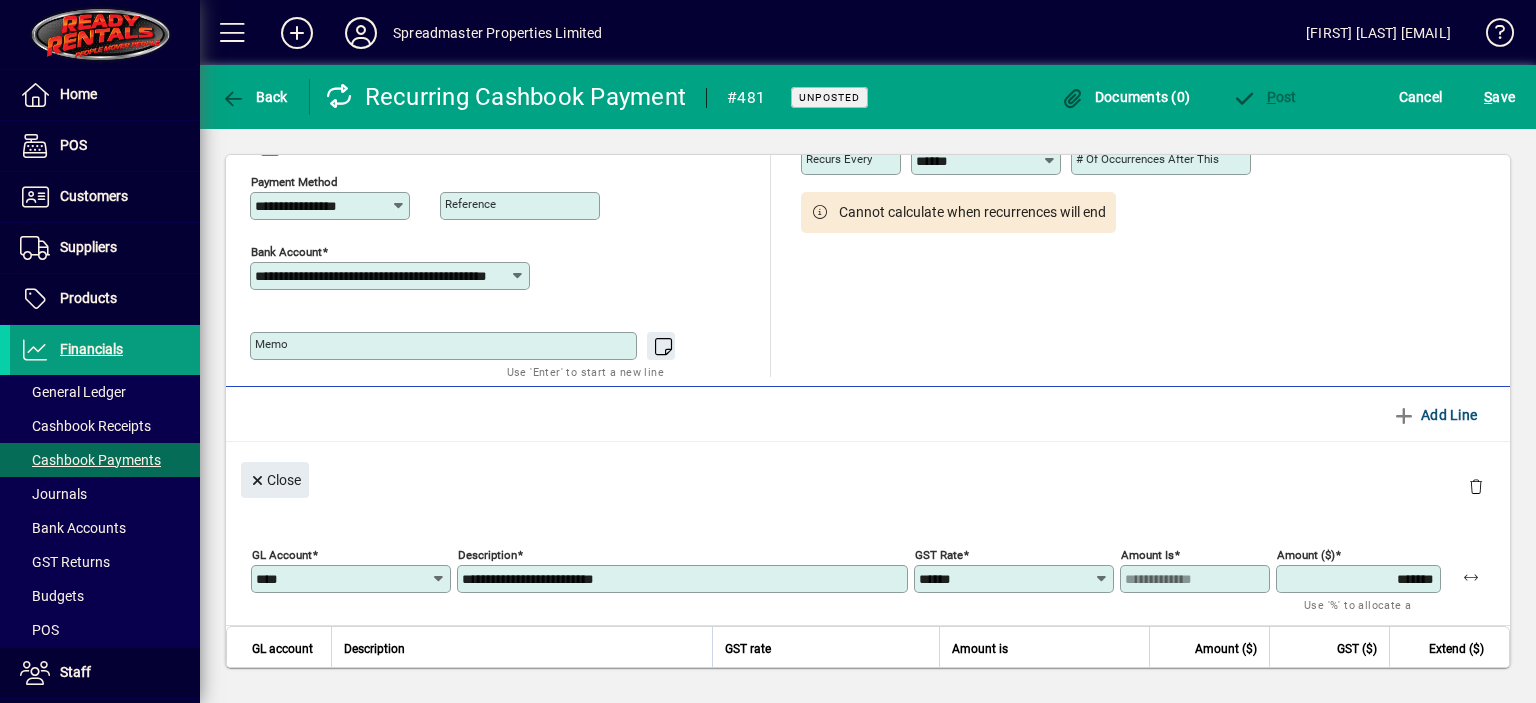 click on "*******" at bounding box center [1360, 579] 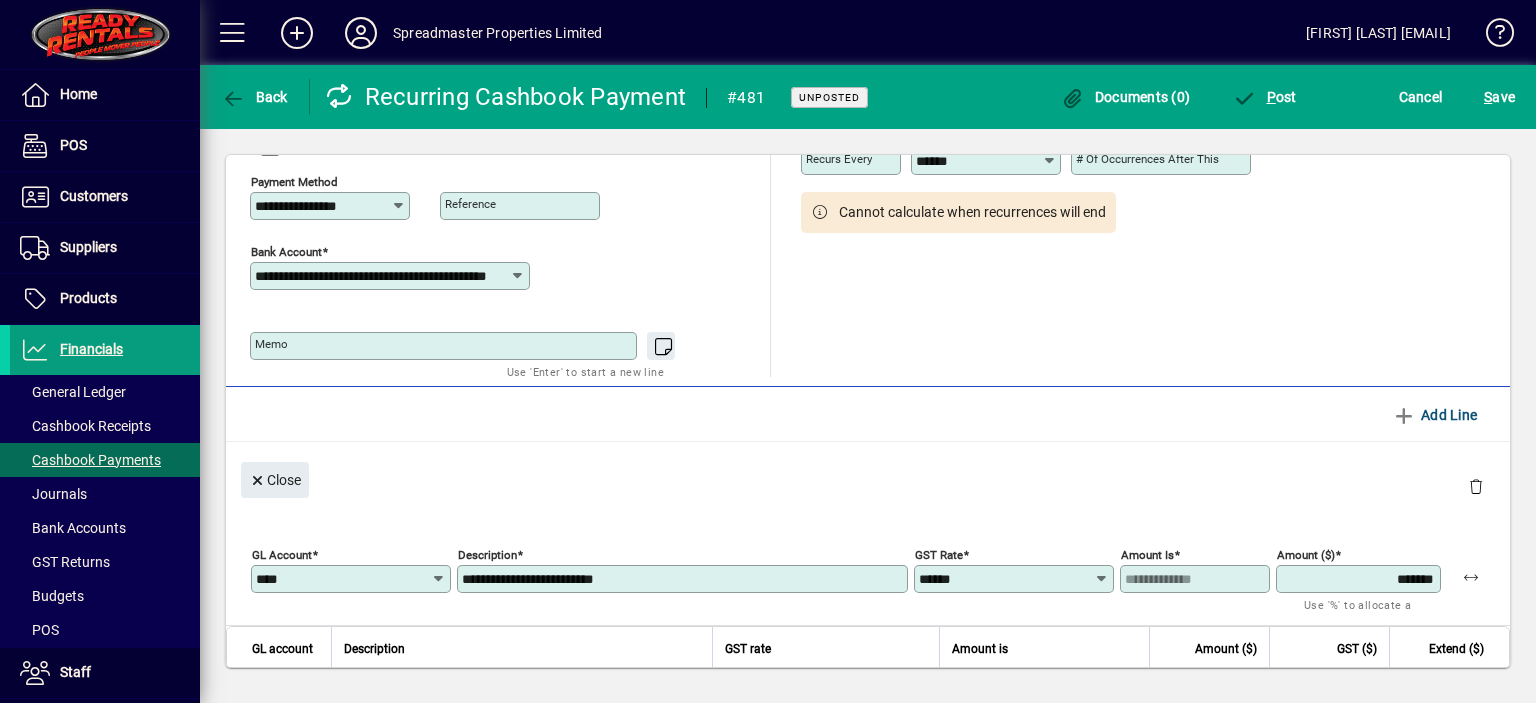 type on "*******" 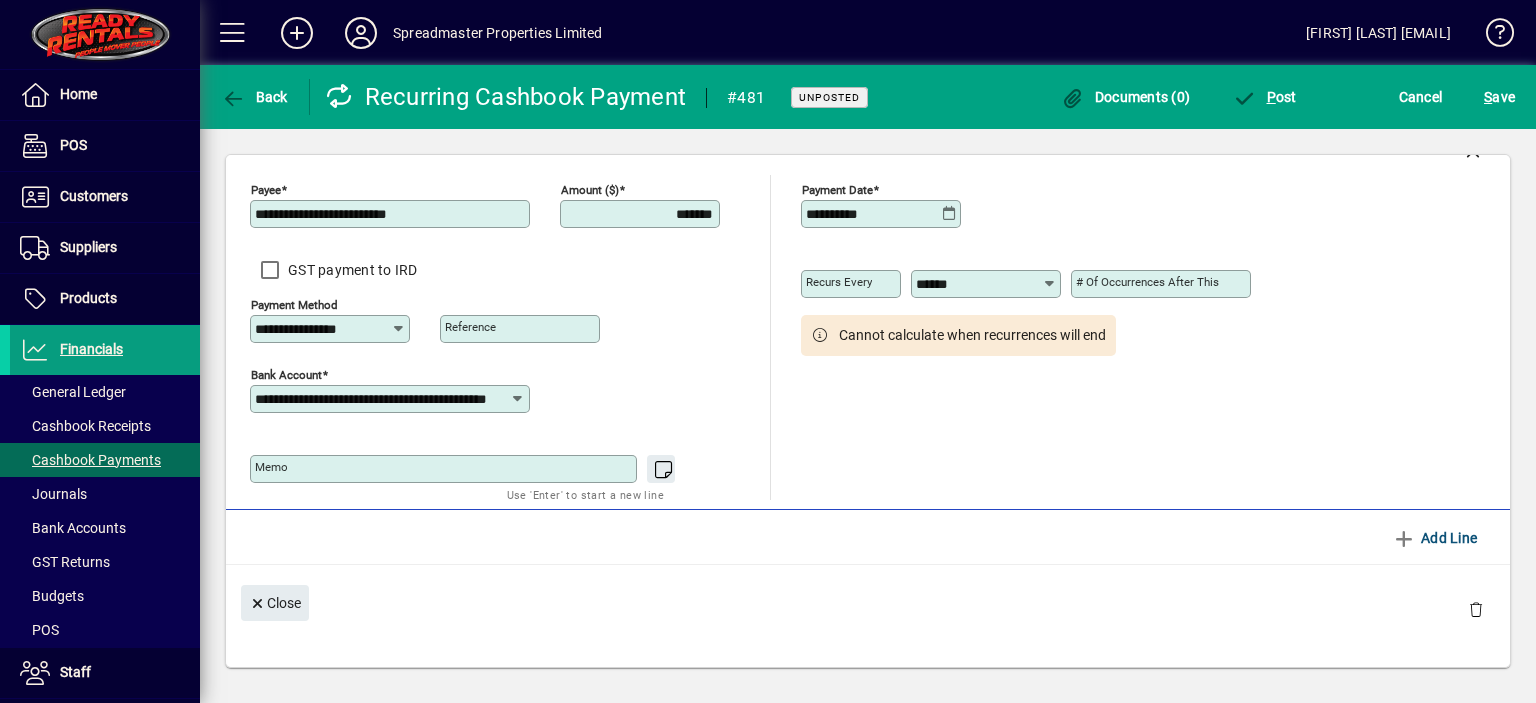 scroll, scrollTop: 0, scrollLeft: 0, axis: both 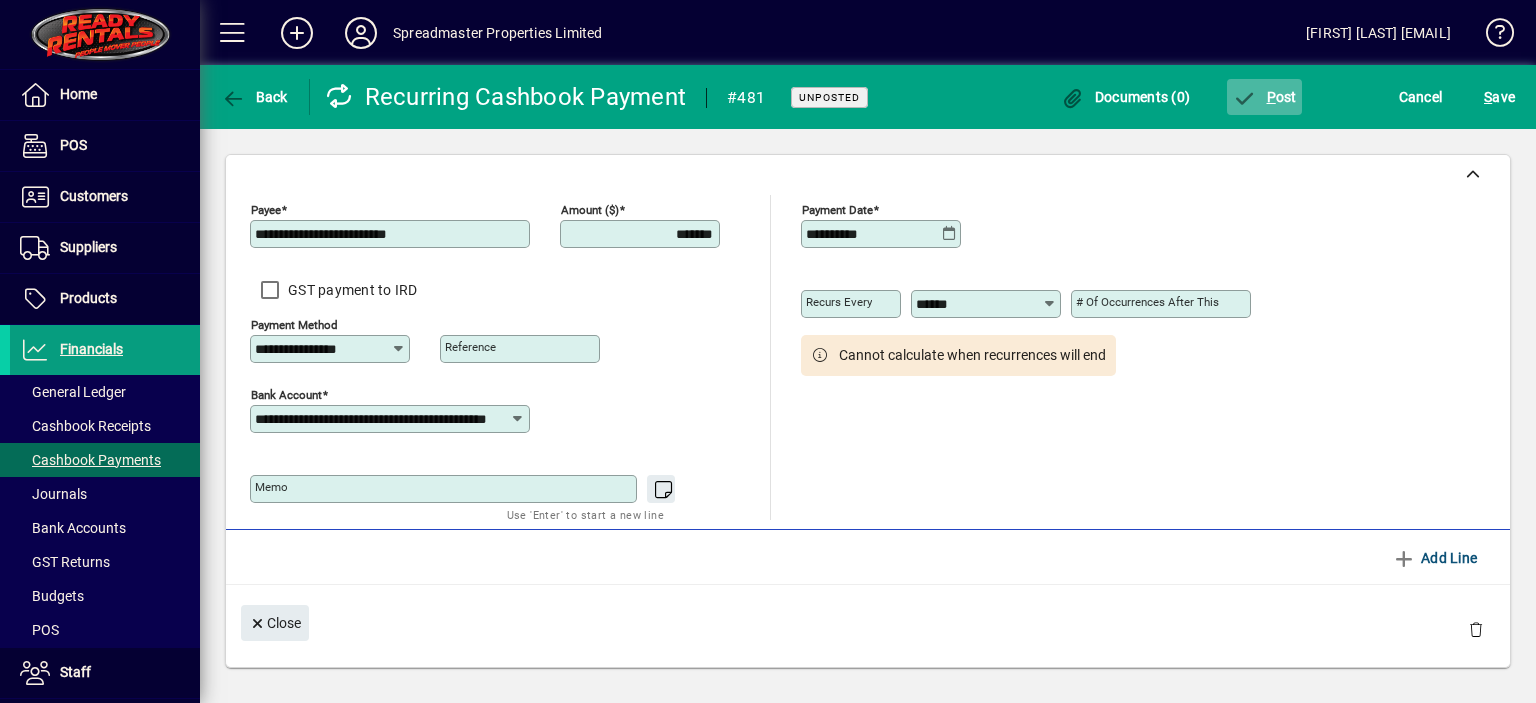 click on "P ost" 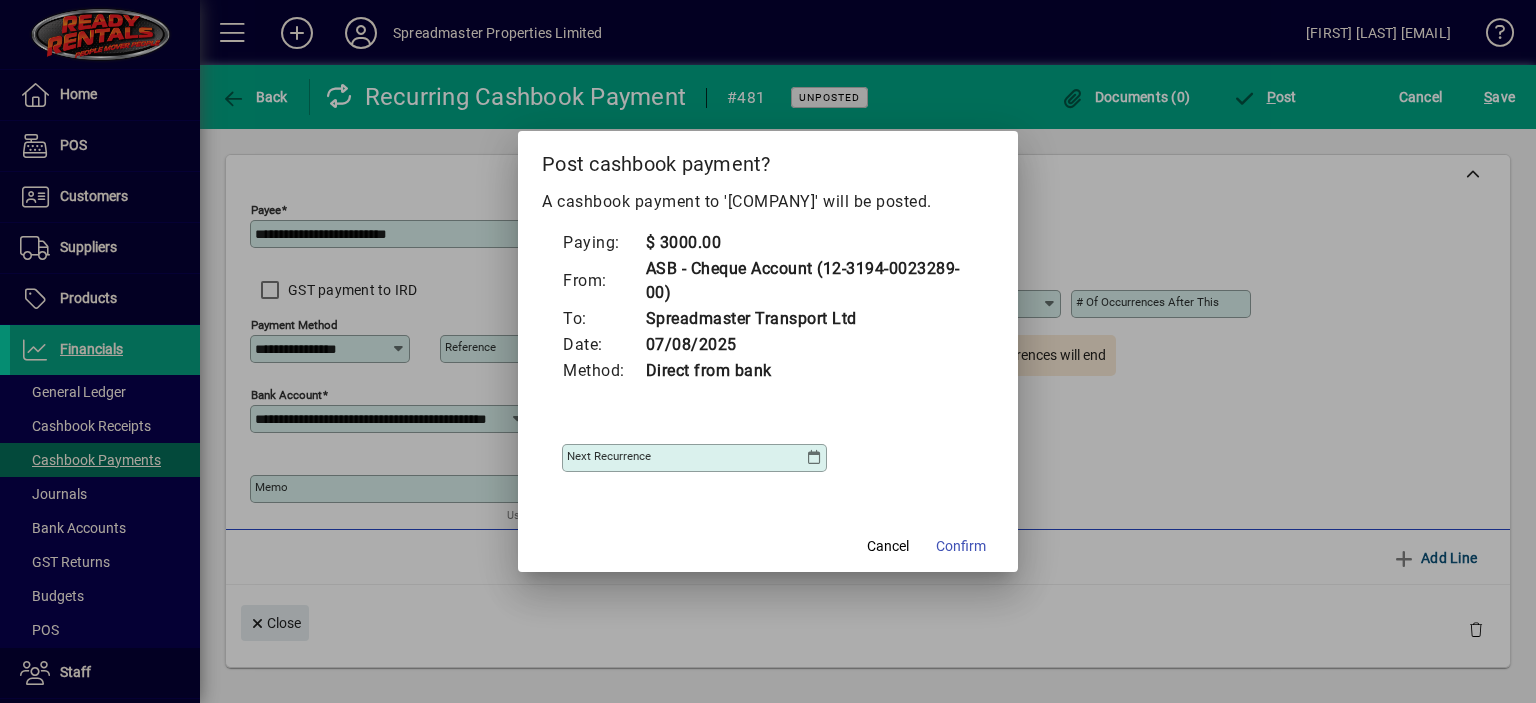 click at bounding box center (814, 458) 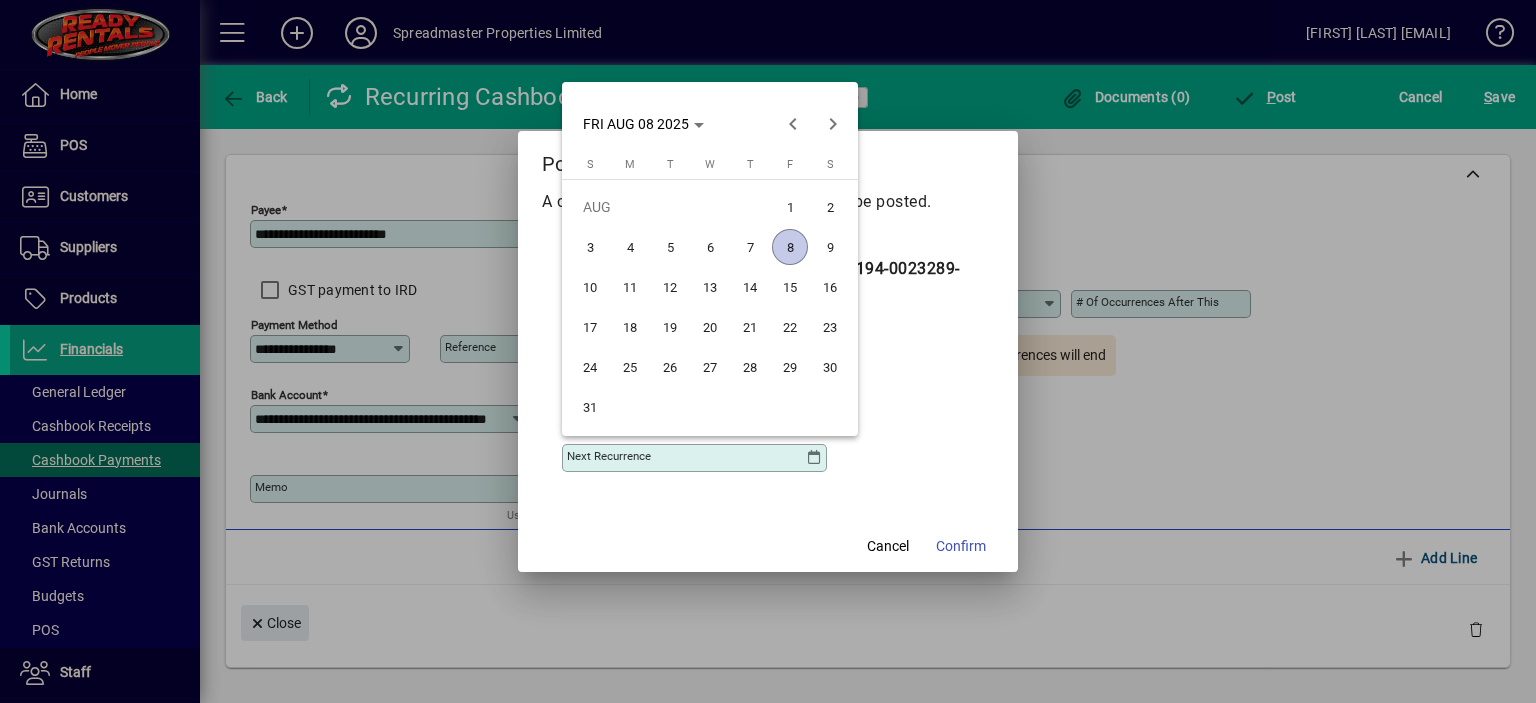 click on "8" at bounding box center [790, 247] 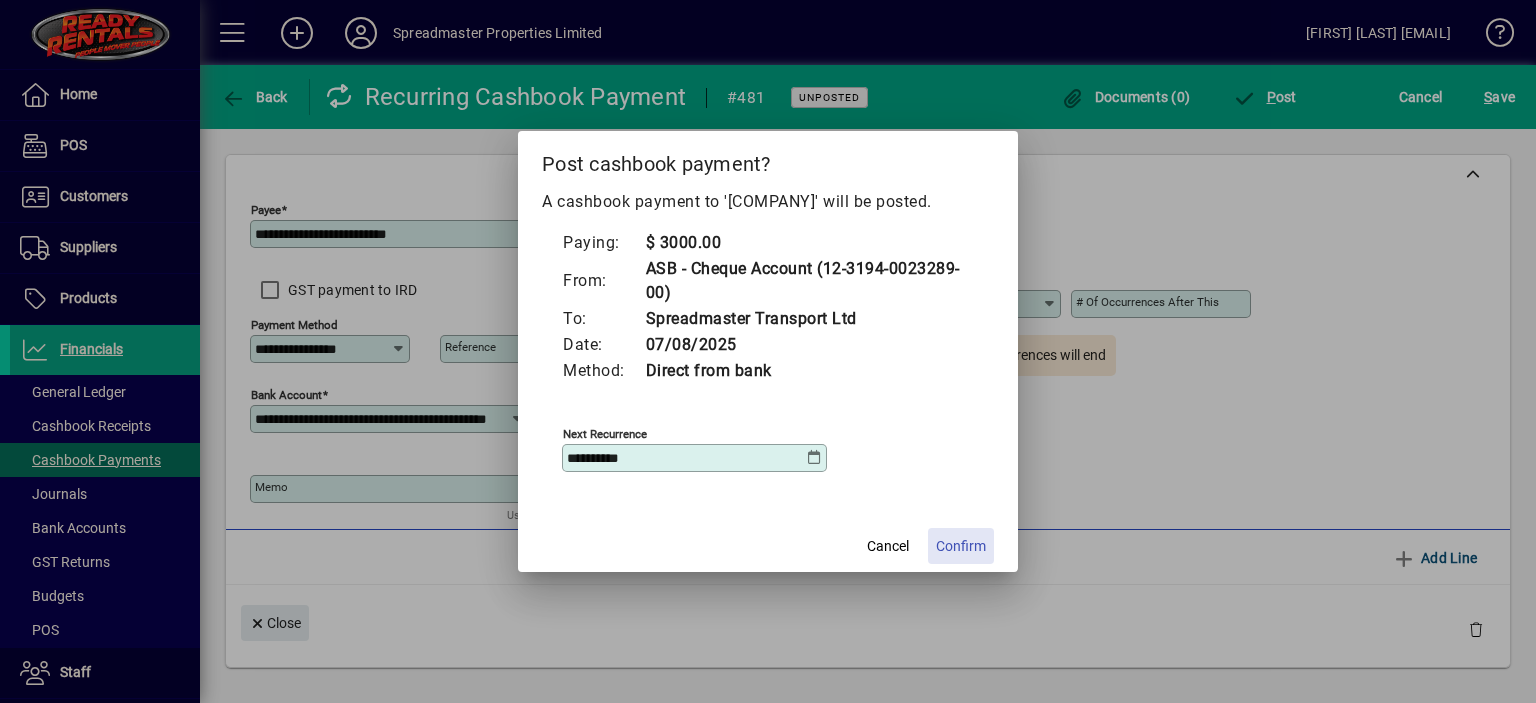 click on "Confirm" 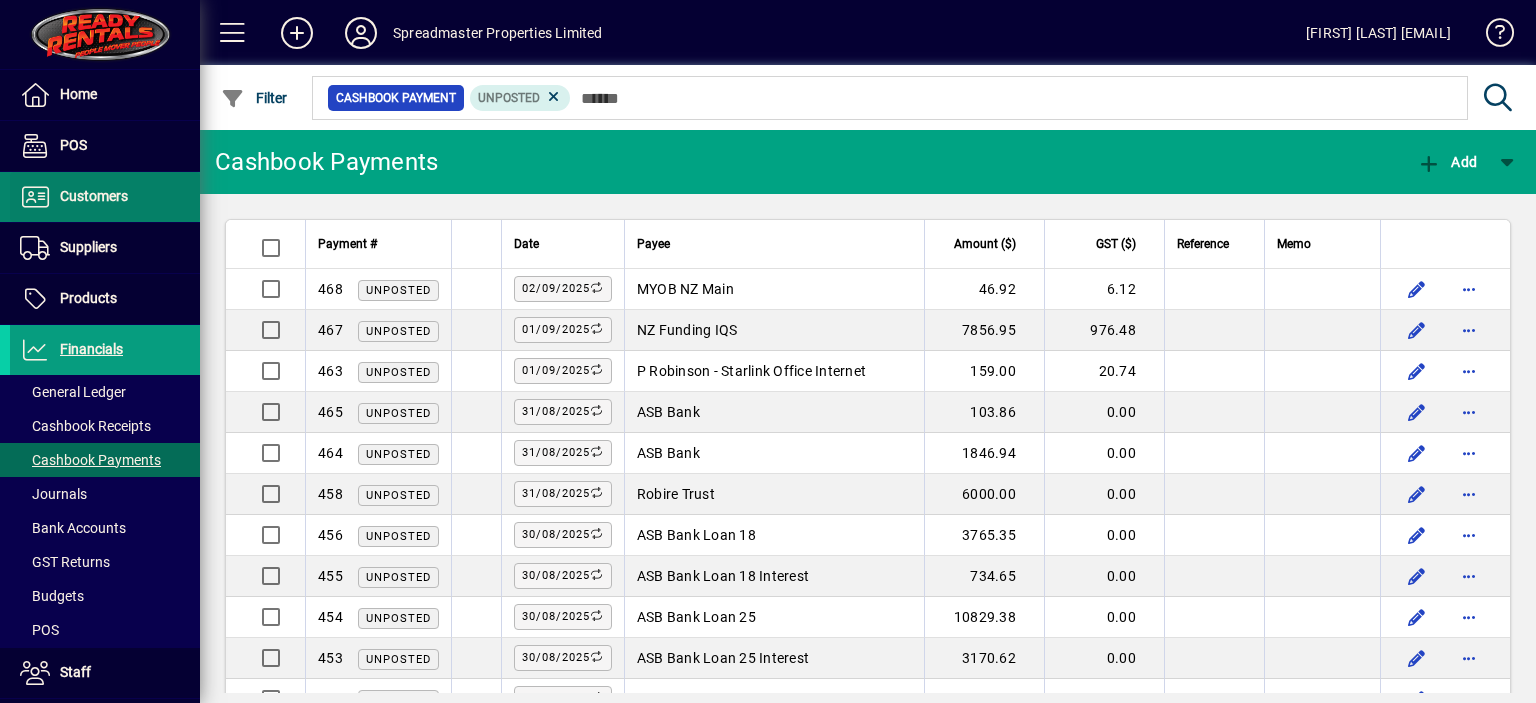 click on "Customers" at bounding box center [94, 196] 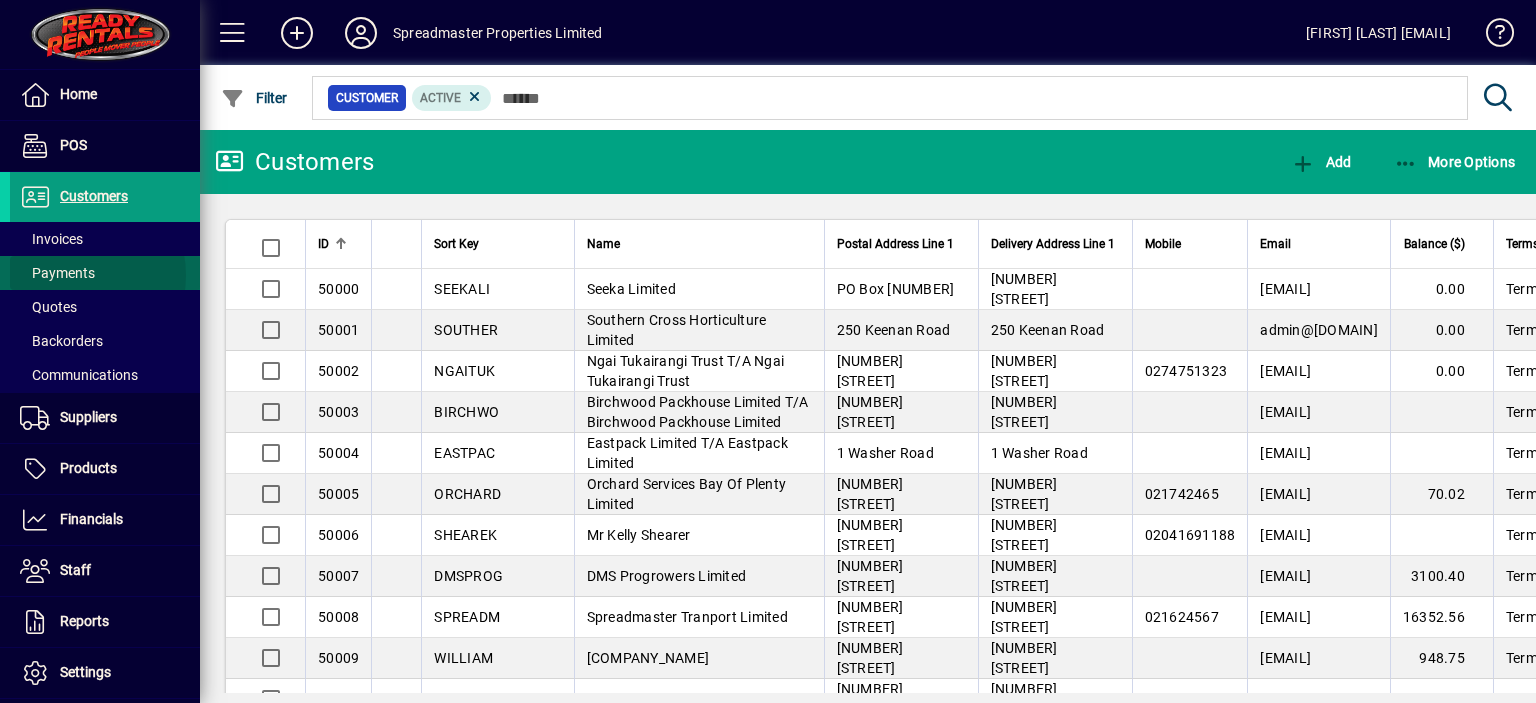 click on "Payments" at bounding box center [57, 273] 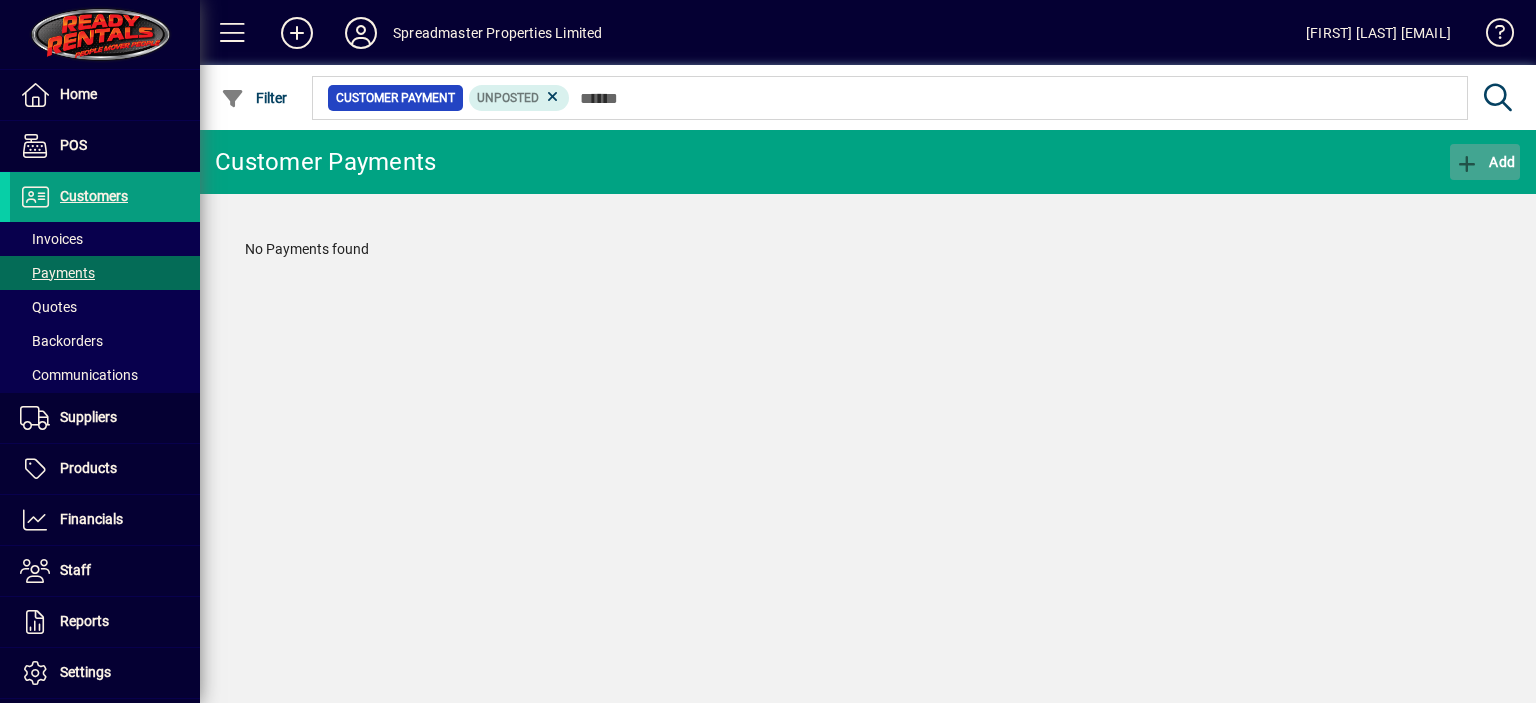 click on "Add" 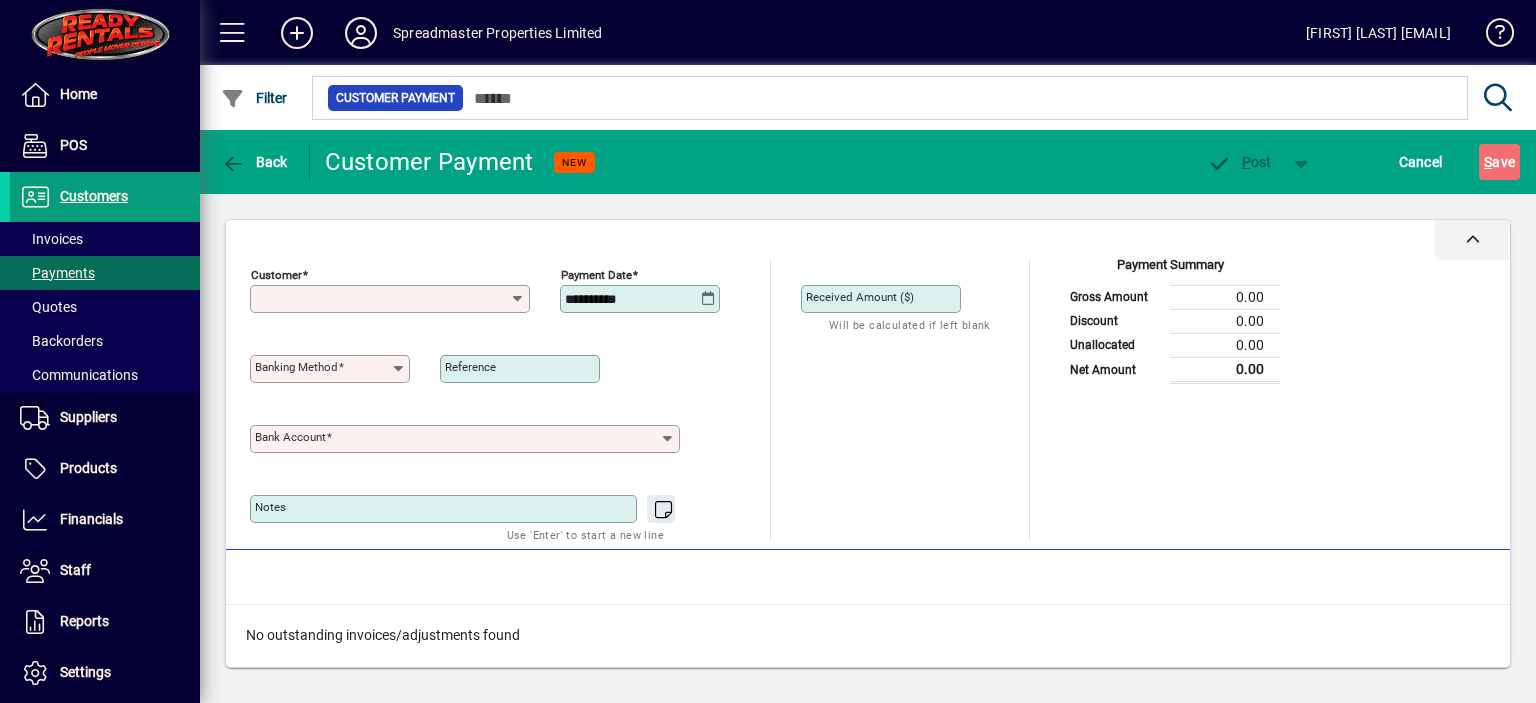 type on "**********" 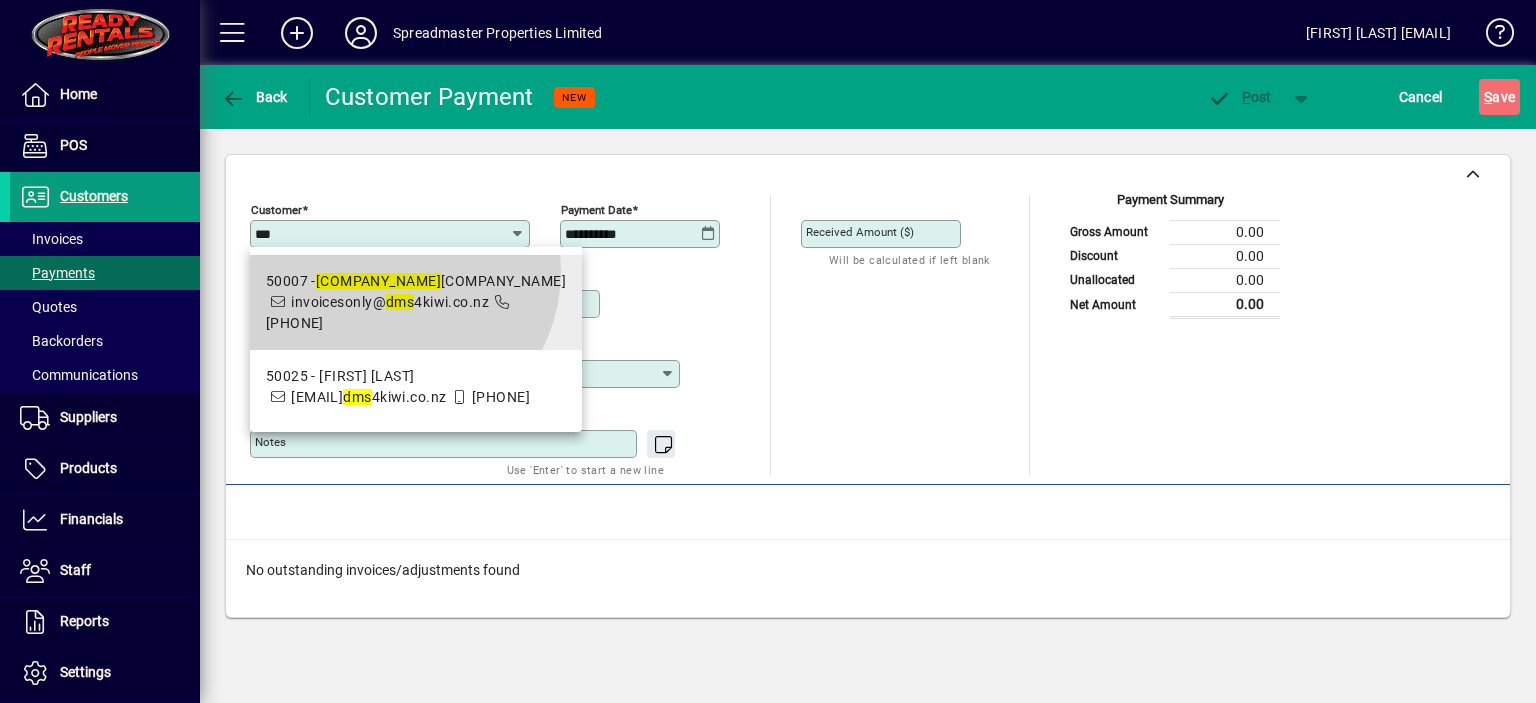 click on "50007 -  DMS  Progrowers Limited" at bounding box center (416, 281) 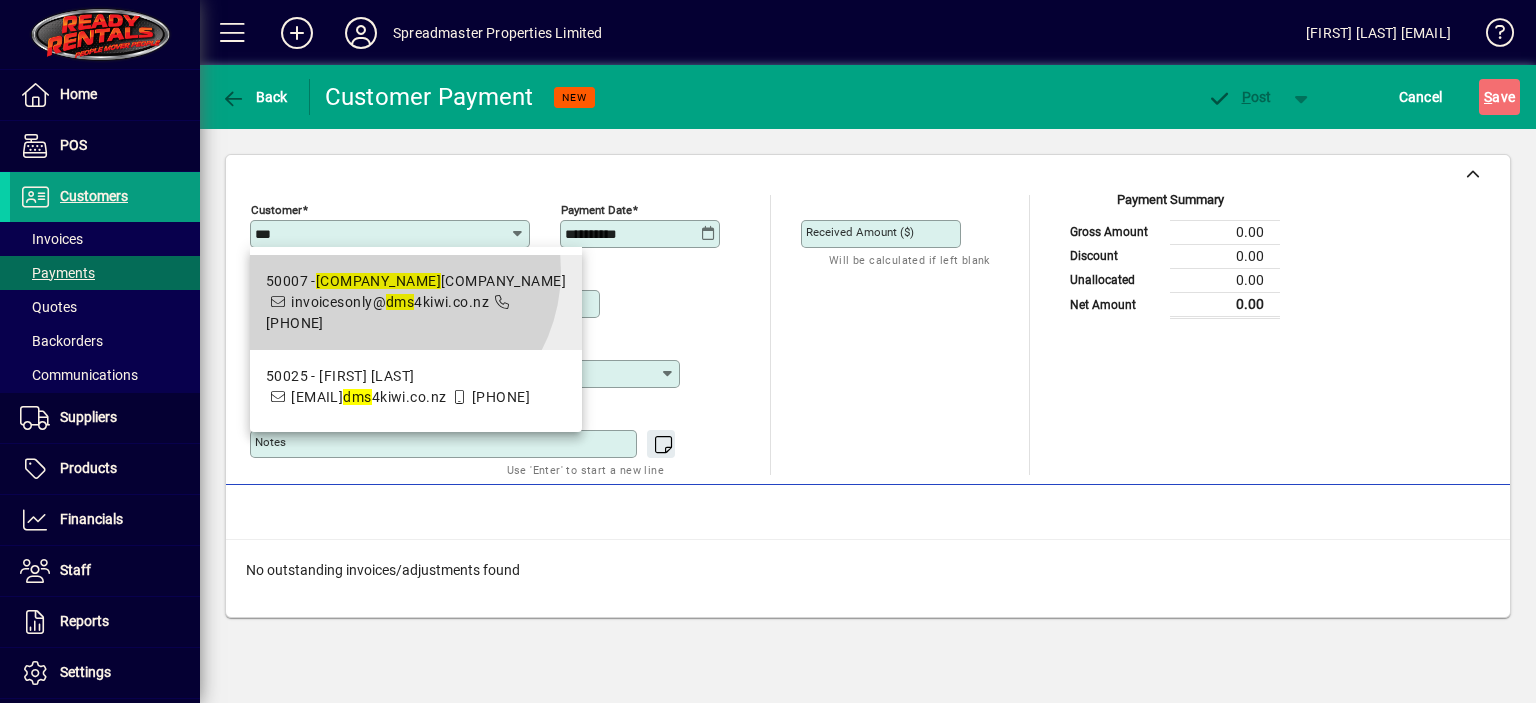 type on "**********" 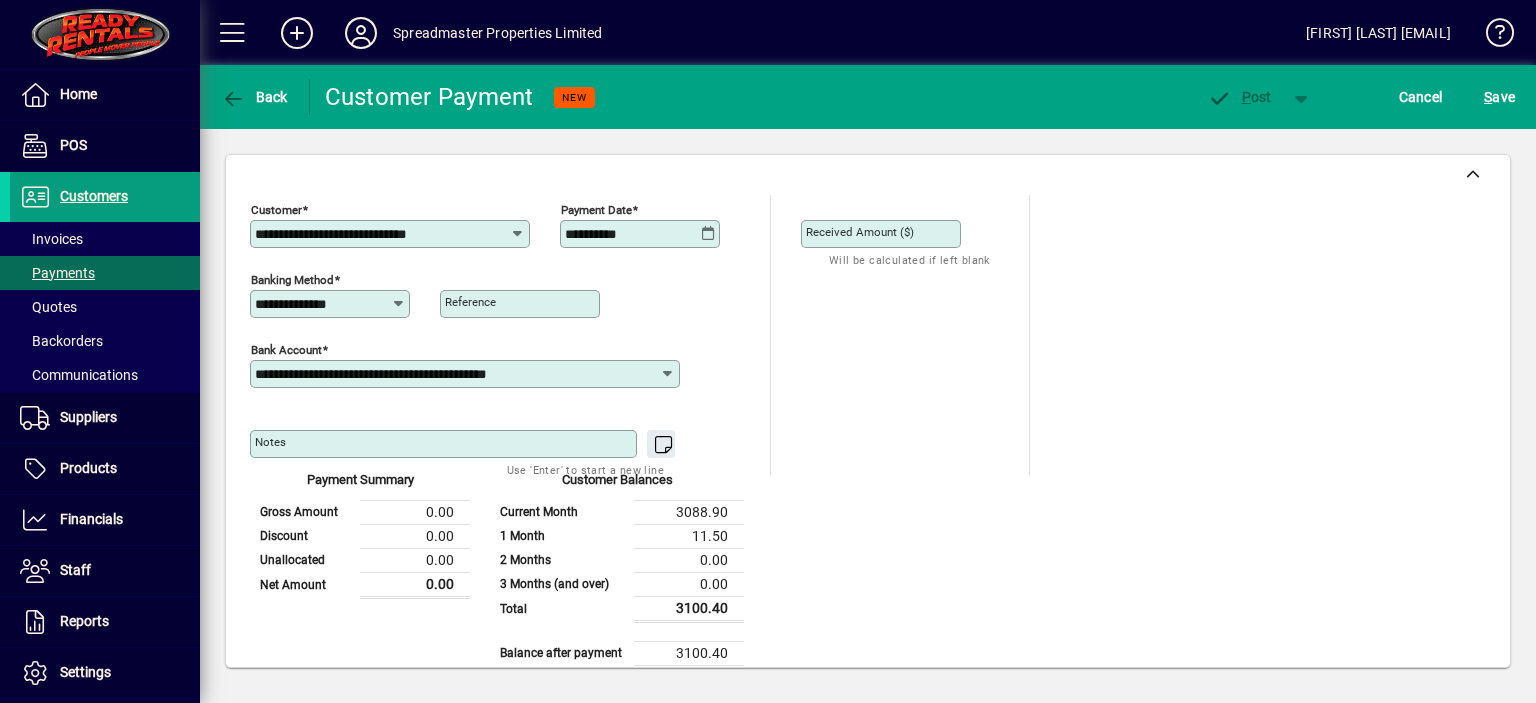 click 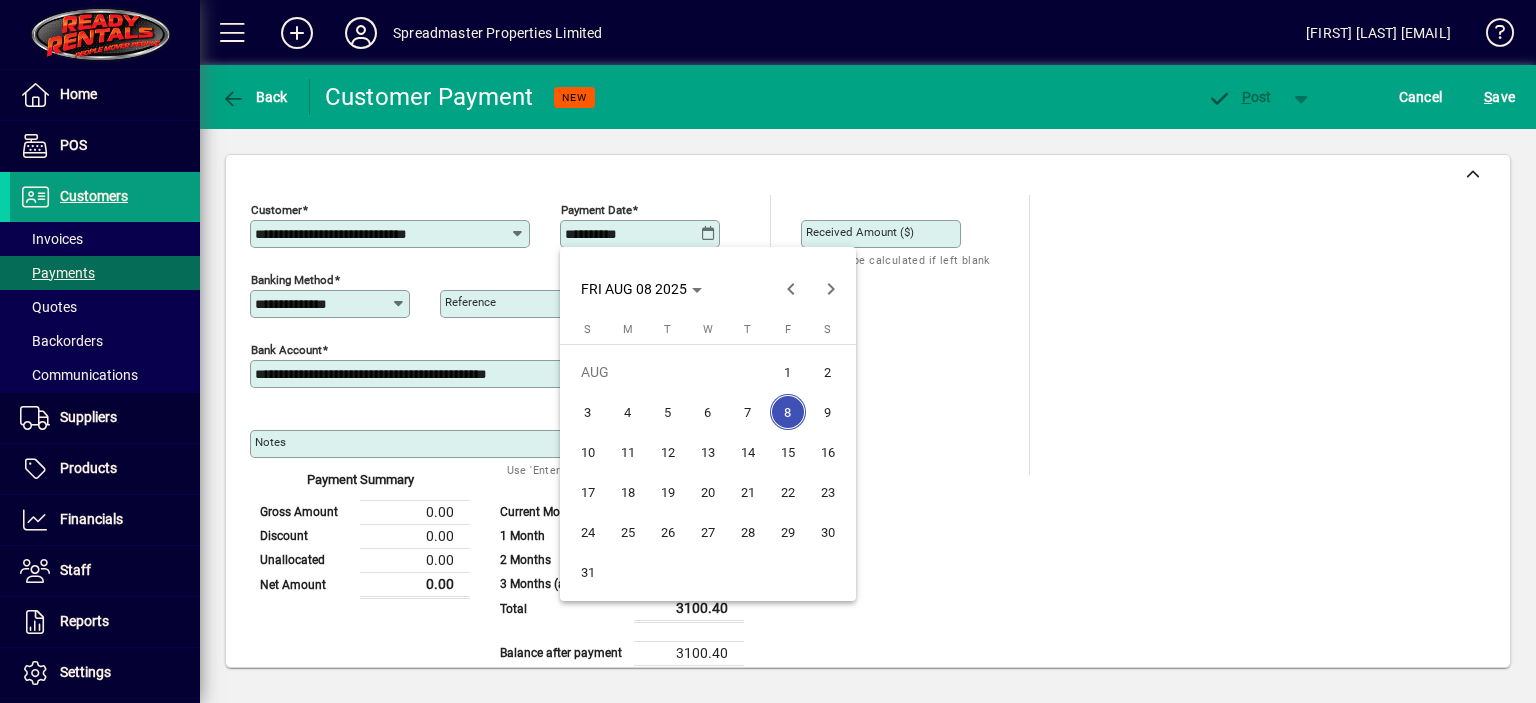 click on "7" at bounding box center [748, 412] 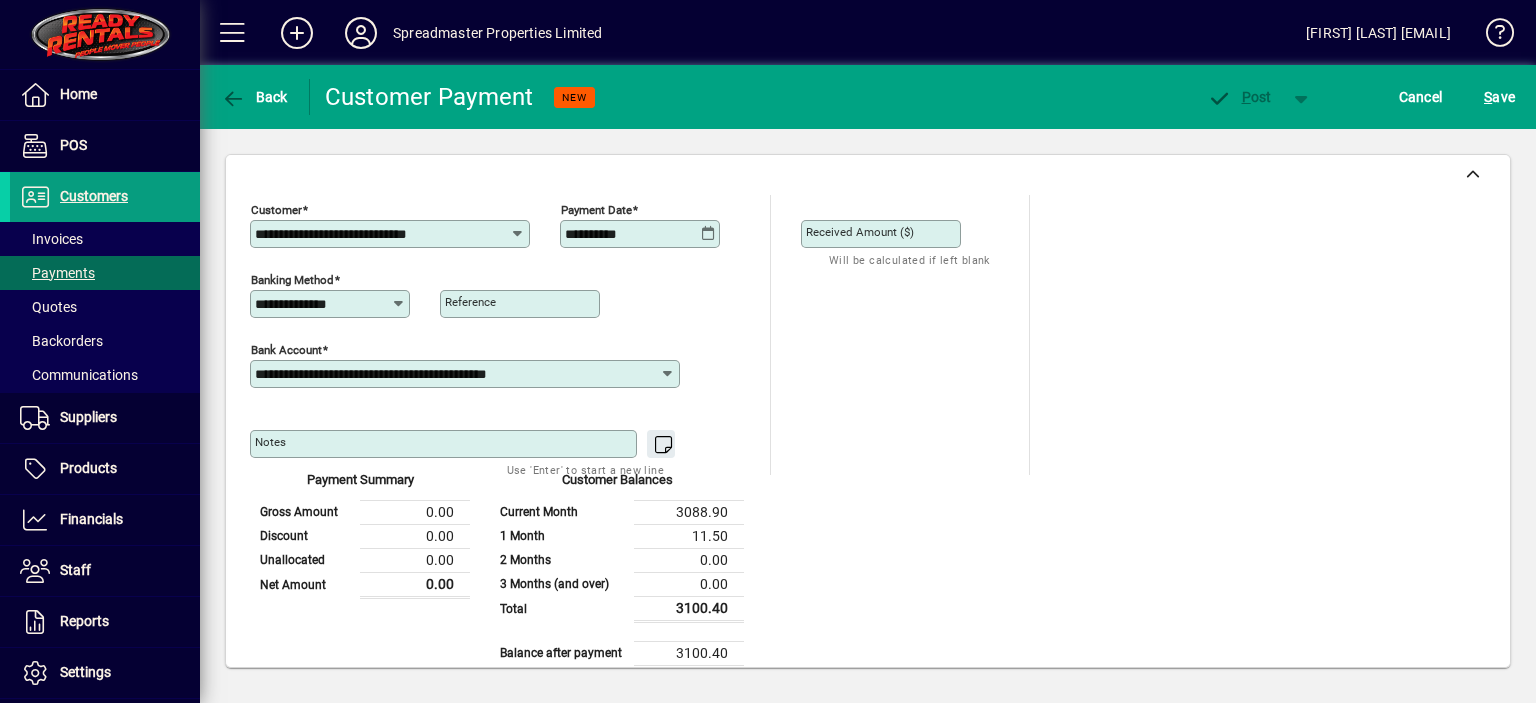 click on "Received Amount ($)" at bounding box center (883, 234) 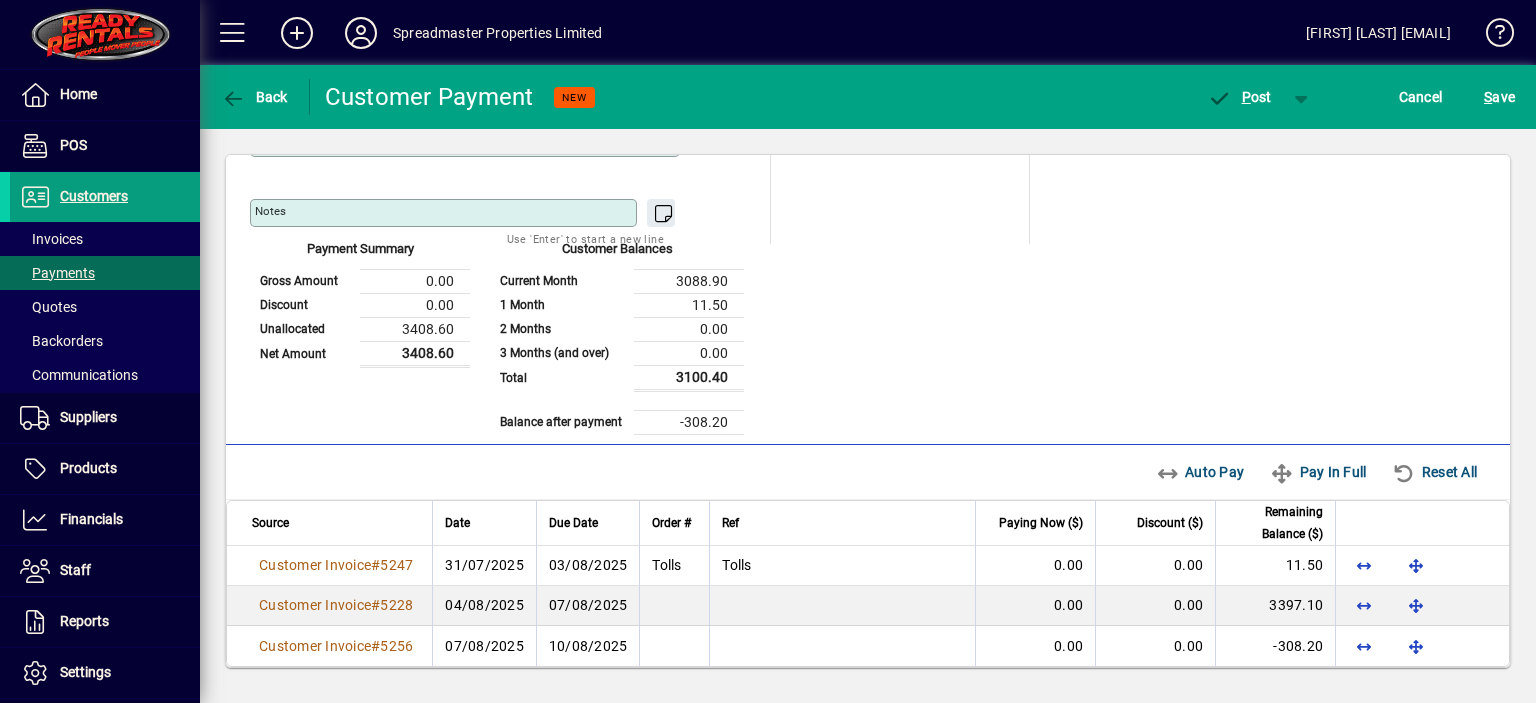 scroll, scrollTop: 244, scrollLeft: 0, axis: vertical 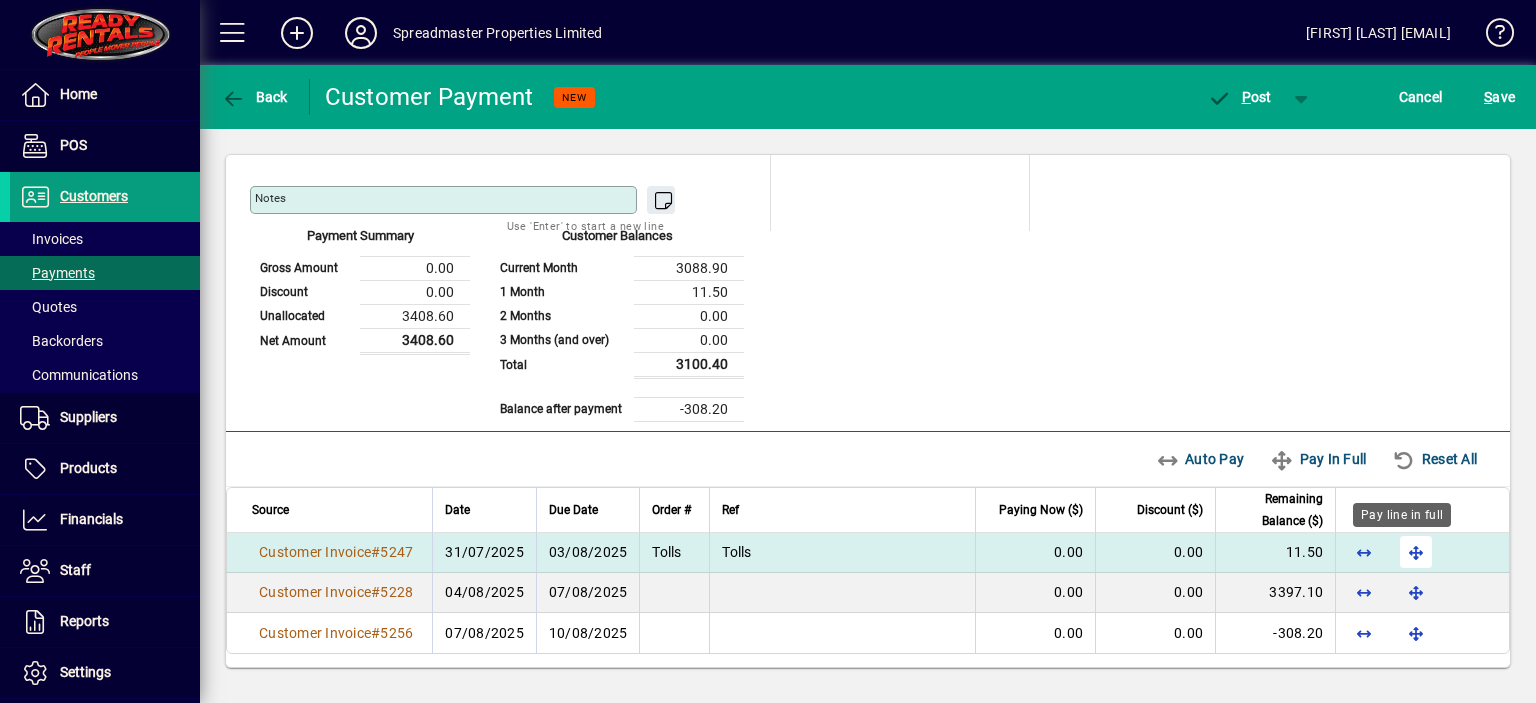 type on "*******" 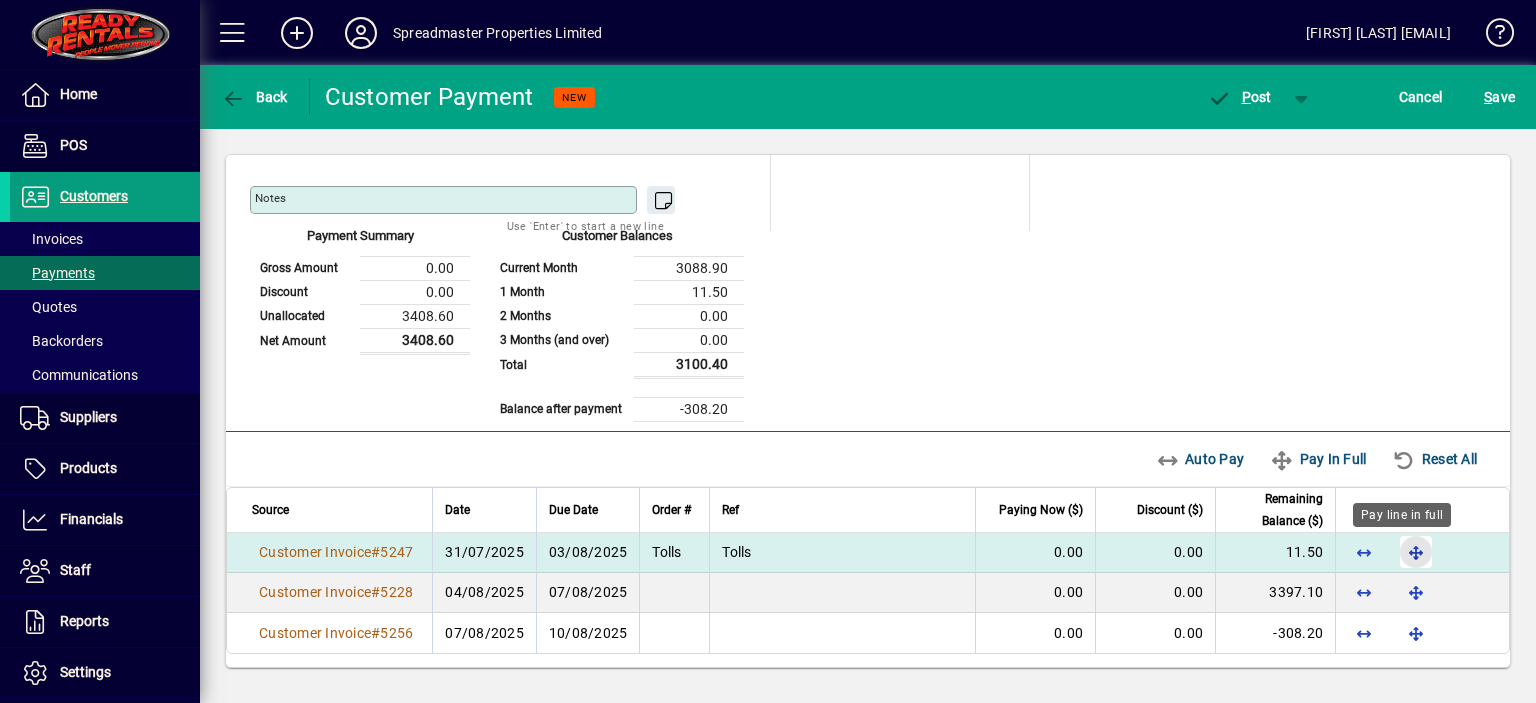 click at bounding box center [1416, 552] 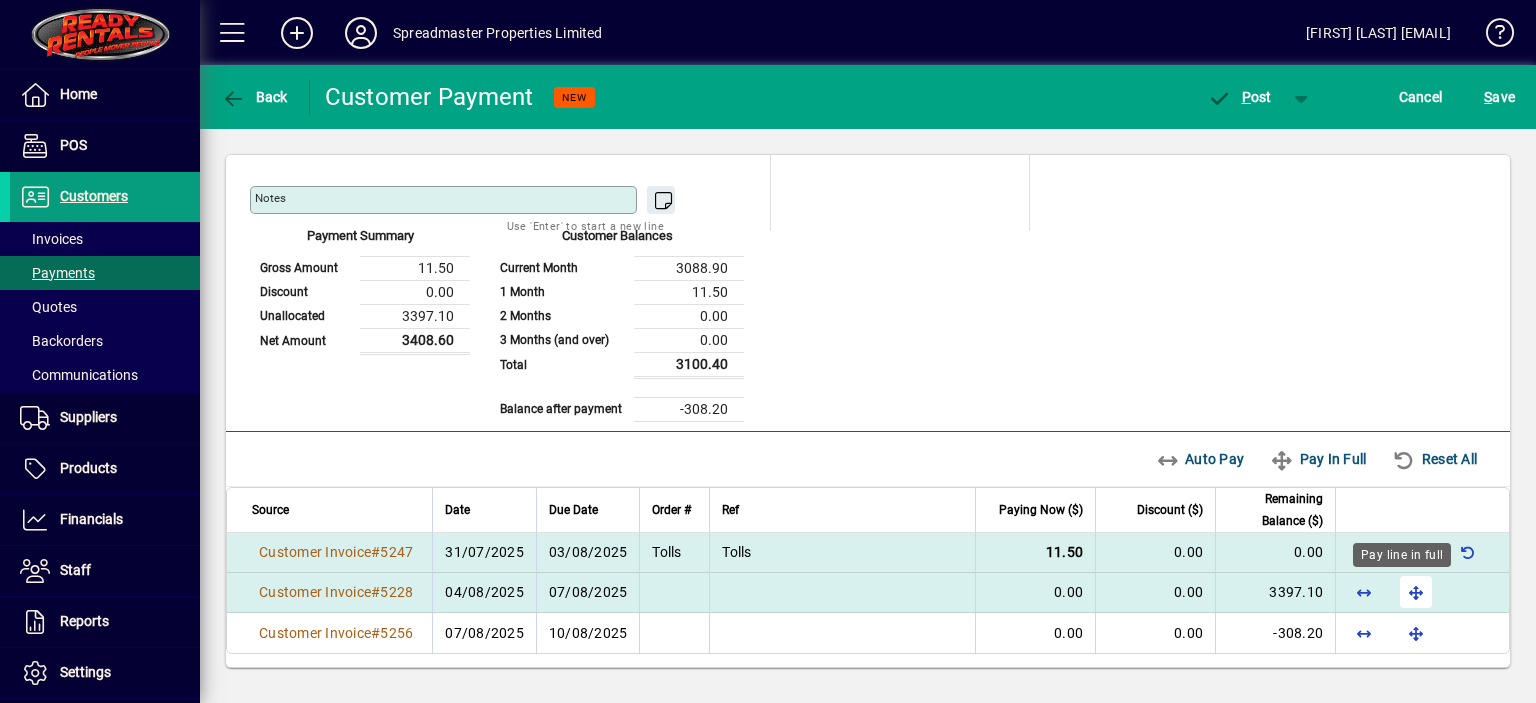 click at bounding box center [1416, 592] 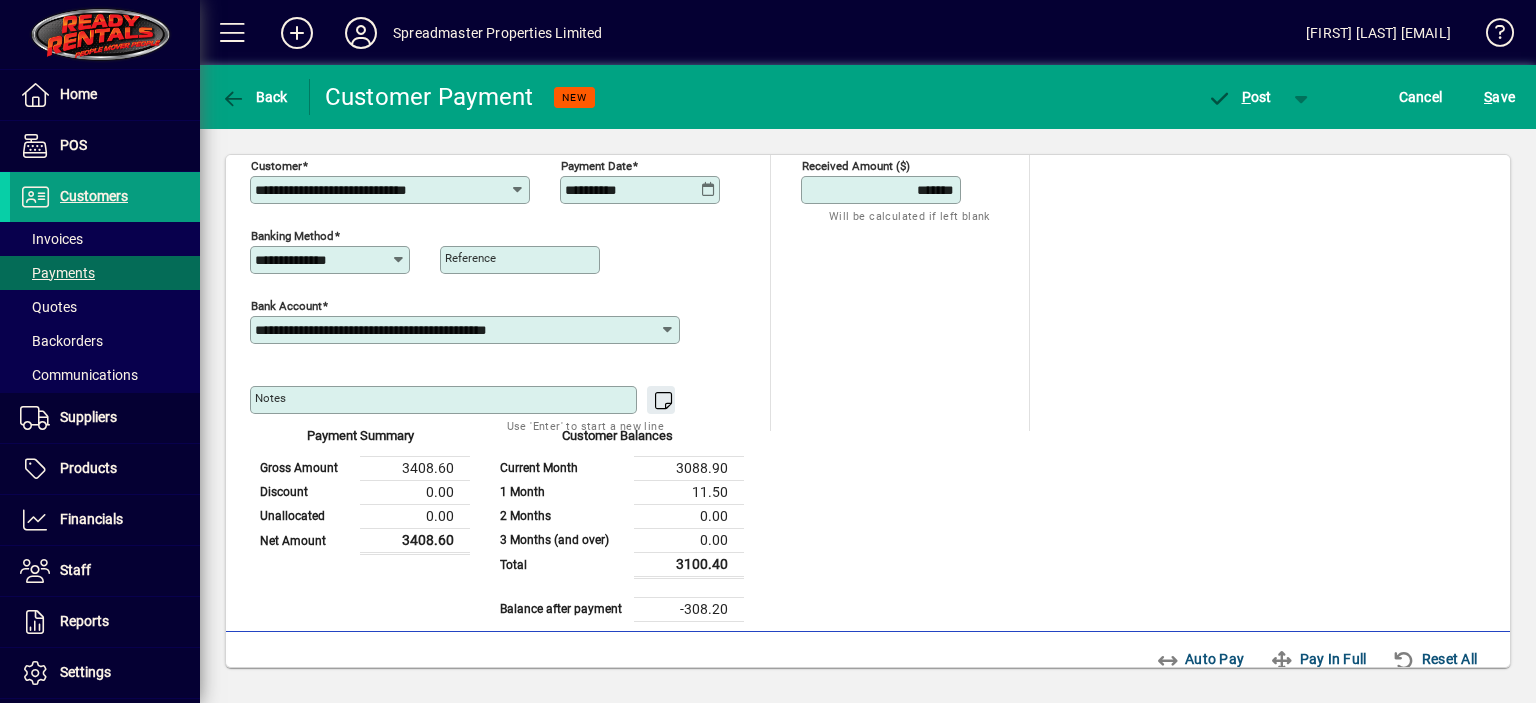 scroll, scrollTop: 0, scrollLeft: 0, axis: both 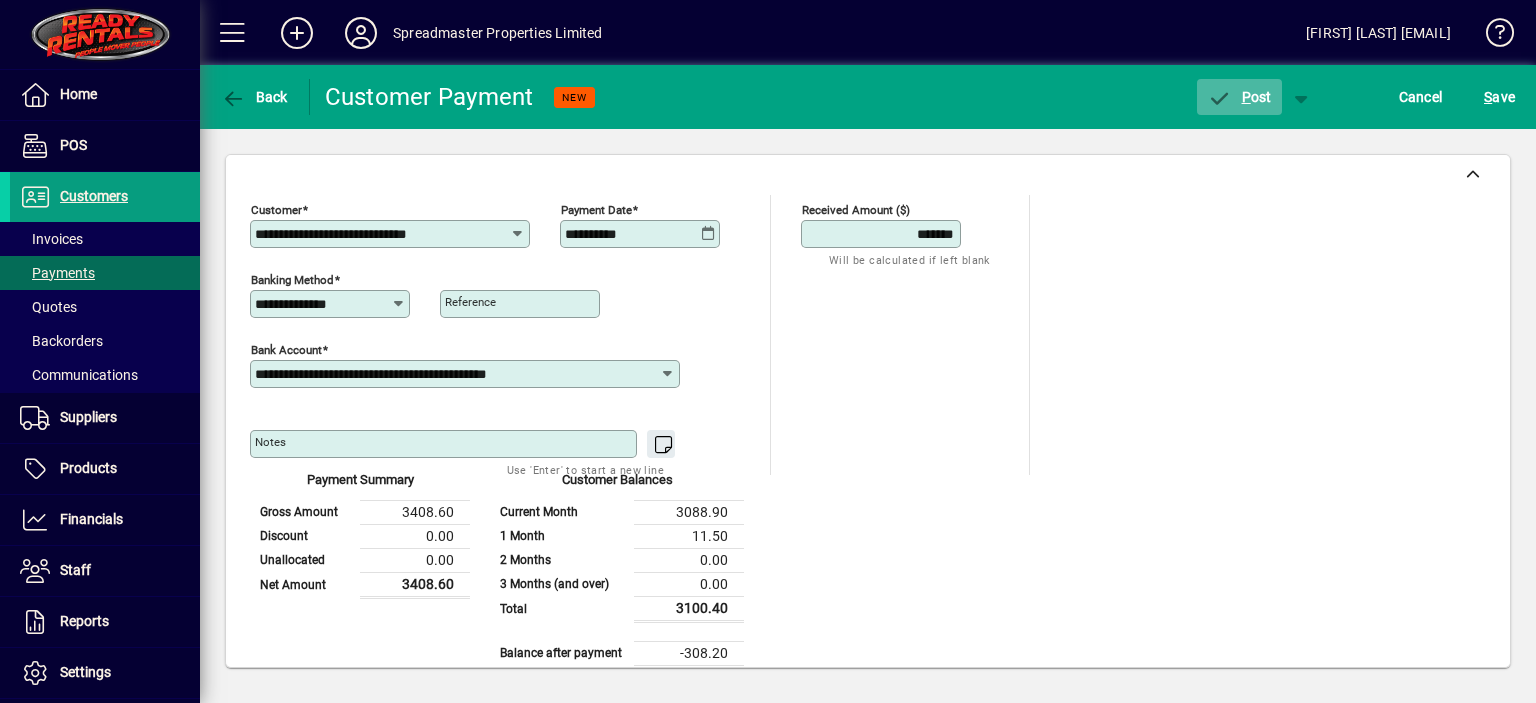 click on "P ost" 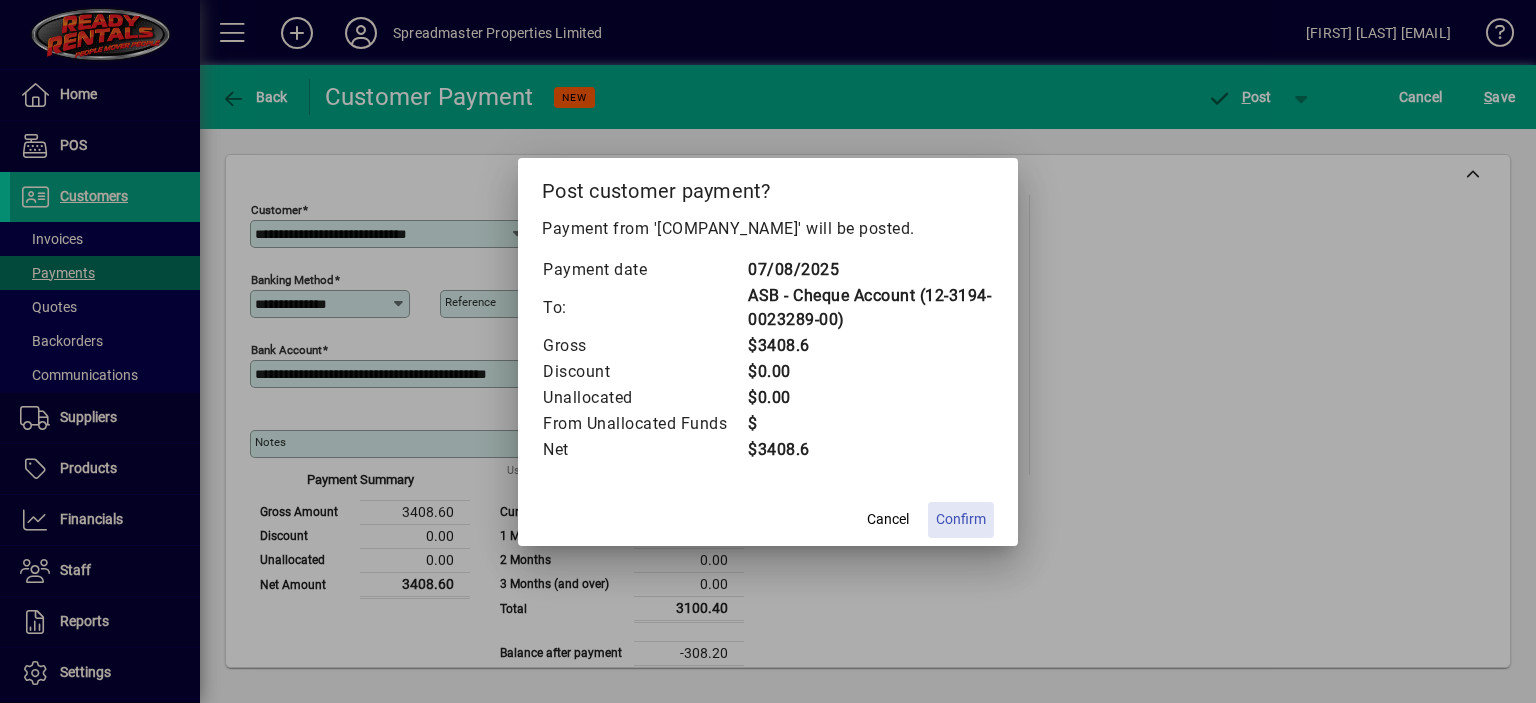 click on "Confirm" 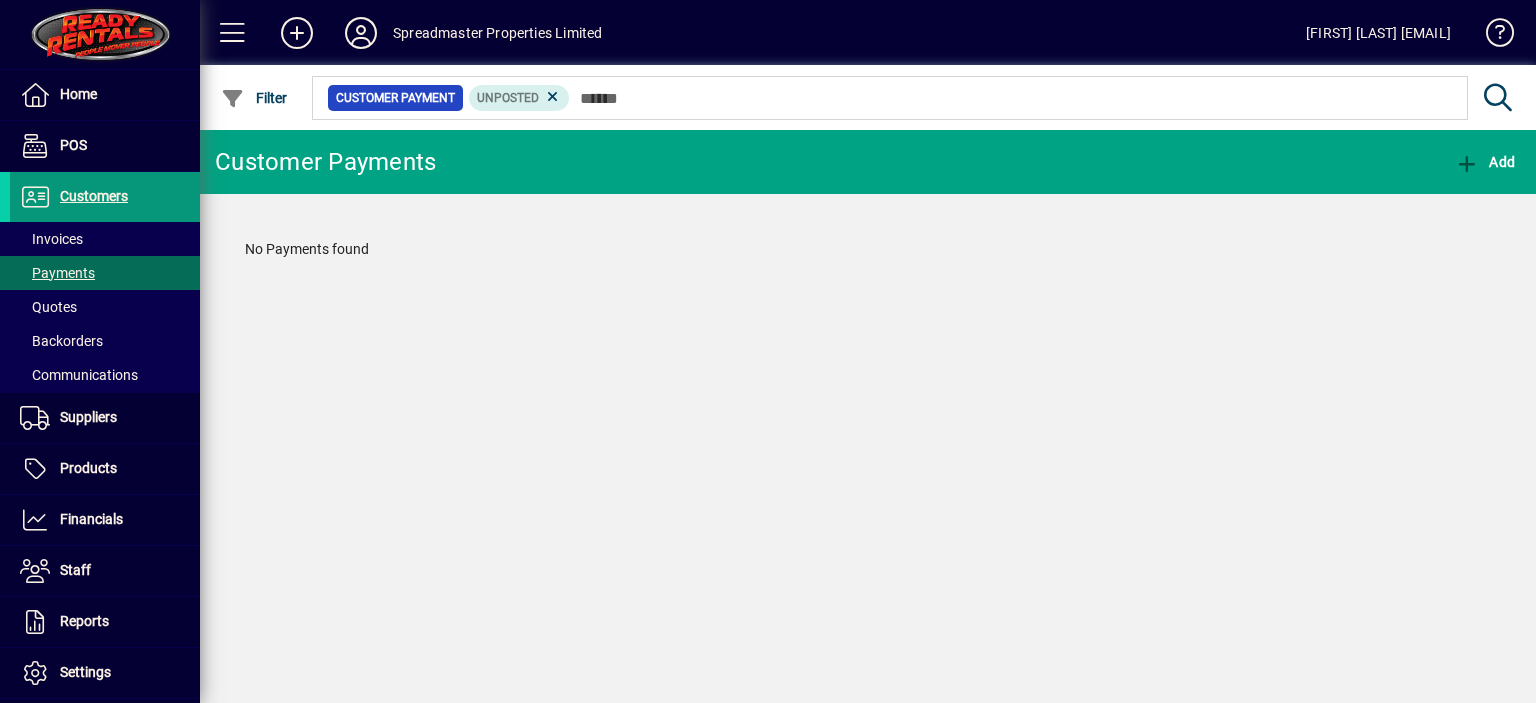click on "Customers" at bounding box center (94, 196) 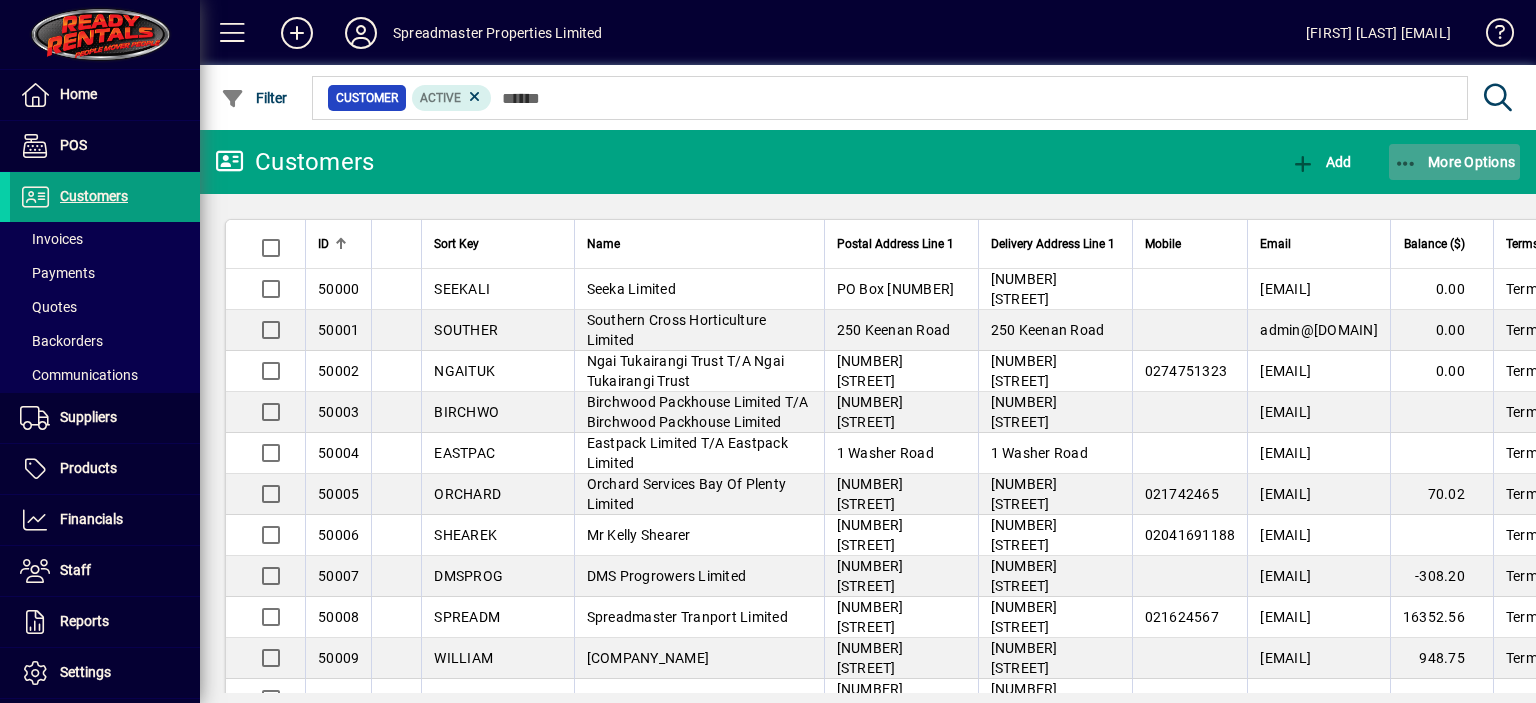 click on "More Options" 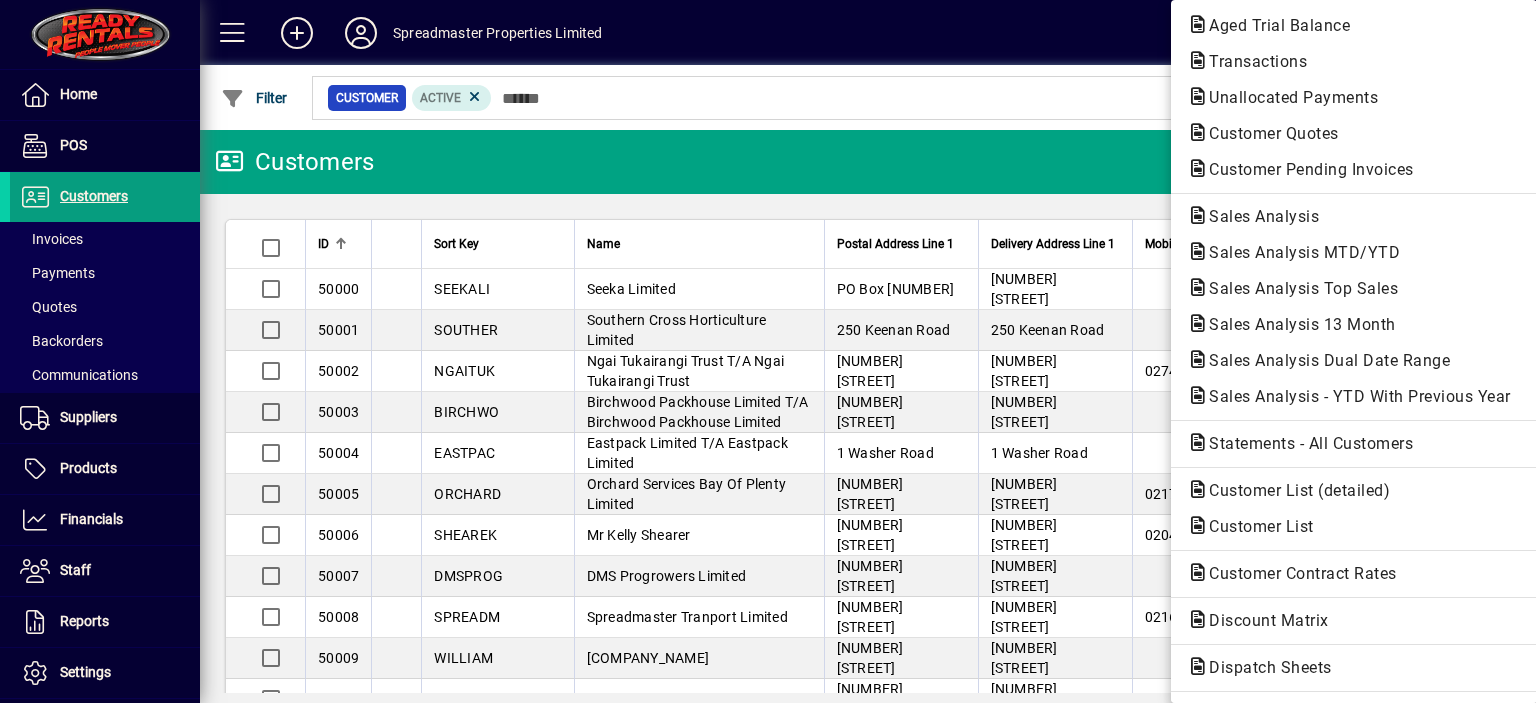 click on "Aged Trial Balance" at bounding box center (1252, 61) 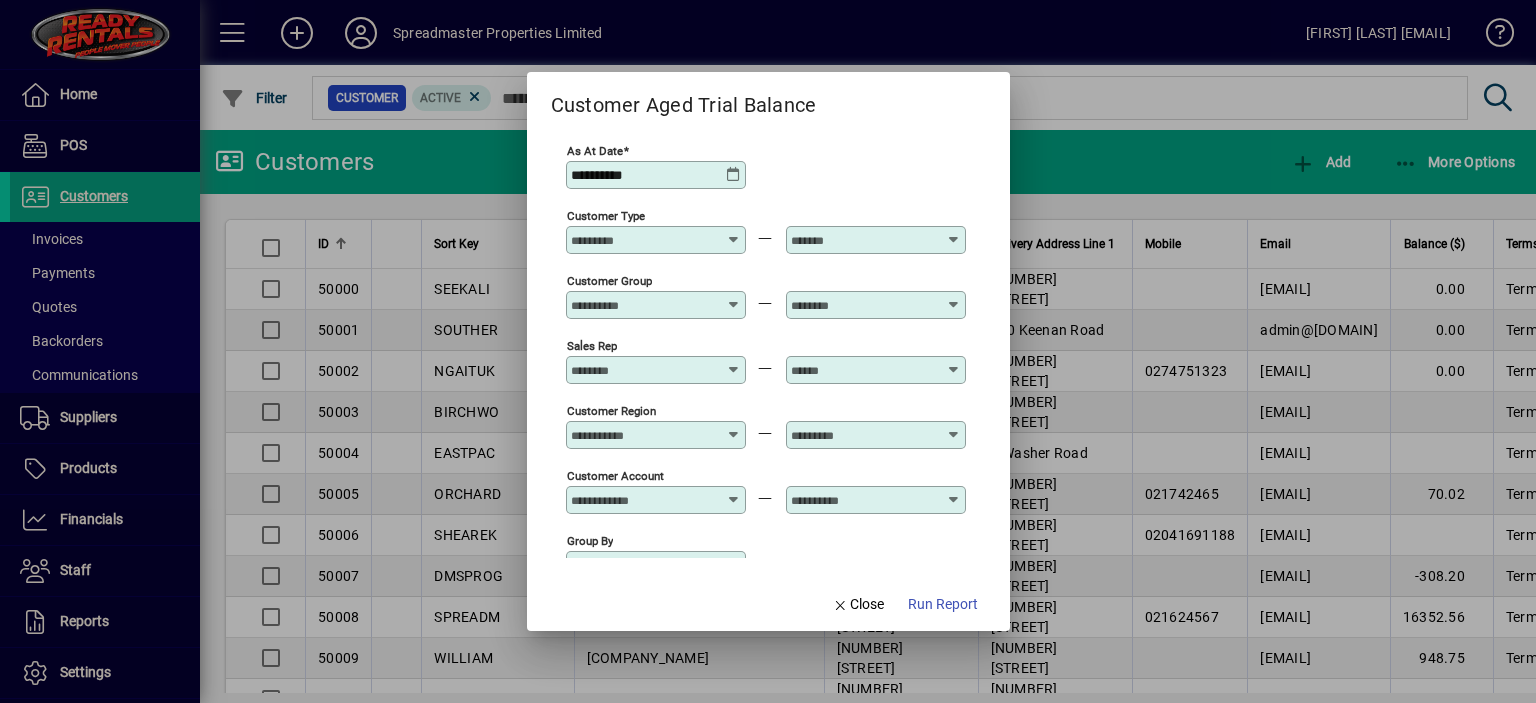 scroll, scrollTop: 148, scrollLeft: 0, axis: vertical 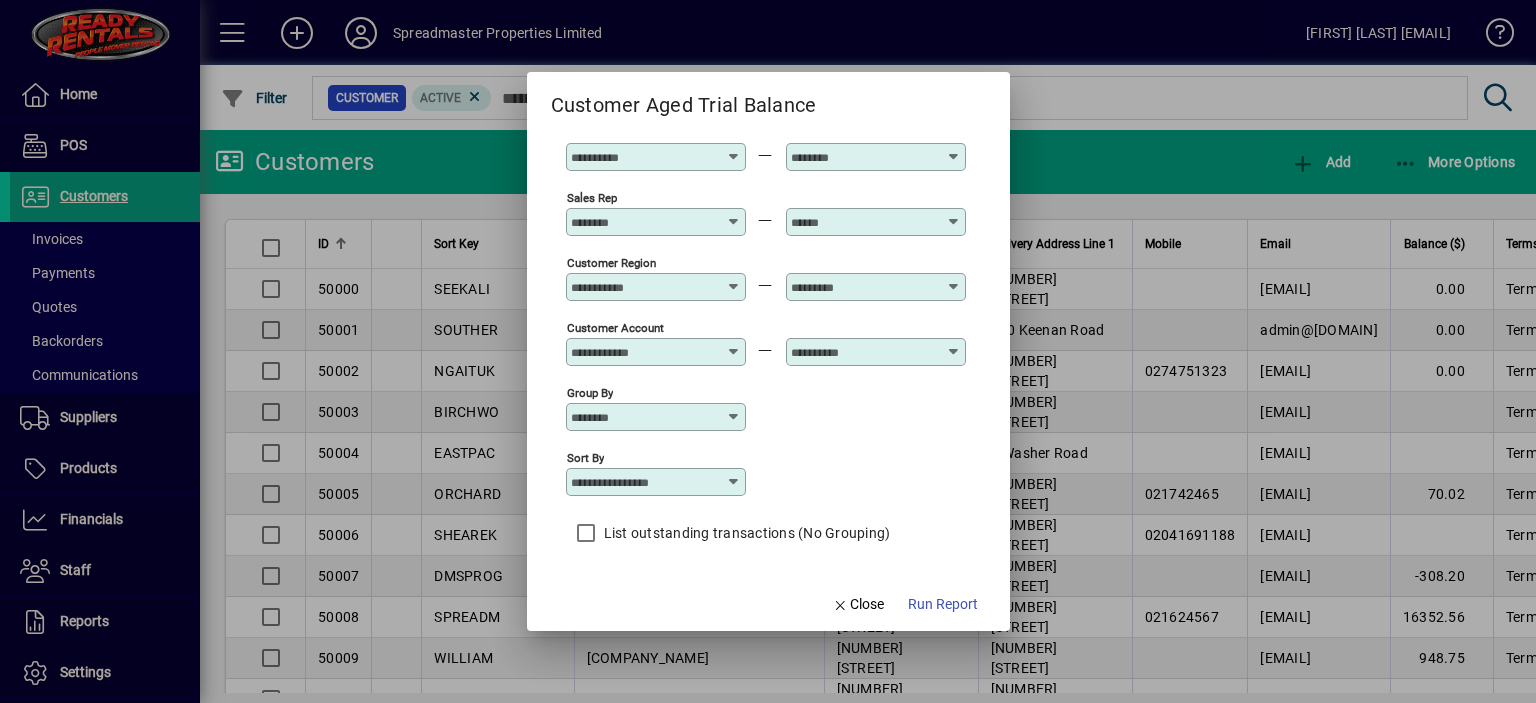 click at bounding box center [734, 482] 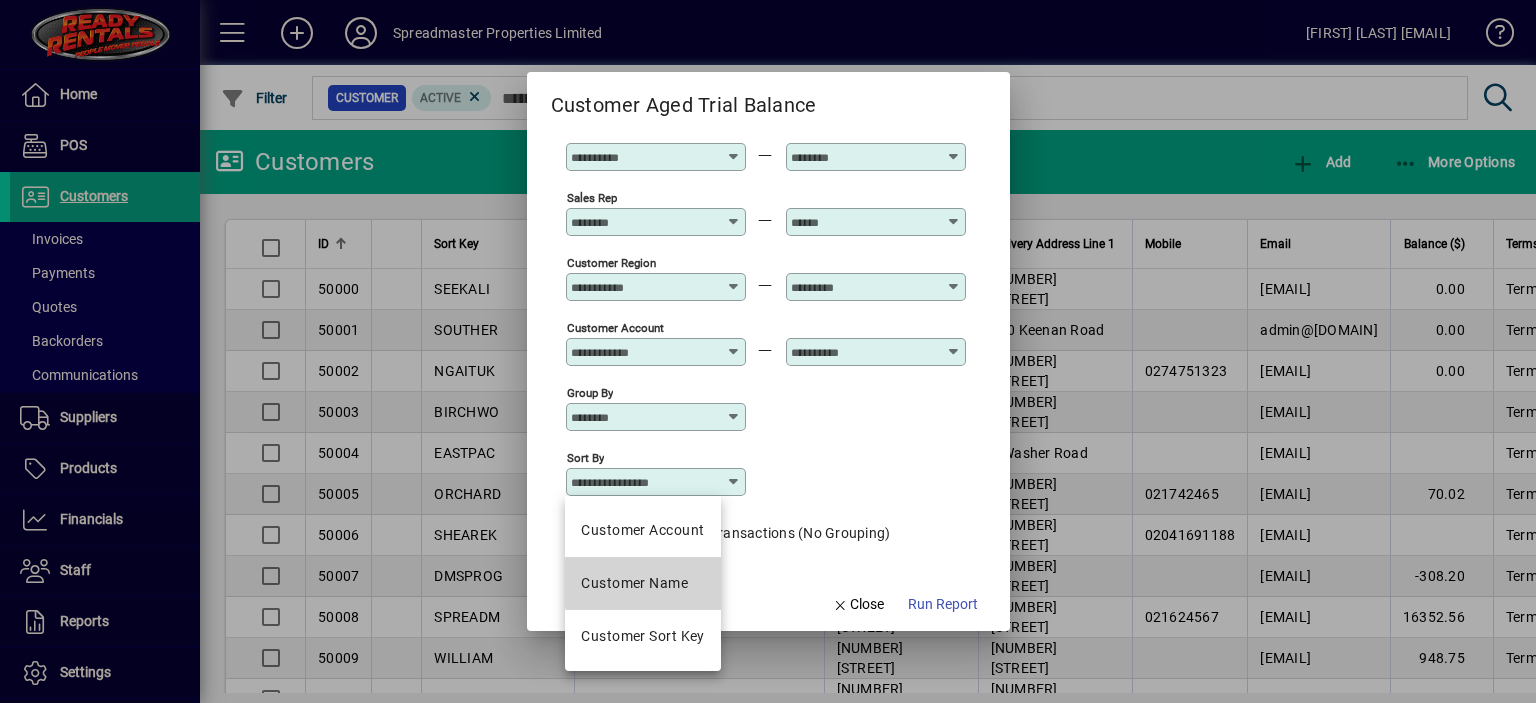 click on "Customer Name" at bounding box center [634, 583] 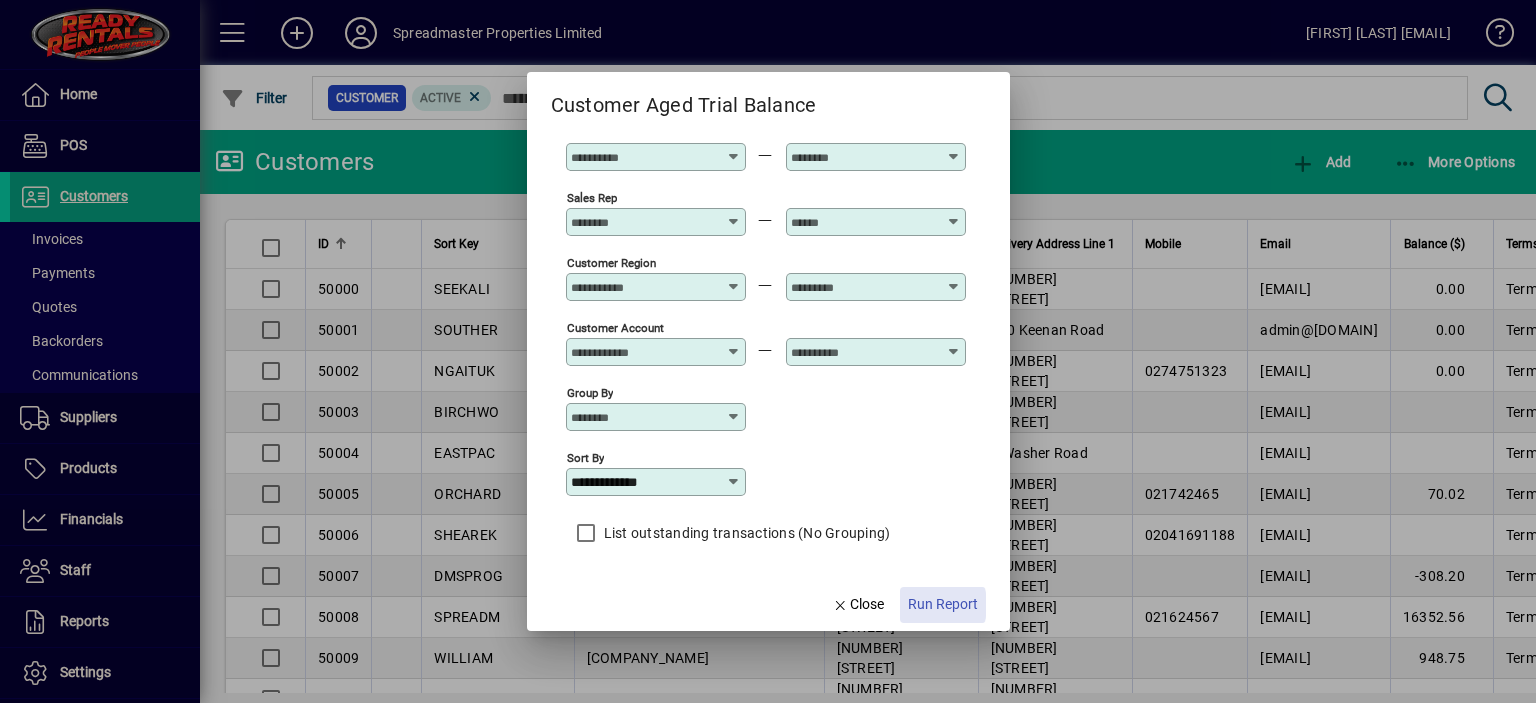 click on "Run Report" 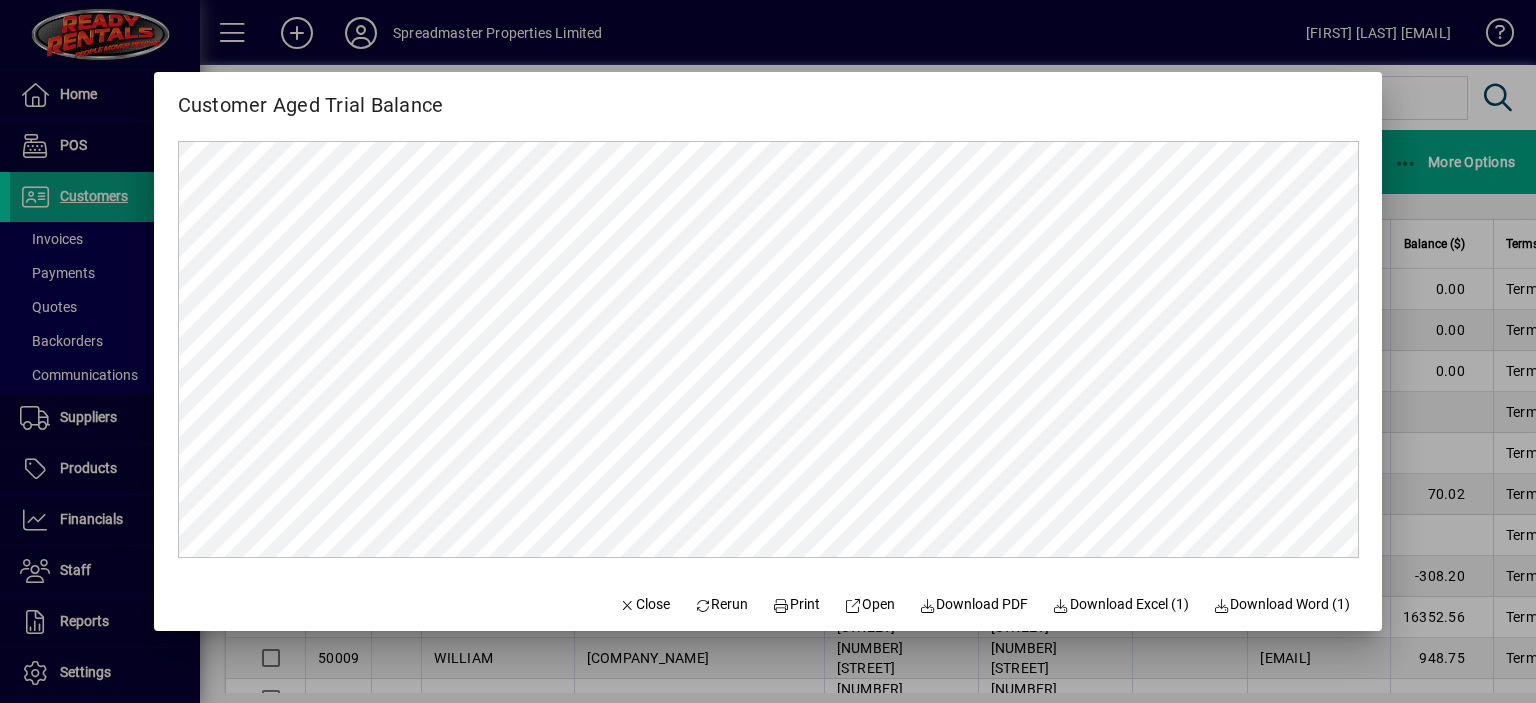 scroll, scrollTop: 0, scrollLeft: 0, axis: both 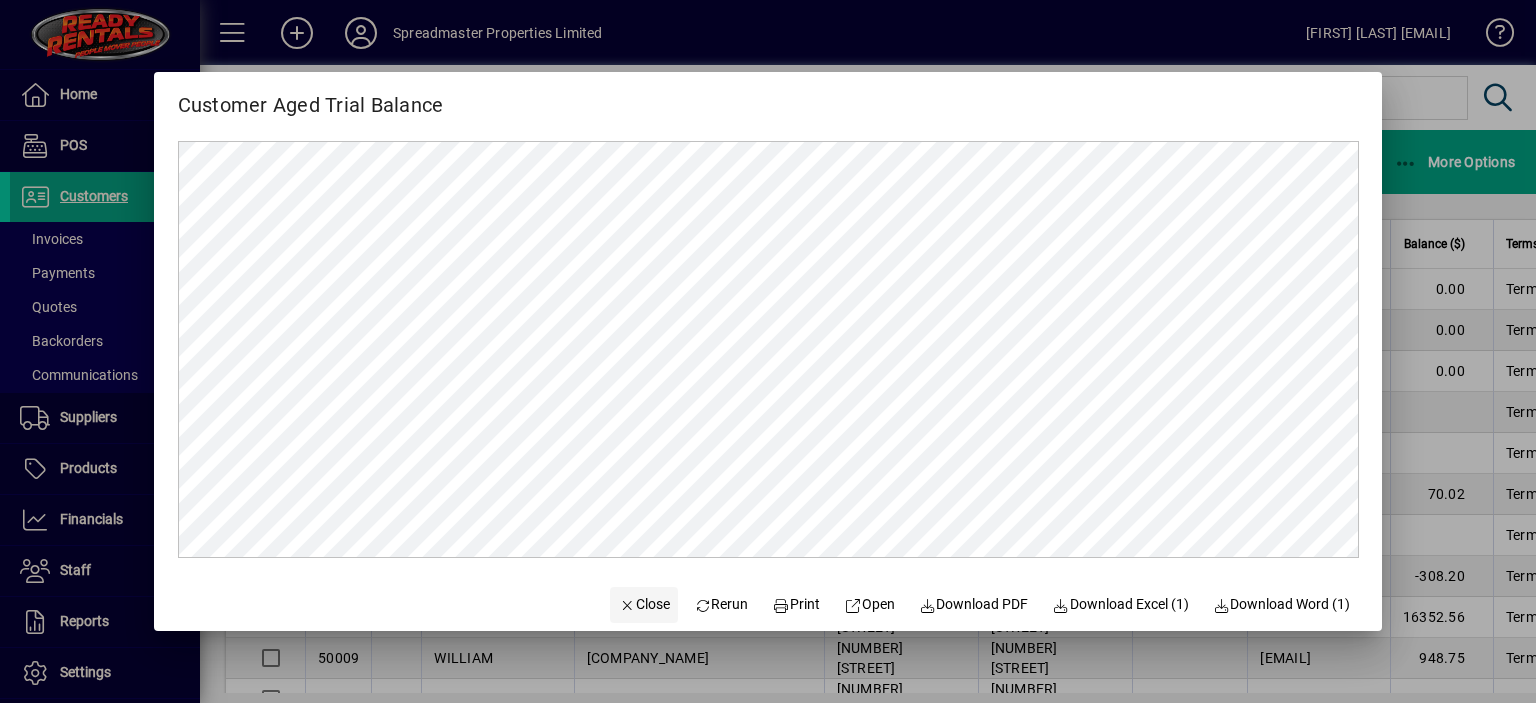 click on "Close" 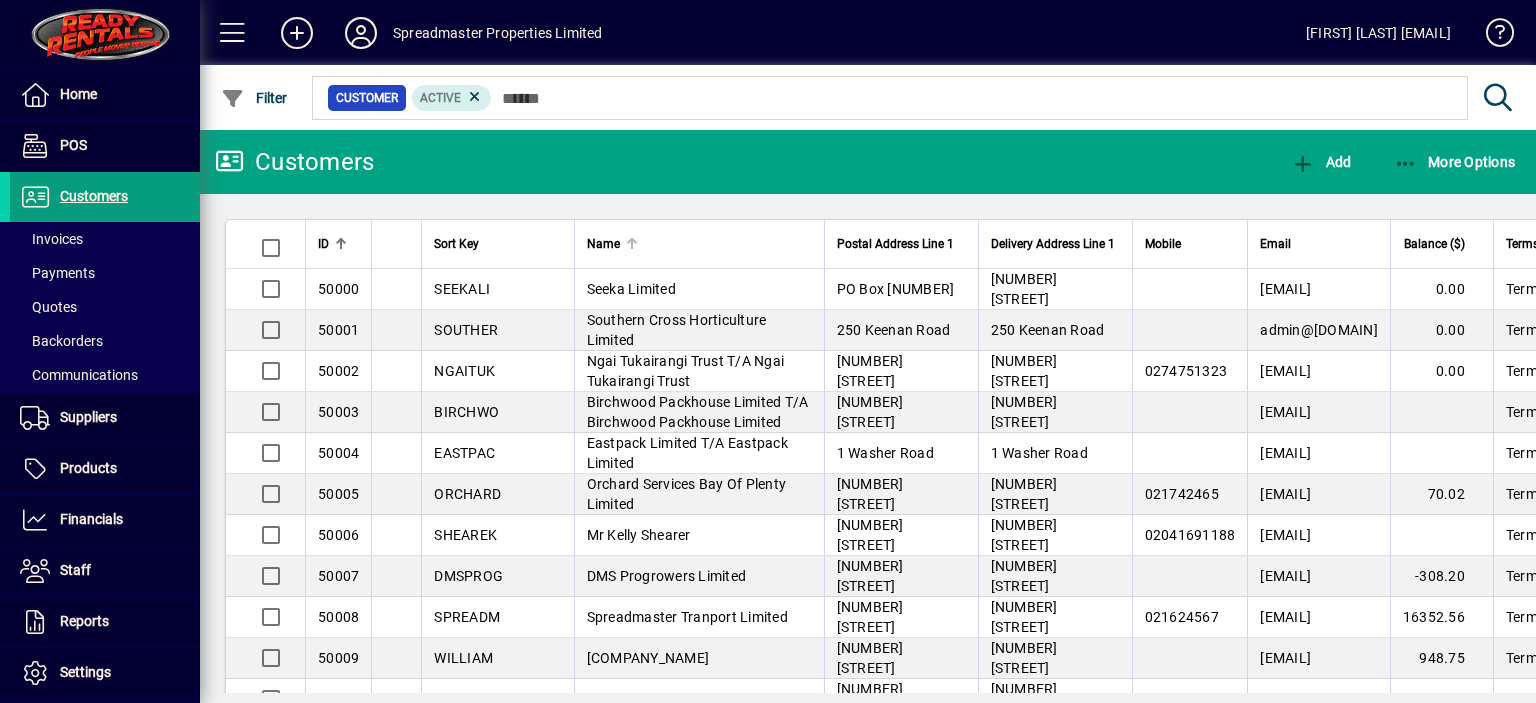click on "Name" at bounding box center [699, 244] 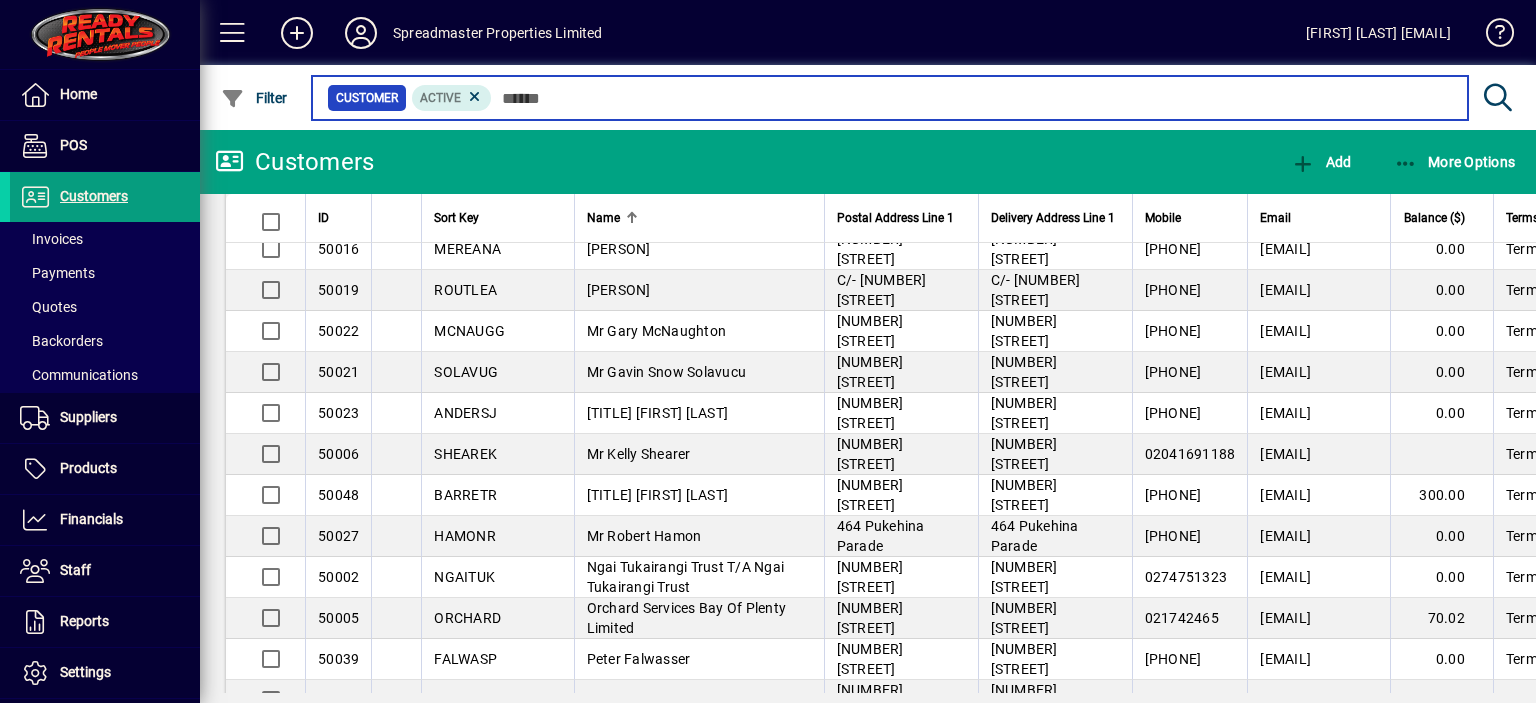 scroll, scrollTop: 800, scrollLeft: 0, axis: vertical 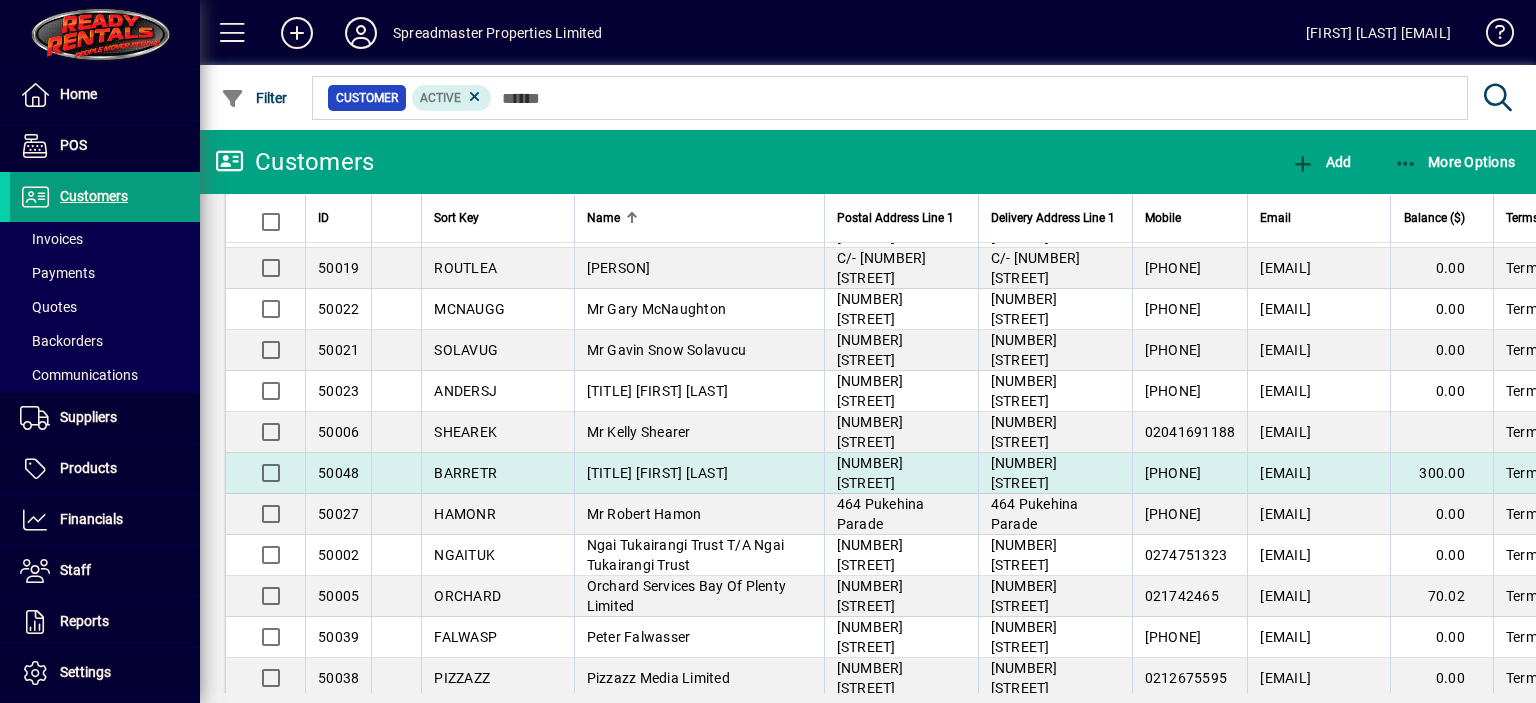 click on "Mr Ricky Alan Barrett" at bounding box center [658, 473] 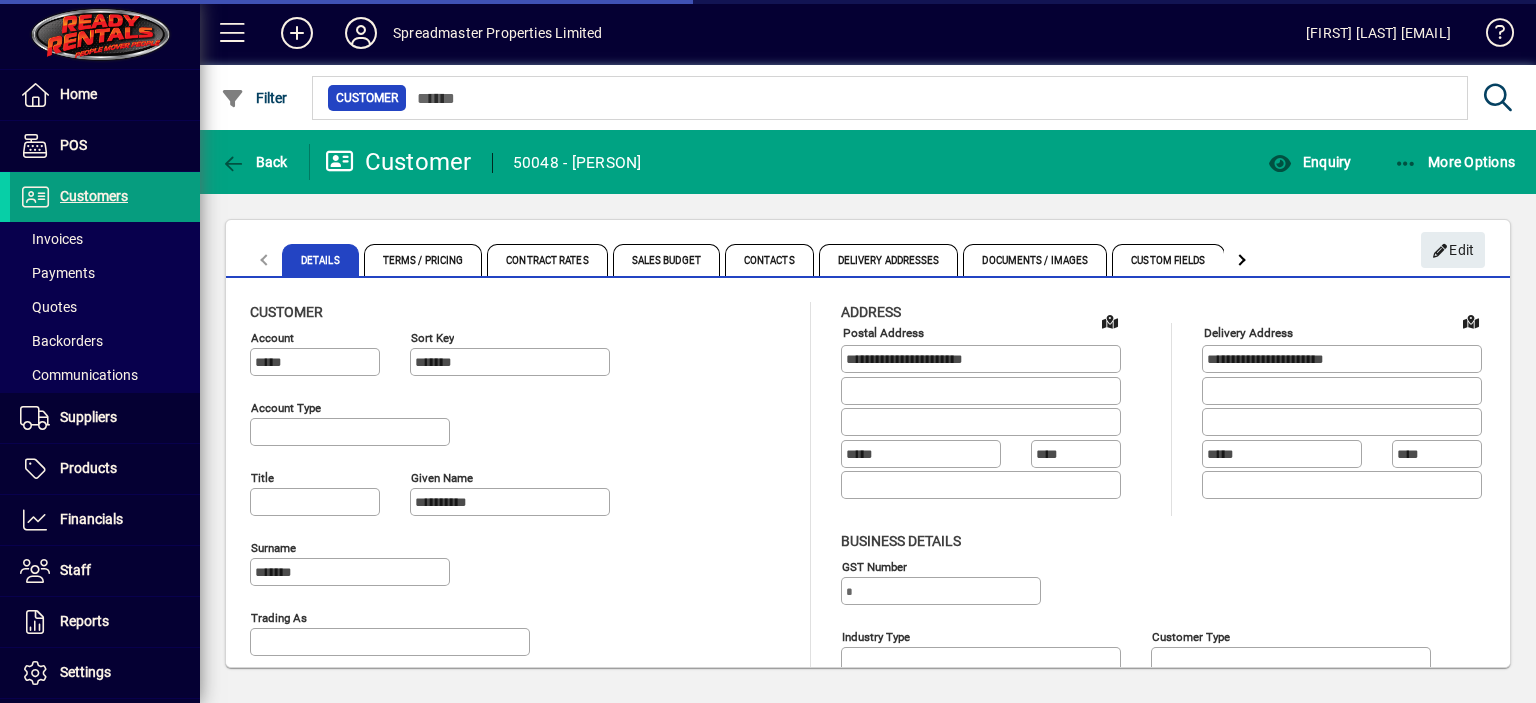 type on "**********" 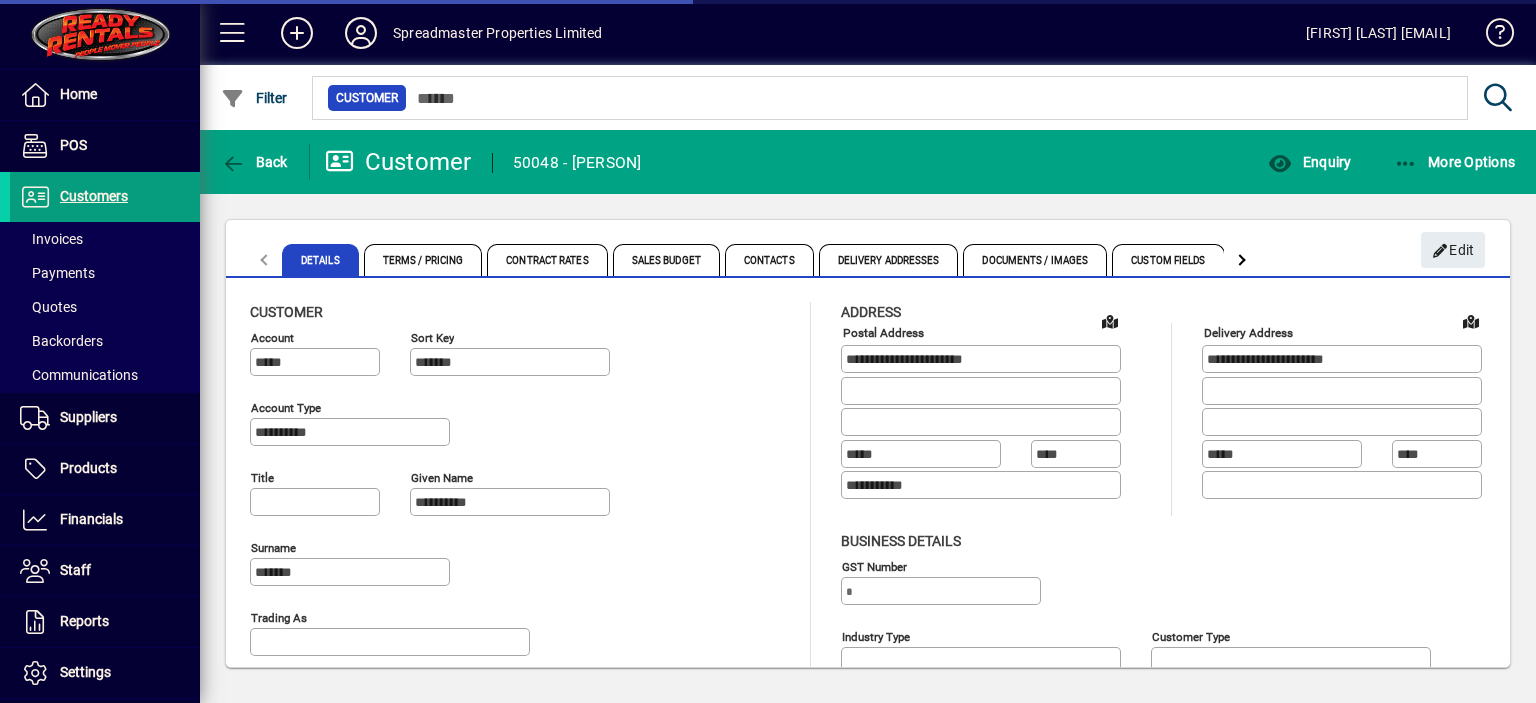 type on "**" 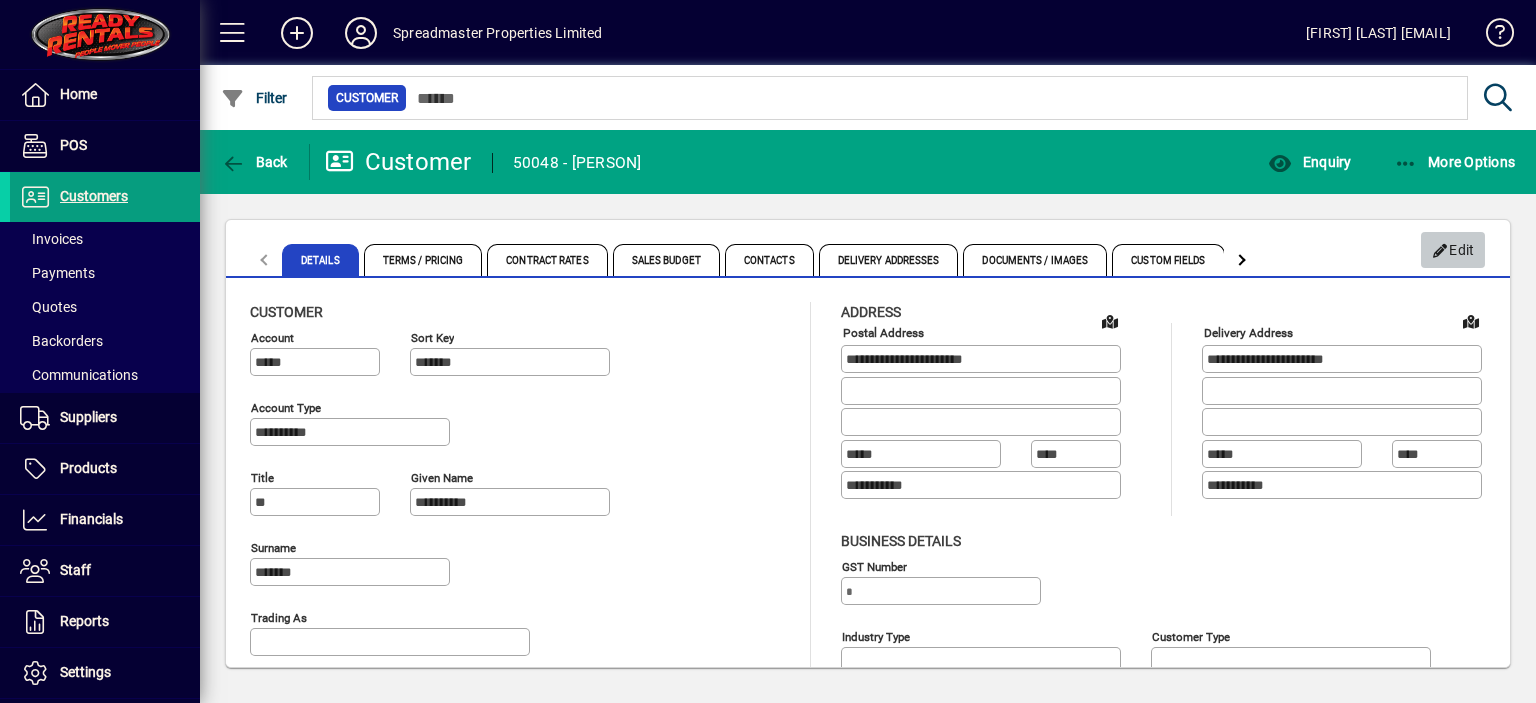 click on "Edit" 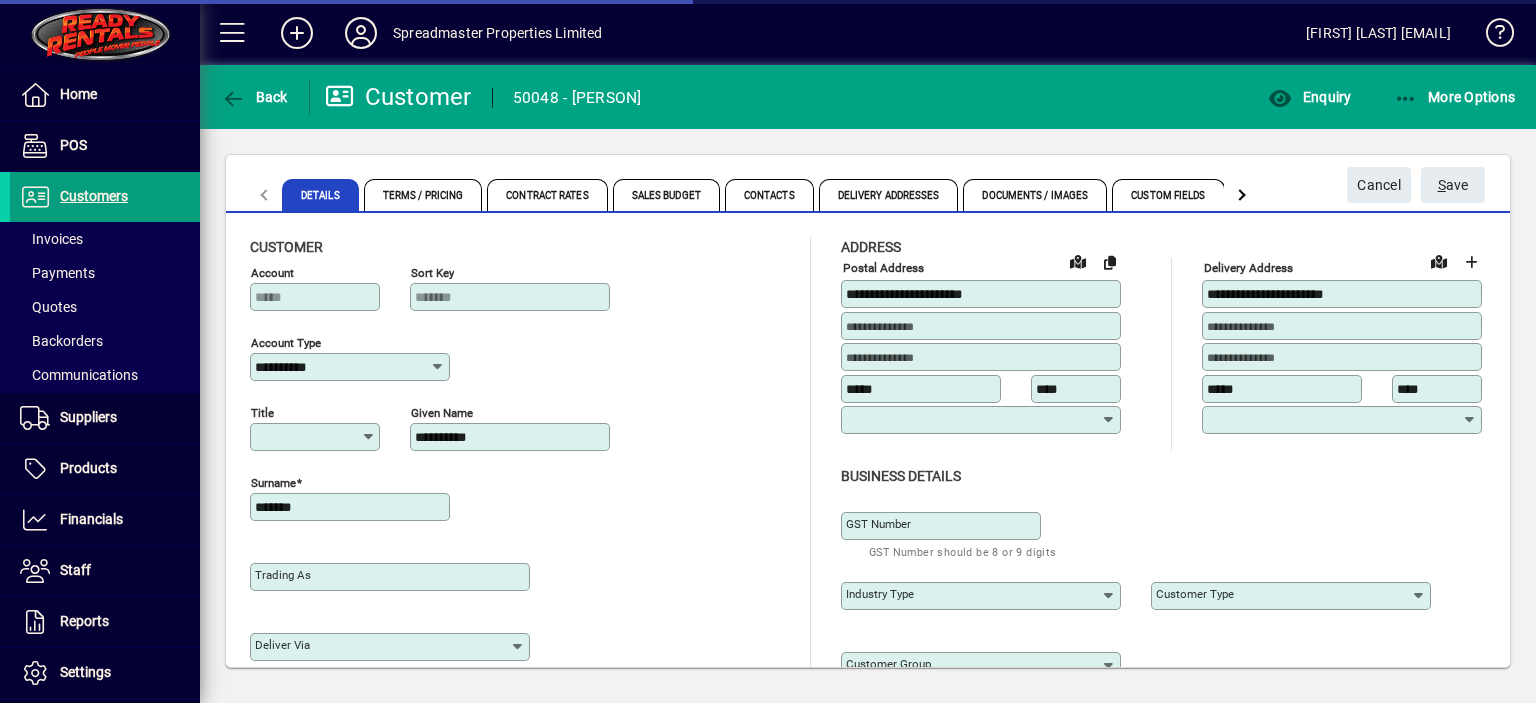 type on "**" 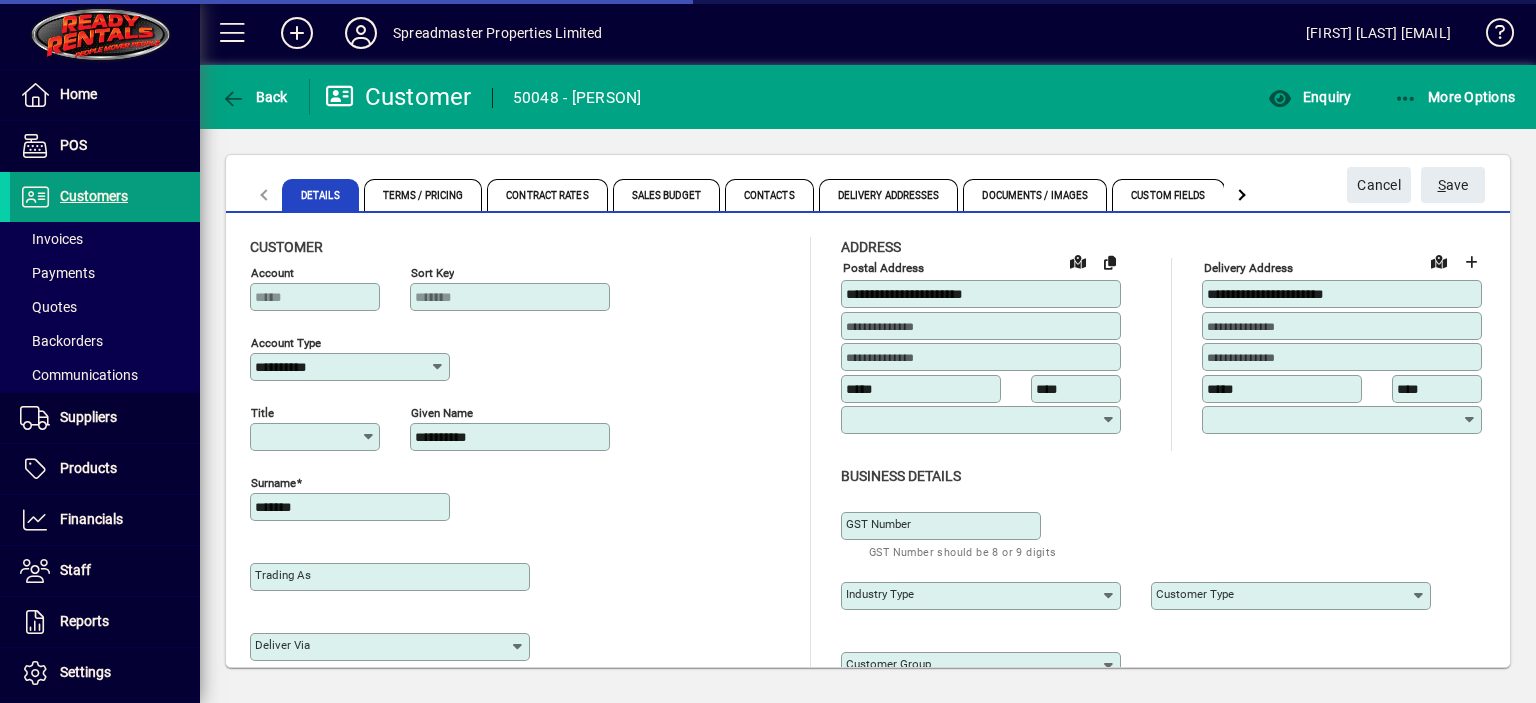 type on "**********" 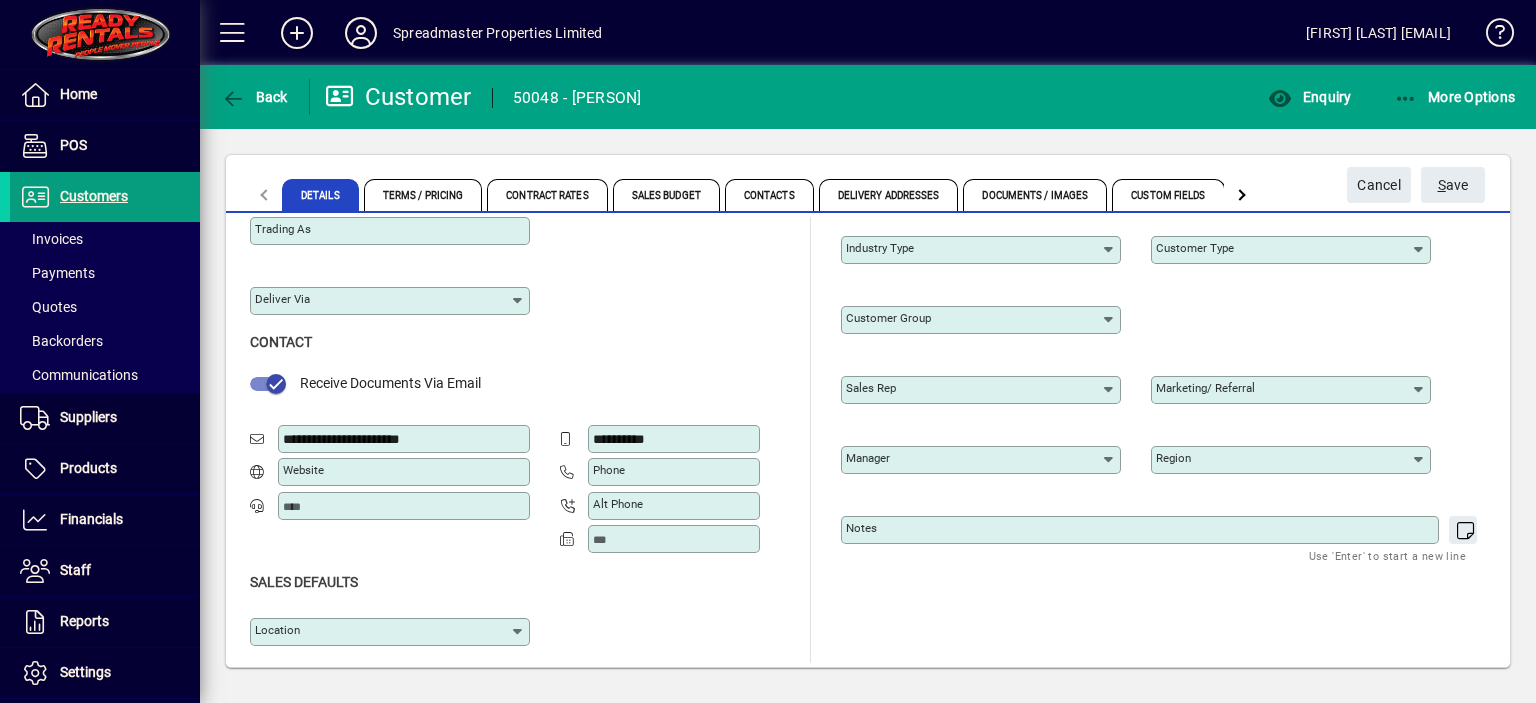 scroll, scrollTop: 350, scrollLeft: 0, axis: vertical 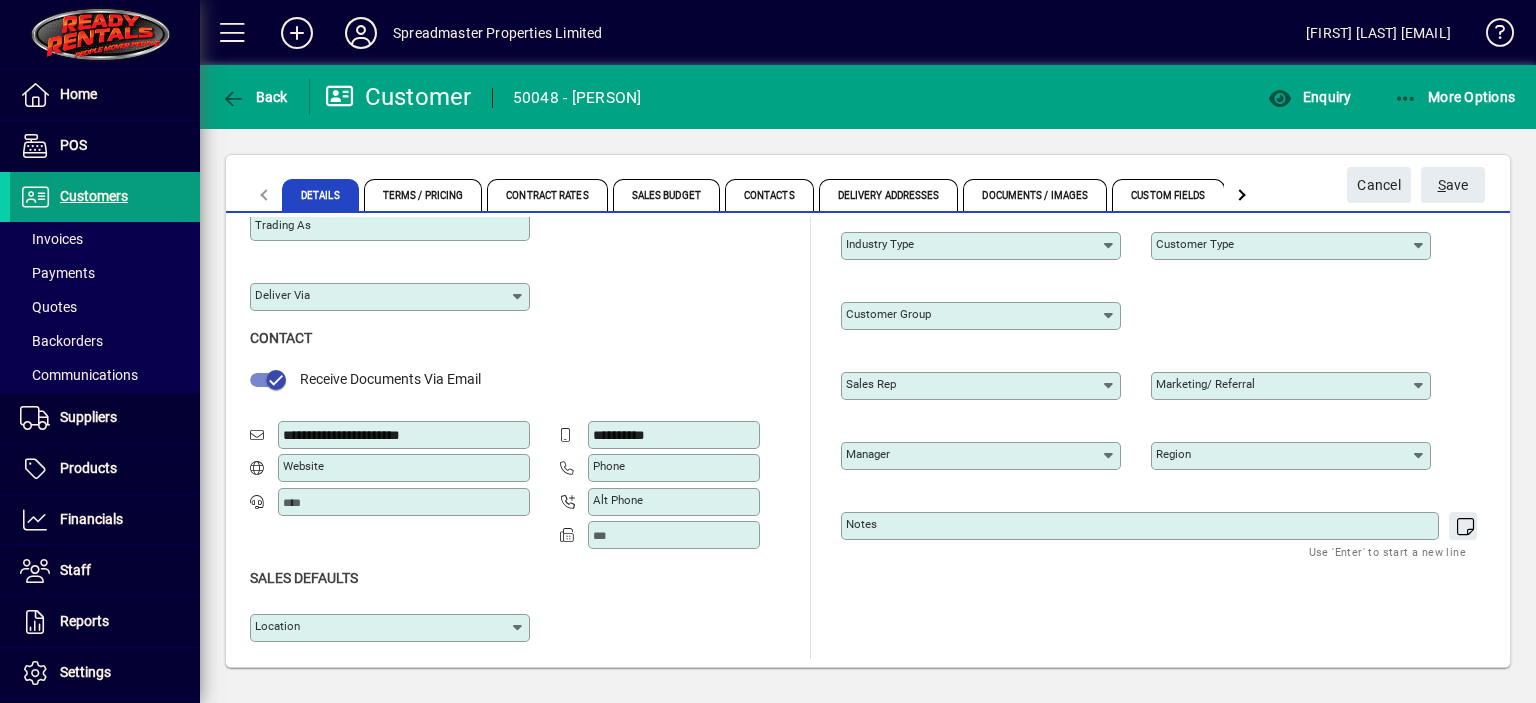 click 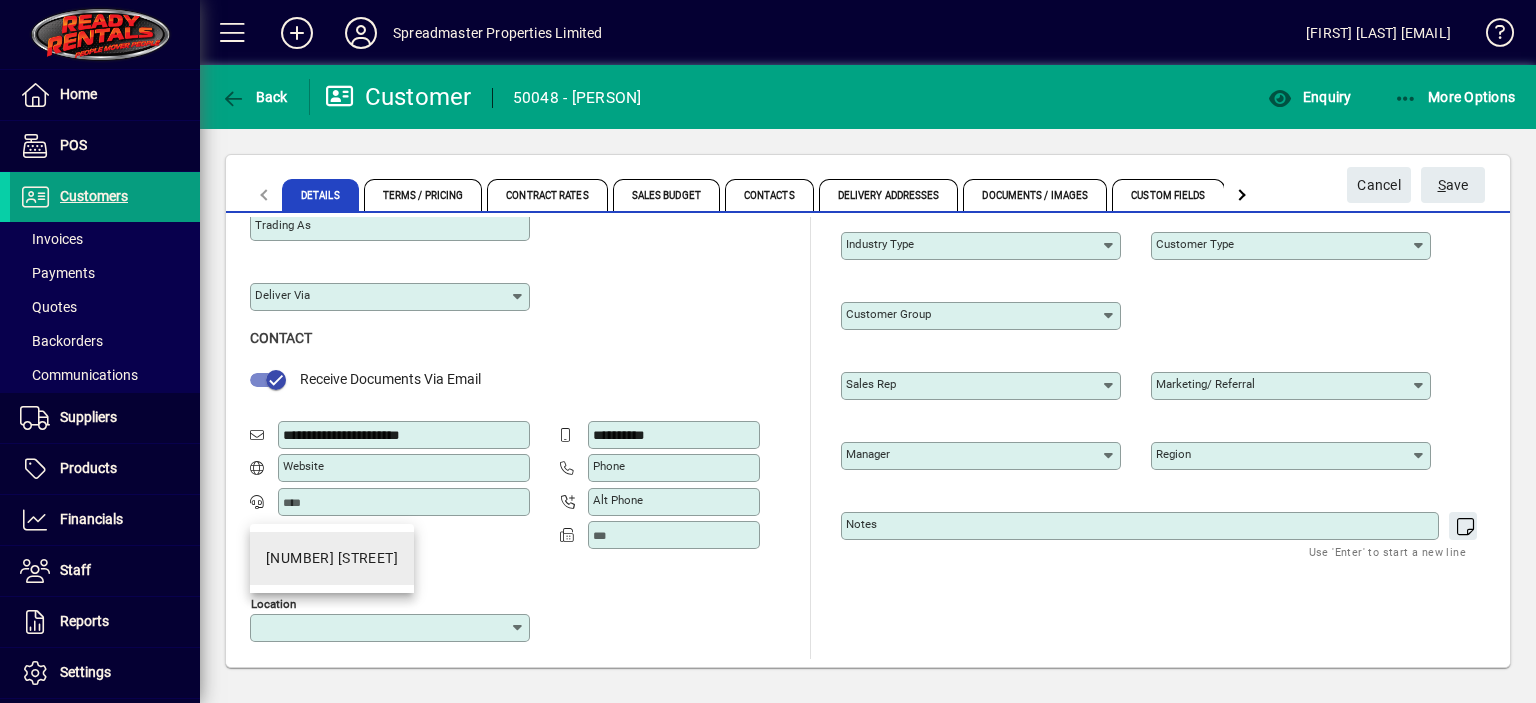 click on "965 State Highway 2" at bounding box center [332, 558] 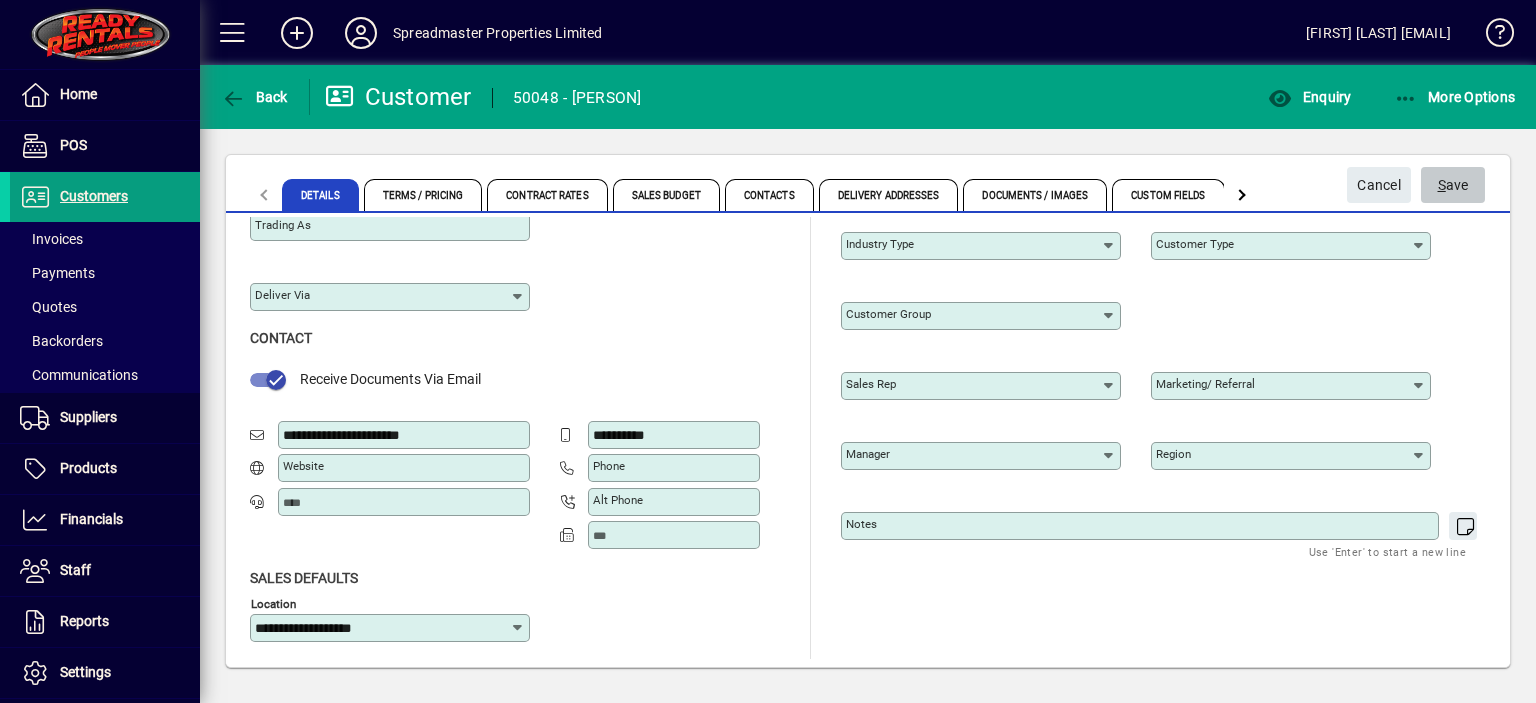 click on "S ave" 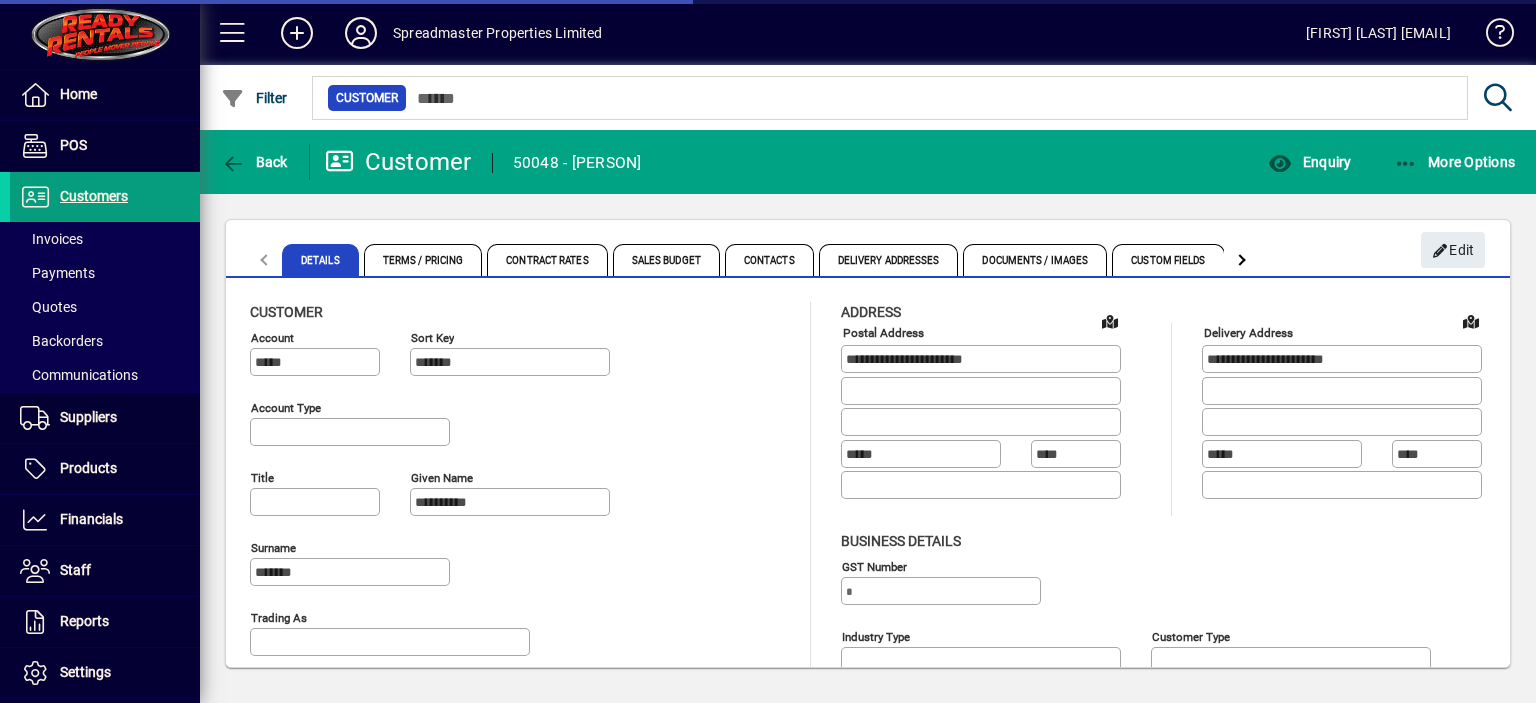 type on "**********" 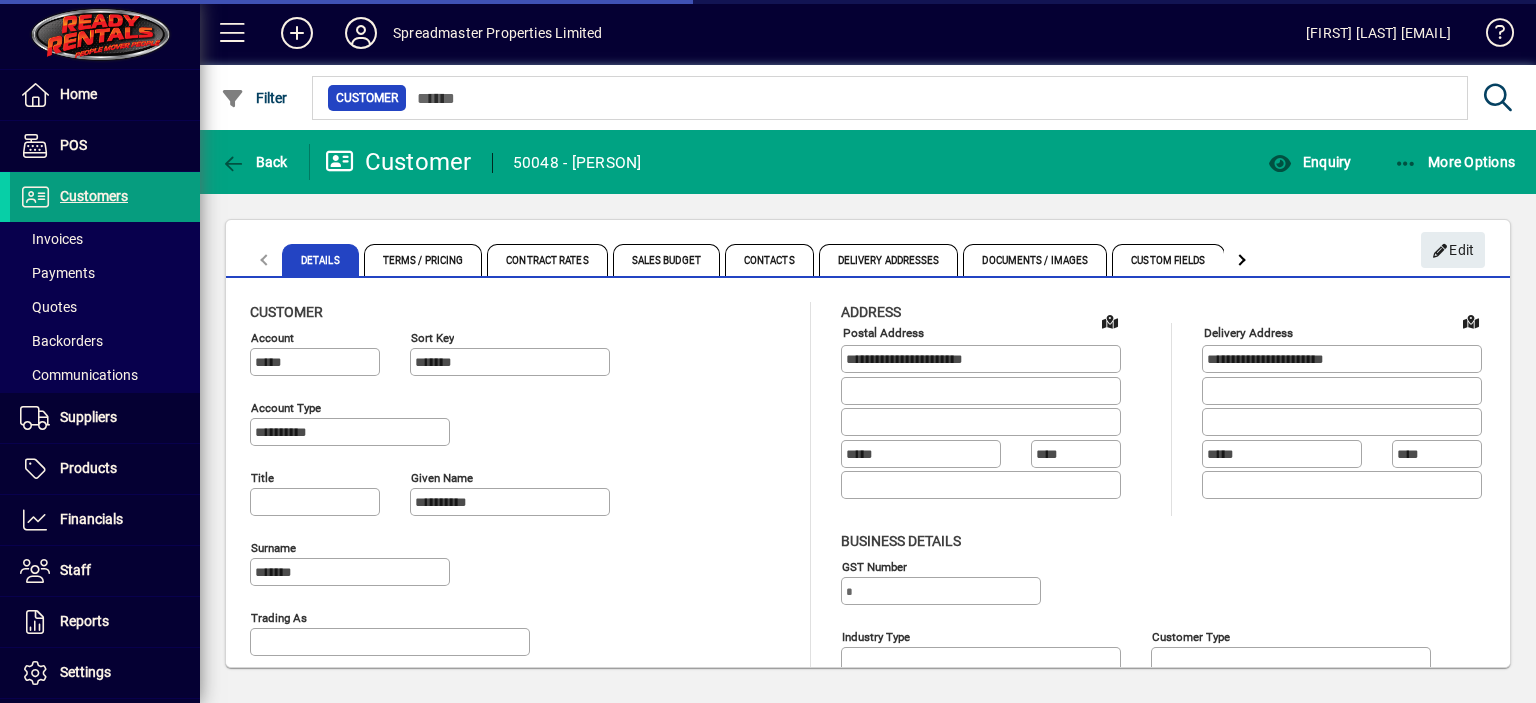 type on "**********" 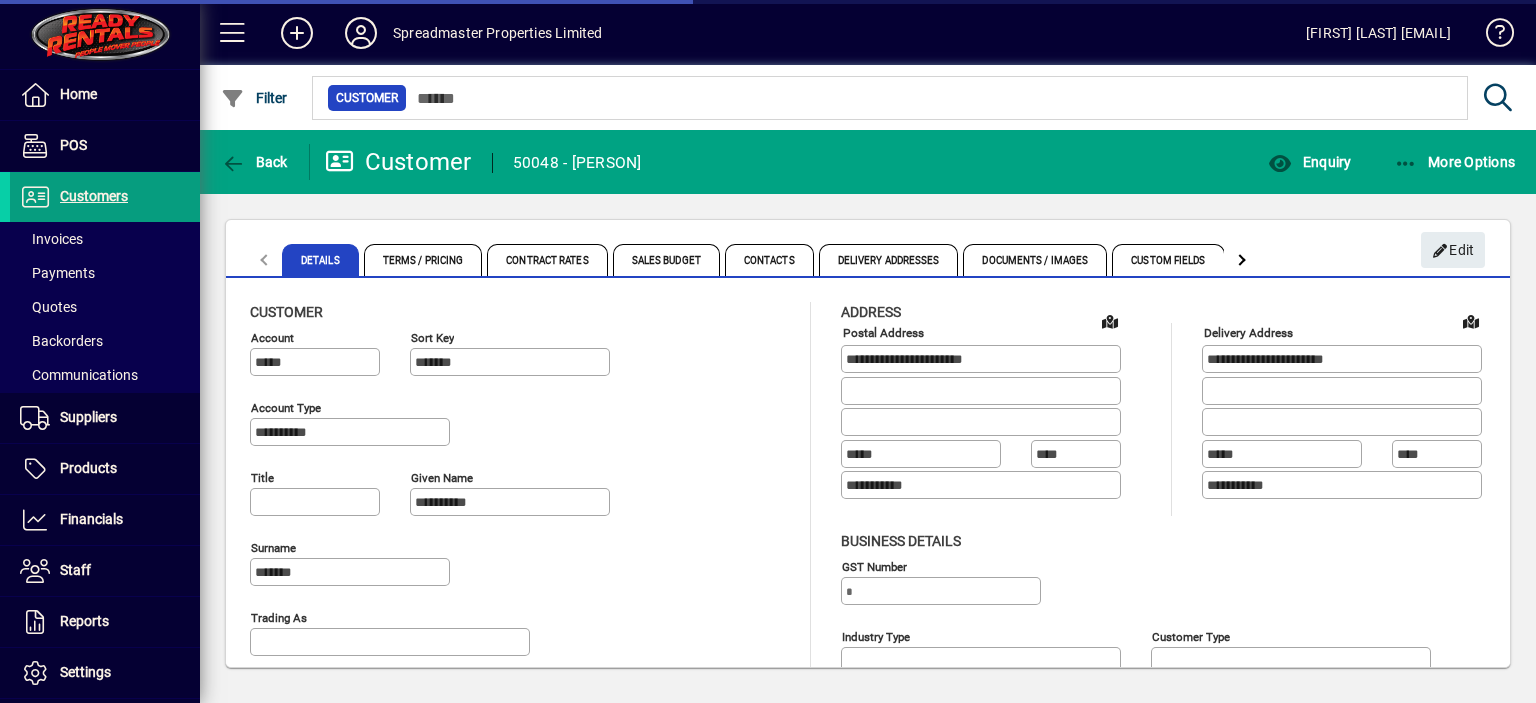 type on "**" 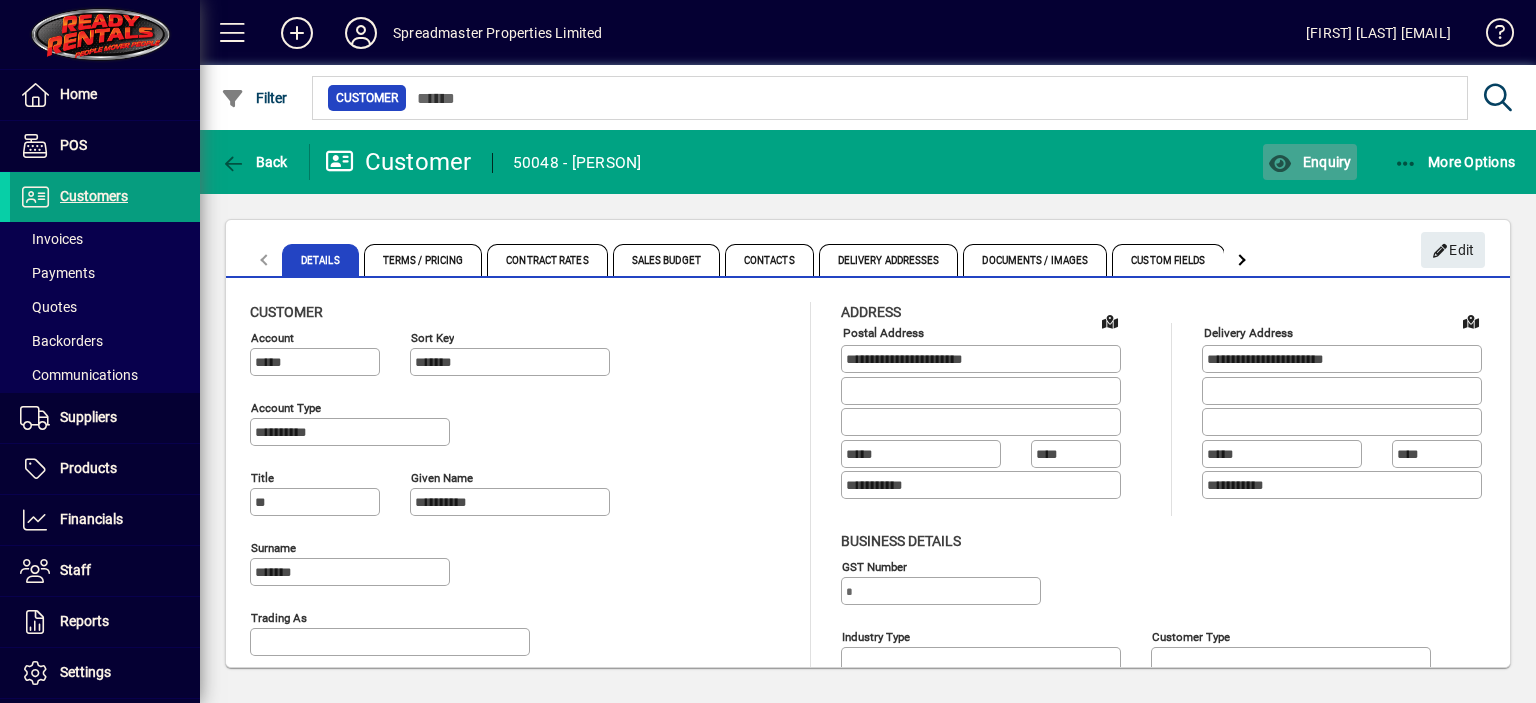 click on "Enquiry" 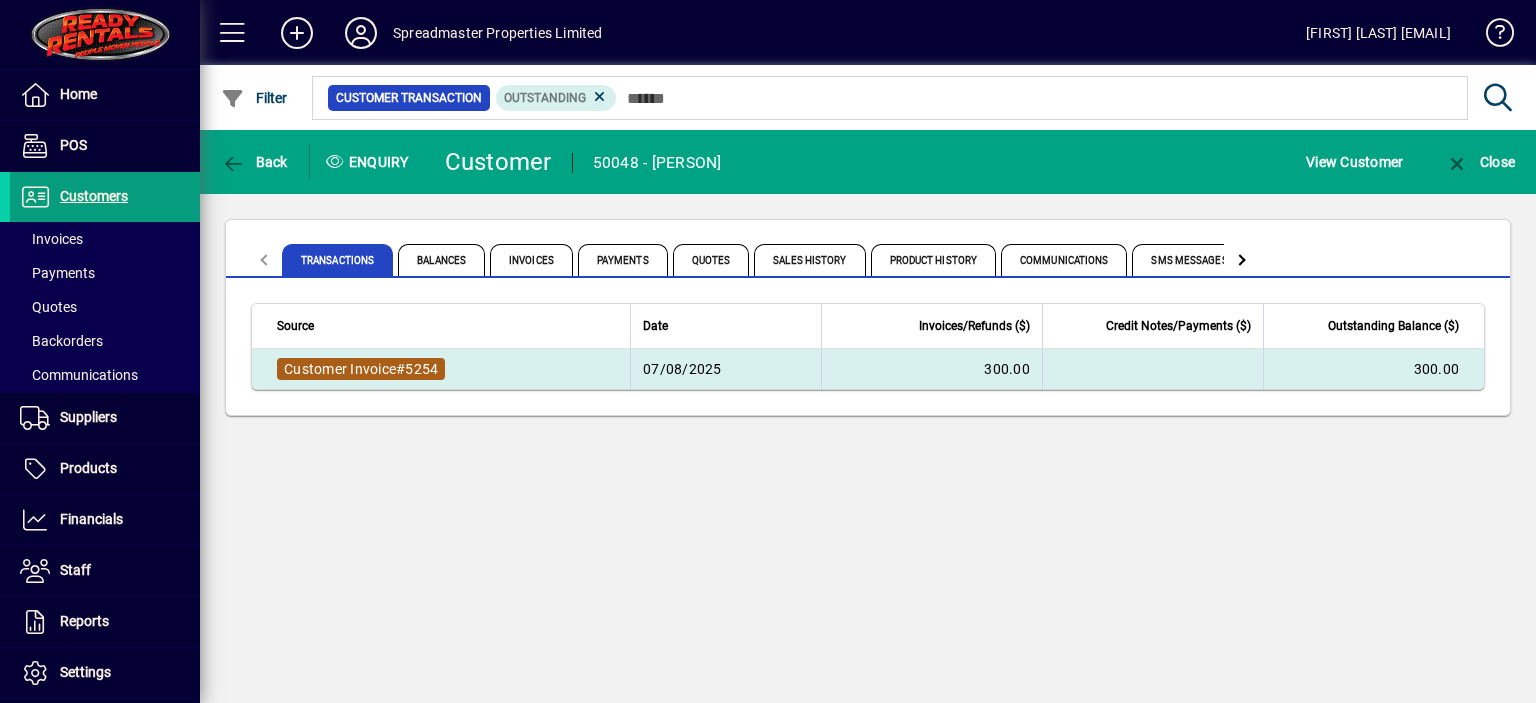 click on "5254" at bounding box center (421, 369) 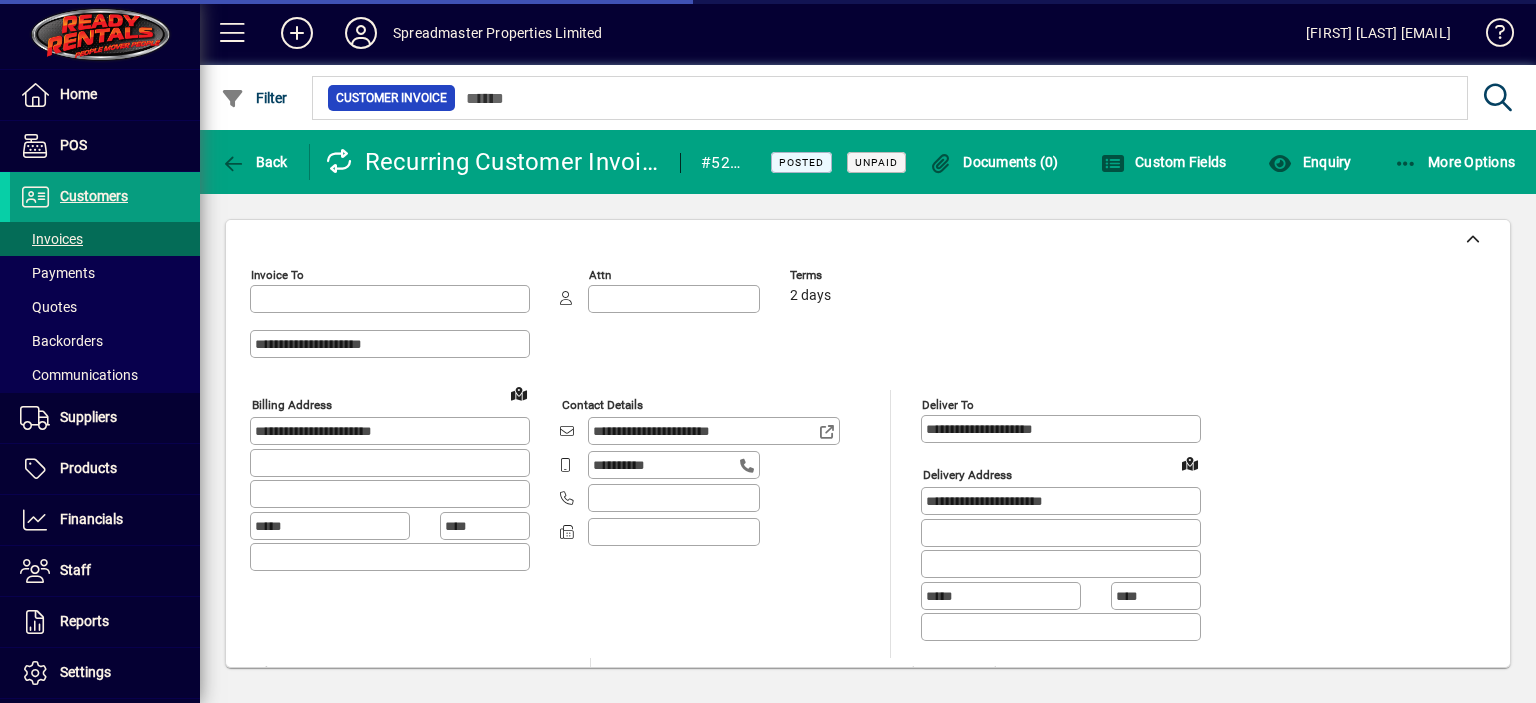 type on "**********" 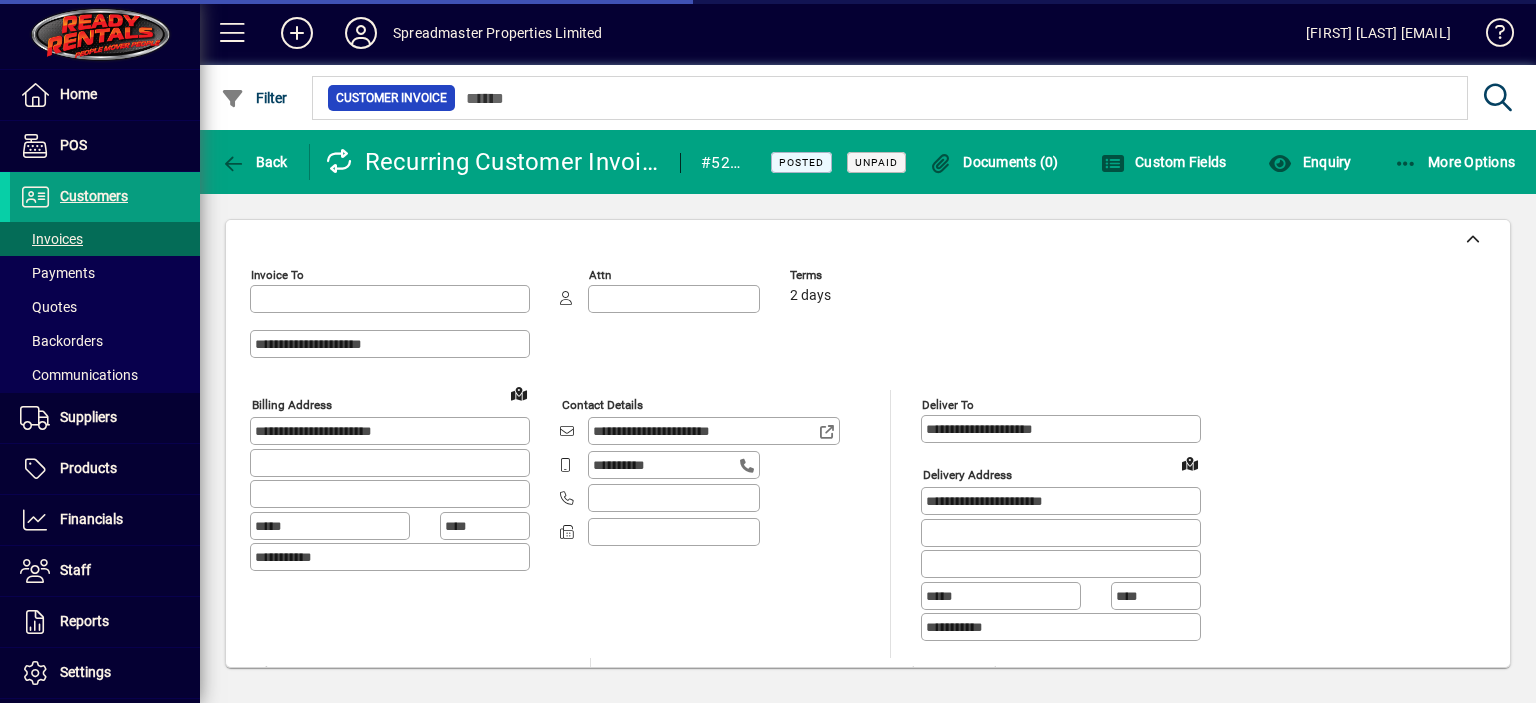 type on "**********" 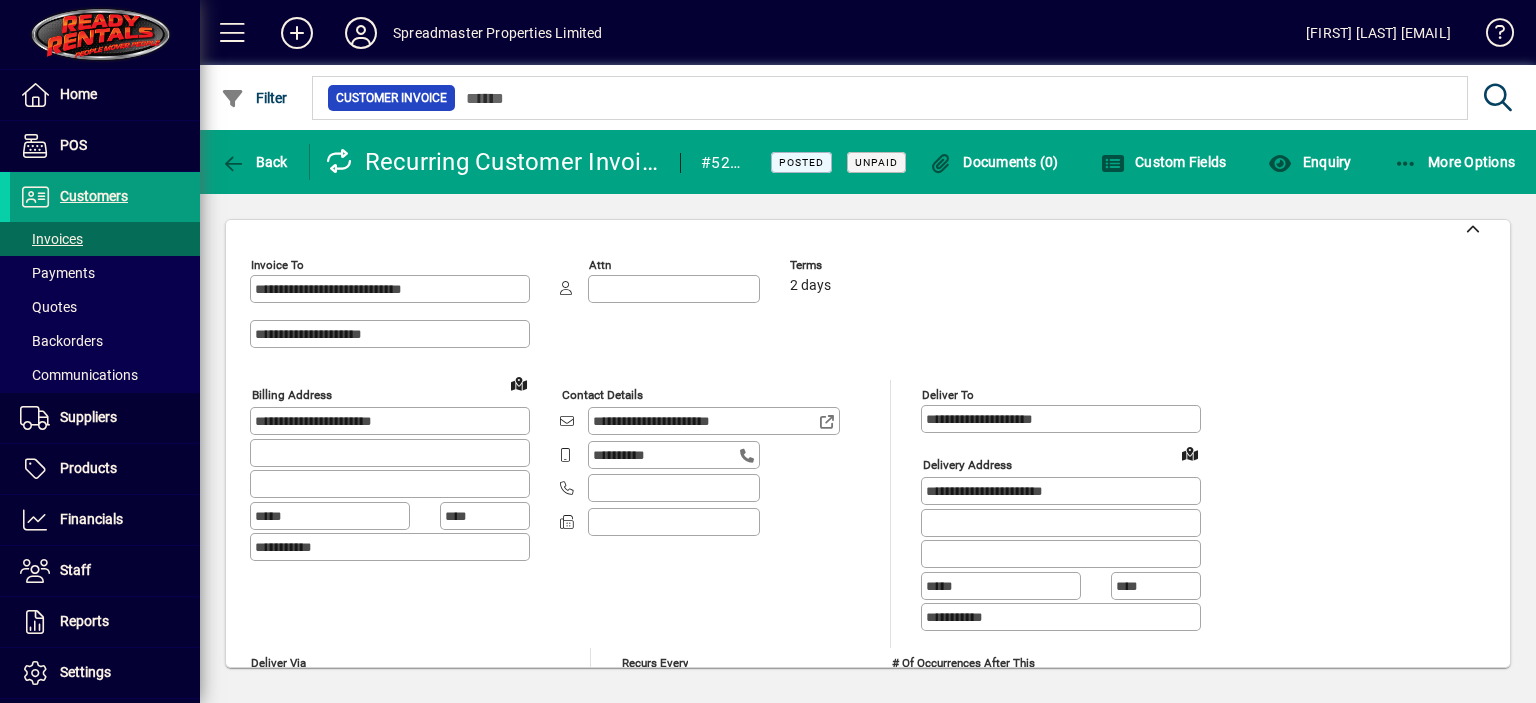 scroll, scrollTop: 0, scrollLeft: 0, axis: both 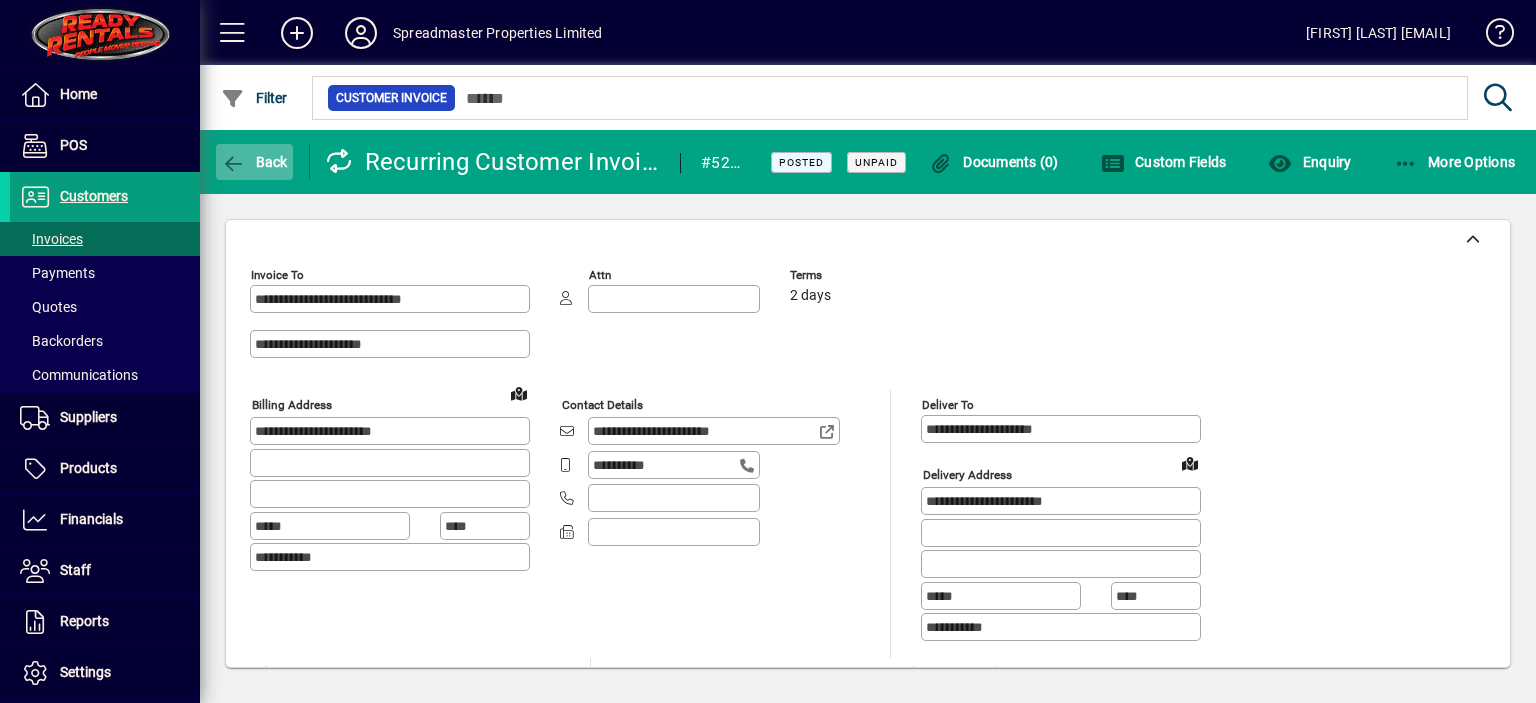 click on "Back" 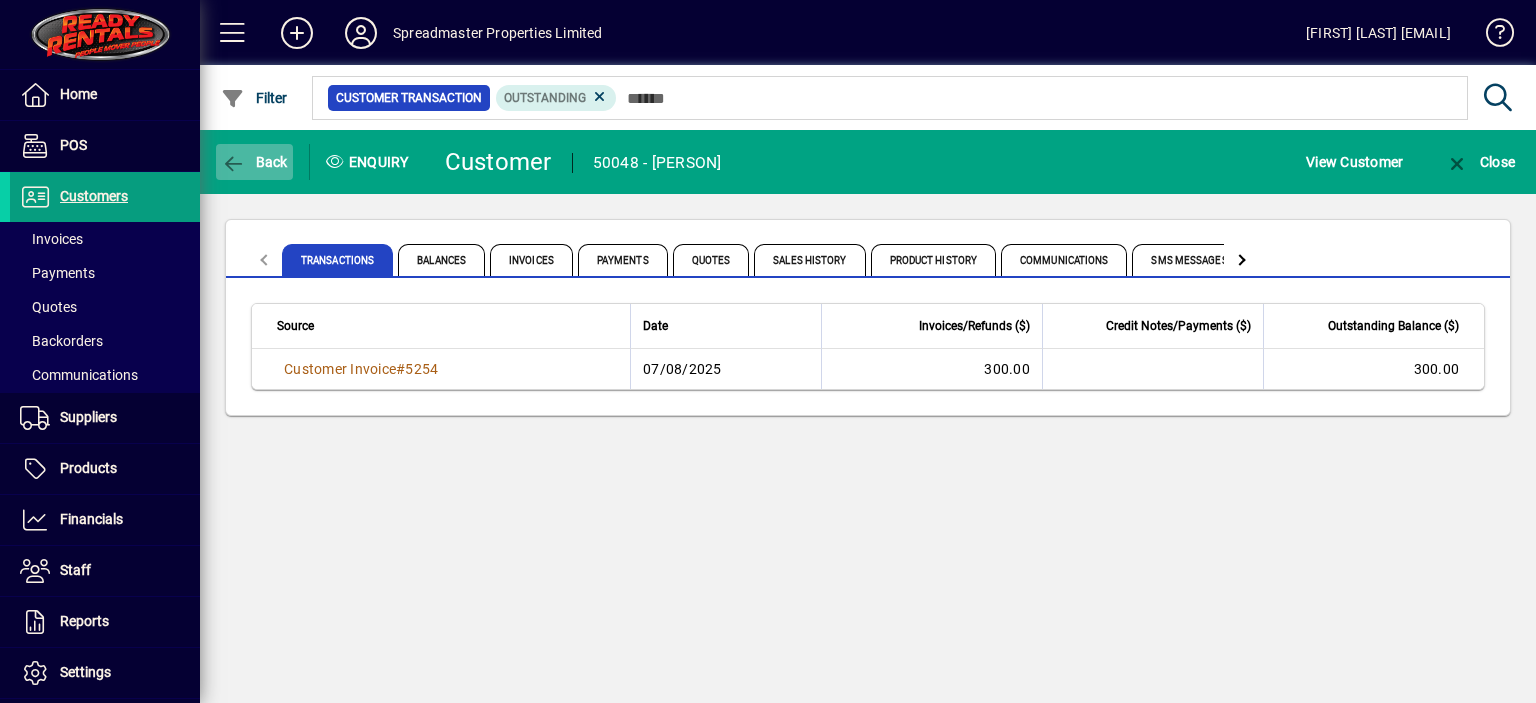 click on "Back" 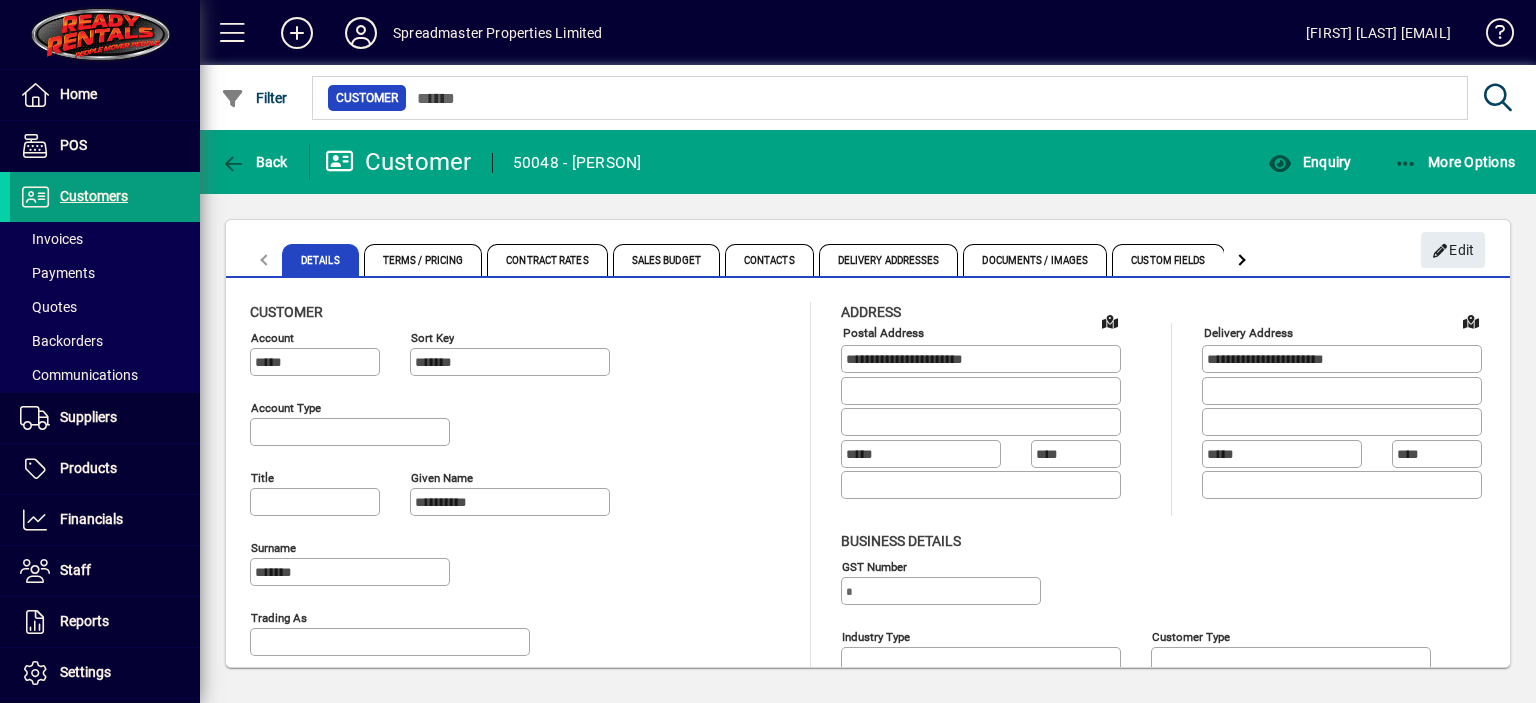 type on "**********" 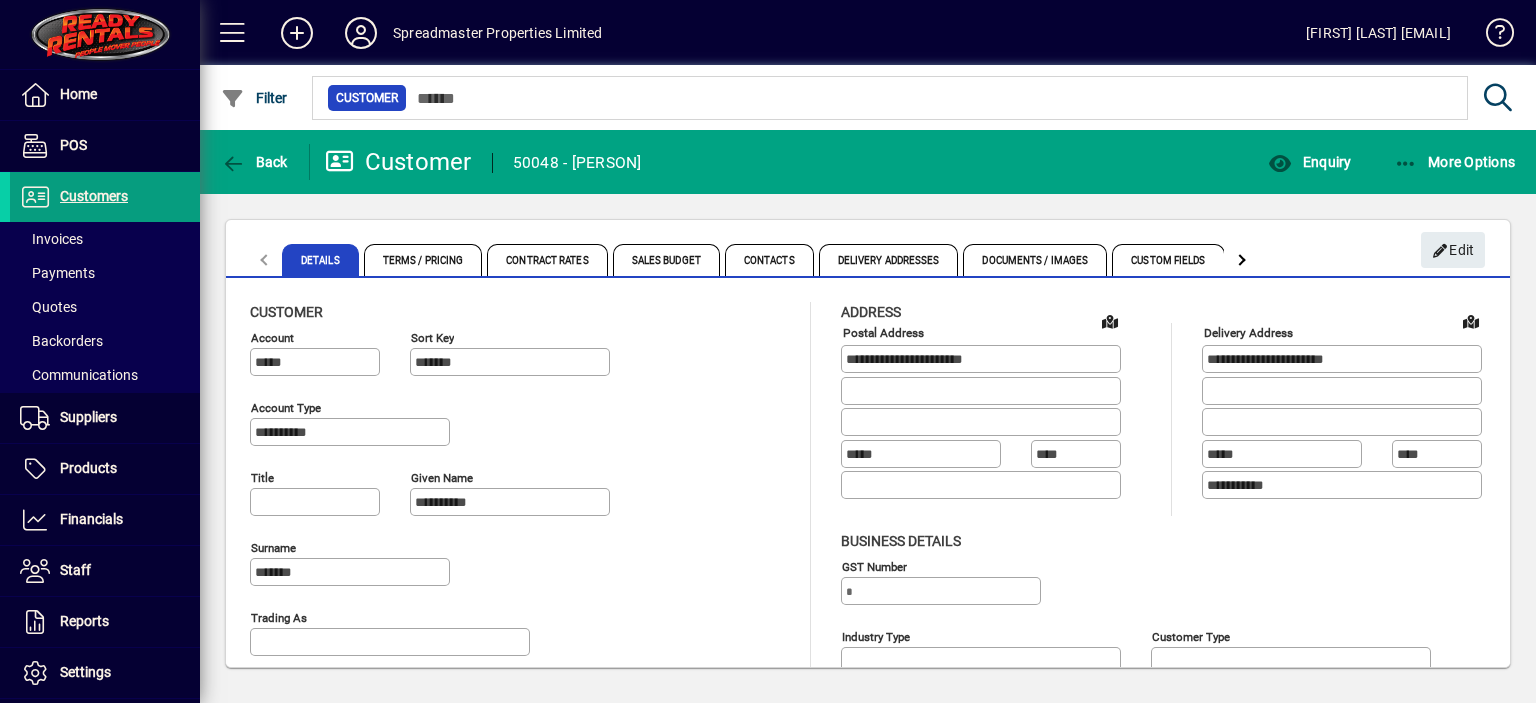 type on "**" 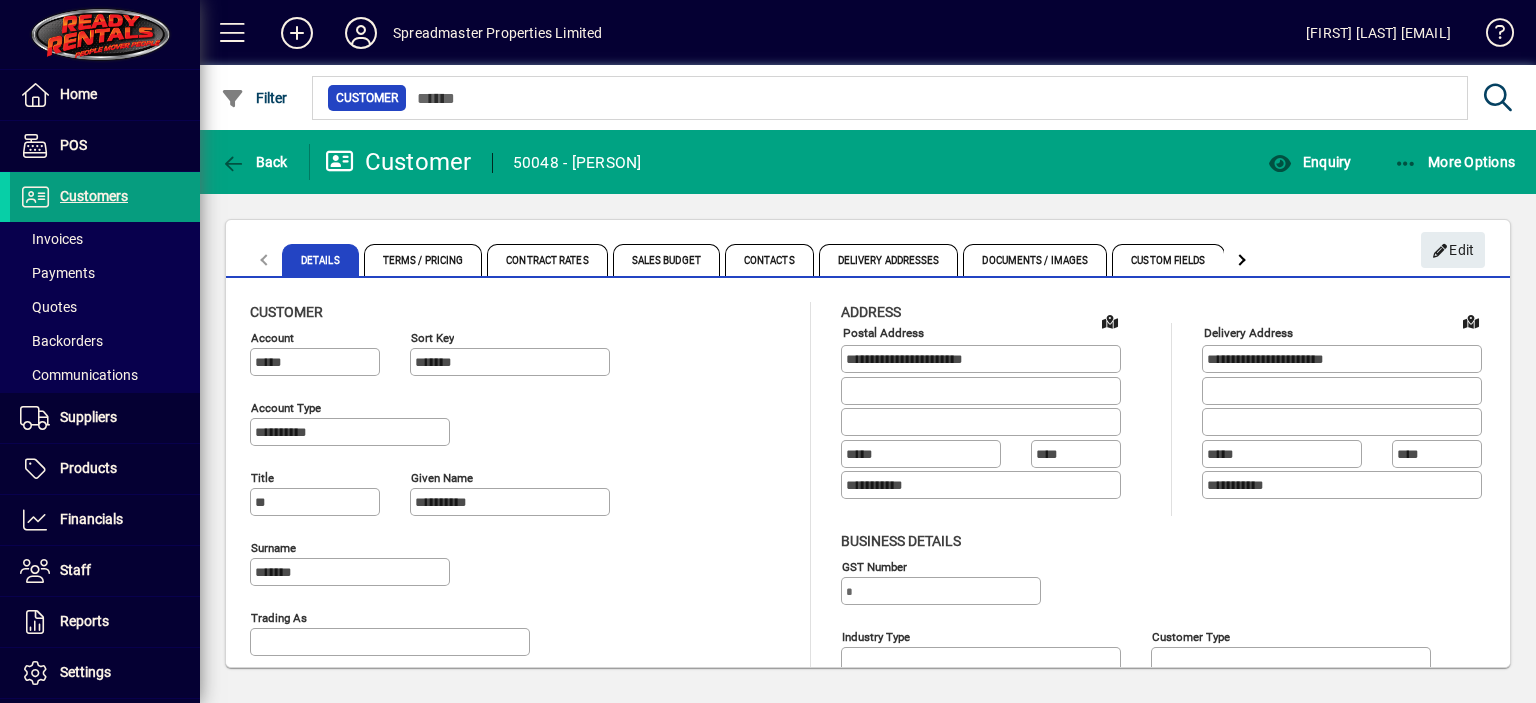 click on "Back" 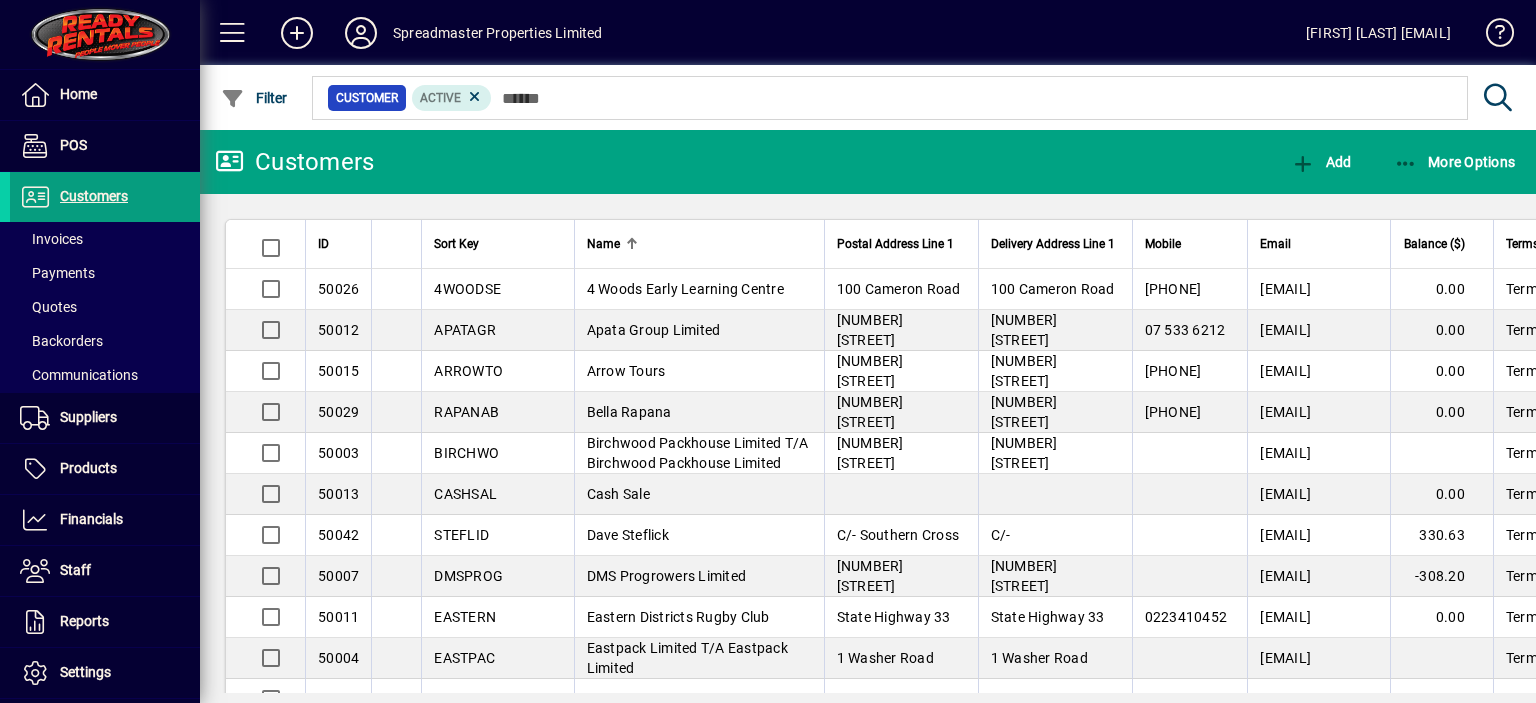 click at bounding box center [632, 244] 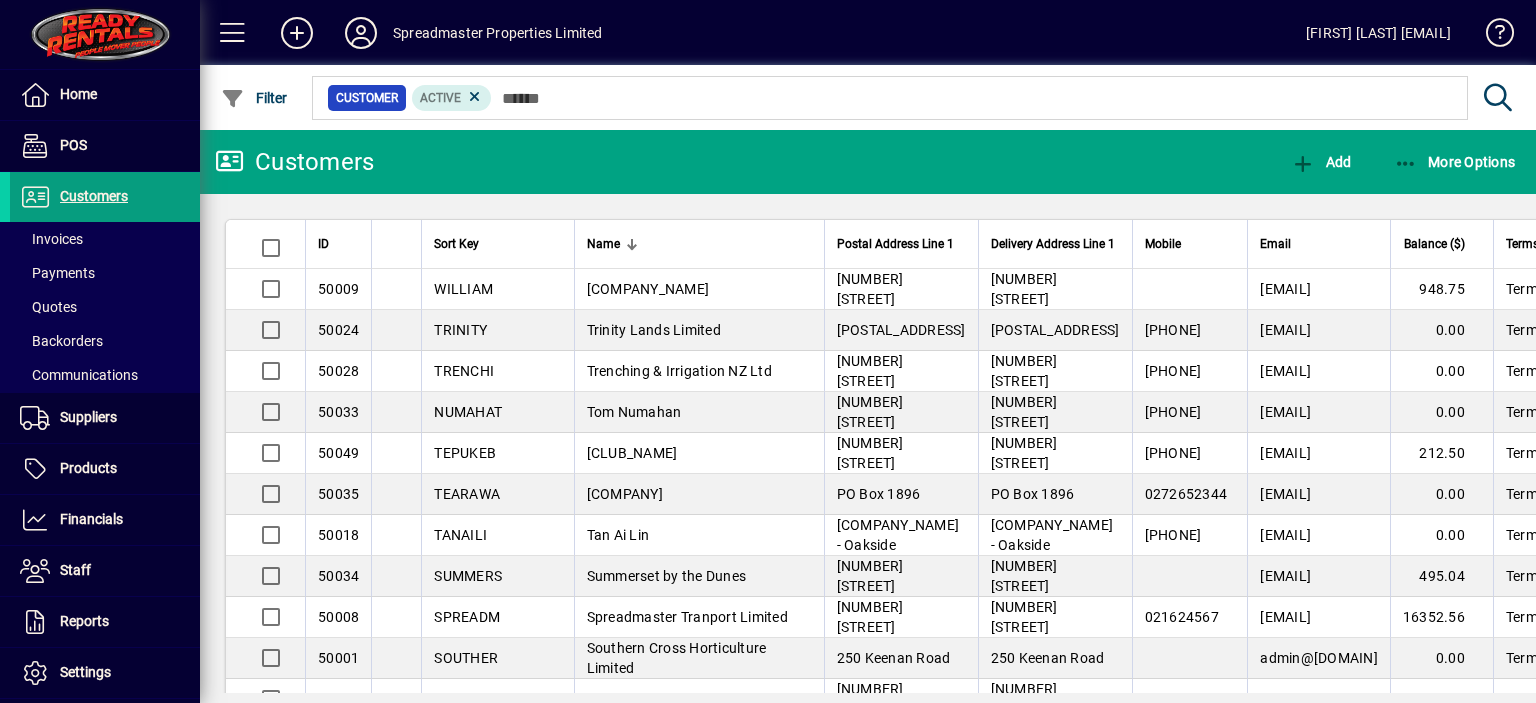click at bounding box center (632, 244) 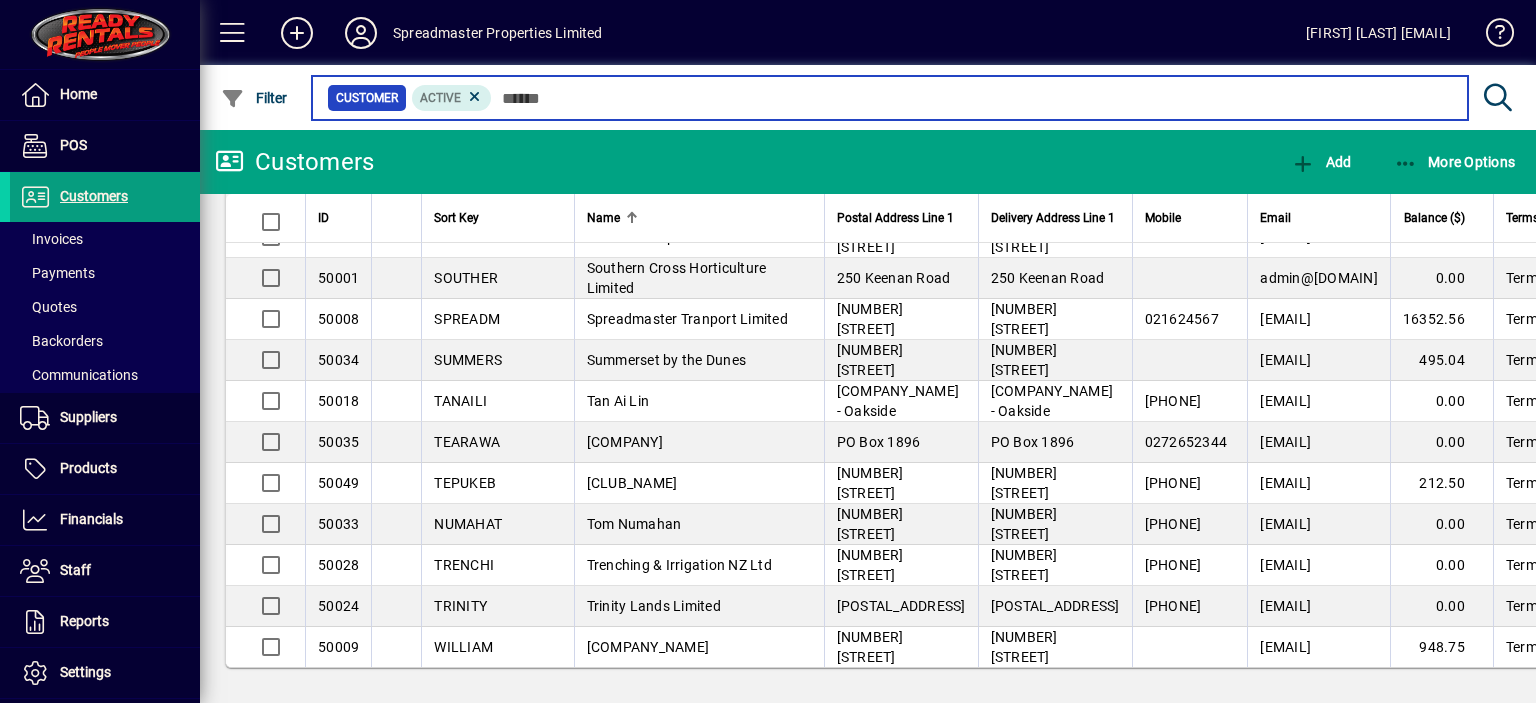scroll, scrollTop: 1697, scrollLeft: 0, axis: vertical 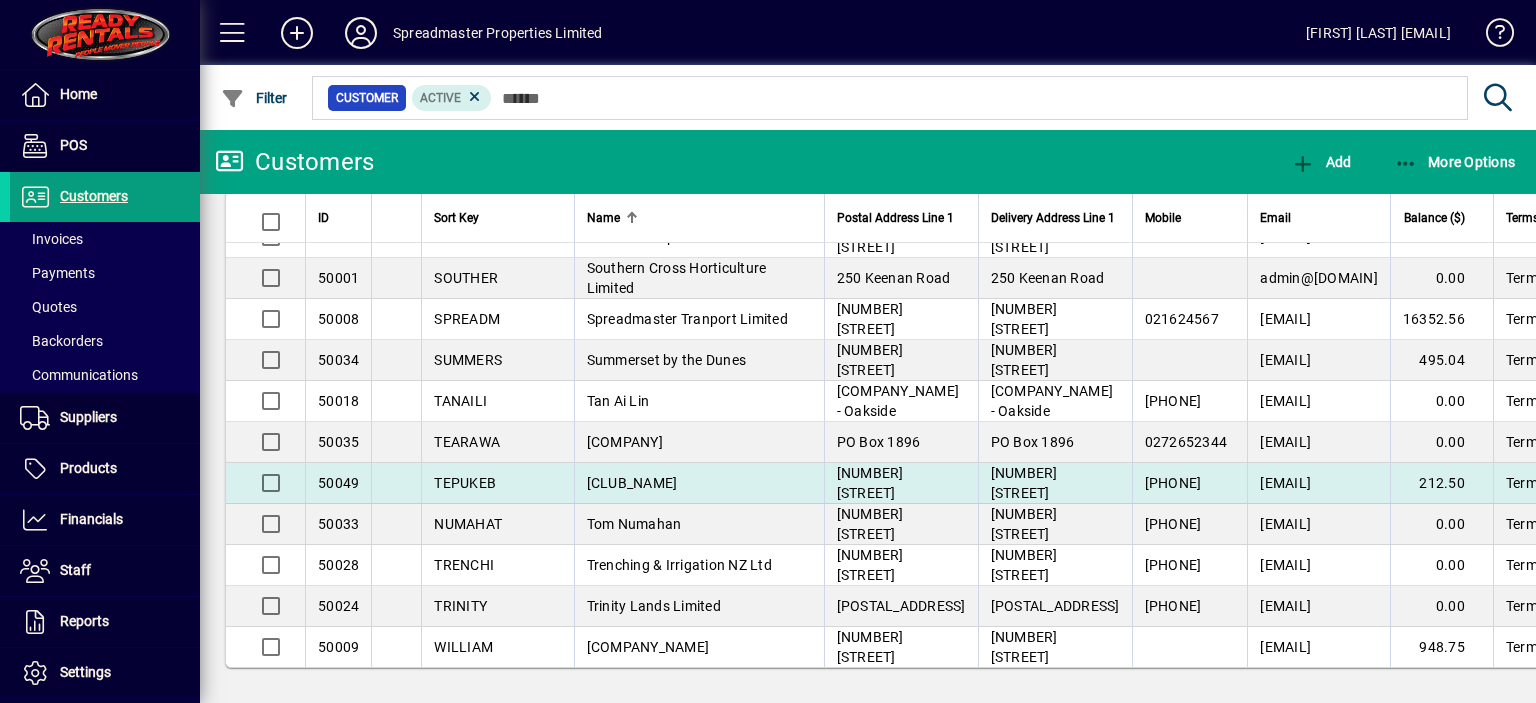 click on "Te Puke Bowling Club" at bounding box center (699, 483) 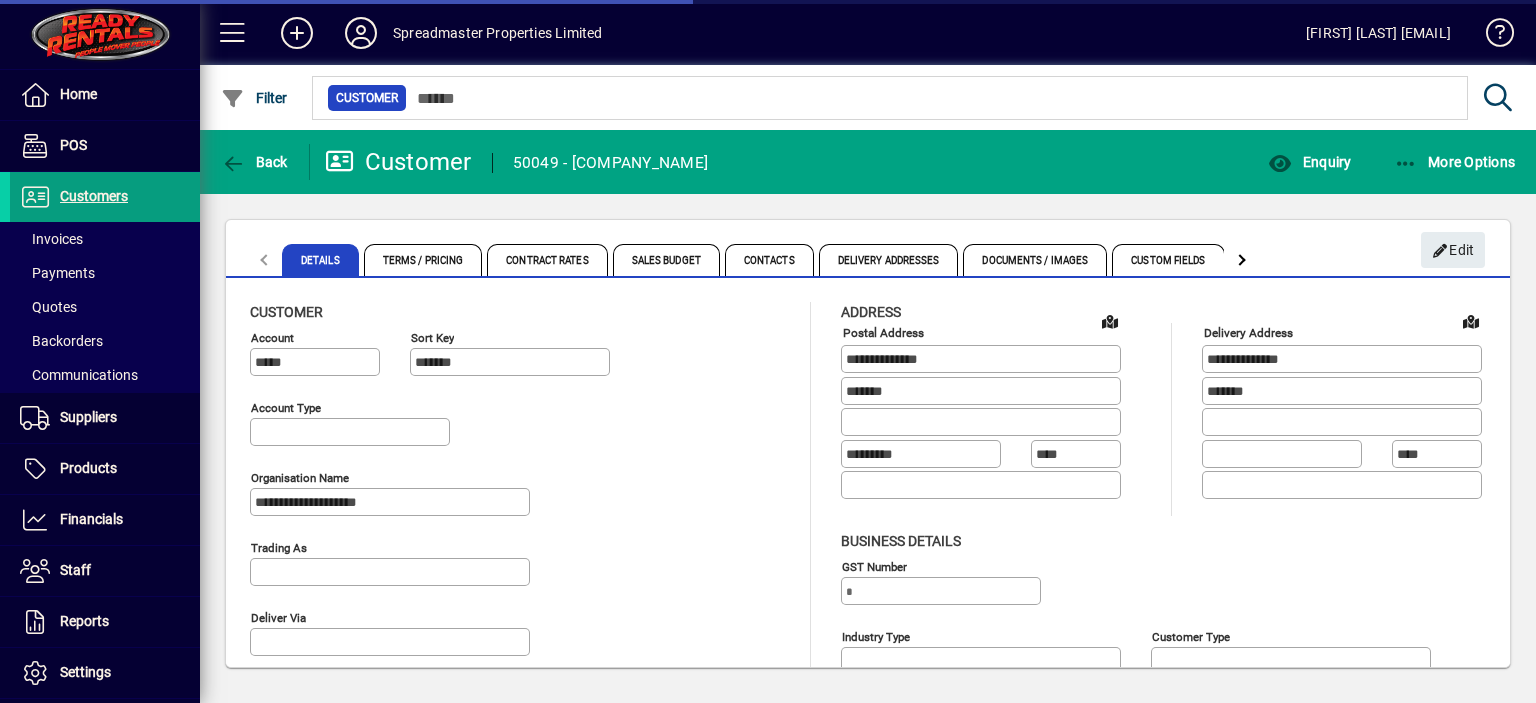 type on "**********" 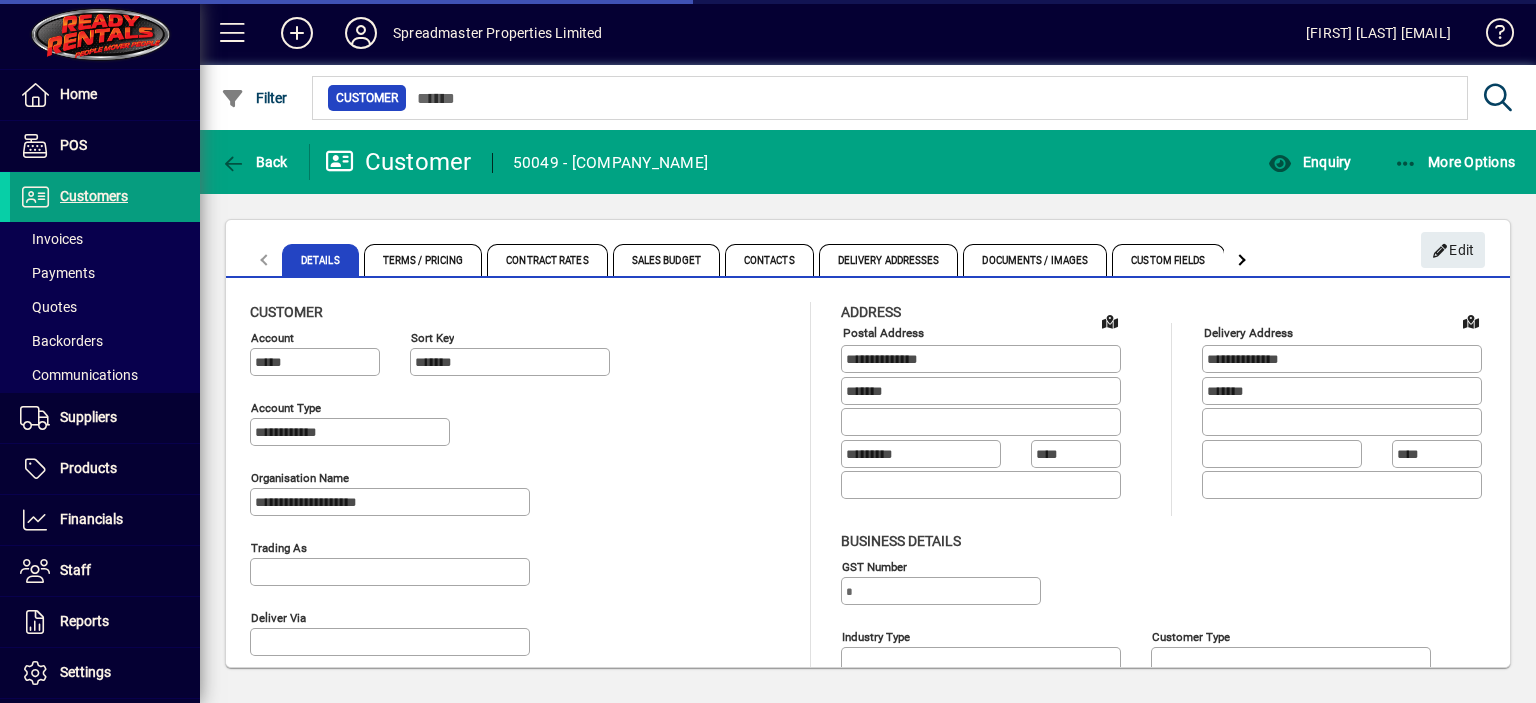 type on "**********" 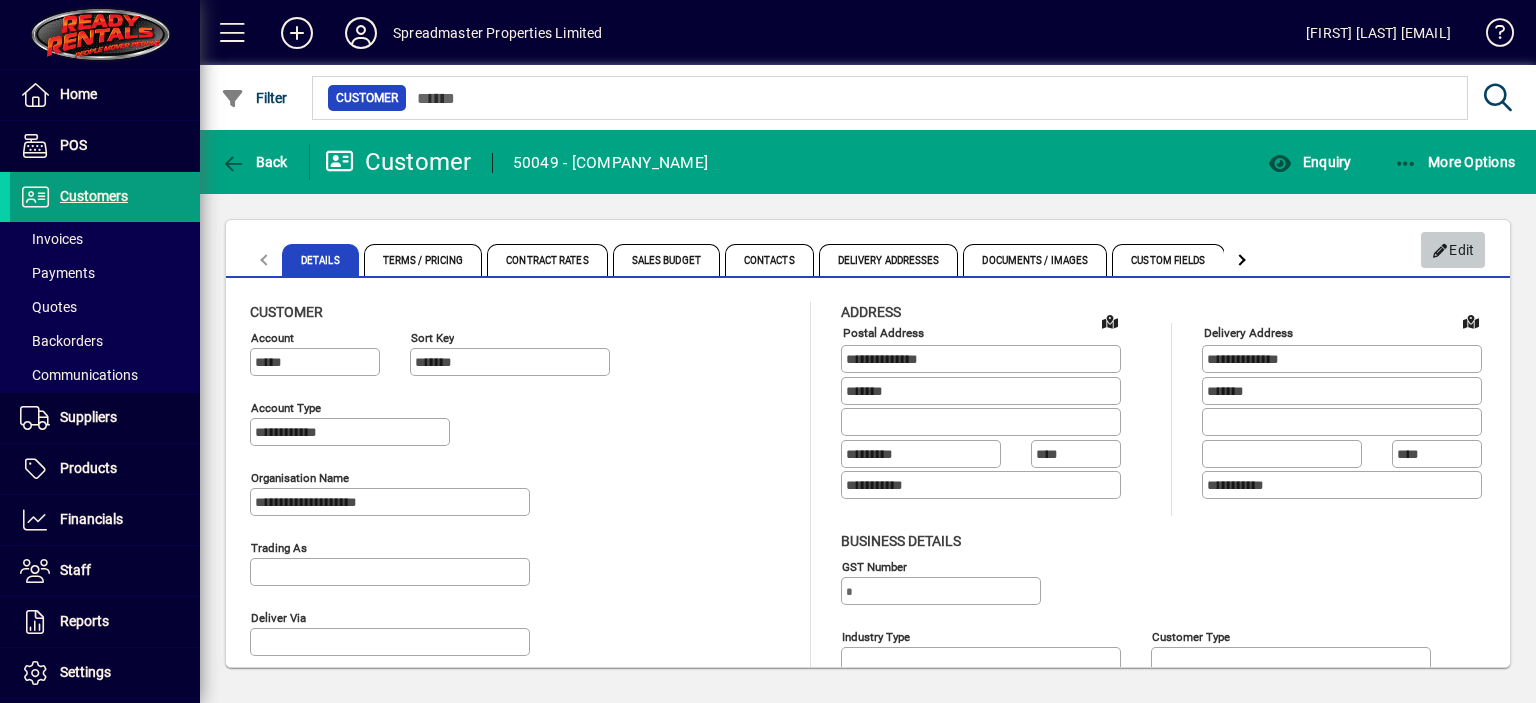 click 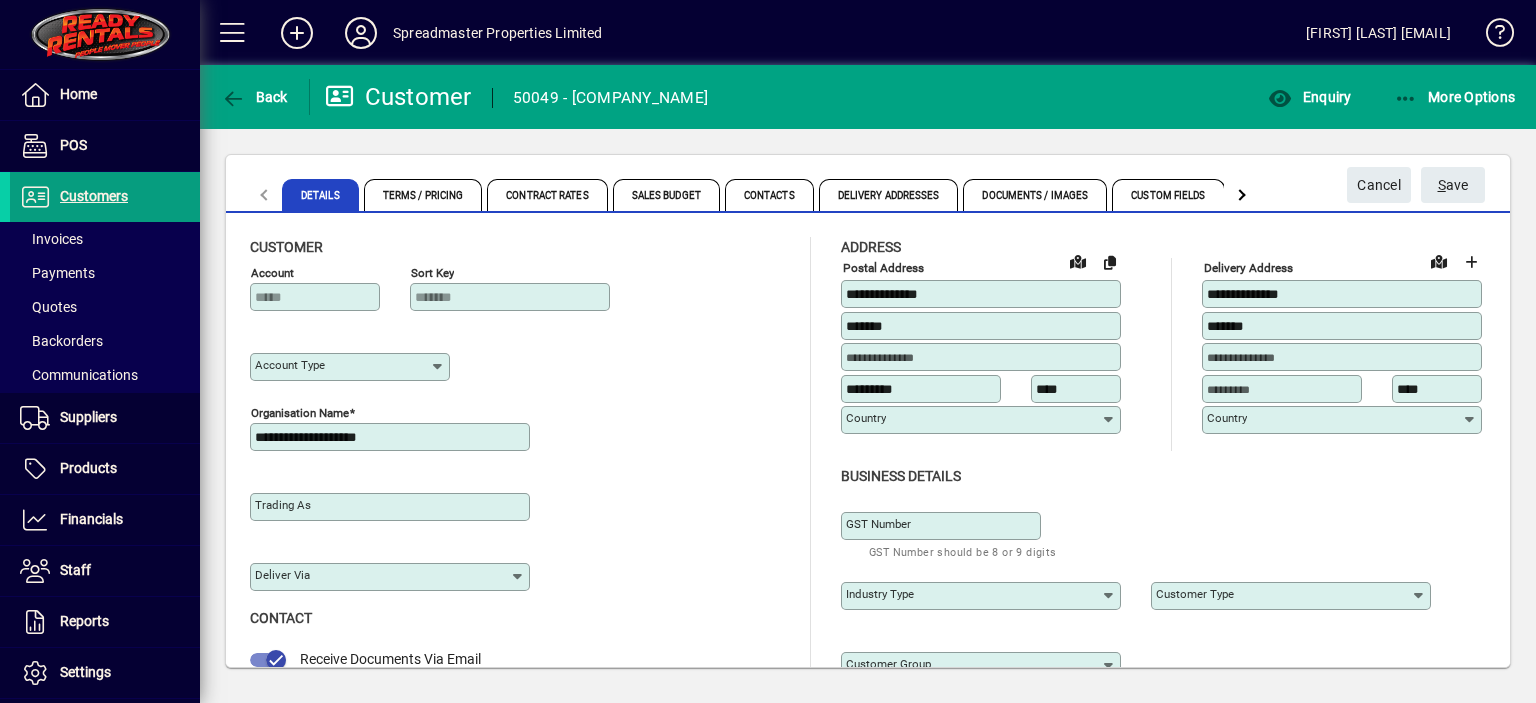 type on "**********" 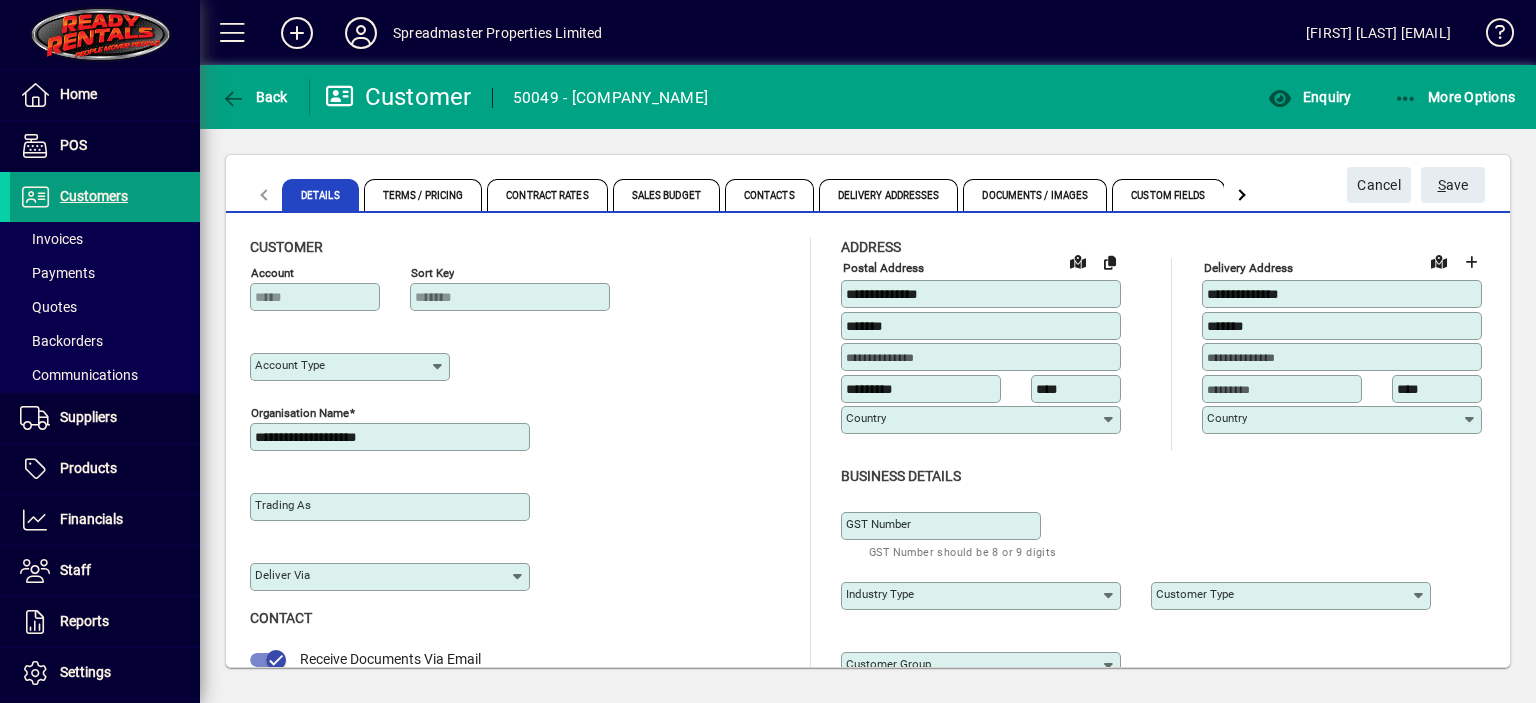 type on "**********" 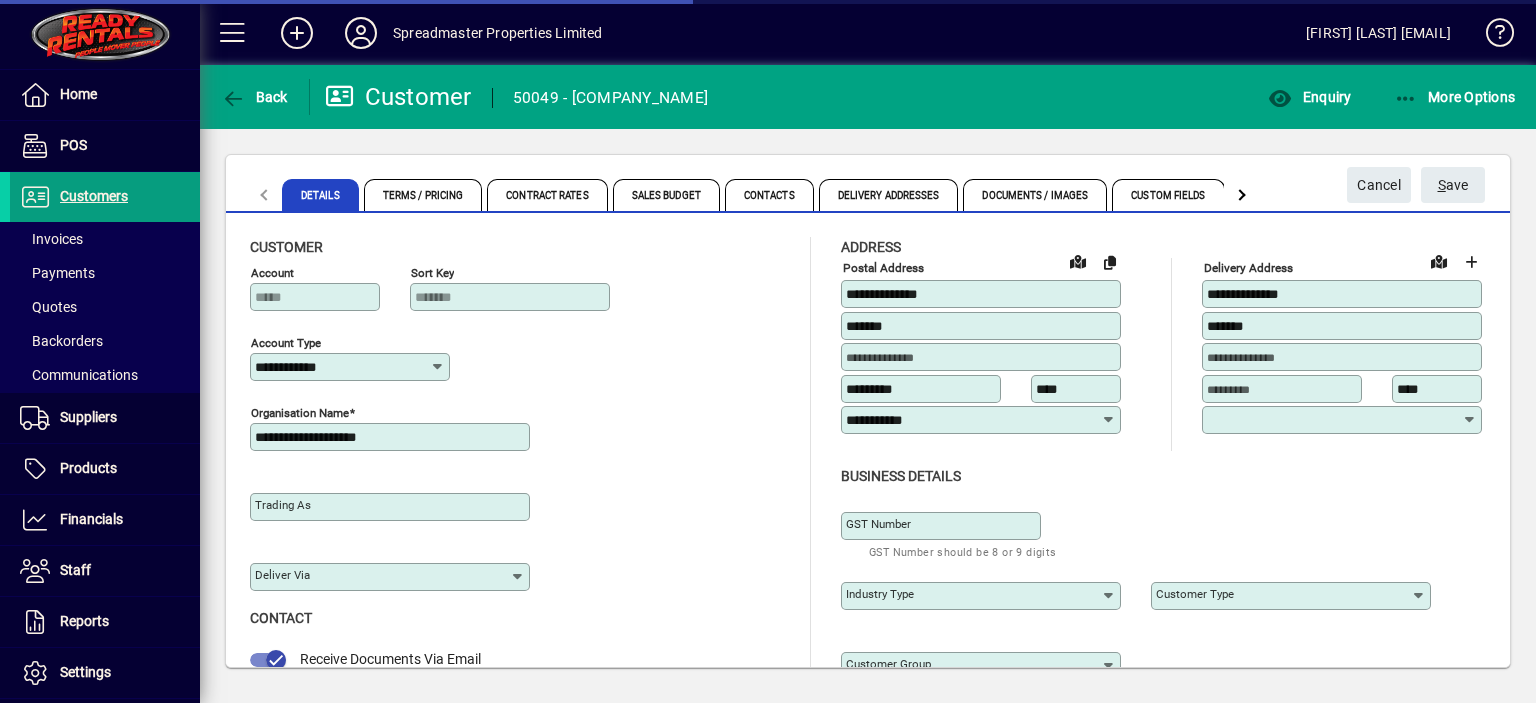 type on "**********" 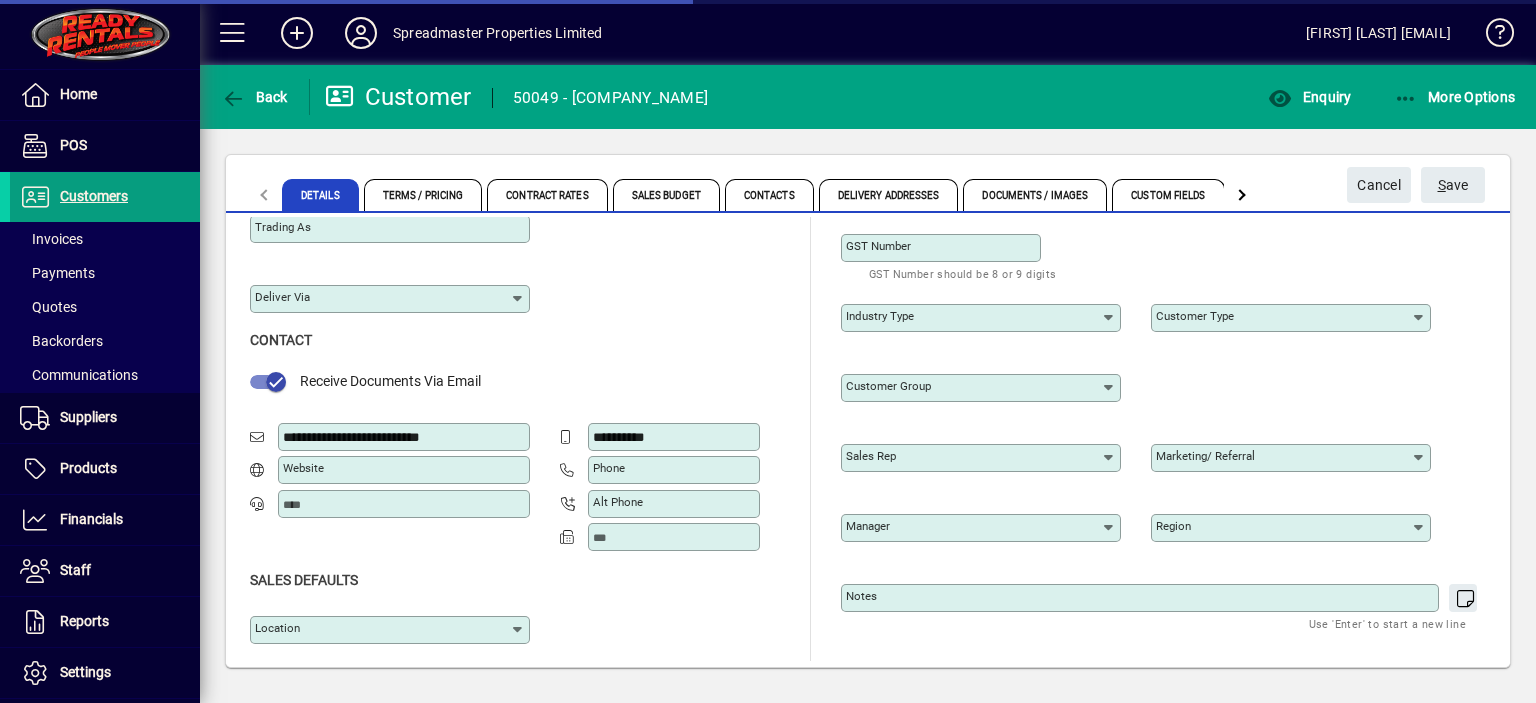 scroll, scrollTop: 280, scrollLeft: 0, axis: vertical 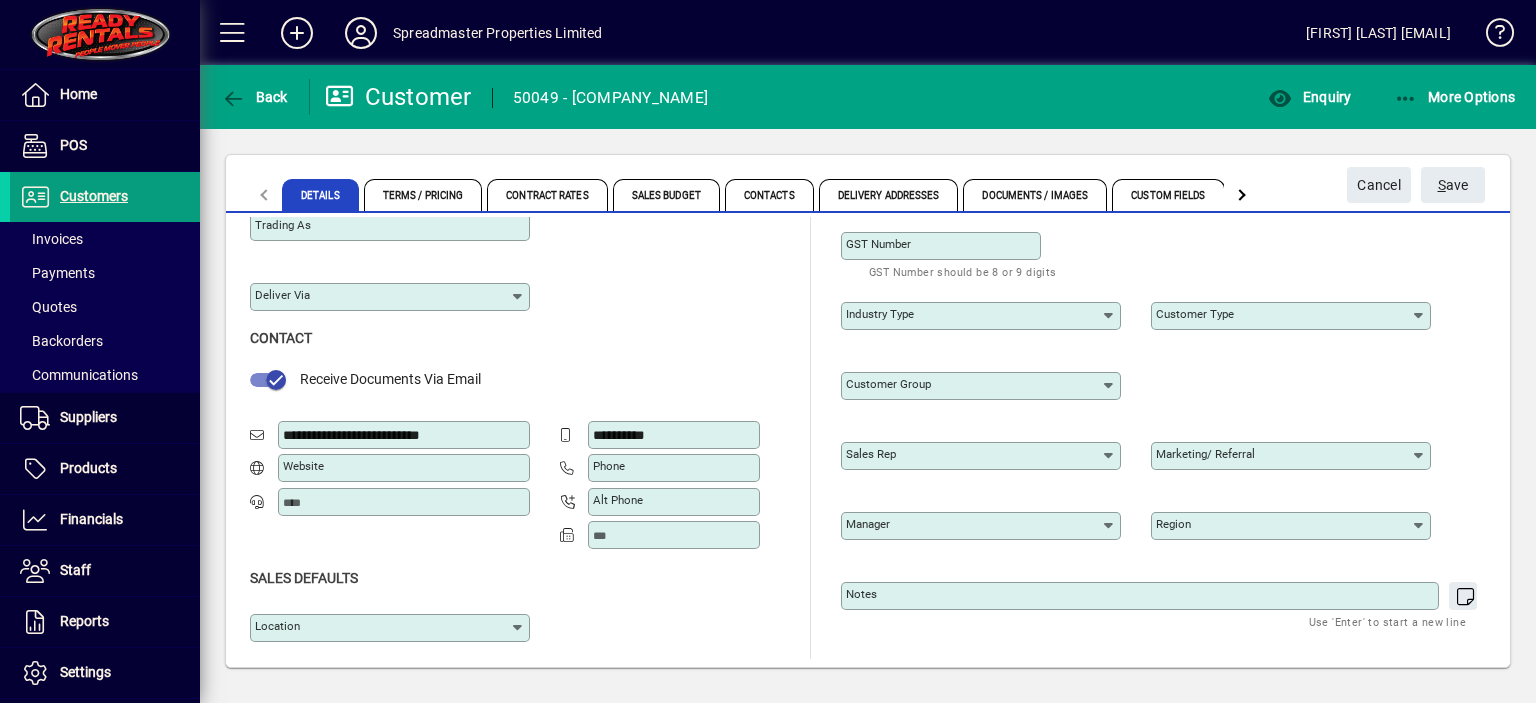 click 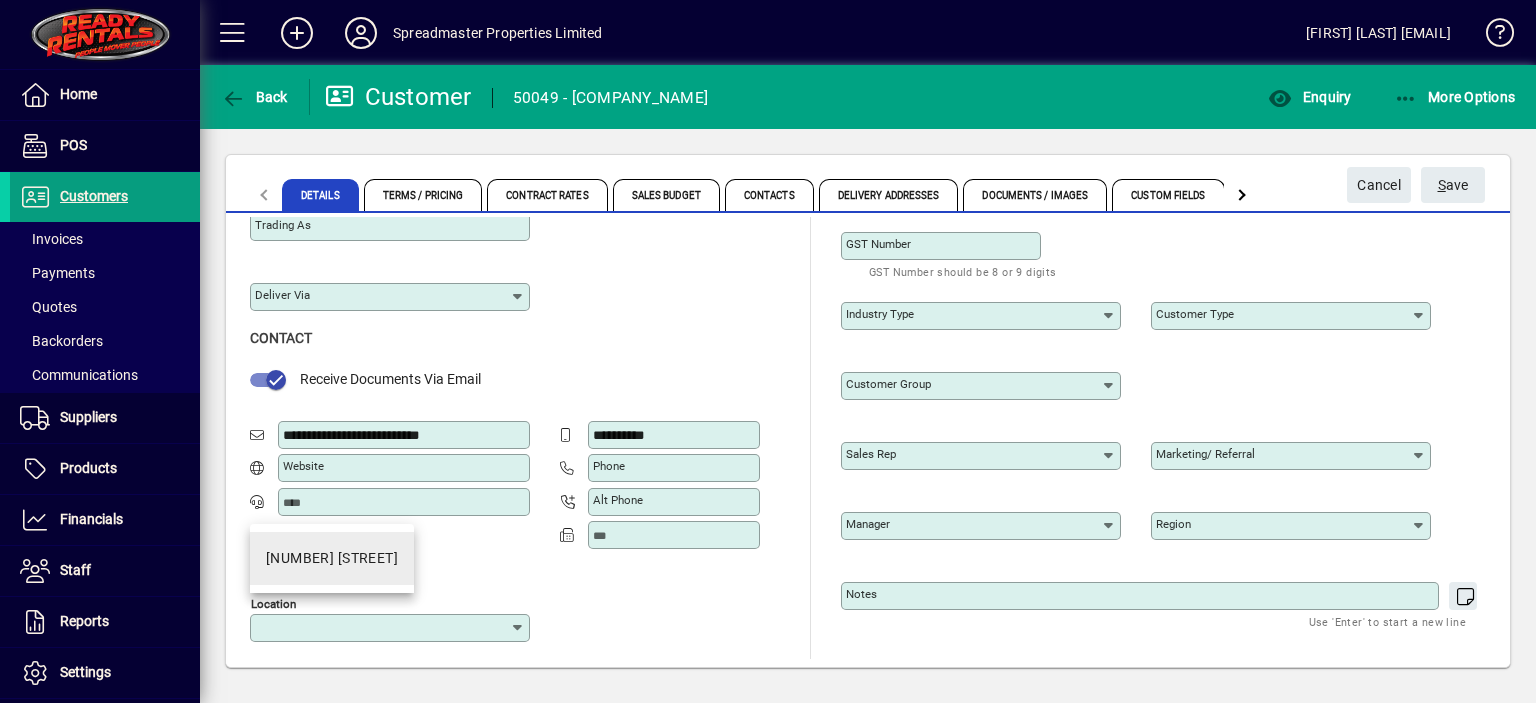click on "965 State Highway 2" at bounding box center (332, 558) 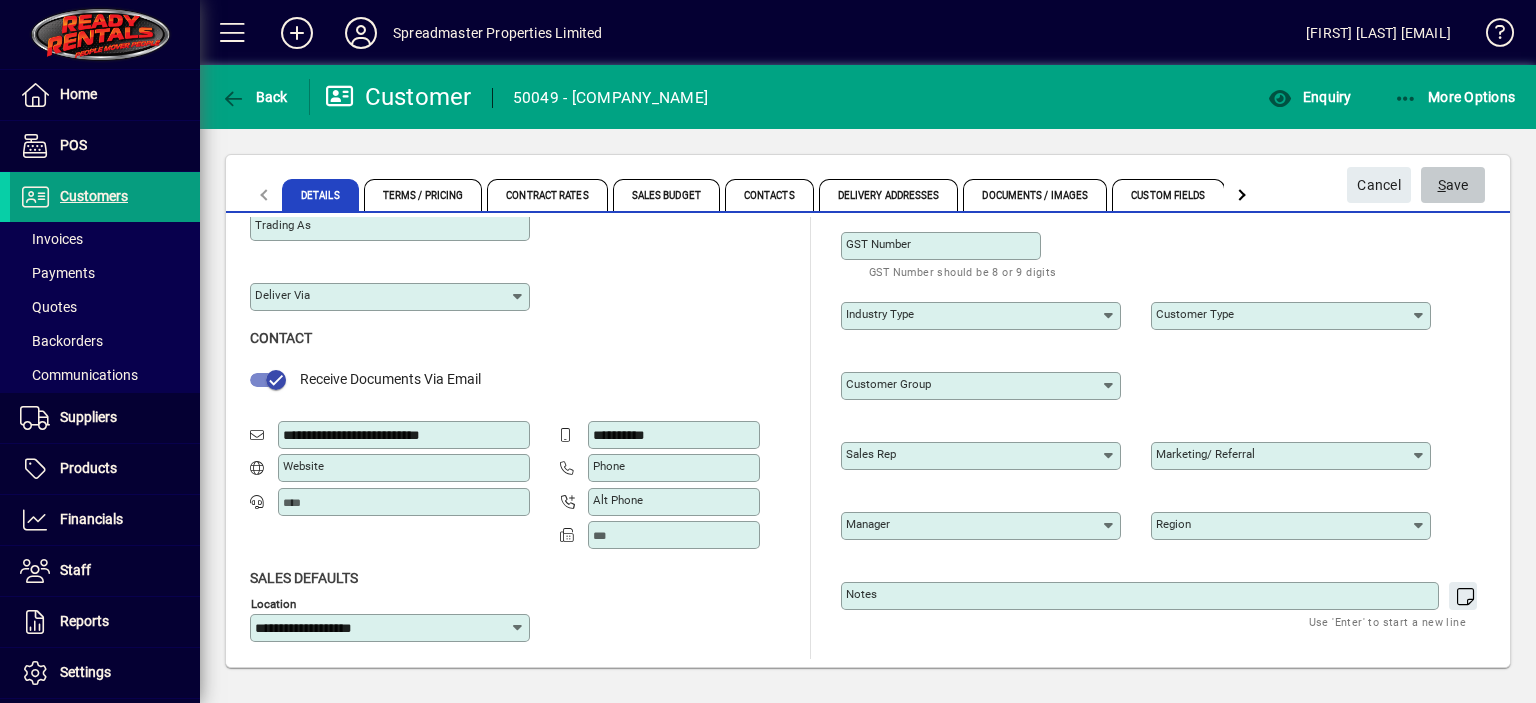 click on "S ave" 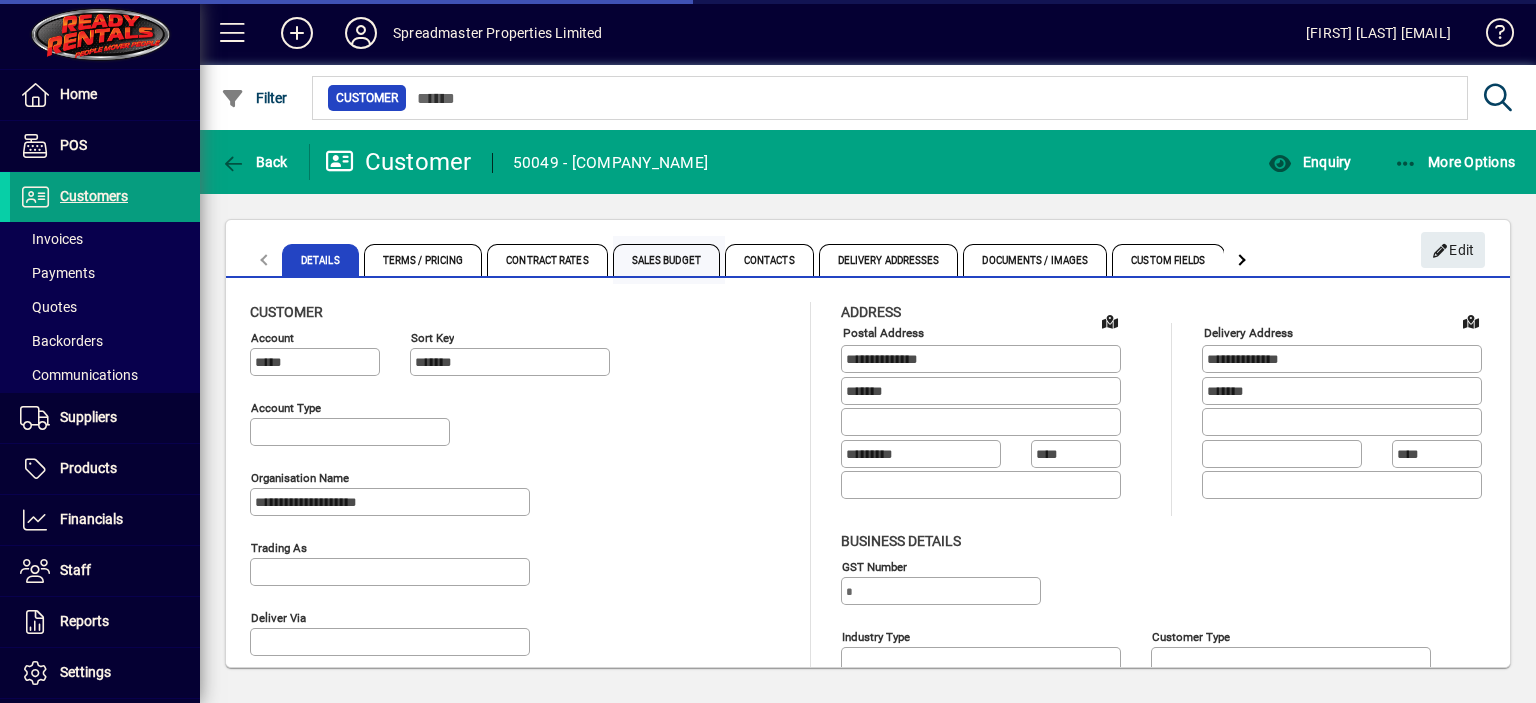 type on "**********" 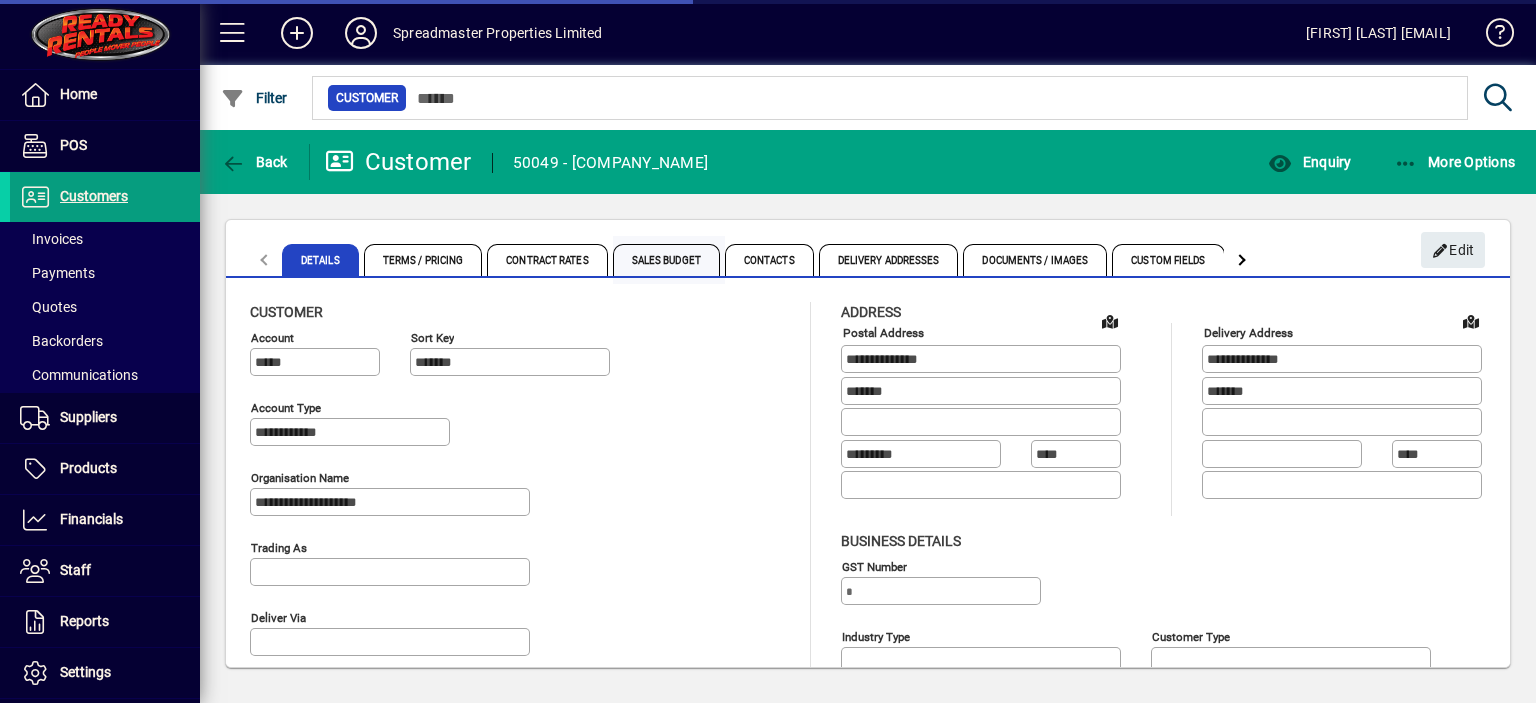 type on "**********" 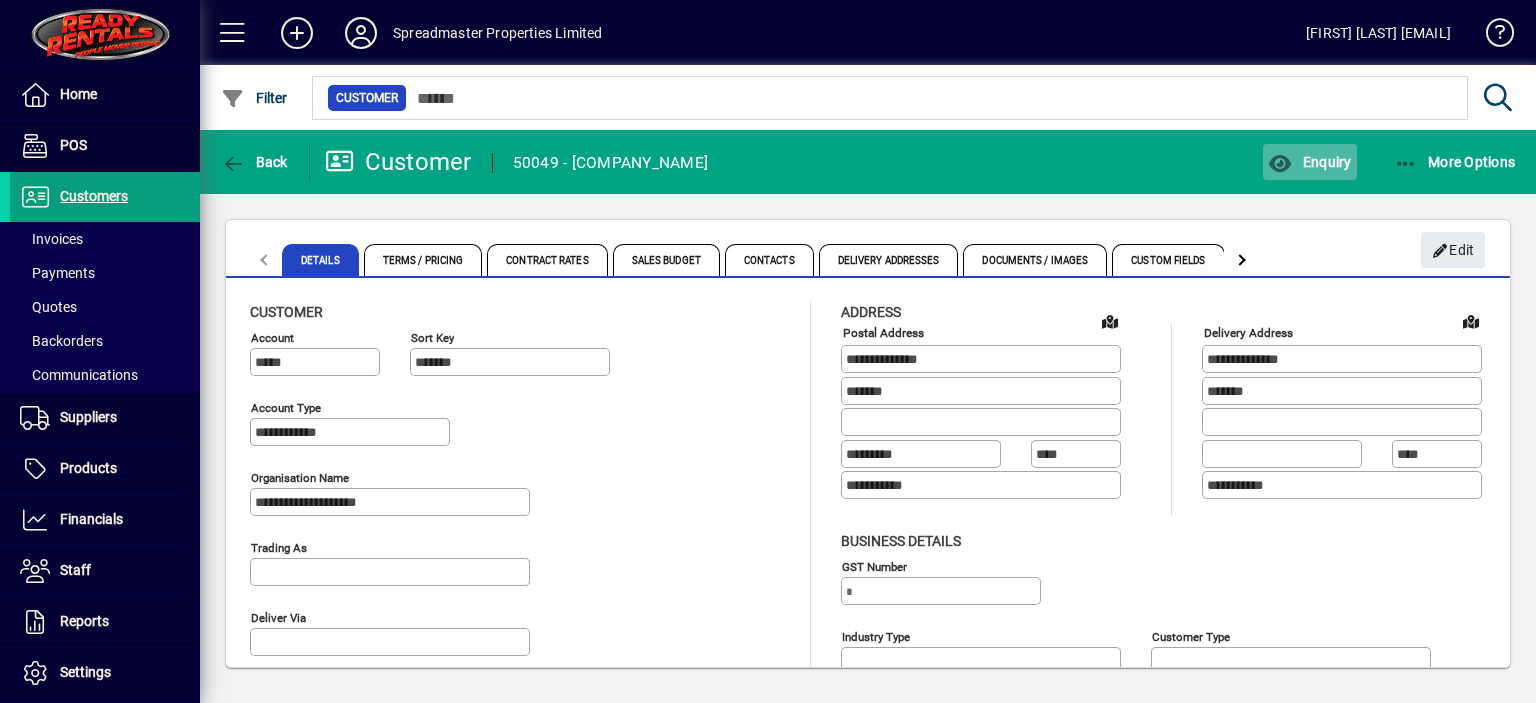 click on "Enquiry" 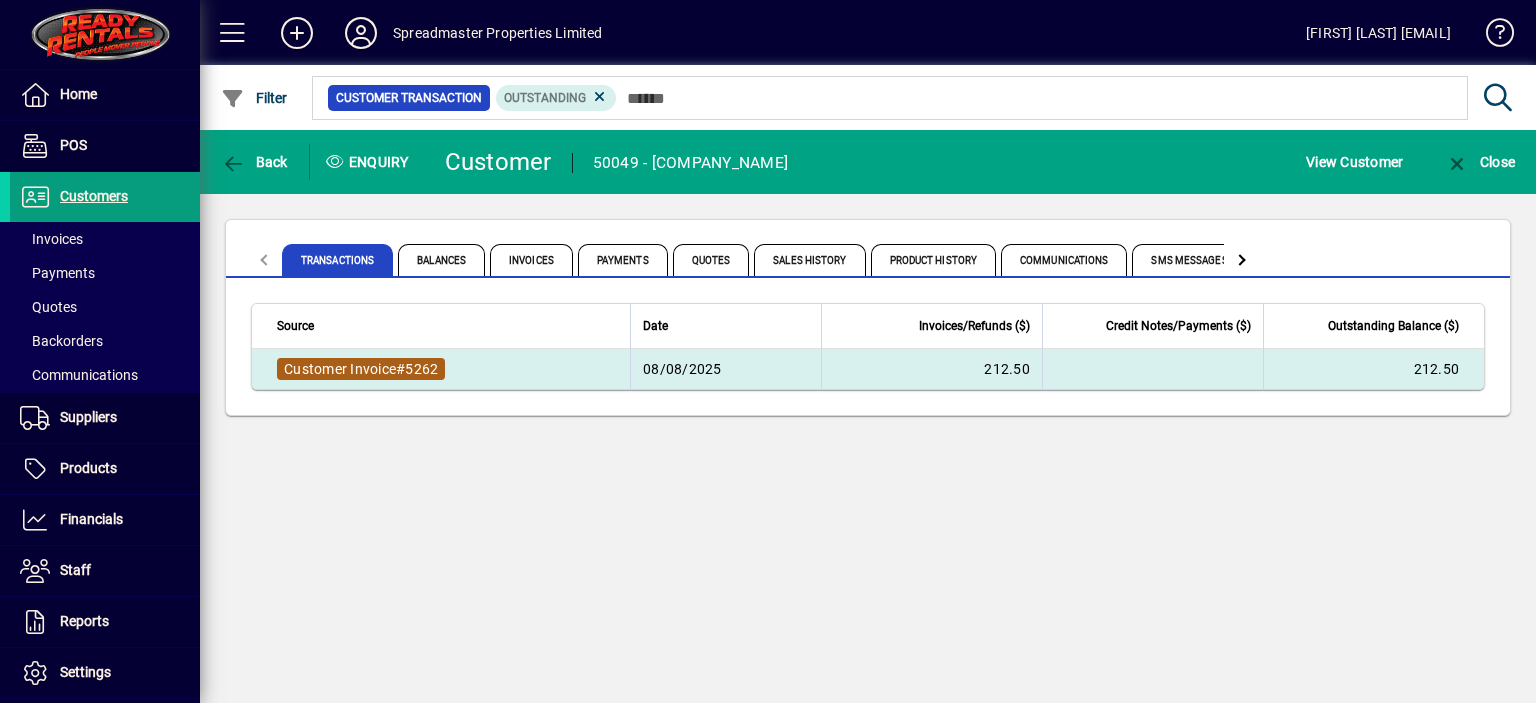 click on "Customer Invoice" at bounding box center [340, 369] 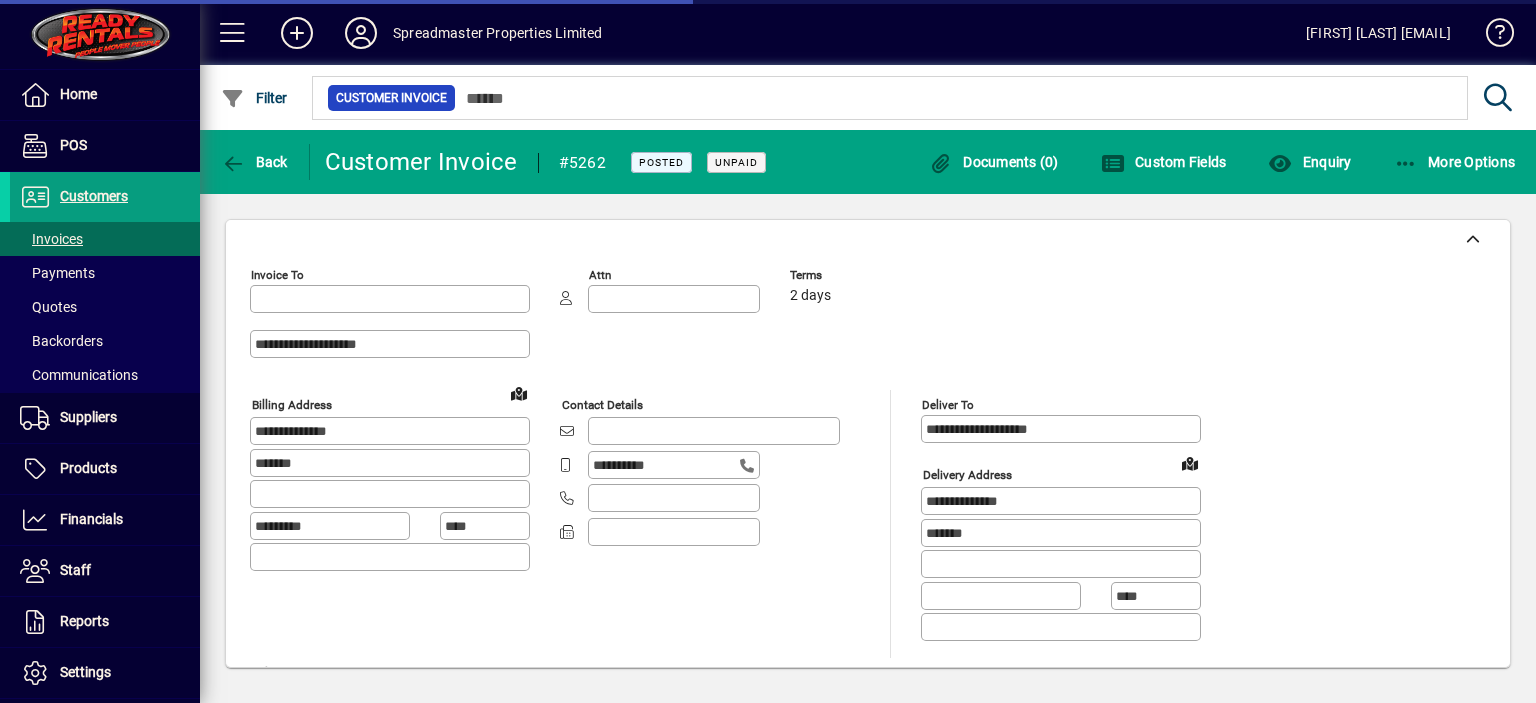 type on "**********" 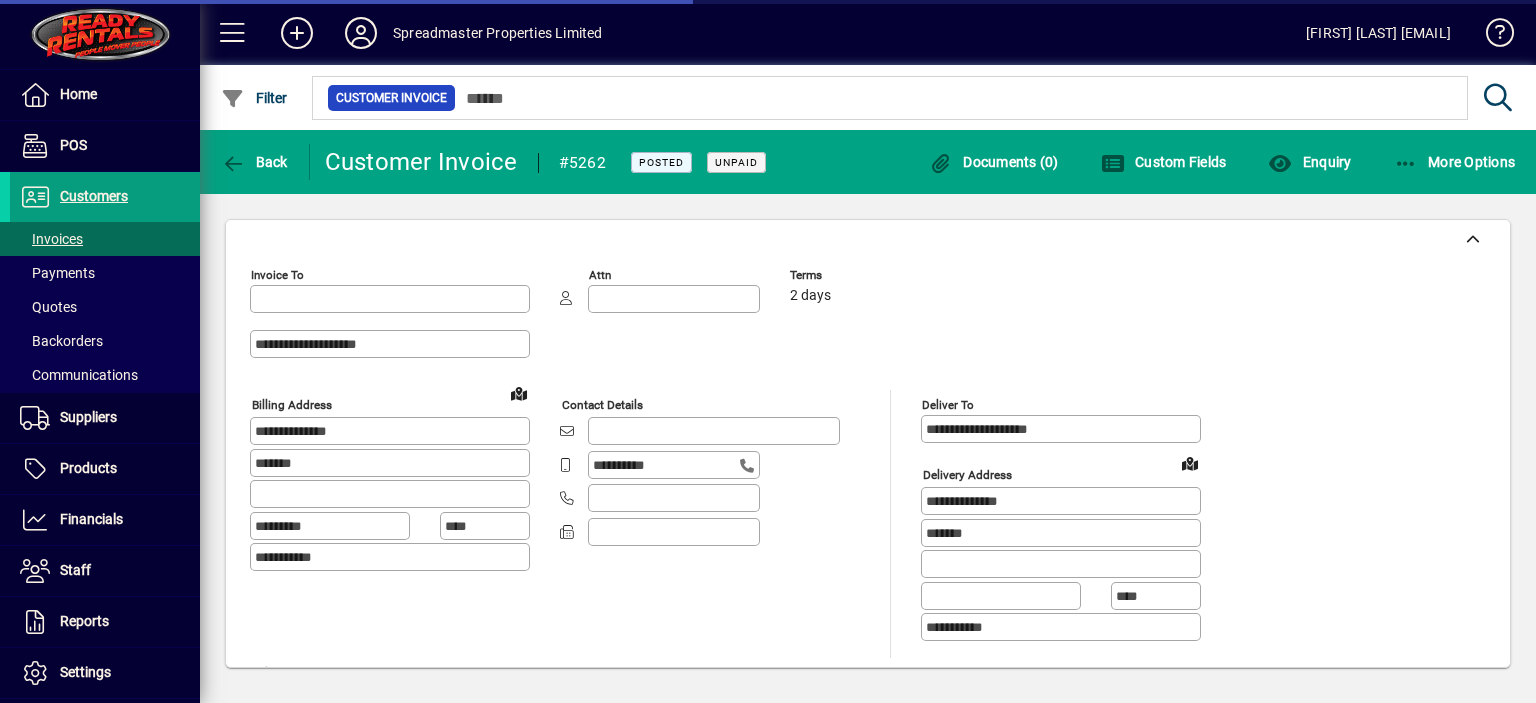 type on "**********" 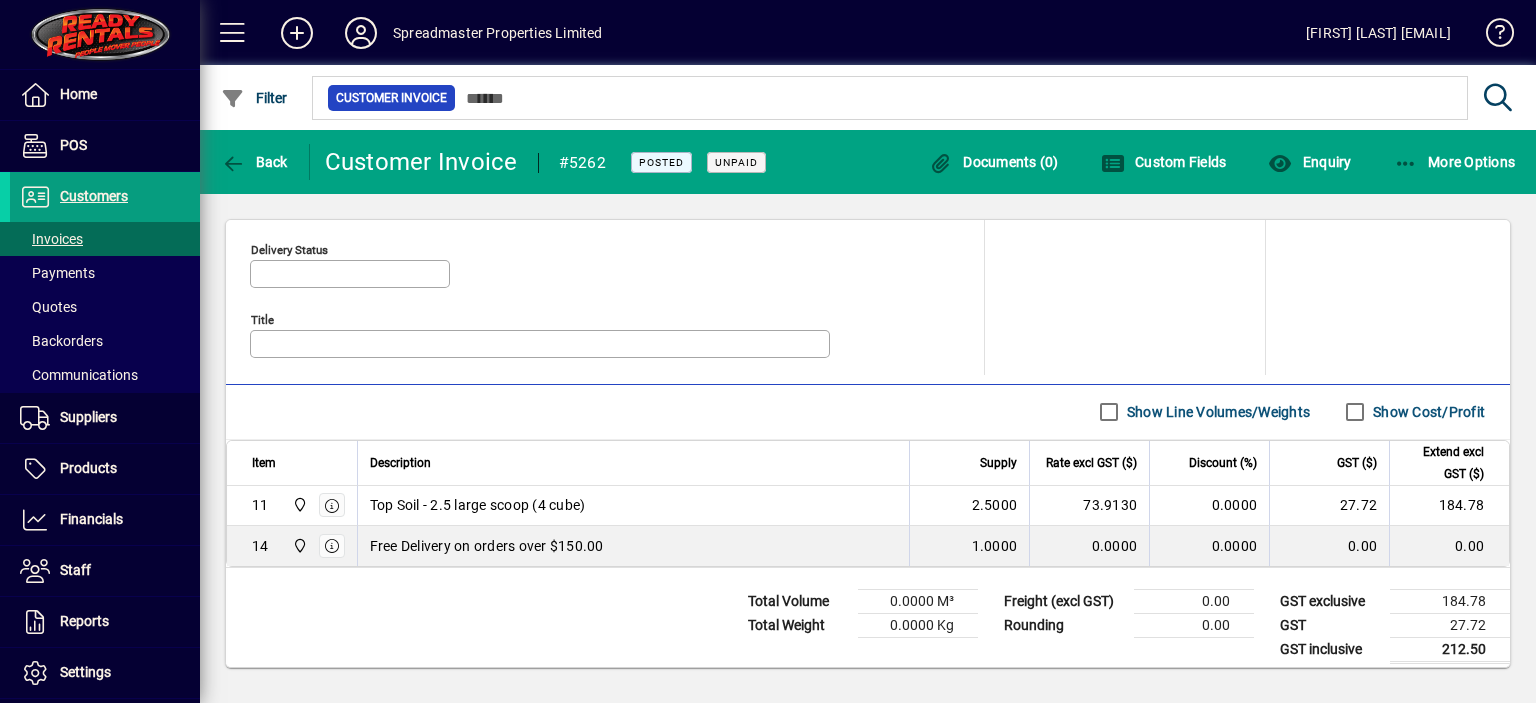 scroll, scrollTop: 986, scrollLeft: 0, axis: vertical 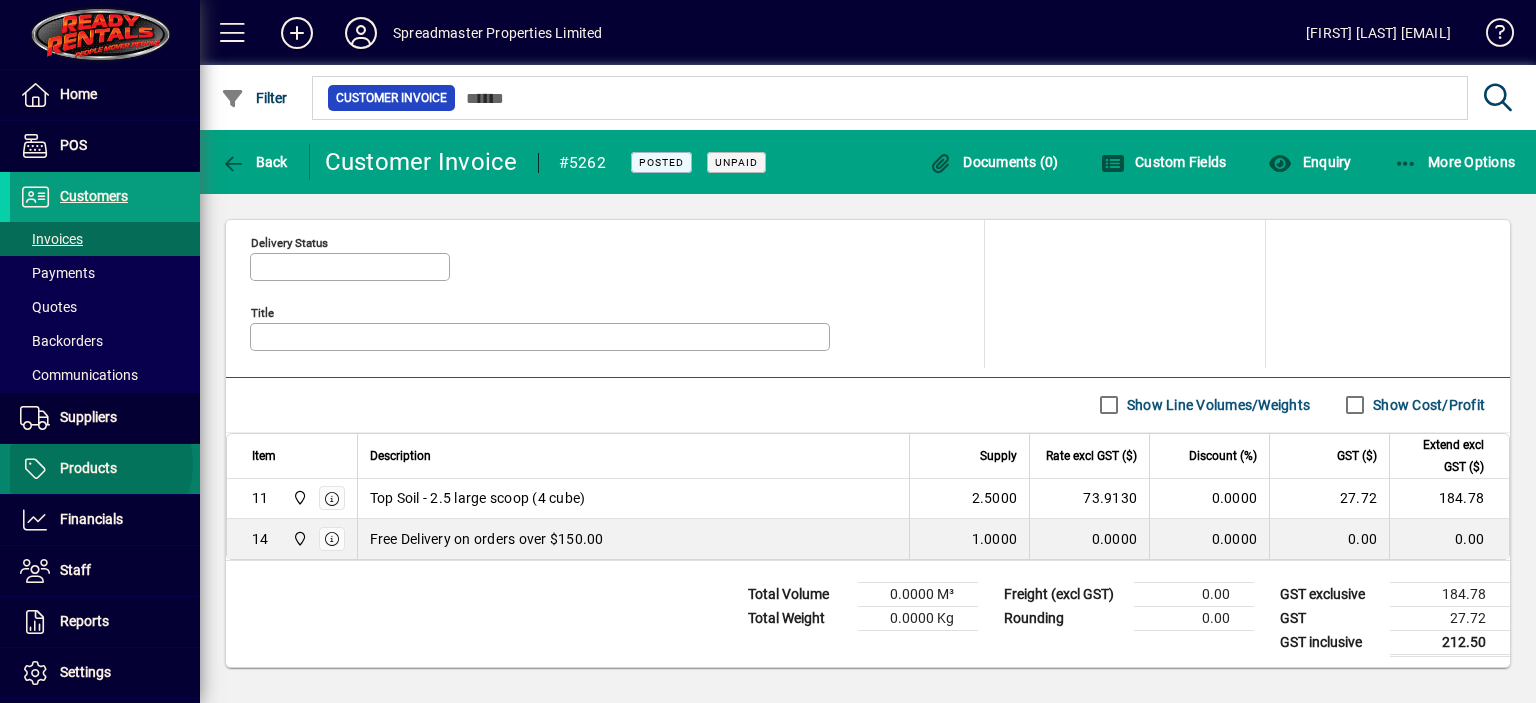 click on "Products" at bounding box center (88, 468) 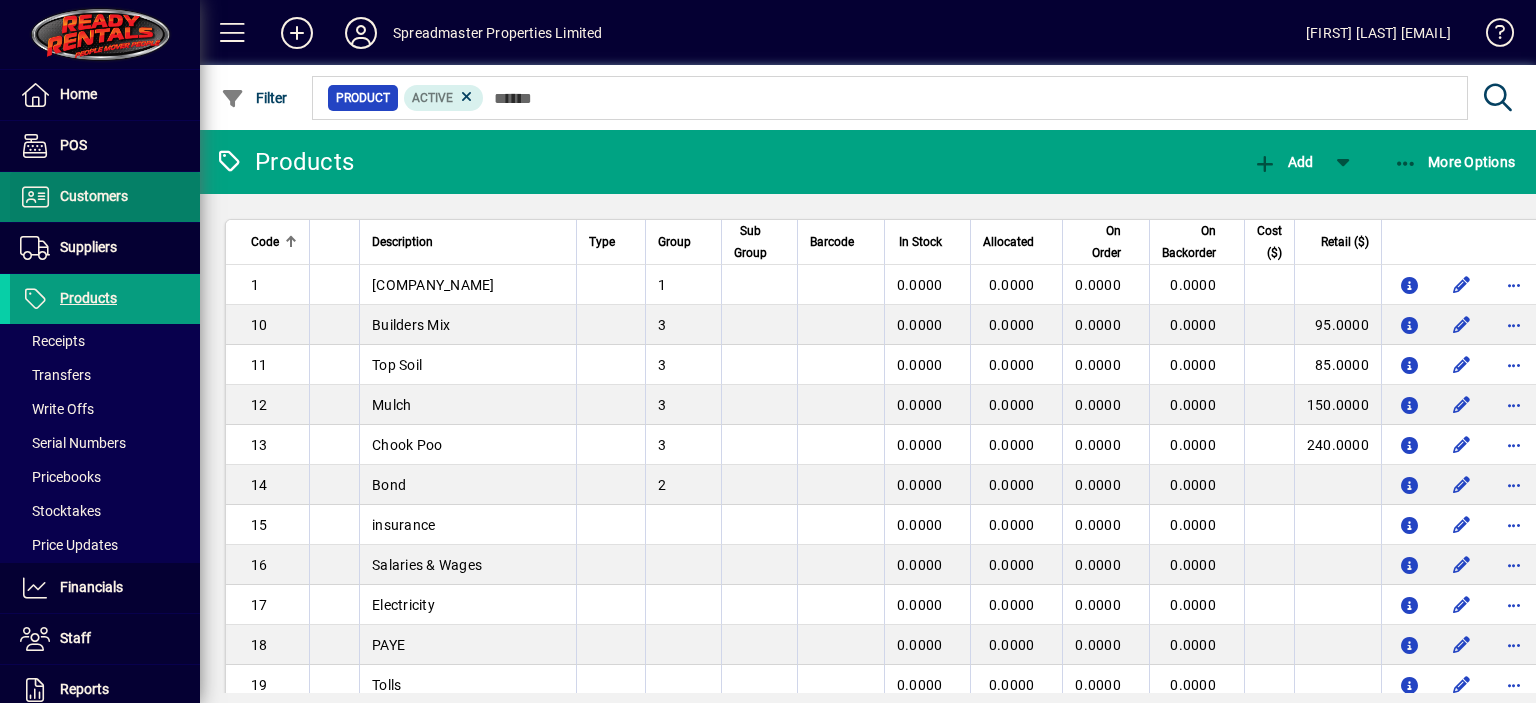 click on "Customers" at bounding box center [69, 197] 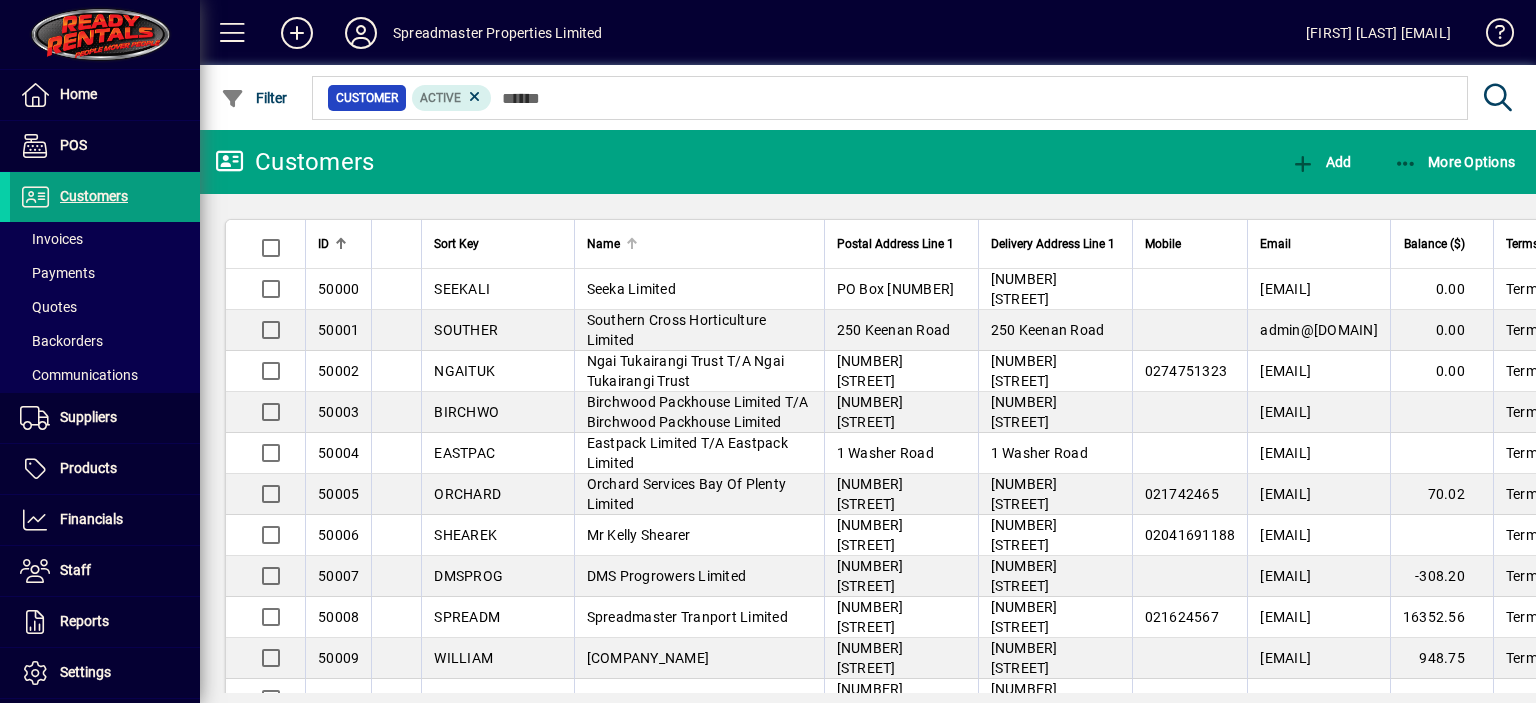 click at bounding box center [632, 244] 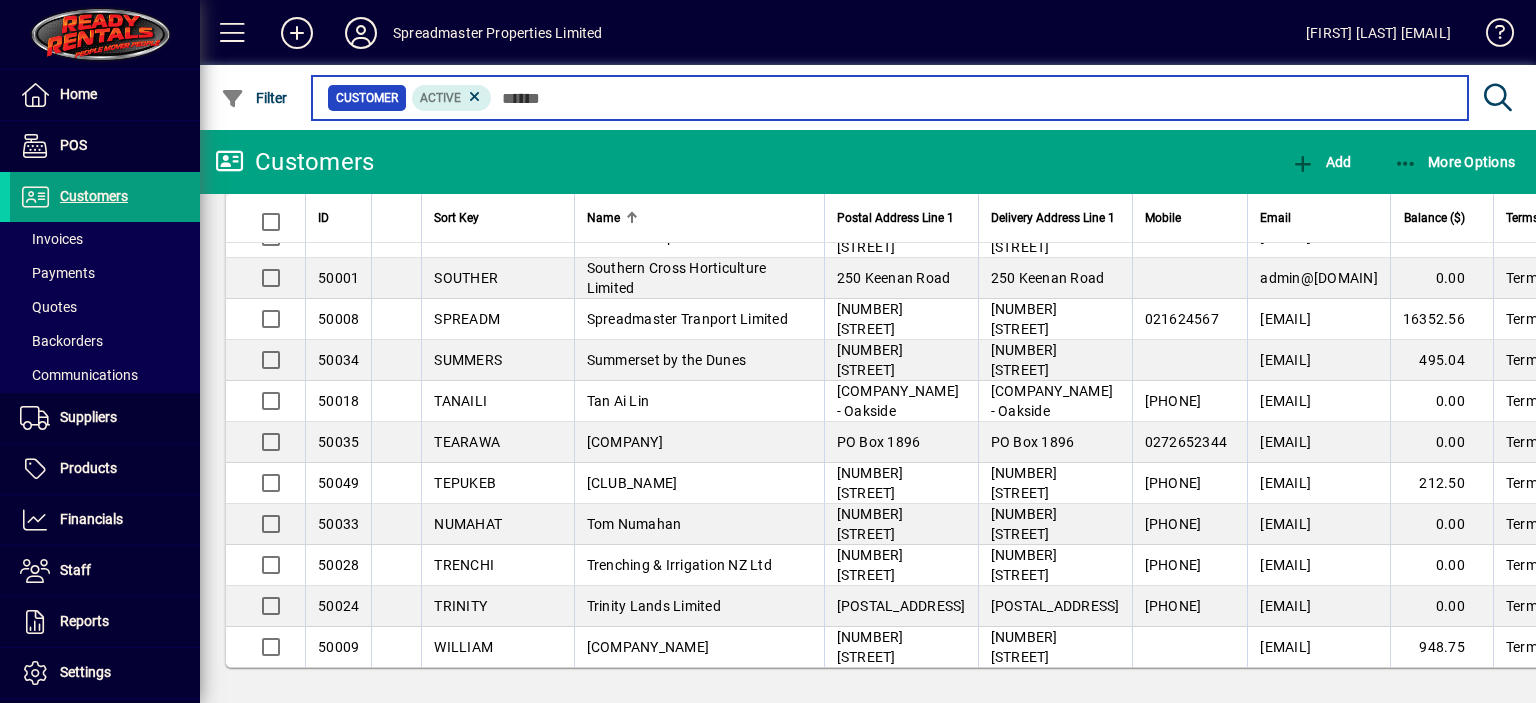 scroll, scrollTop: 1697, scrollLeft: 0, axis: vertical 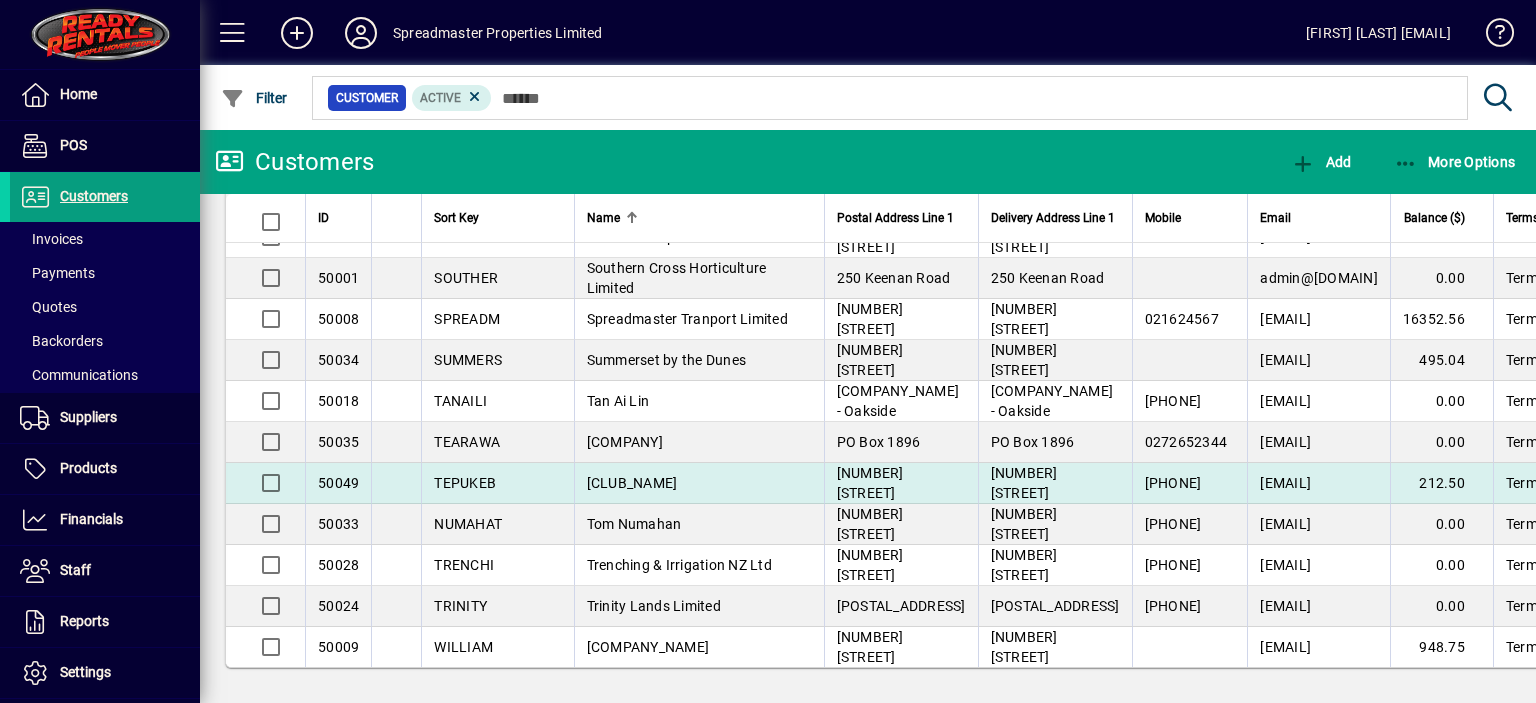 click on "Te Puke Bowling Club" at bounding box center (632, 483) 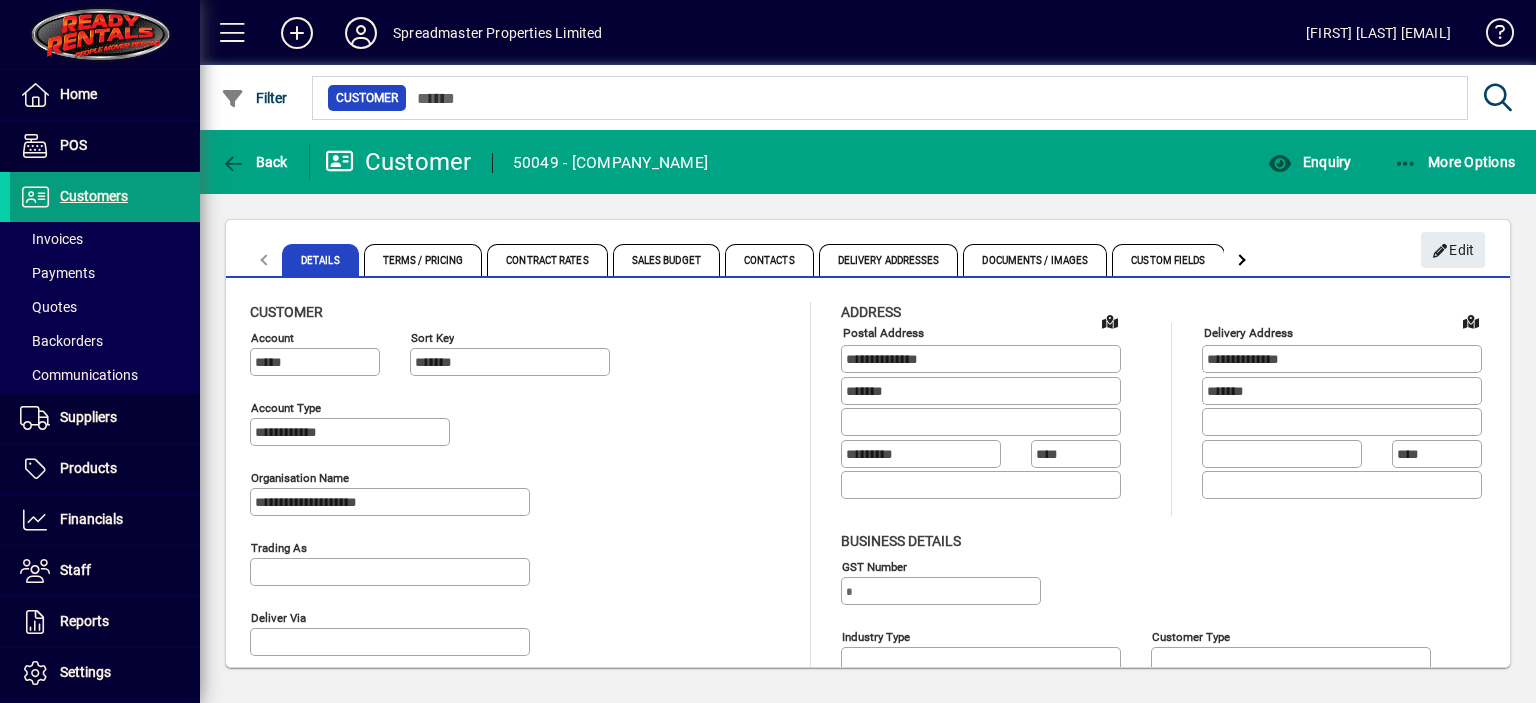 type on "**********" 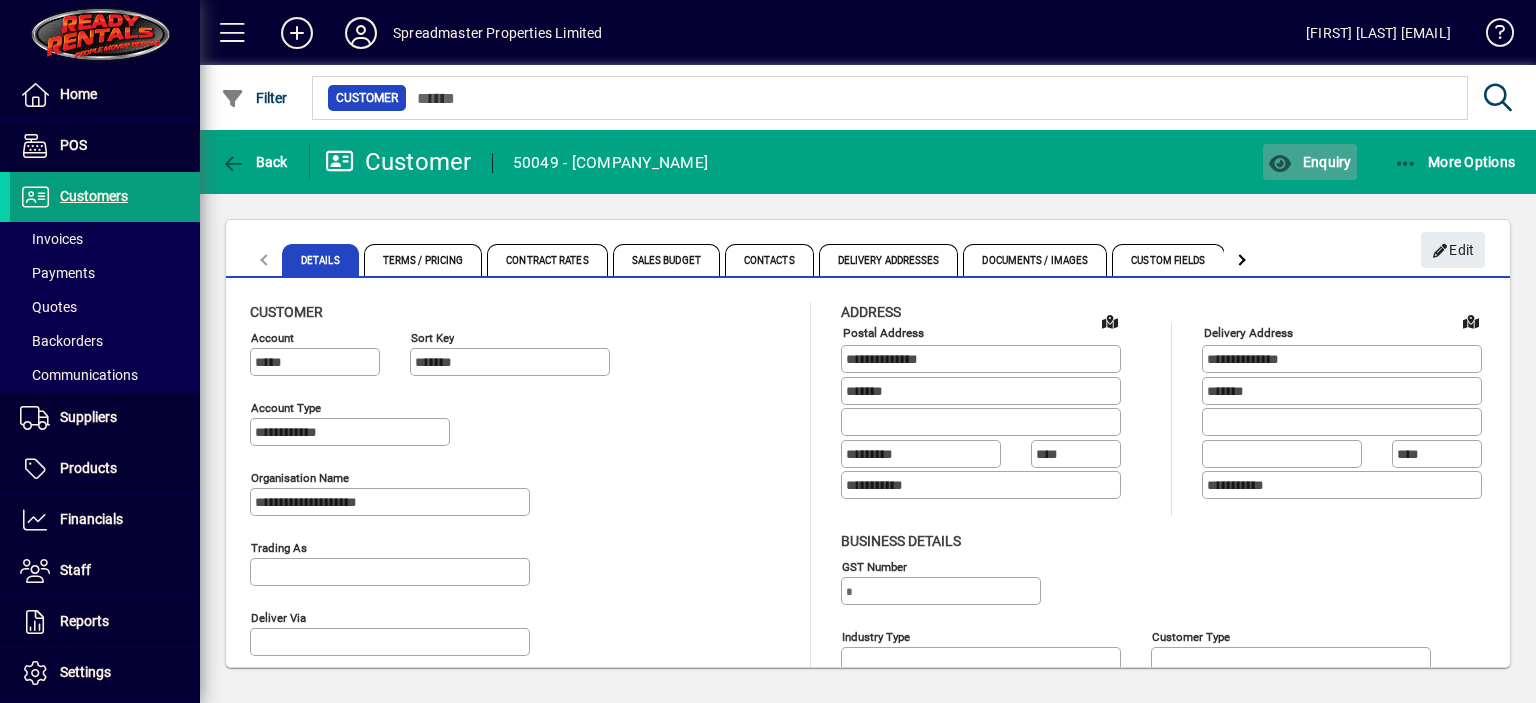 click on "Enquiry" 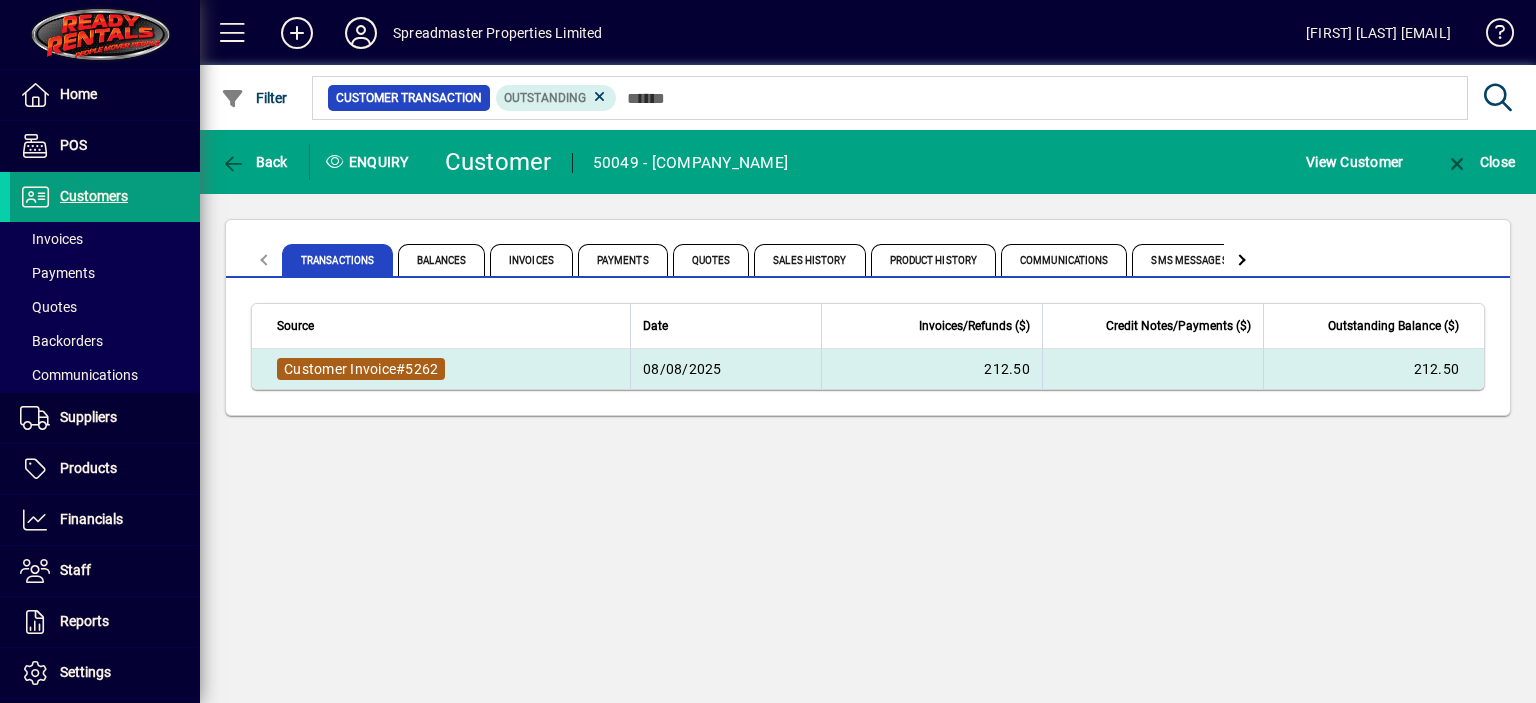 click on "Customer Invoice" at bounding box center [340, 369] 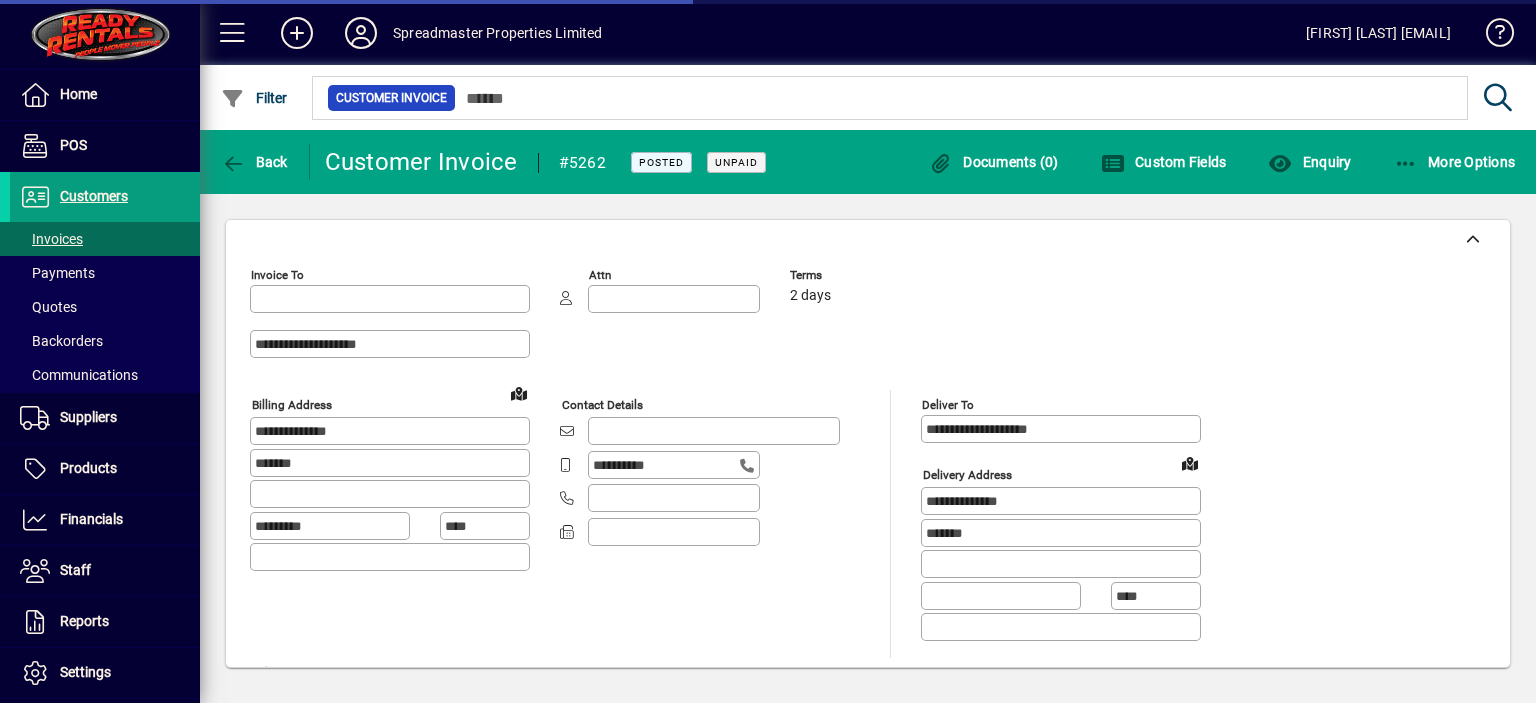 type on "**********" 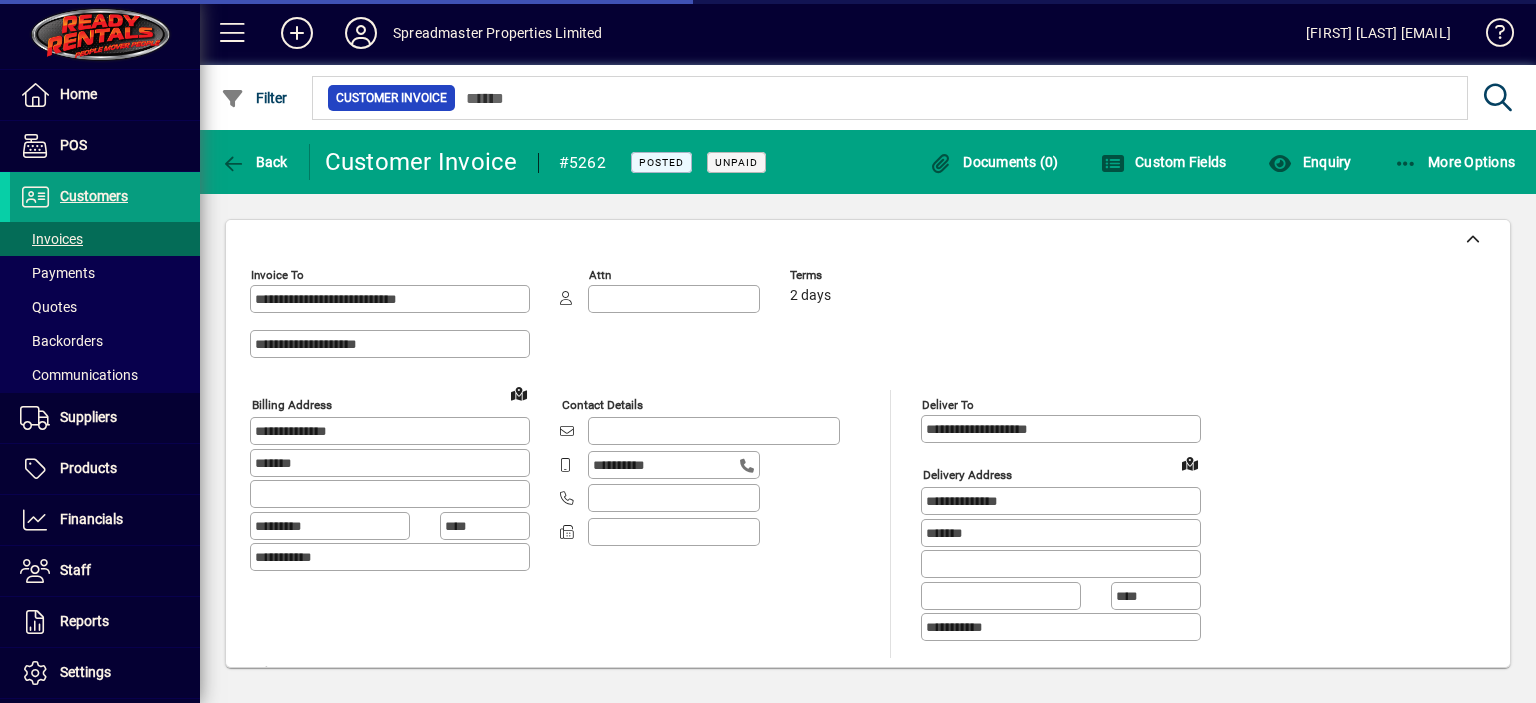 type on "**********" 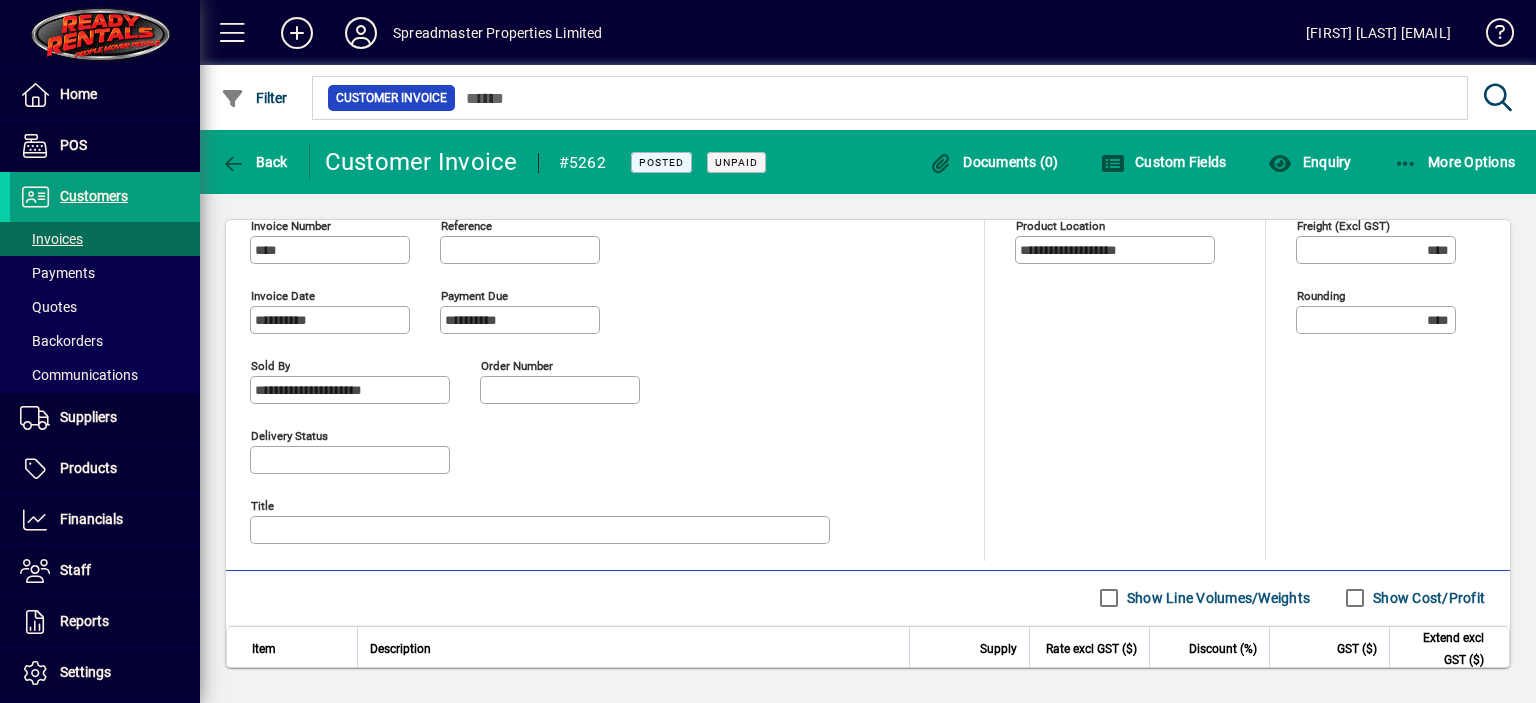 scroll, scrollTop: 800, scrollLeft: 0, axis: vertical 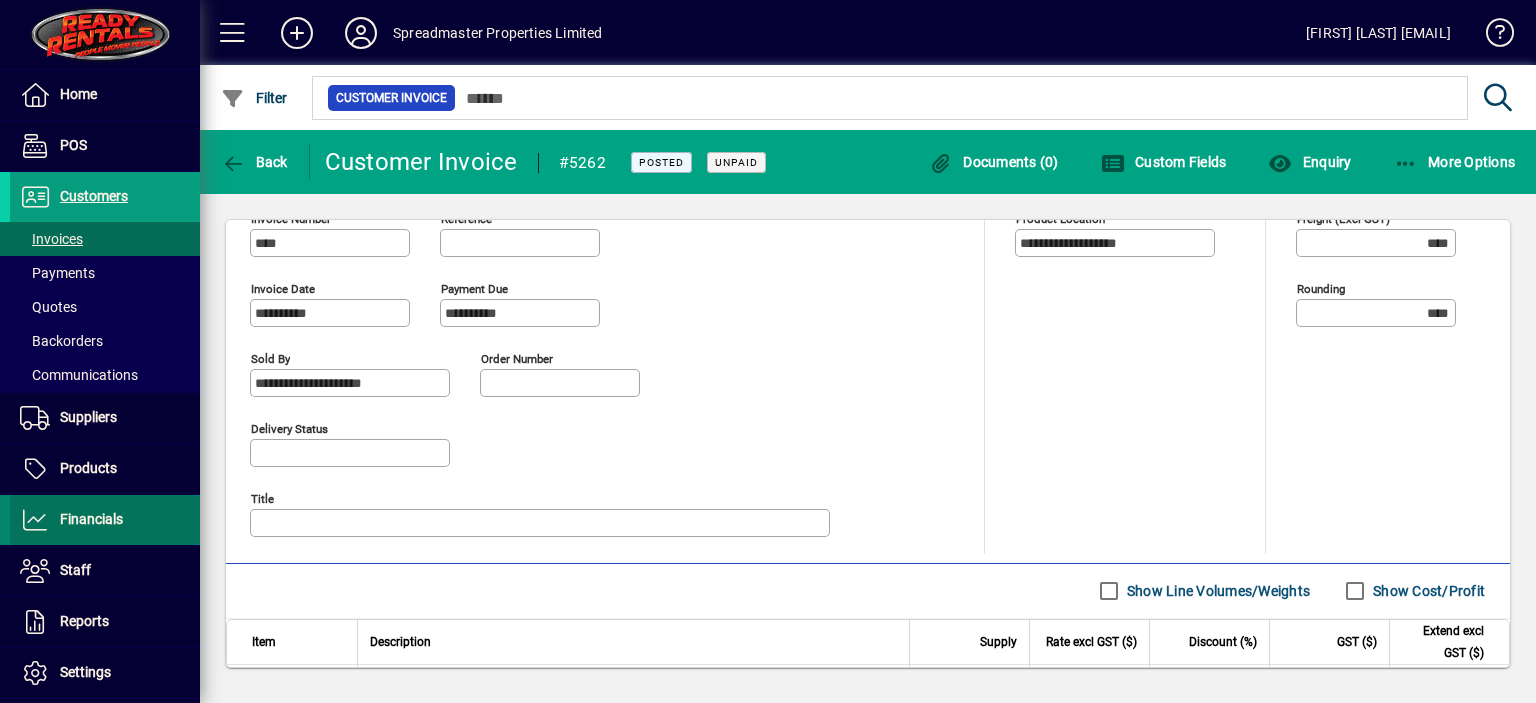 click on "Financials" at bounding box center [91, 519] 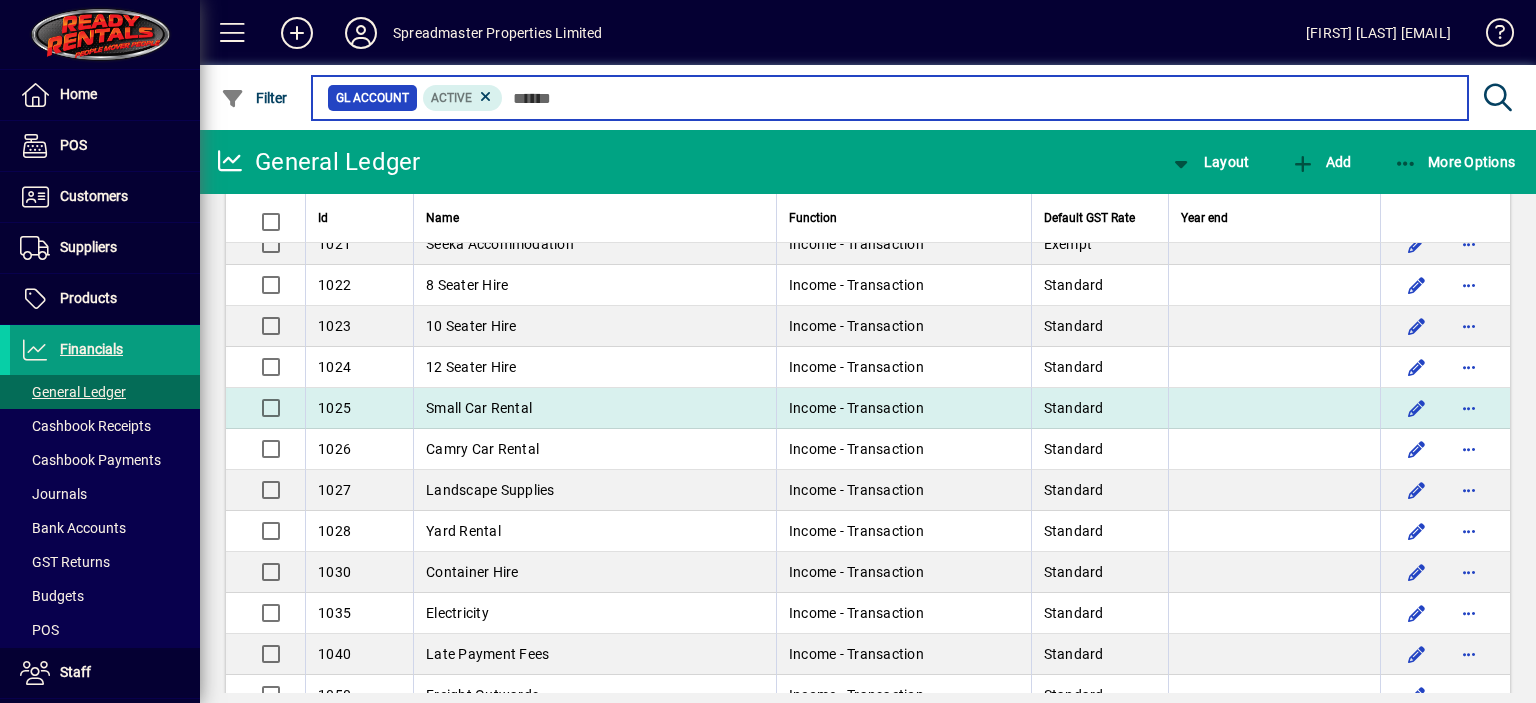 scroll, scrollTop: 0, scrollLeft: 0, axis: both 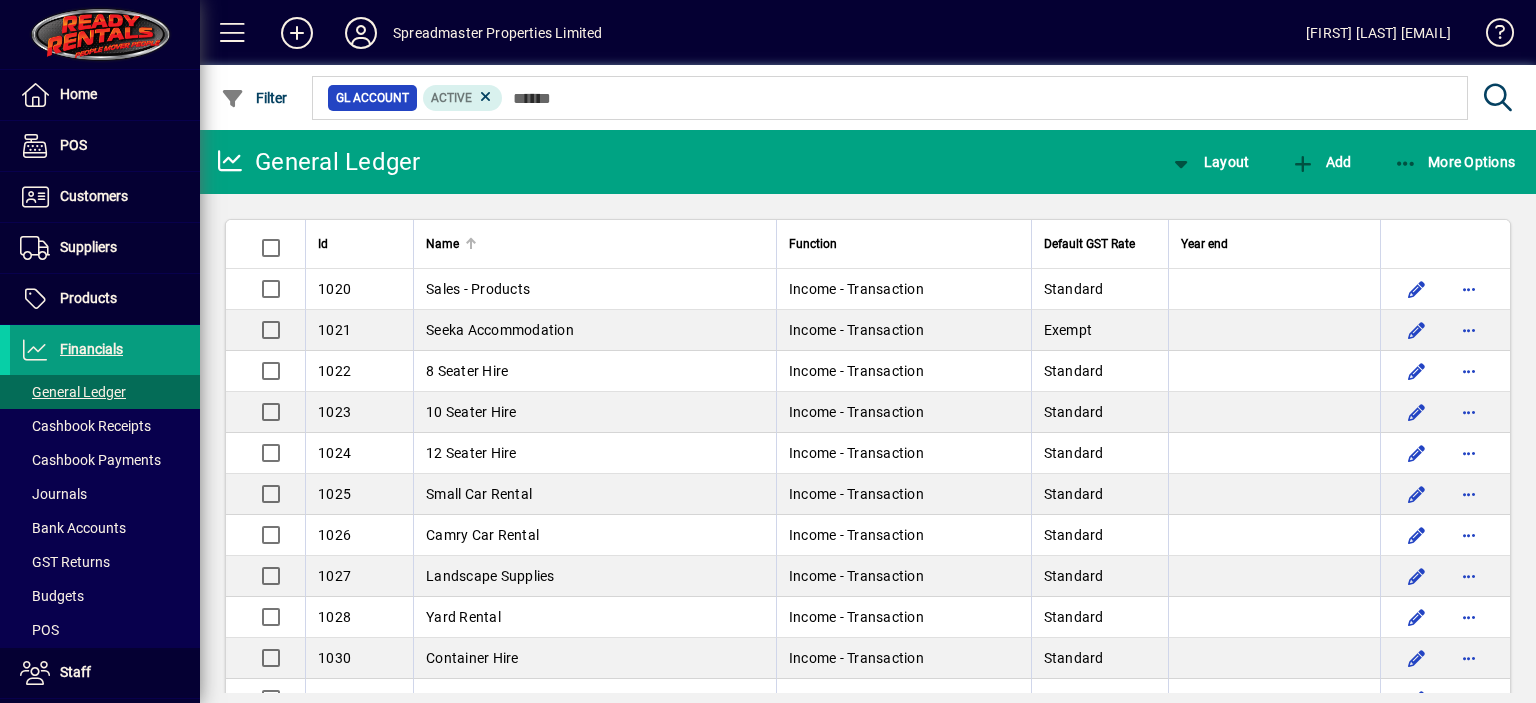 click at bounding box center [471, 239] 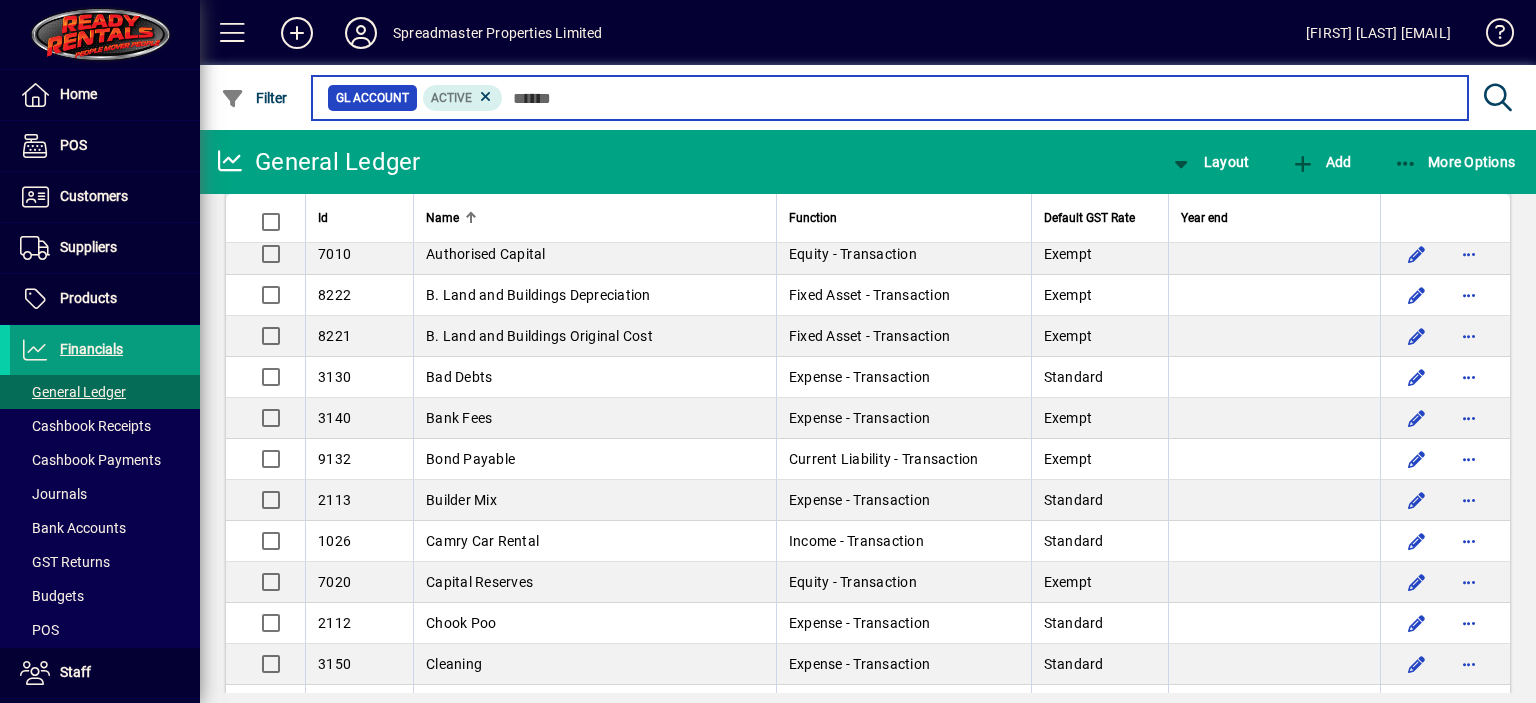 scroll, scrollTop: 500, scrollLeft: 0, axis: vertical 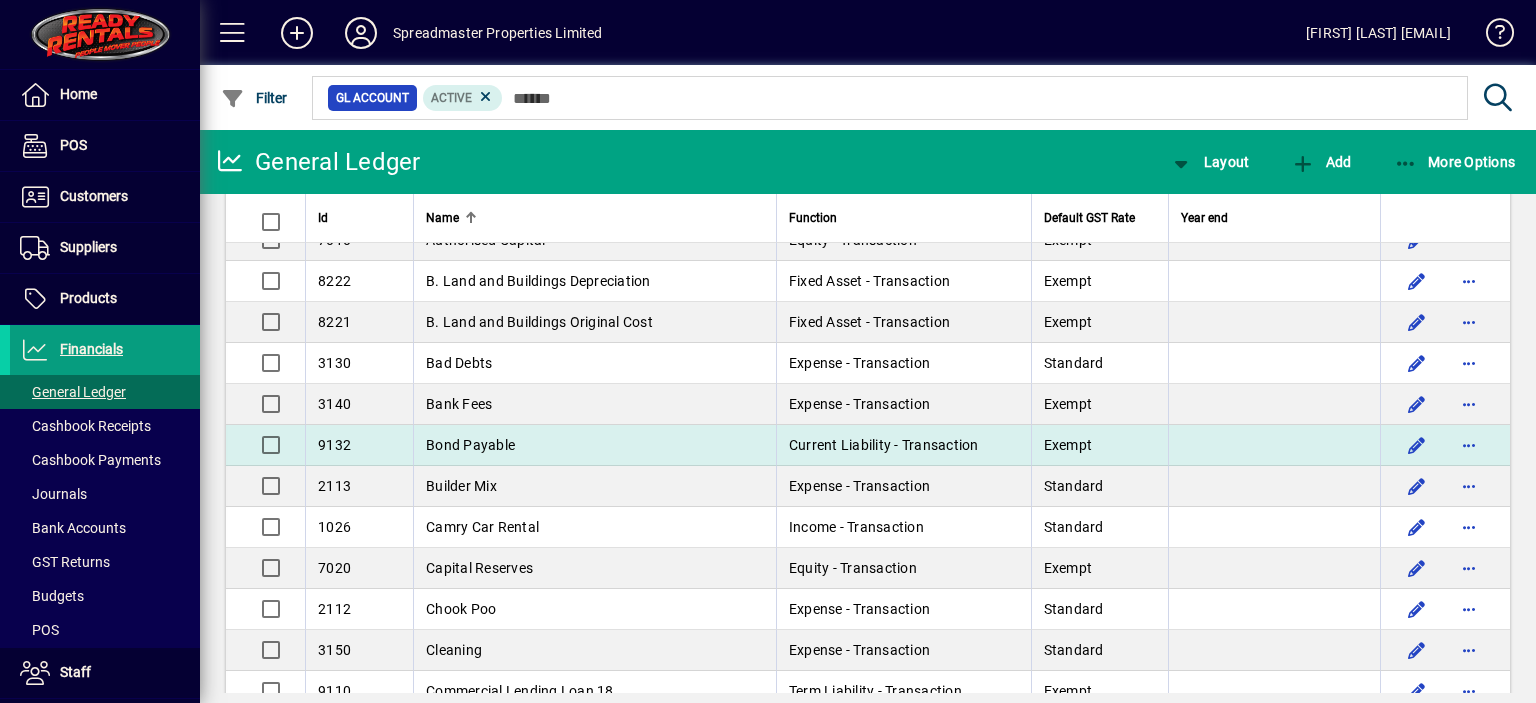 click on "Bond Payable" at bounding box center (470, 445) 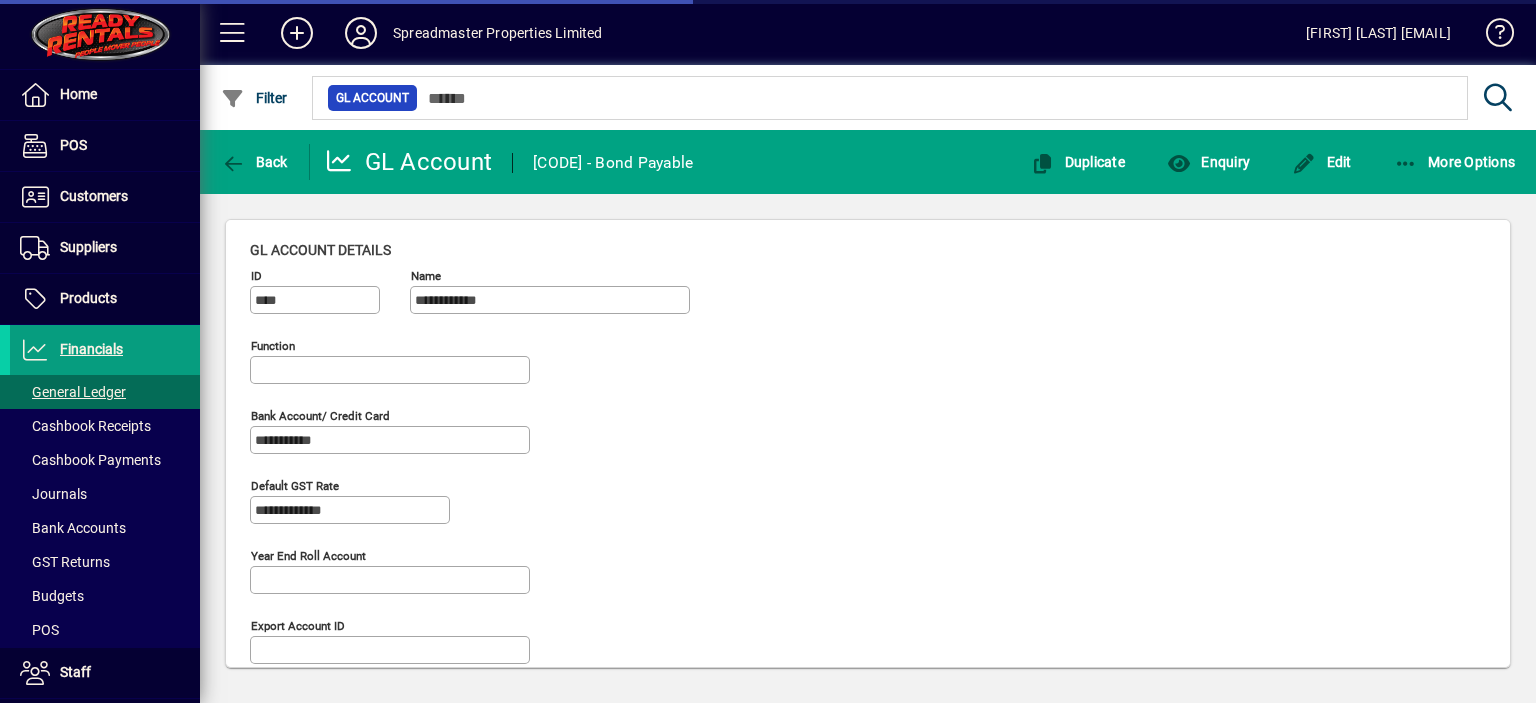 type on "**********" 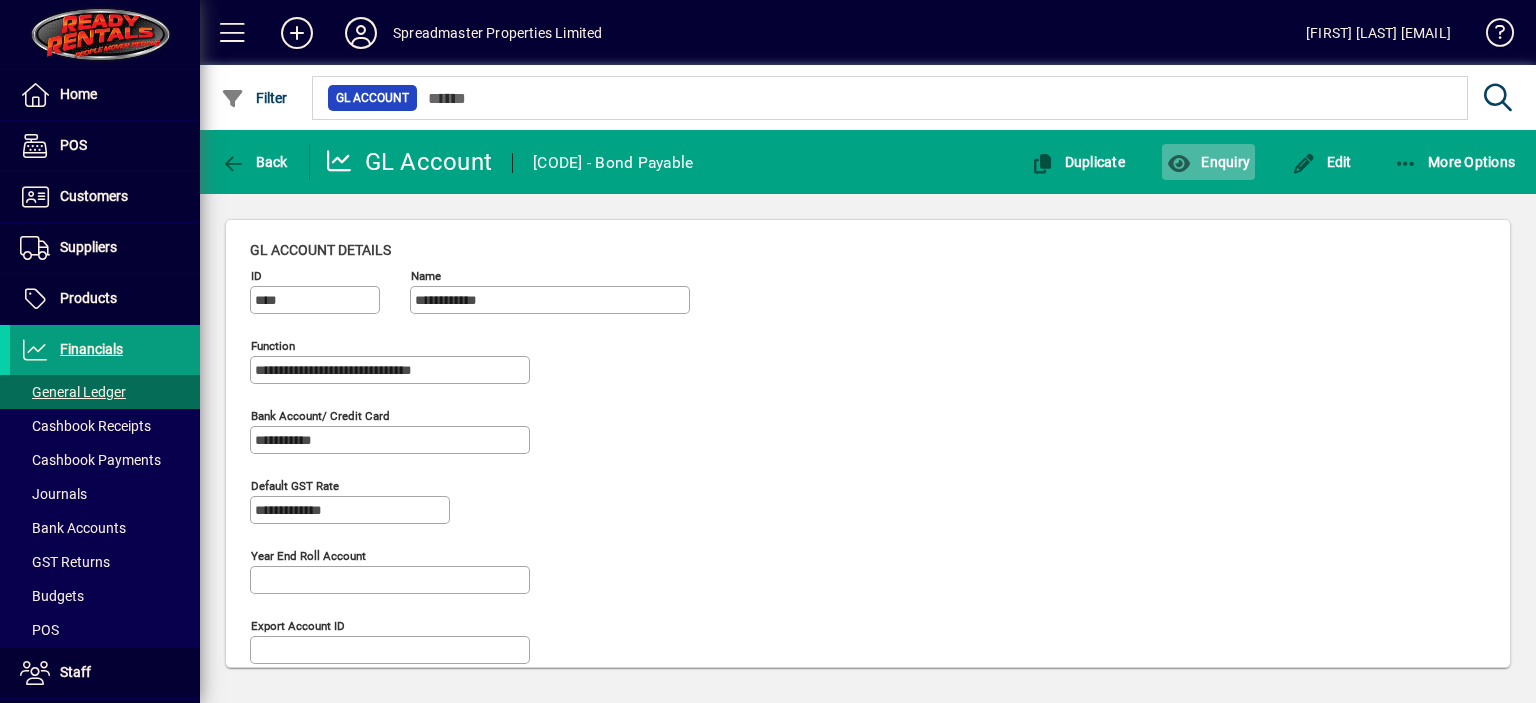 click on "Enquiry" 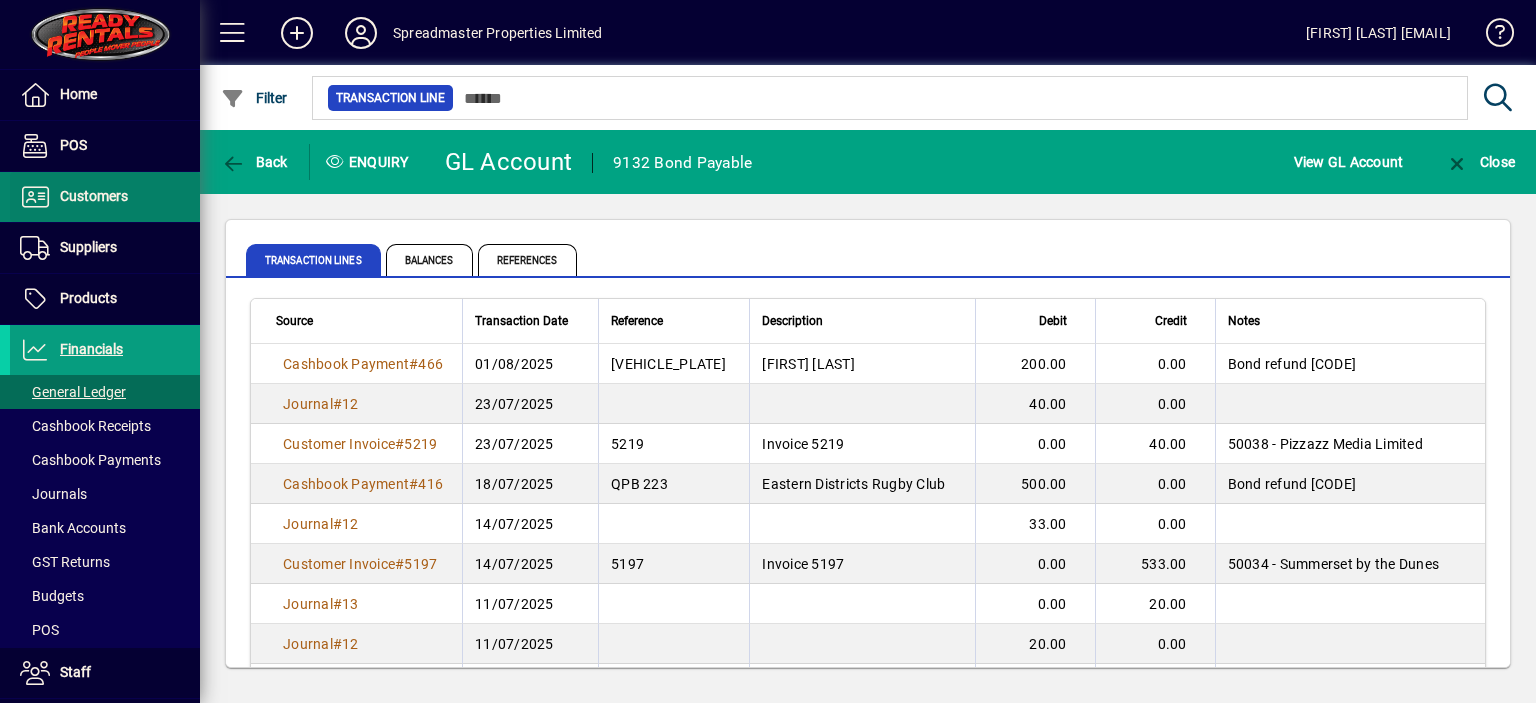 click on "Customers" at bounding box center (94, 196) 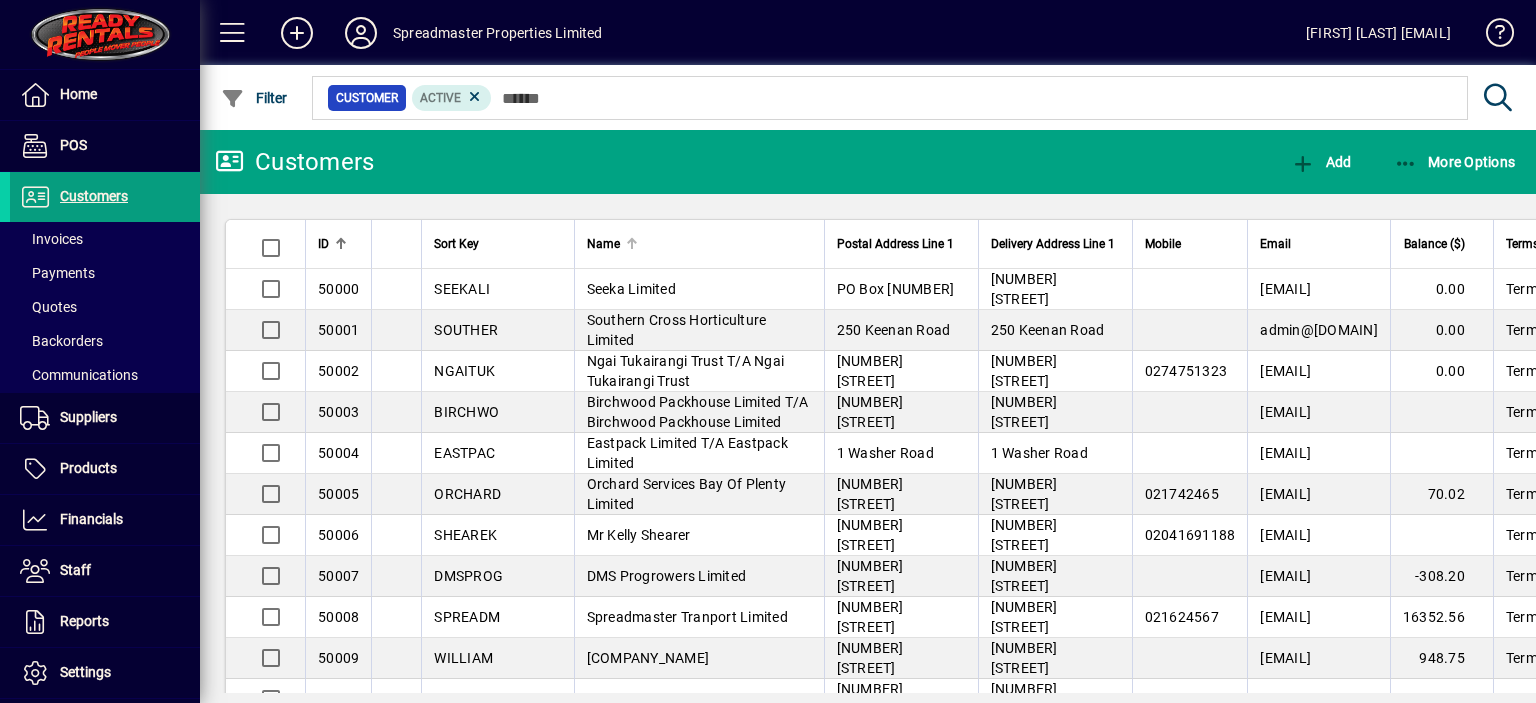 click at bounding box center (630, 241) 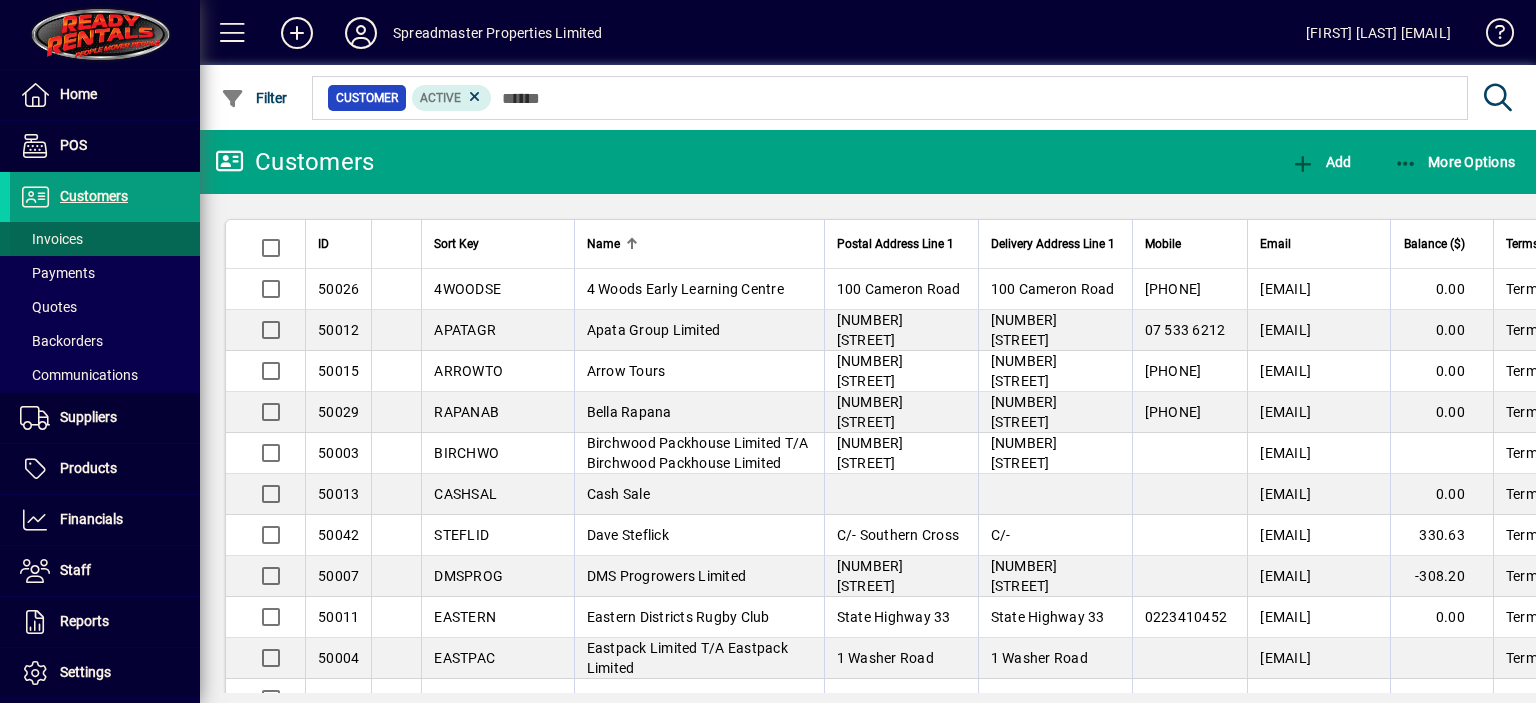 click on "Invoices" at bounding box center (51, 239) 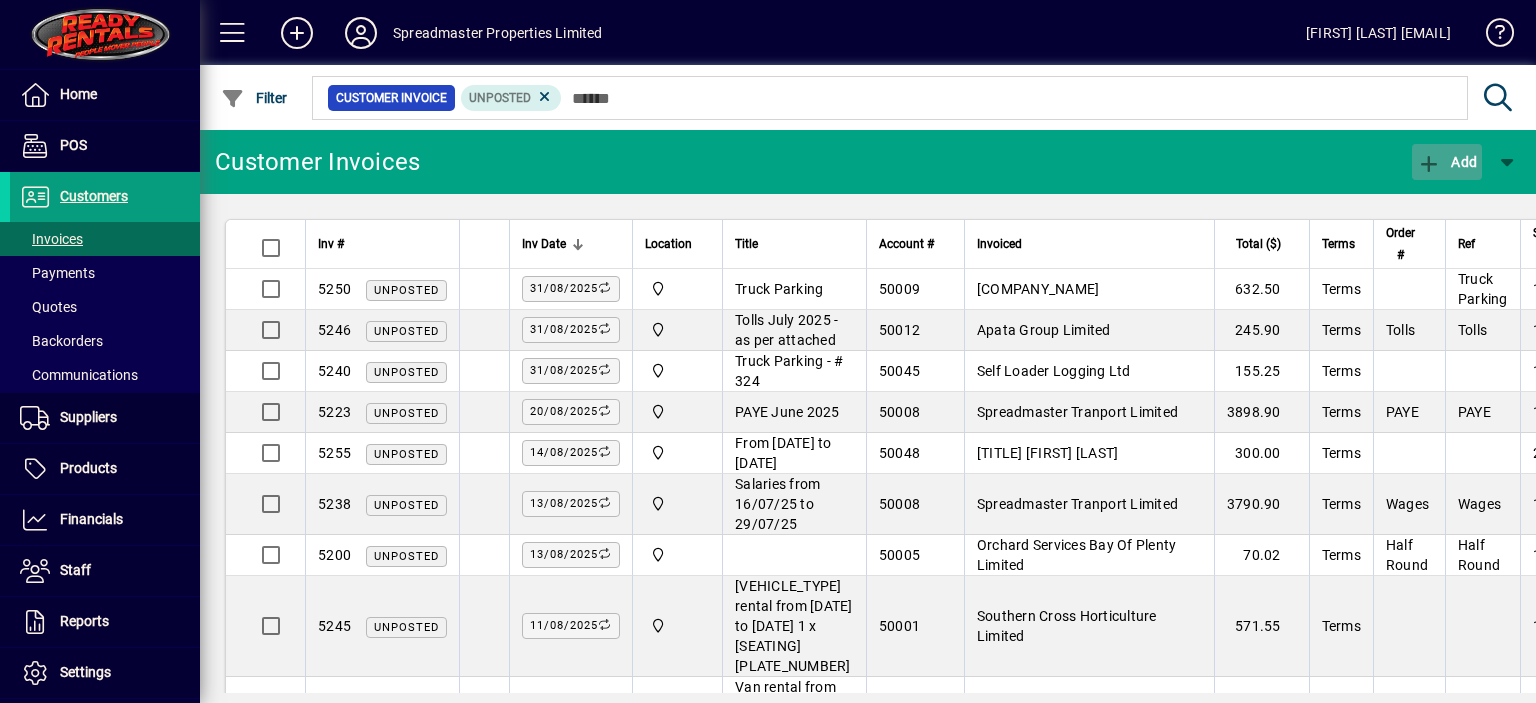 click on "Add" 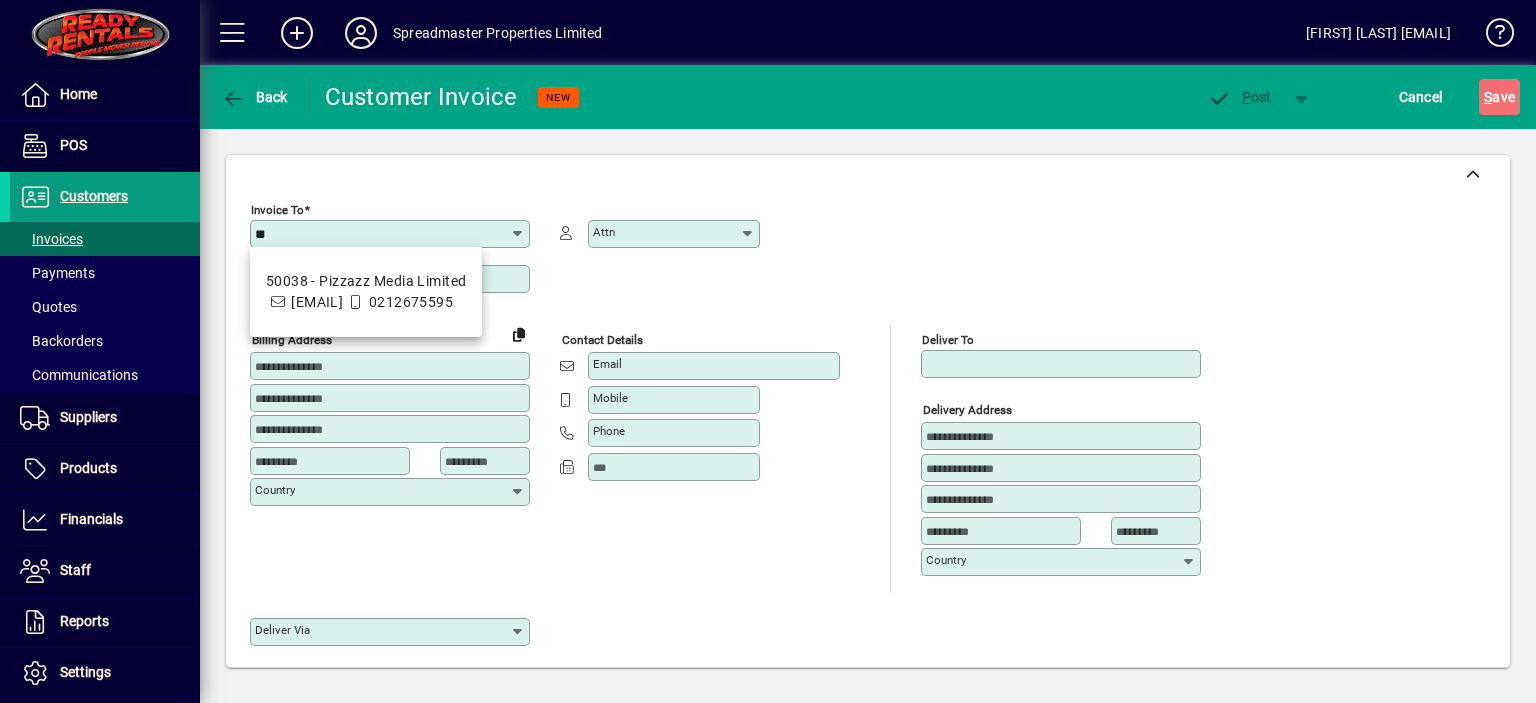 type on "*" 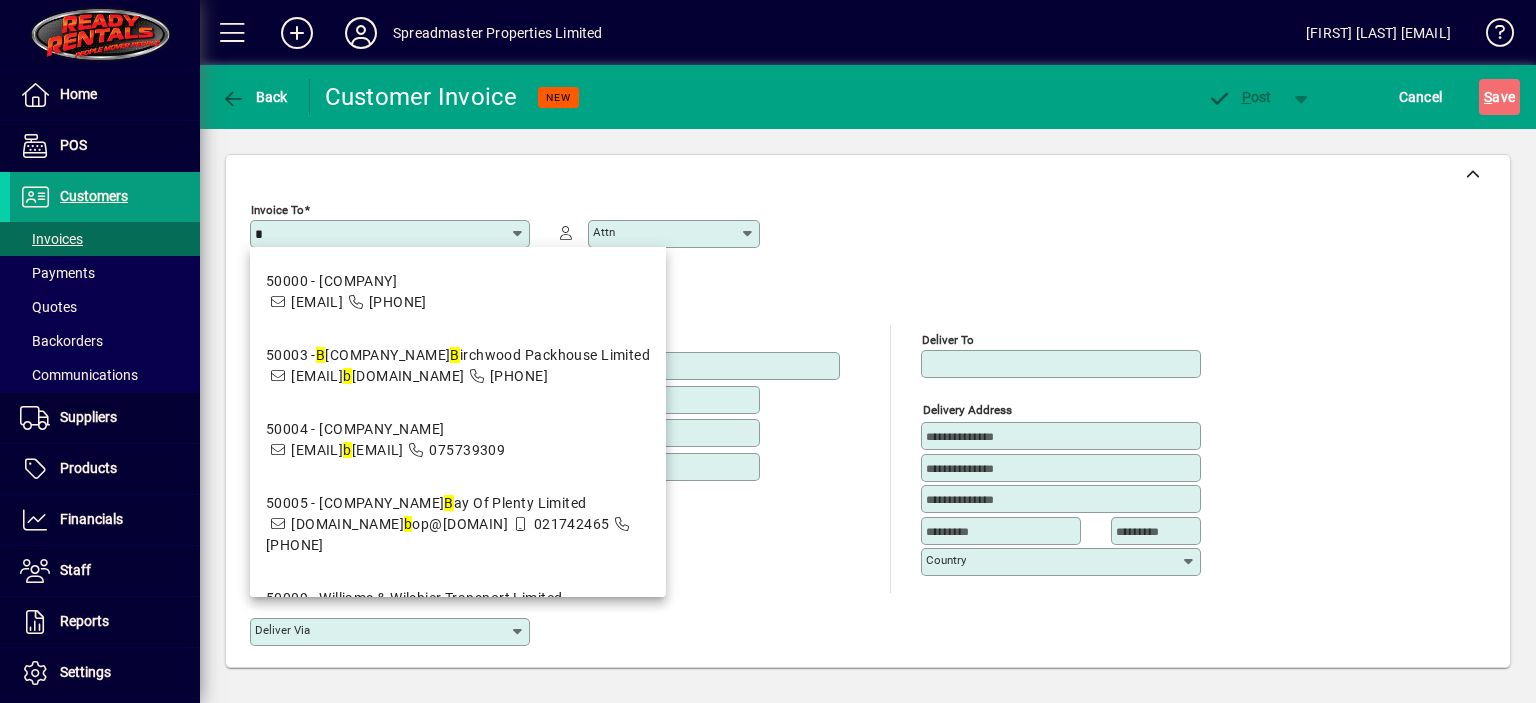 type 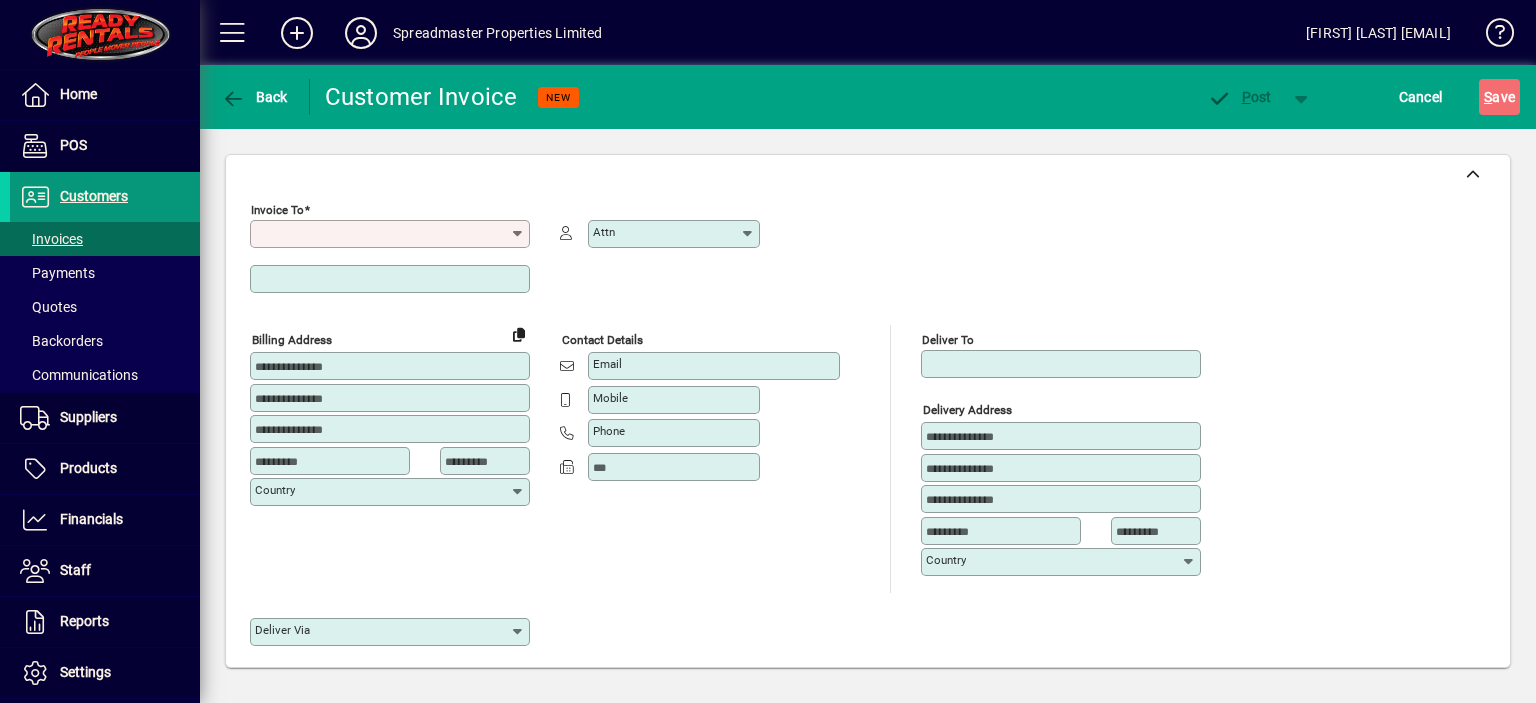 click on "Customers" at bounding box center (94, 196) 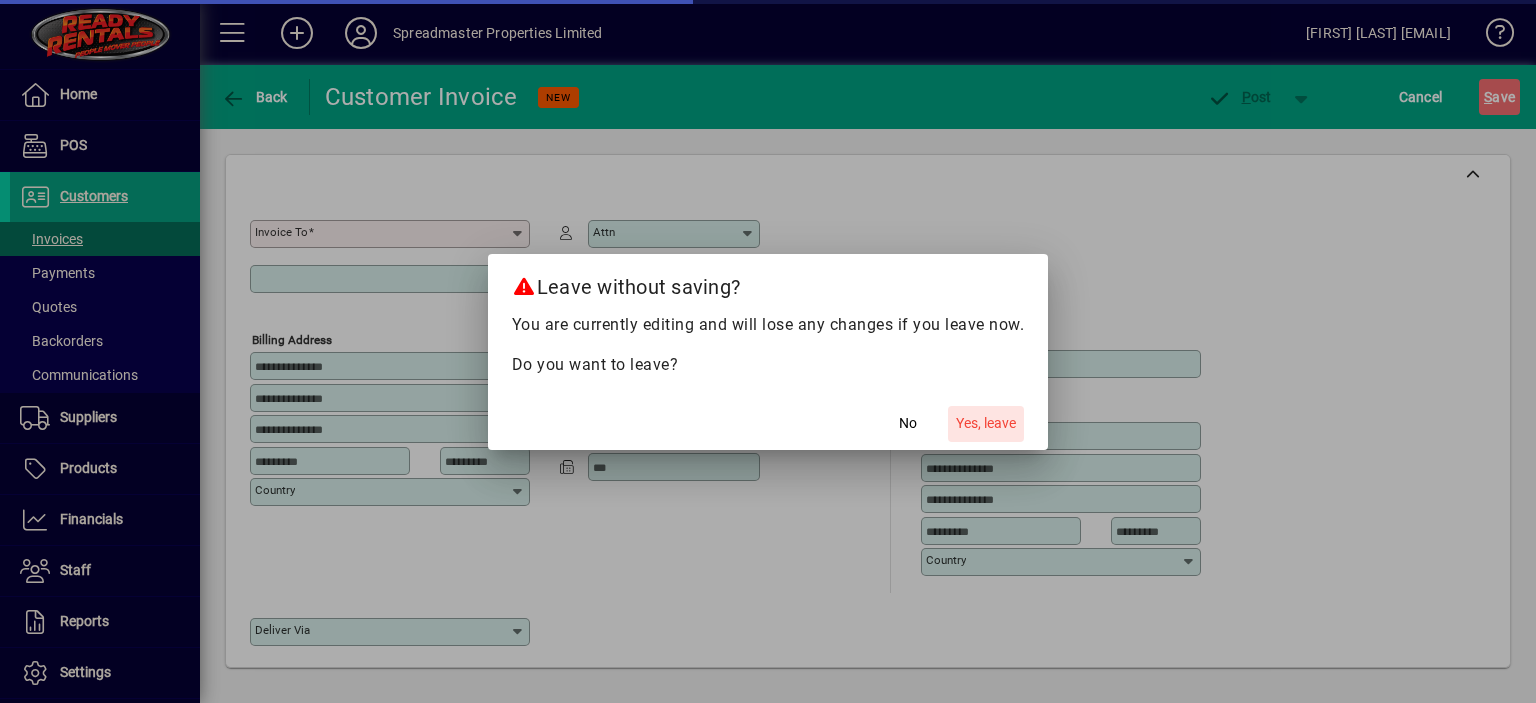 click on "Yes, leave" 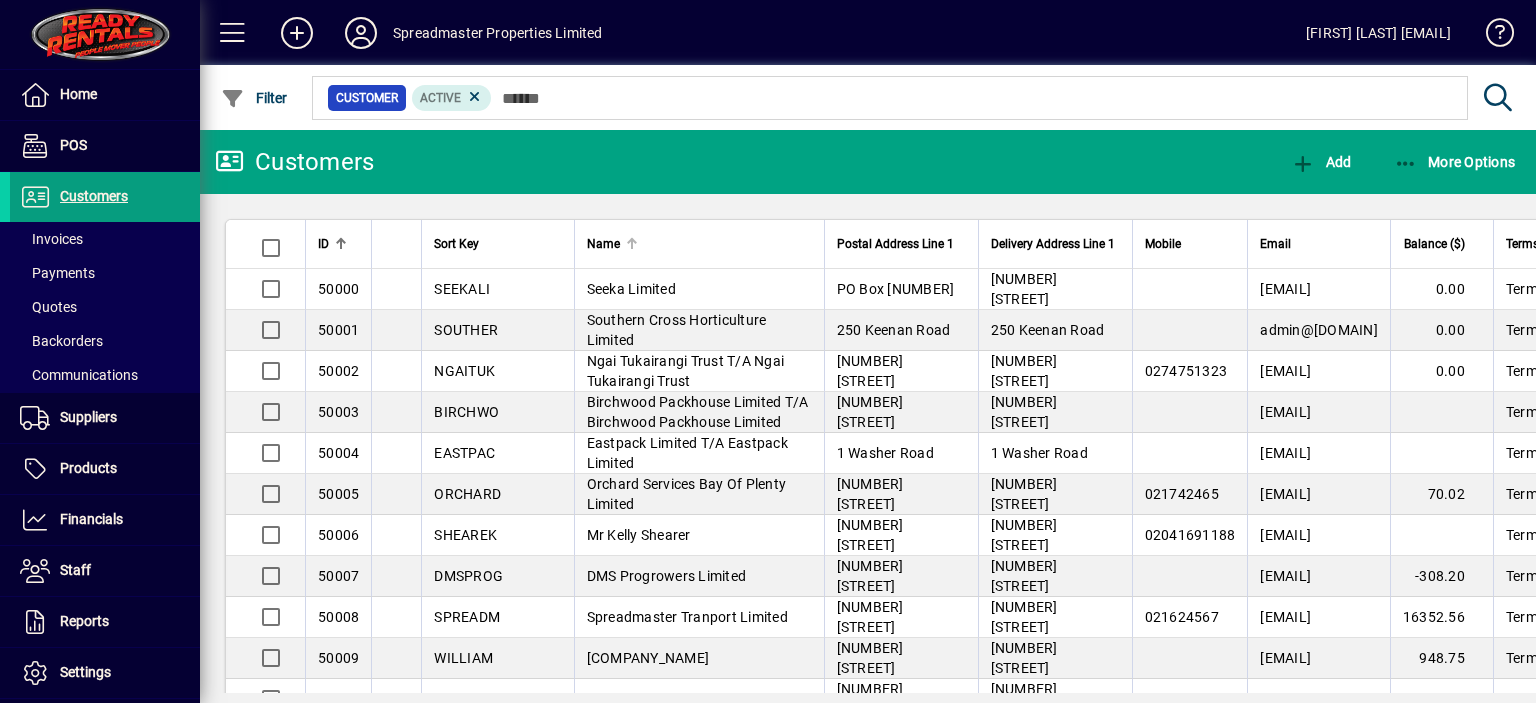 click at bounding box center (632, 244) 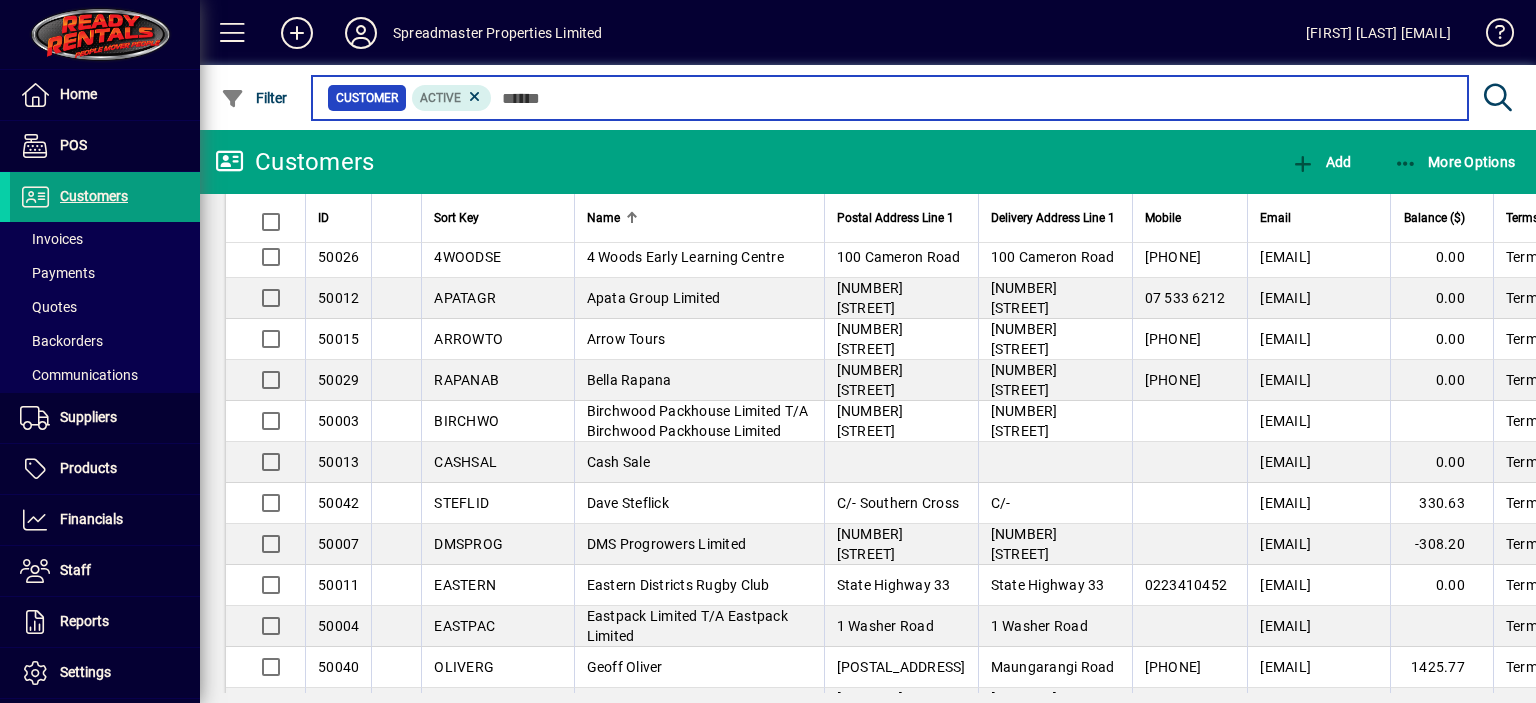 scroll, scrollTop: 0, scrollLeft: 0, axis: both 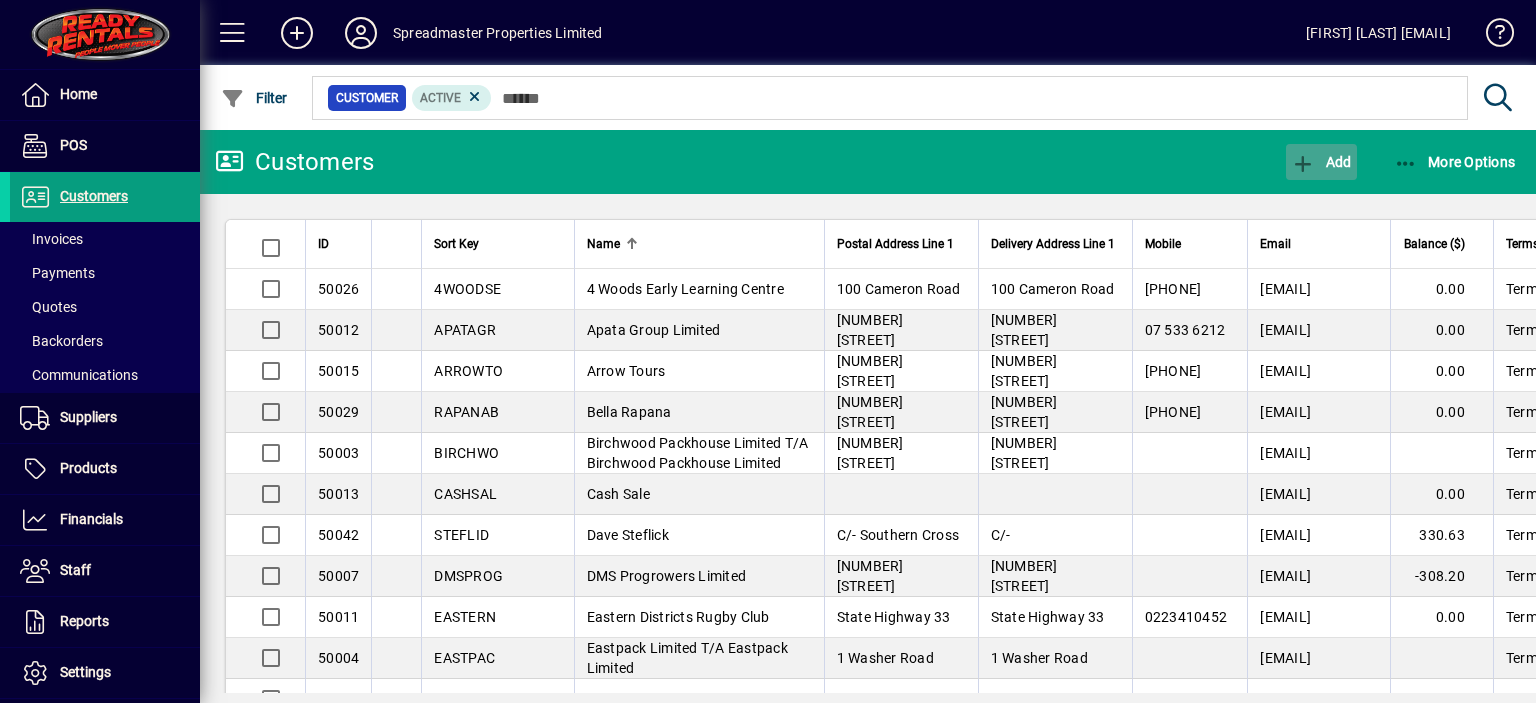 click on "Add" 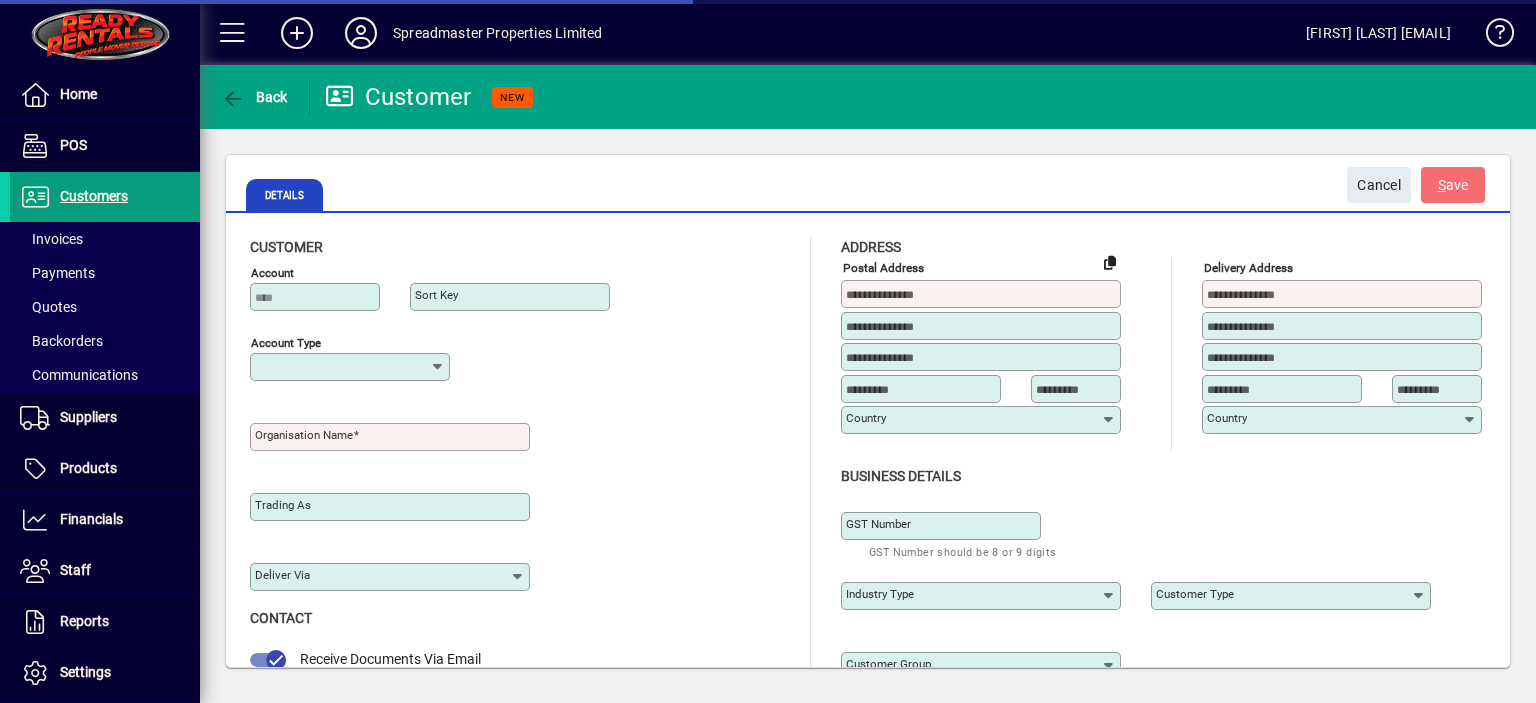 type on "**********" 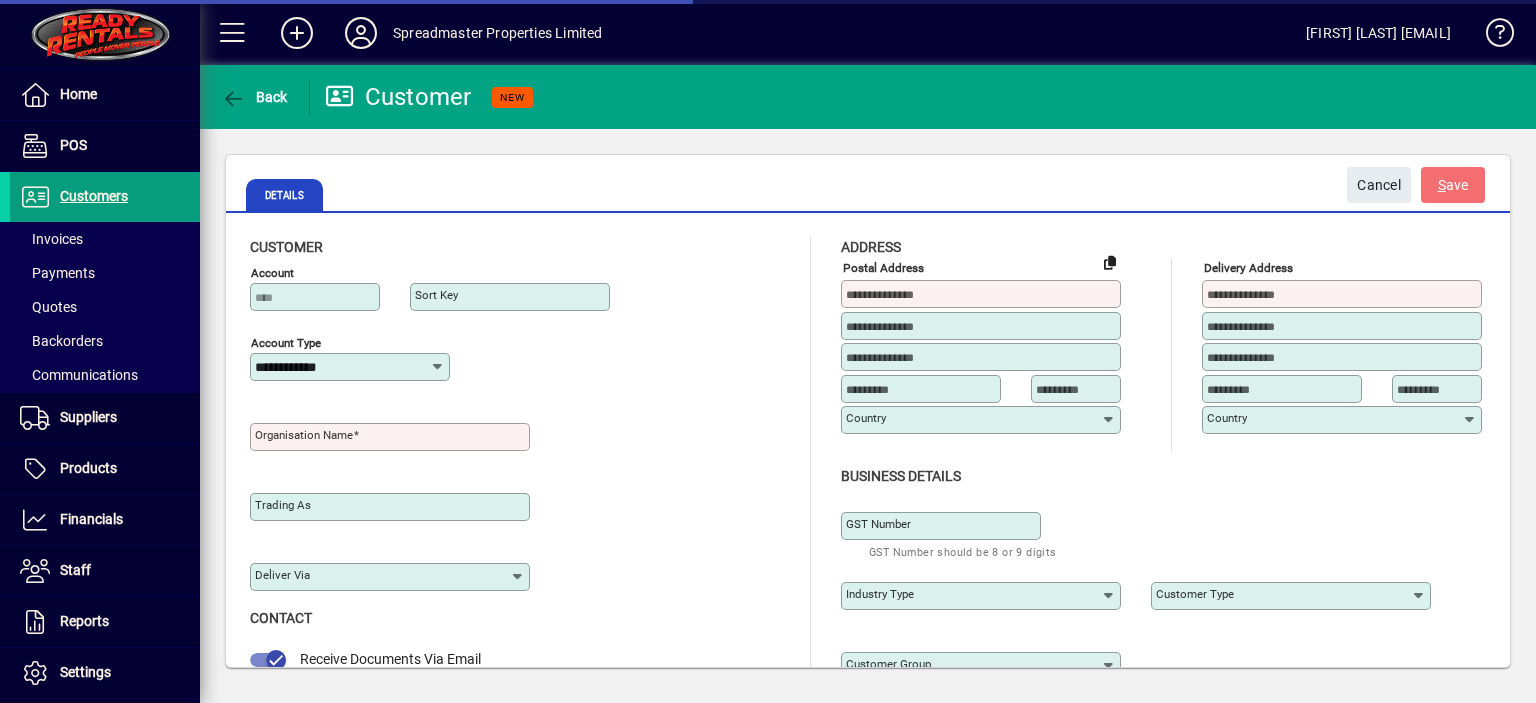 type on "**********" 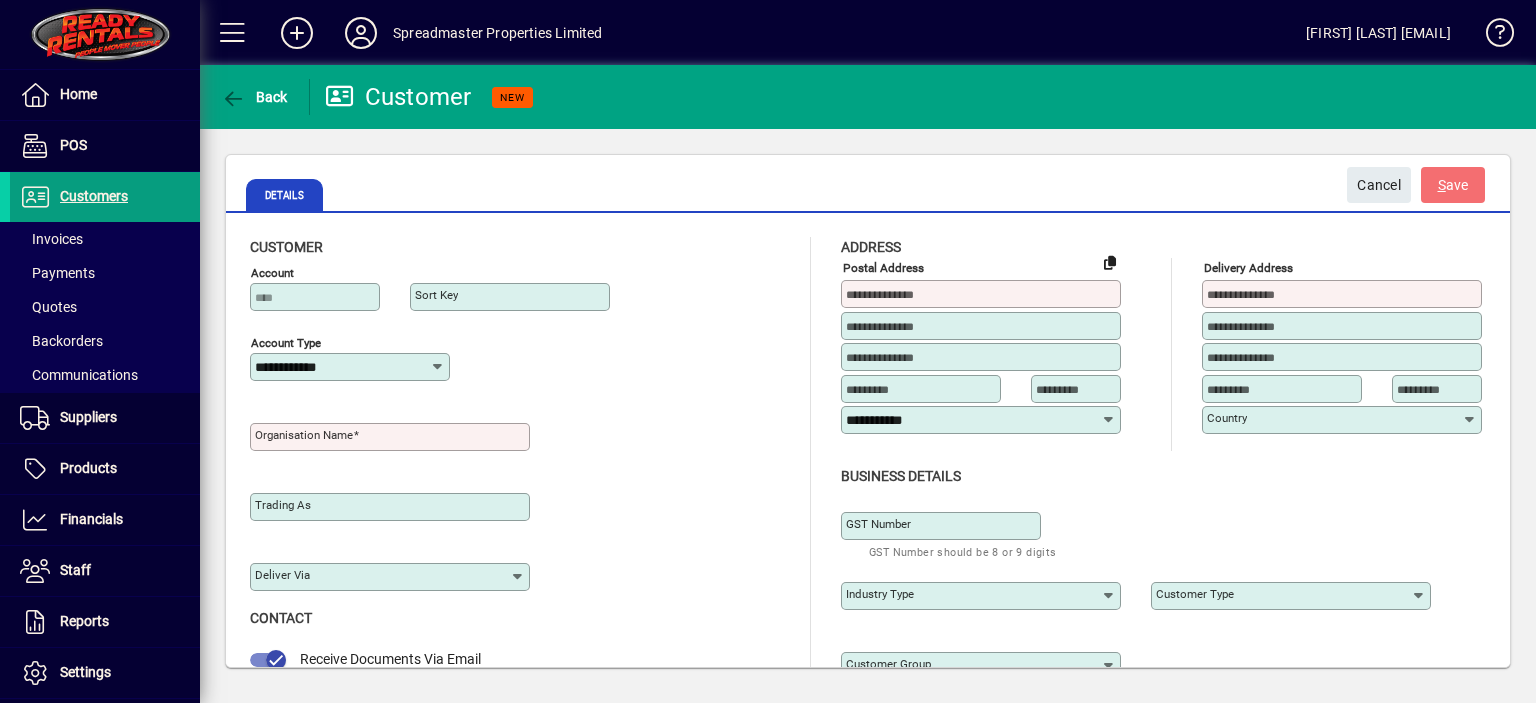click 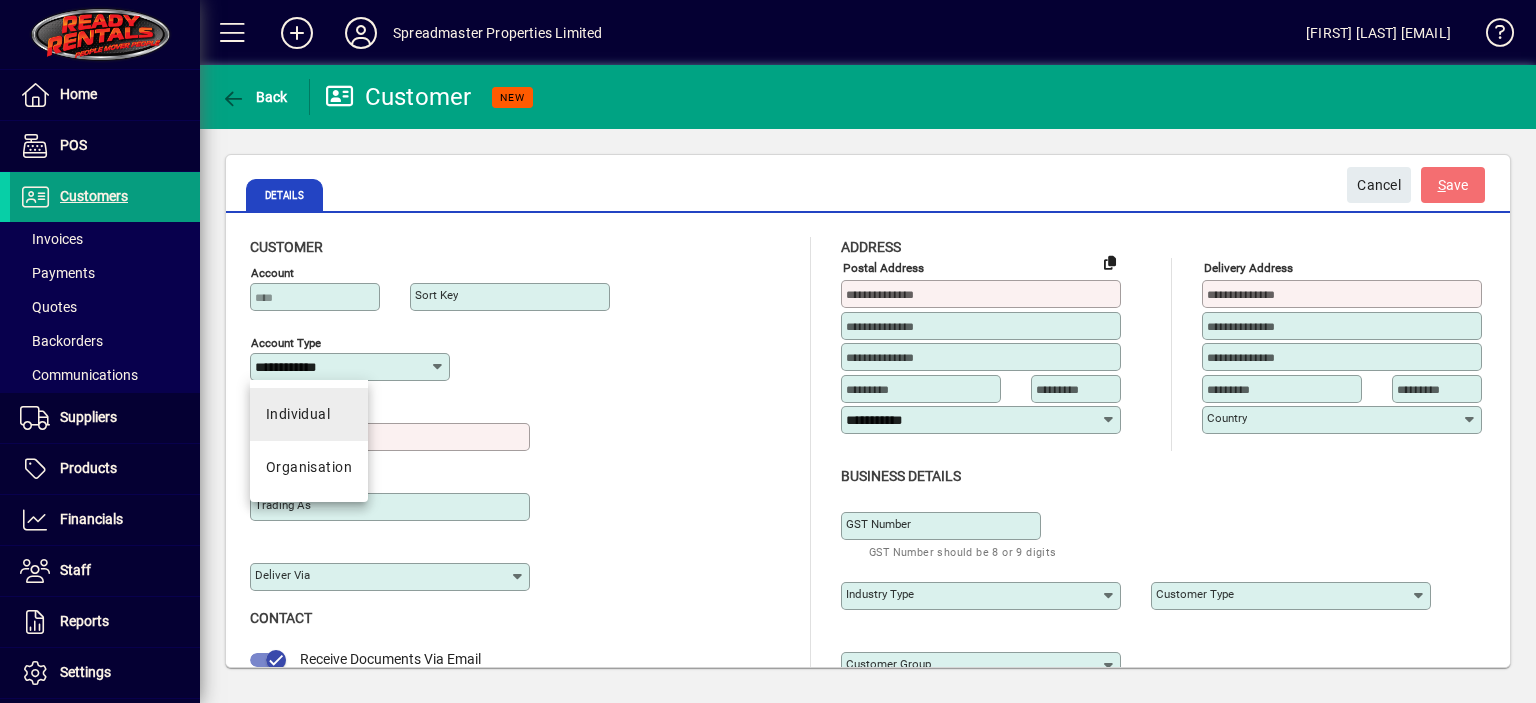 click on "Individual" at bounding box center (309, 414) 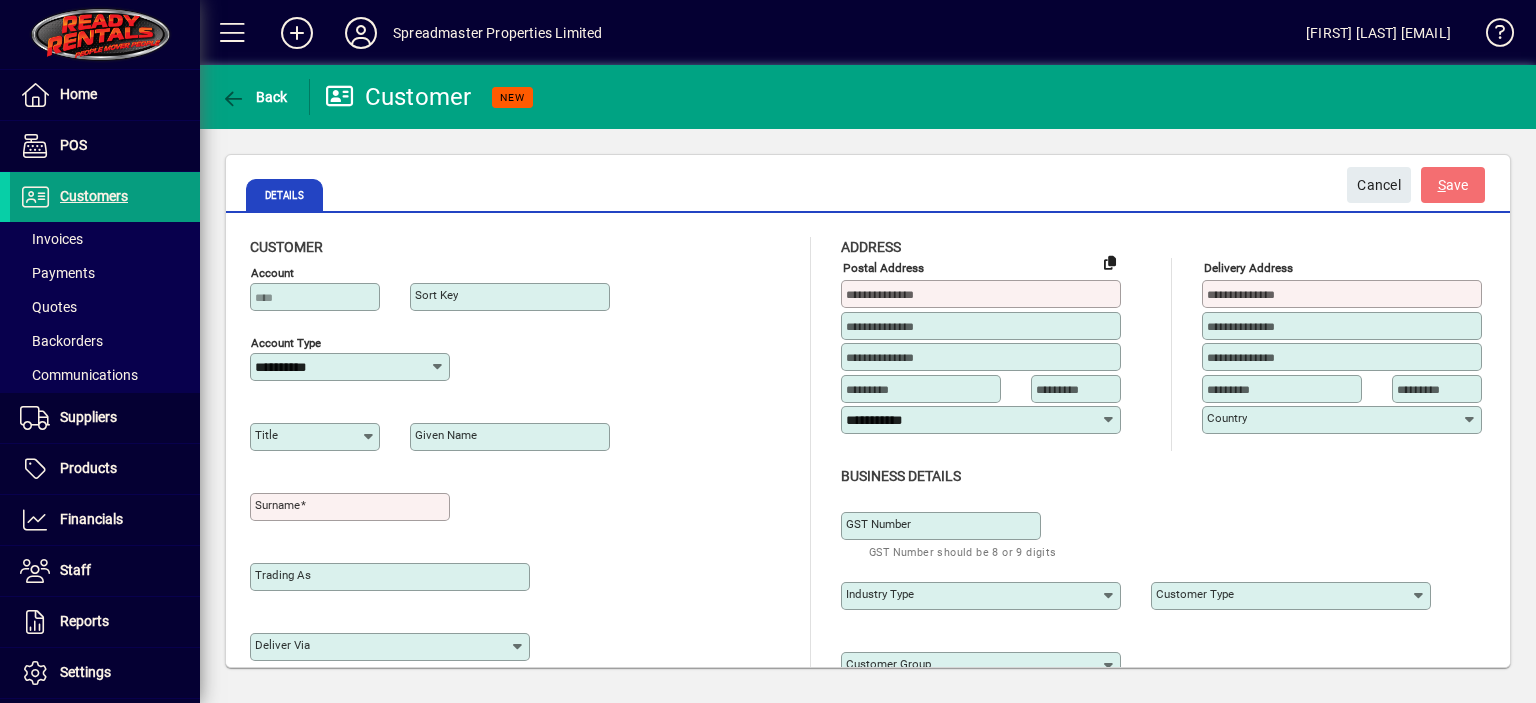 click on "Given name" at bounding box center (512, 437) 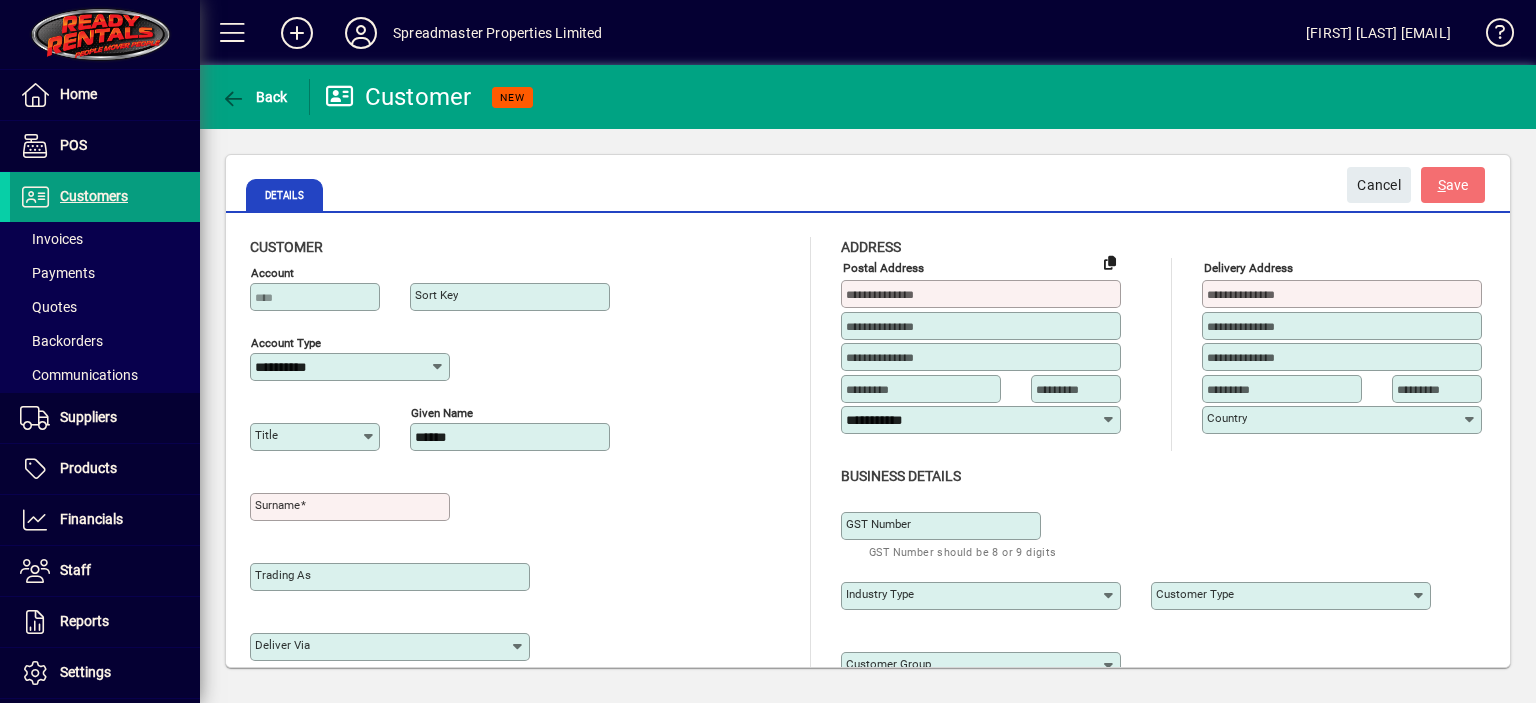 type on "******" 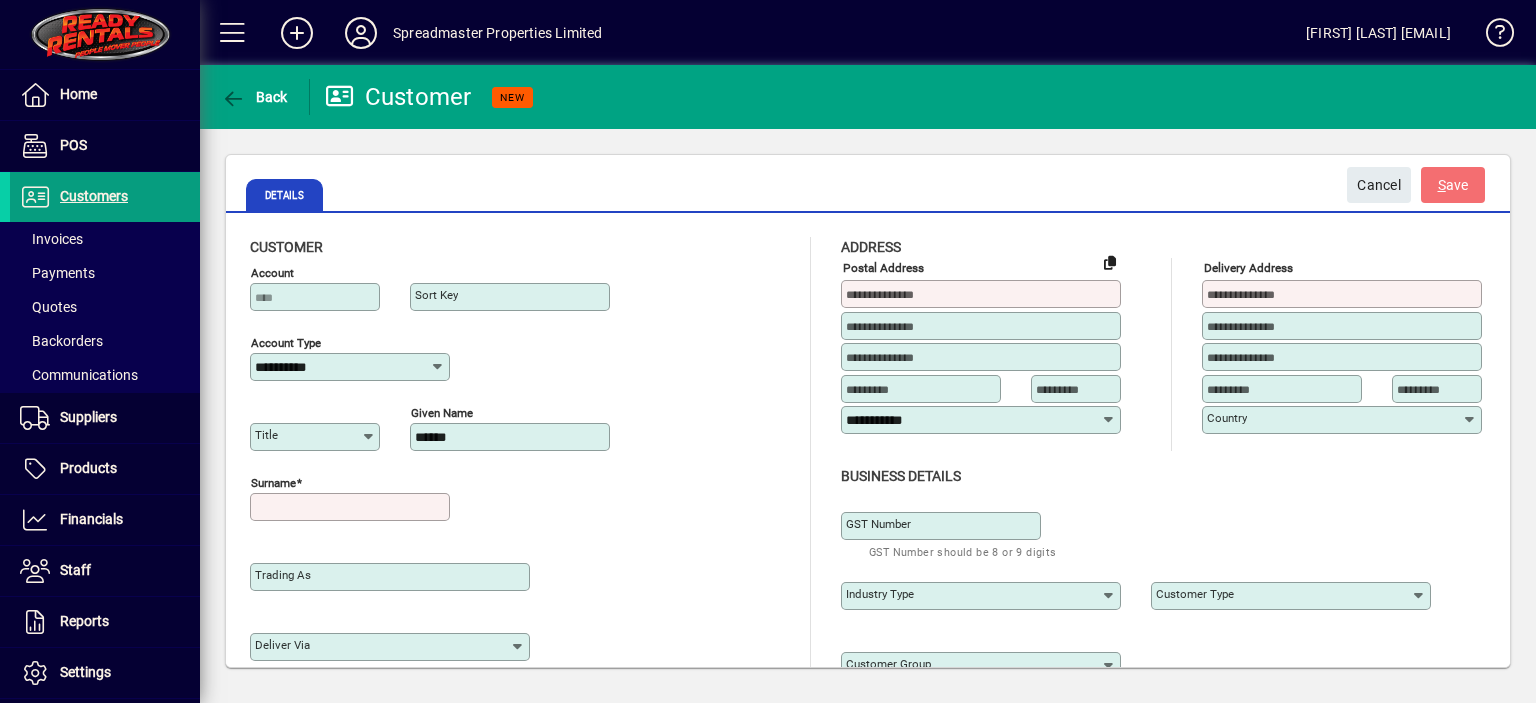 click on "Surname" at bounding box center (352, 507) 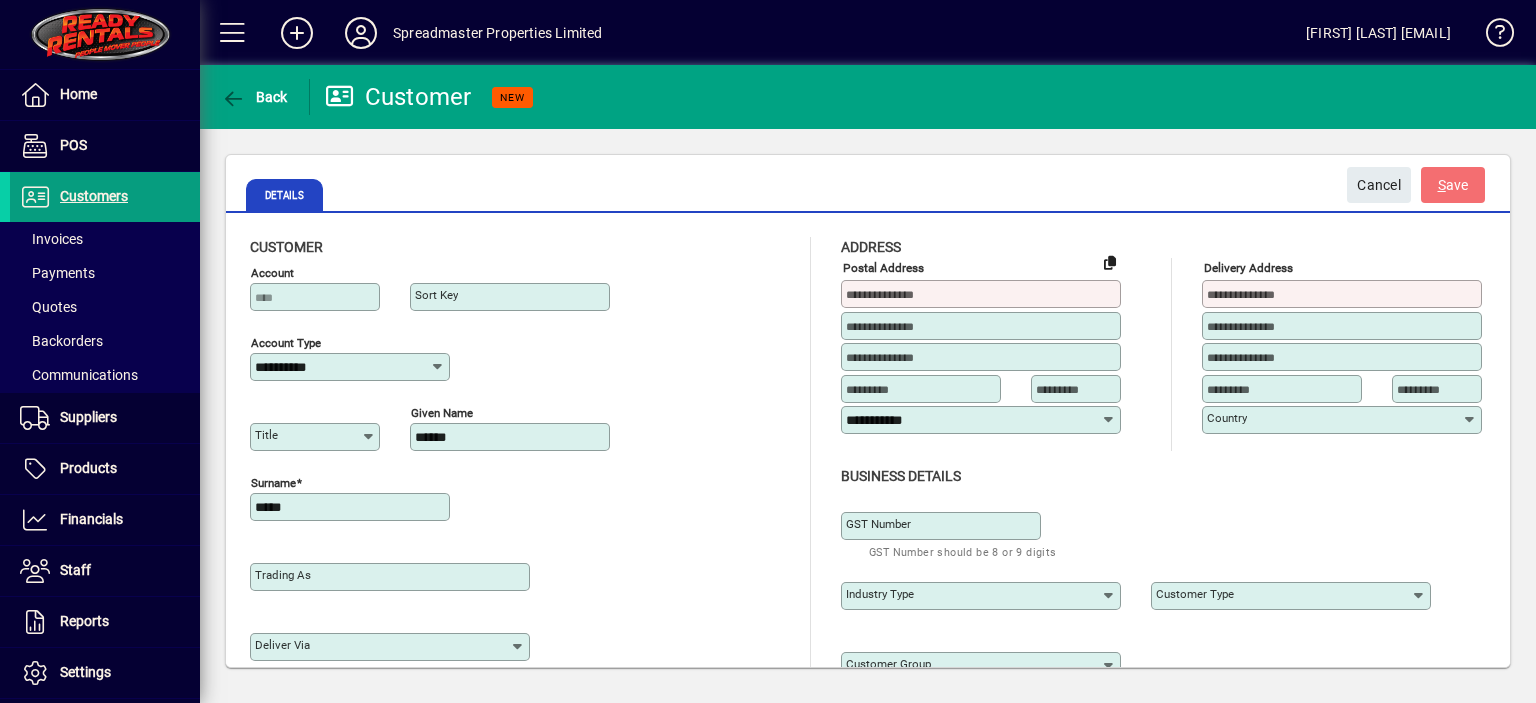 type on "*****" 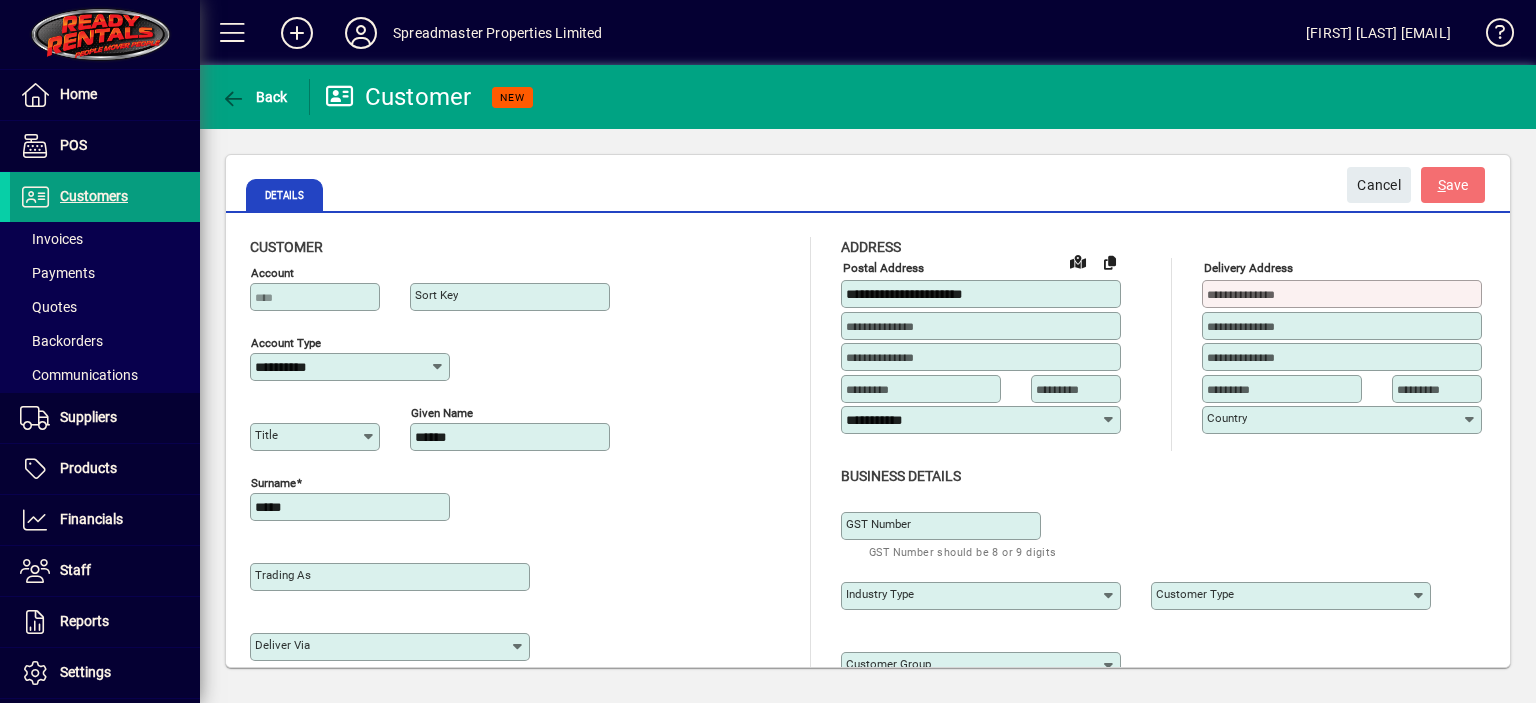 type on "**********" 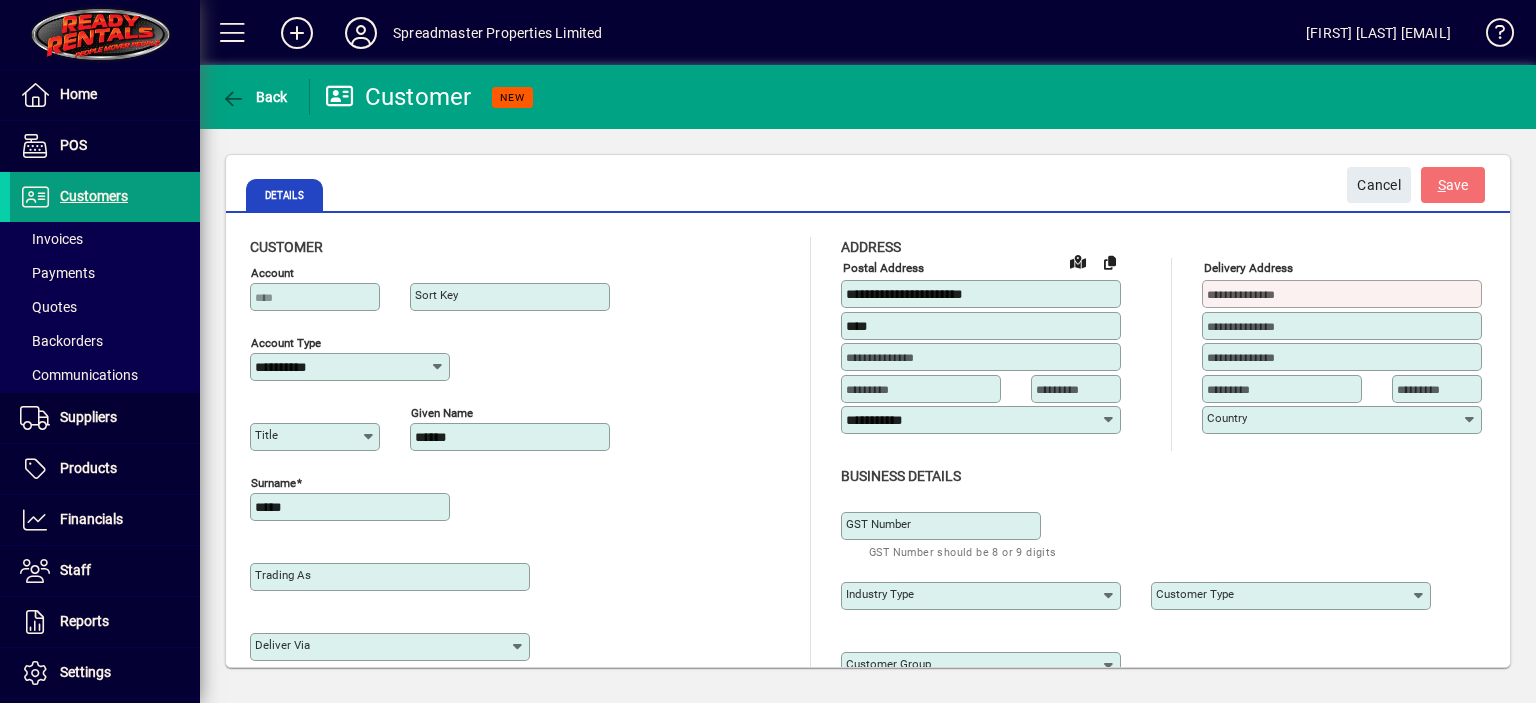 type on "****" 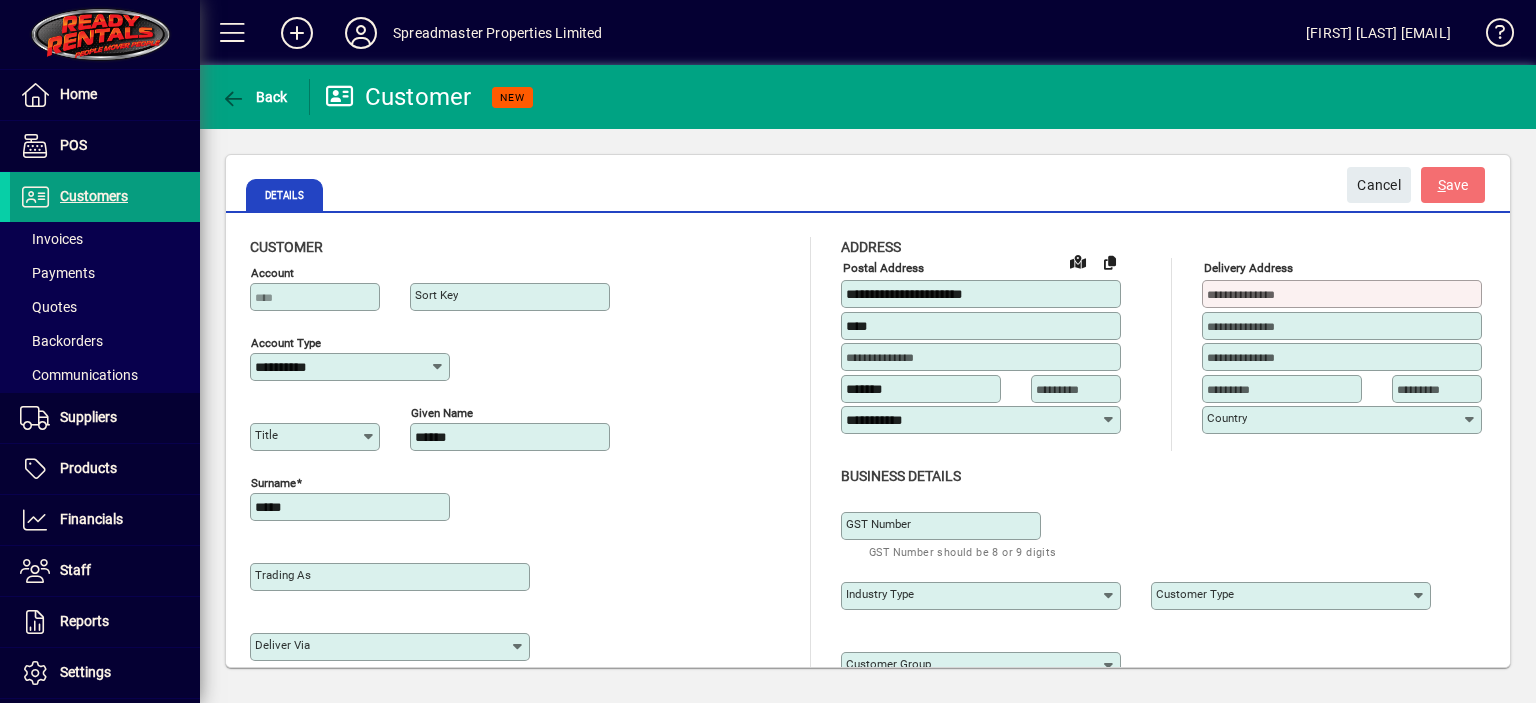 type on "*******" 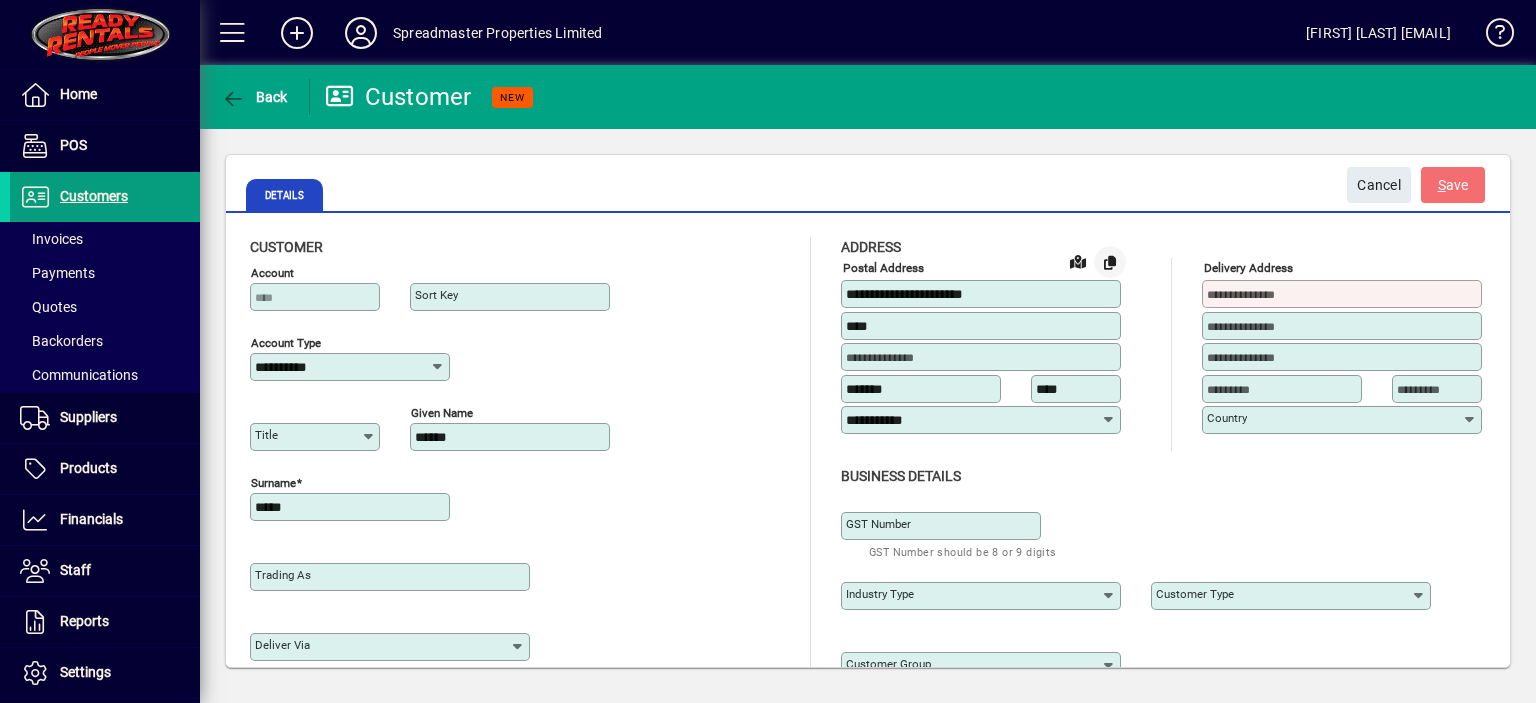 type on "****" 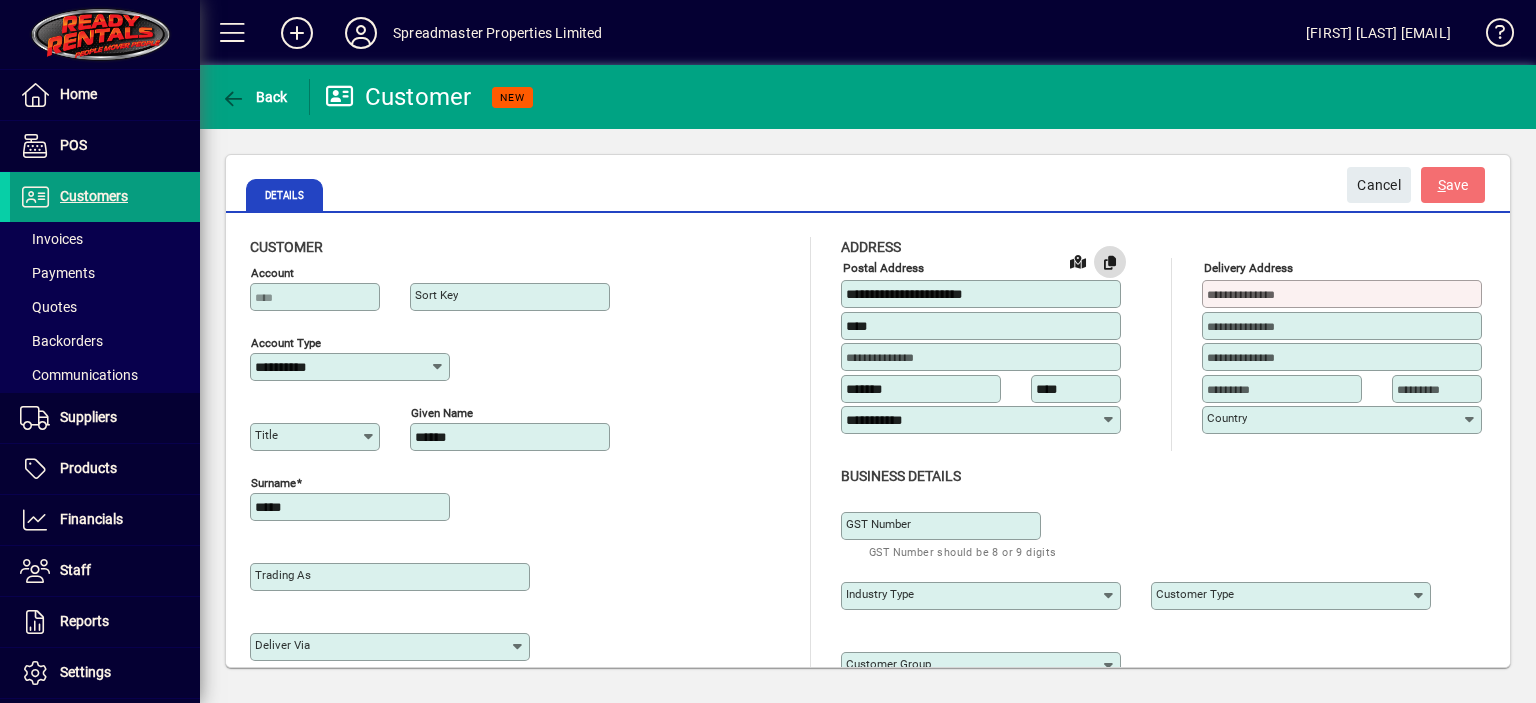 click 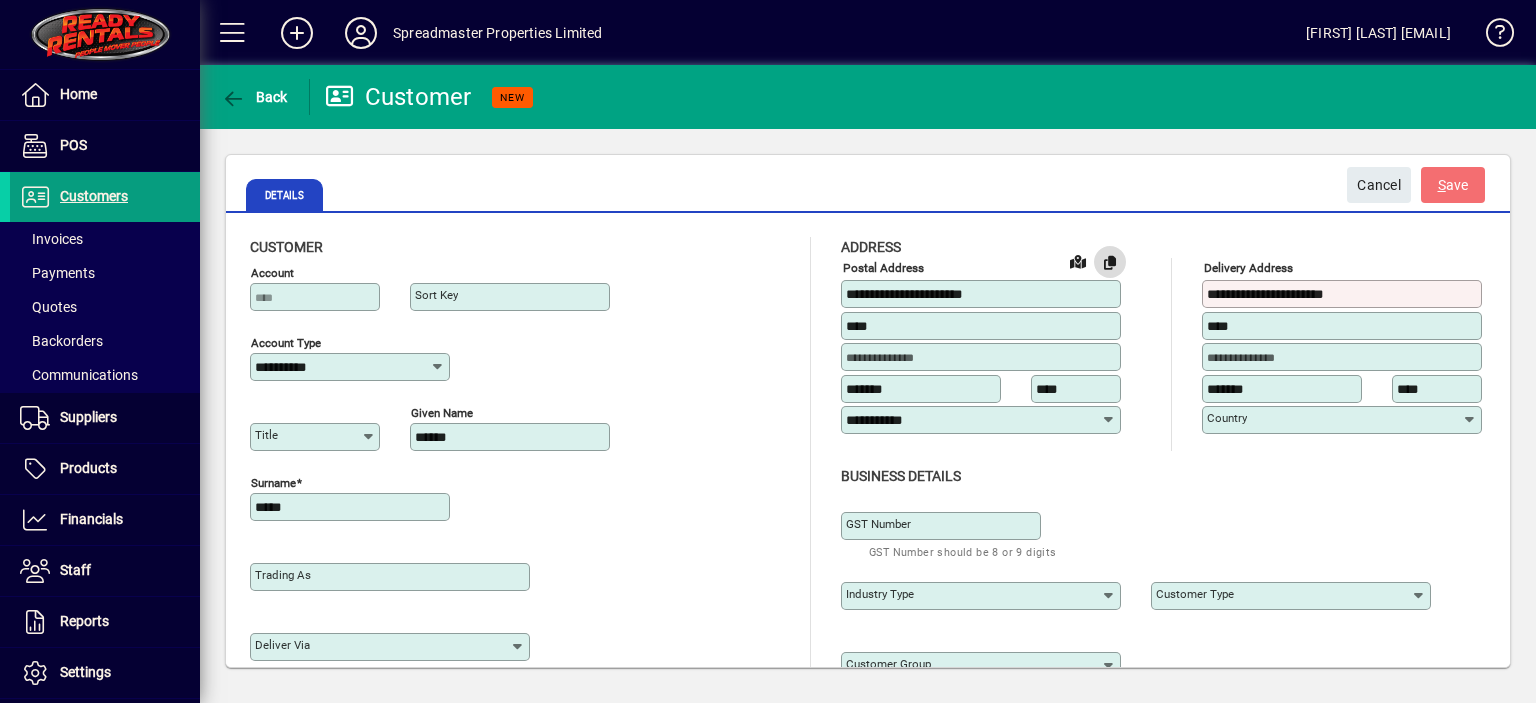 type on "**********" 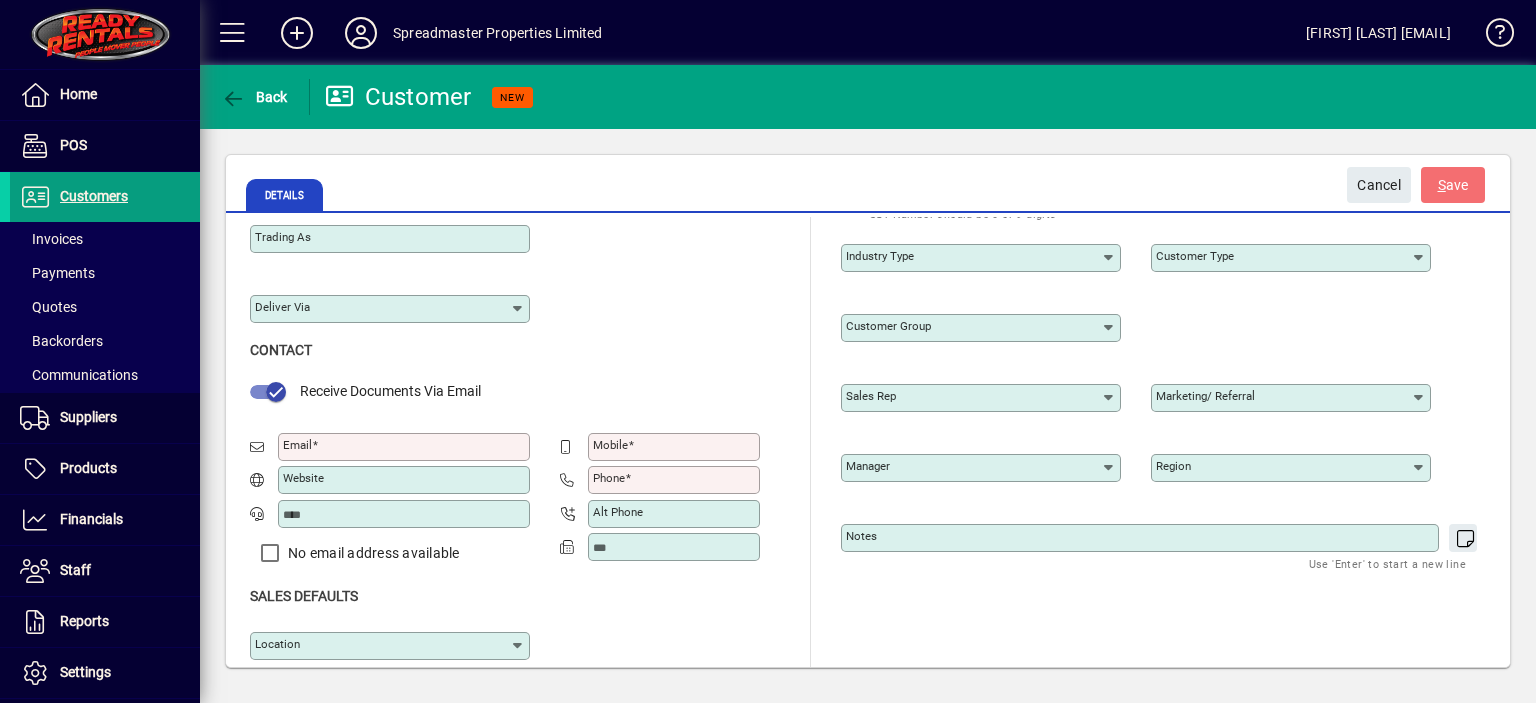 scroll, scrollTop: 356, scrollLeft: 0, axis: vertical 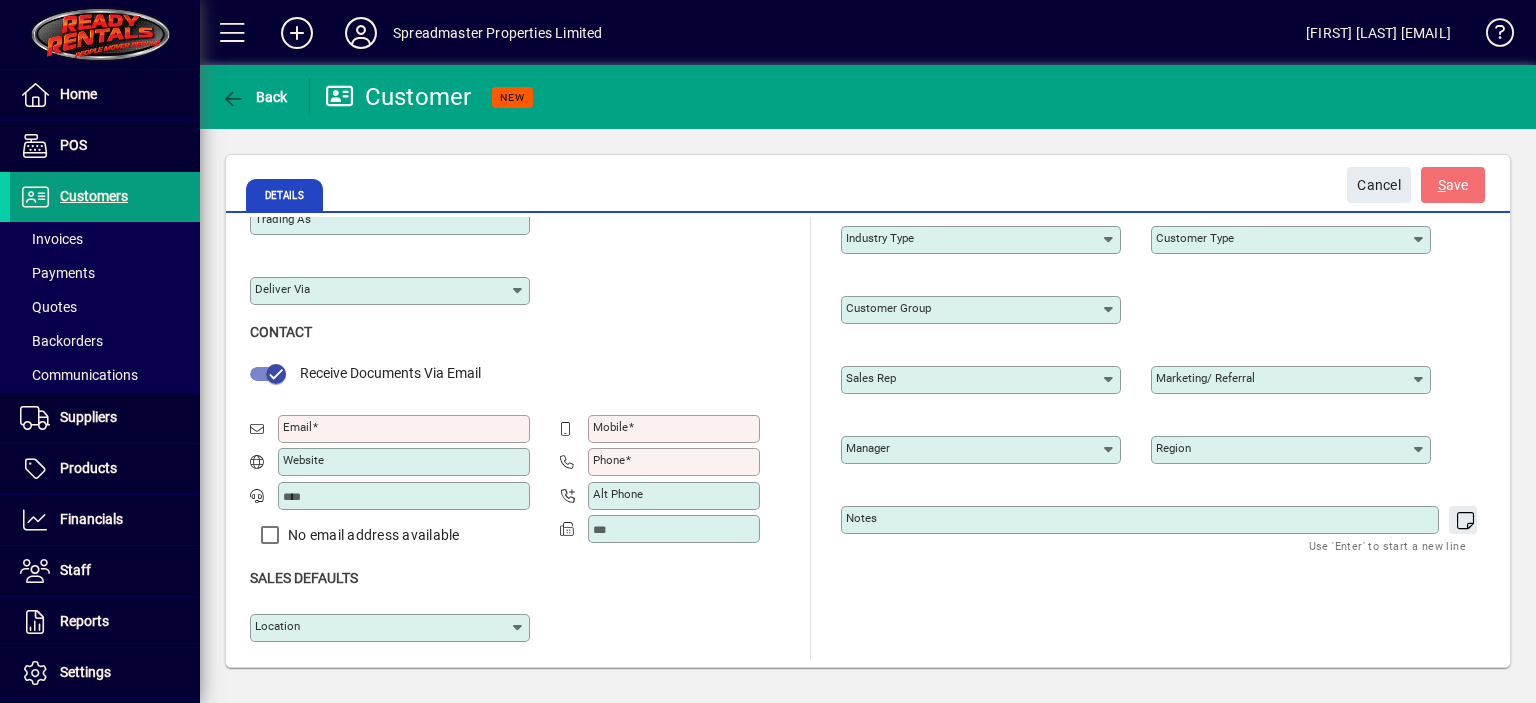 click on "Phone" at bounding box center [676, 462] 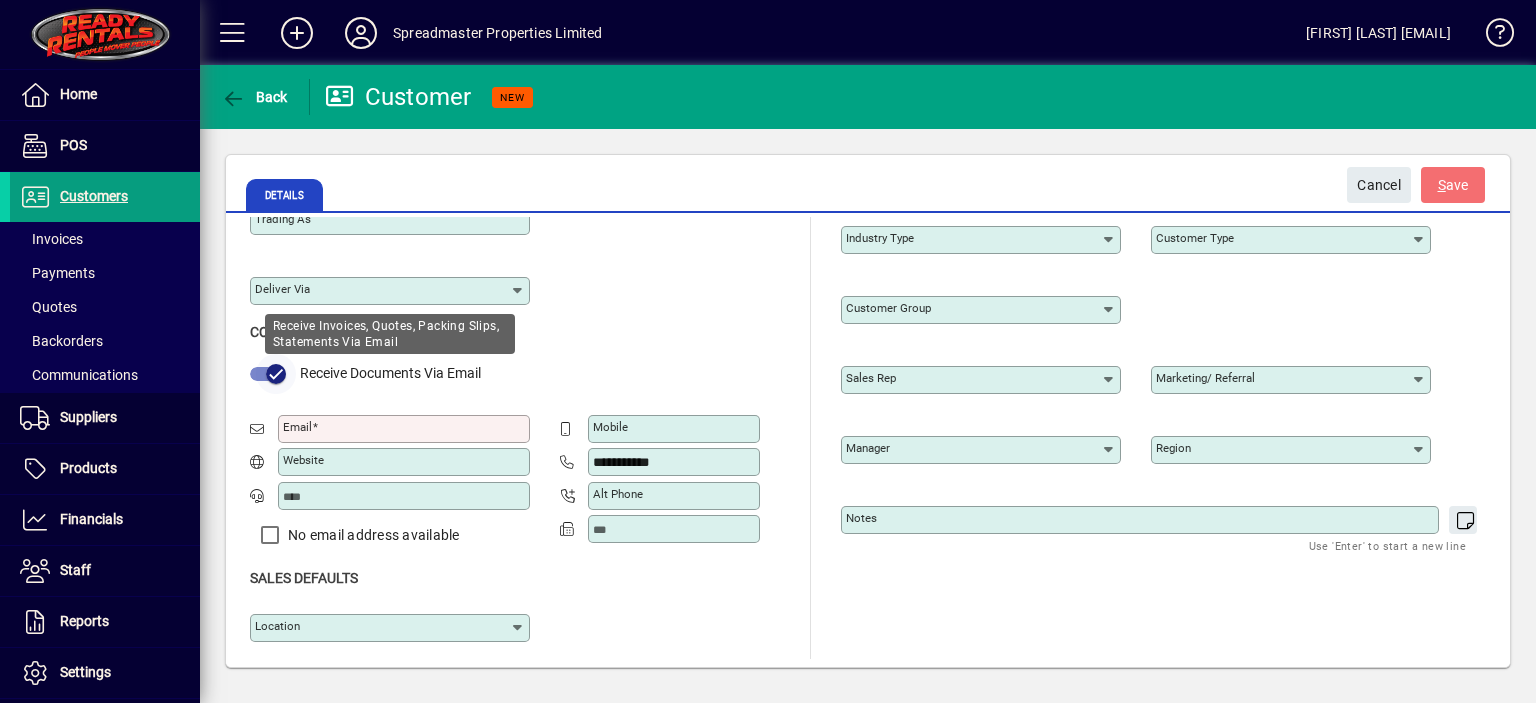 type on "**********" 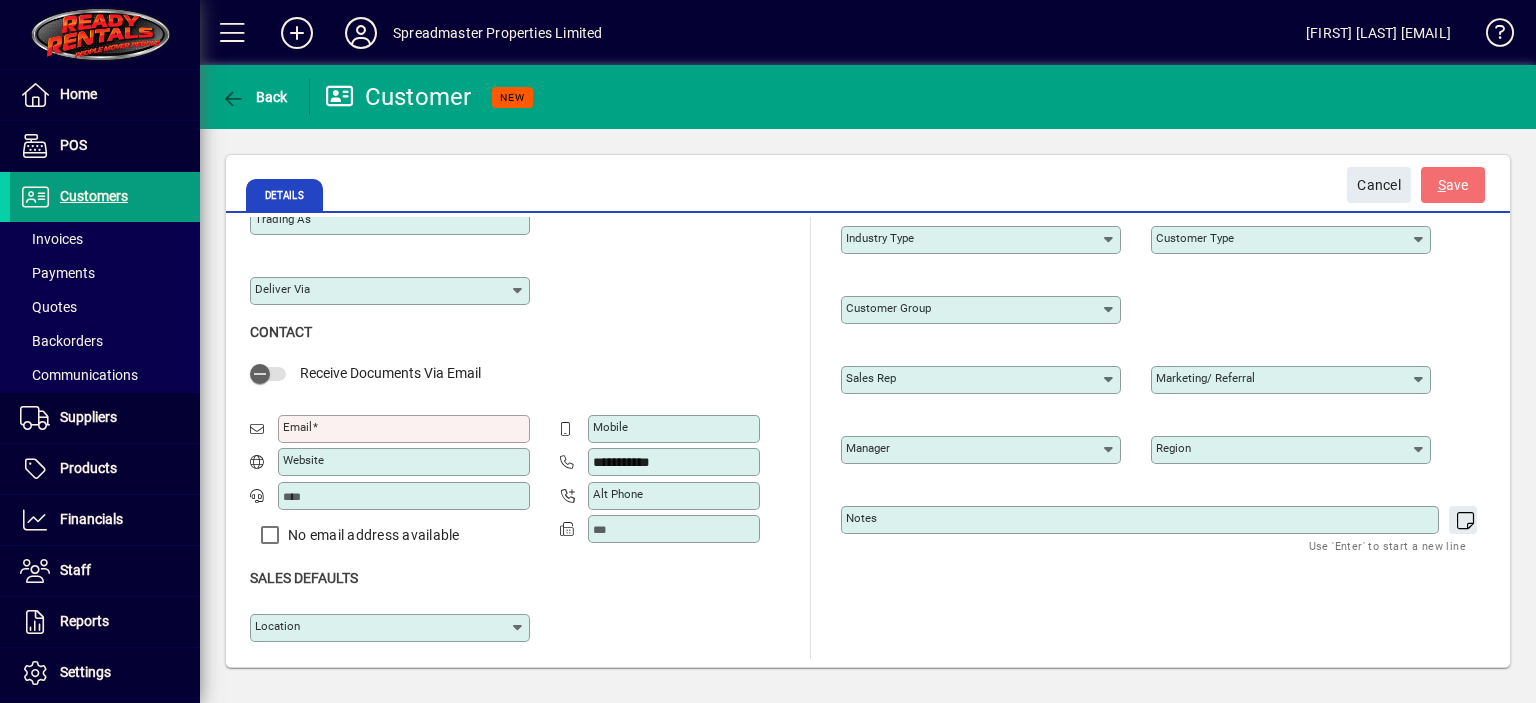 click on "Email" at bounding box center [297, 427] 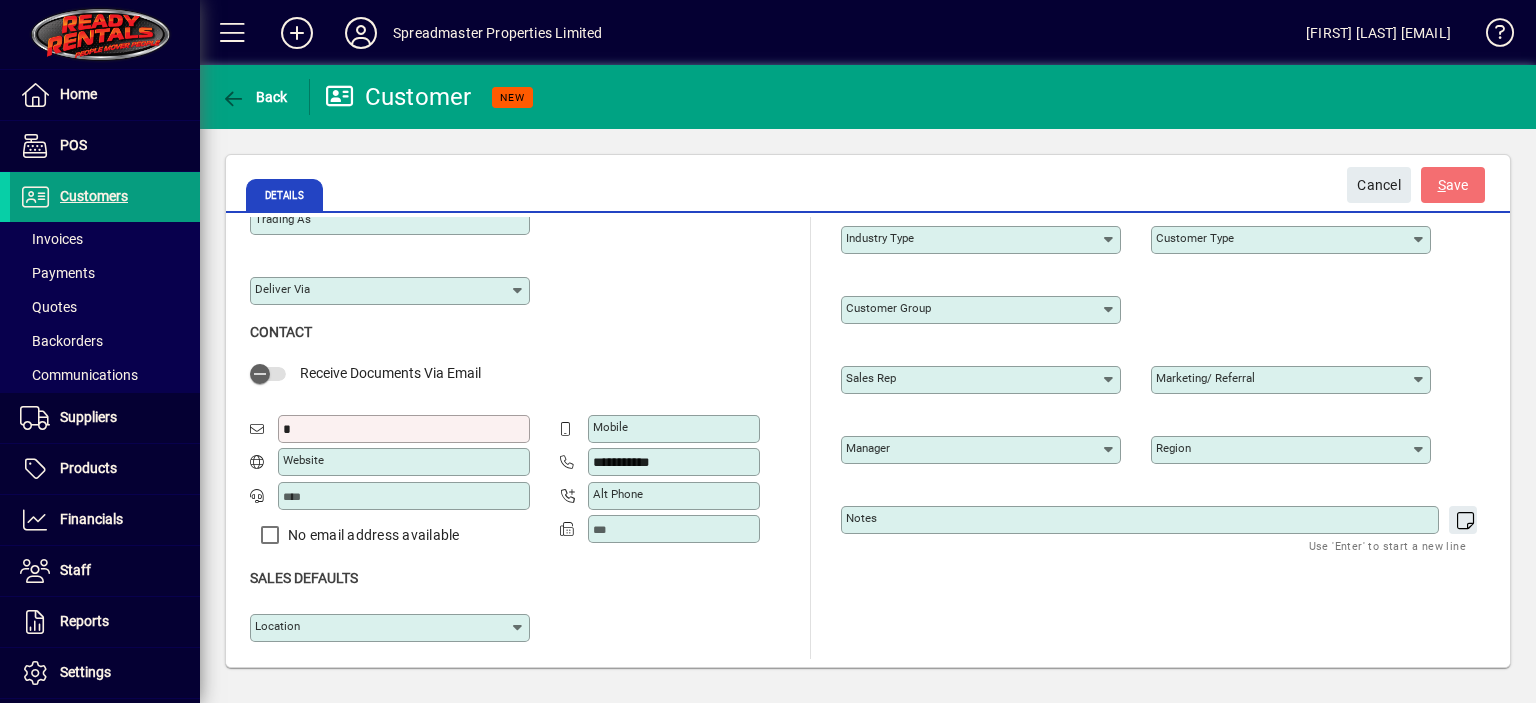 scroll, scrollTop: 350, scrollLeft: 0, axis: vertical 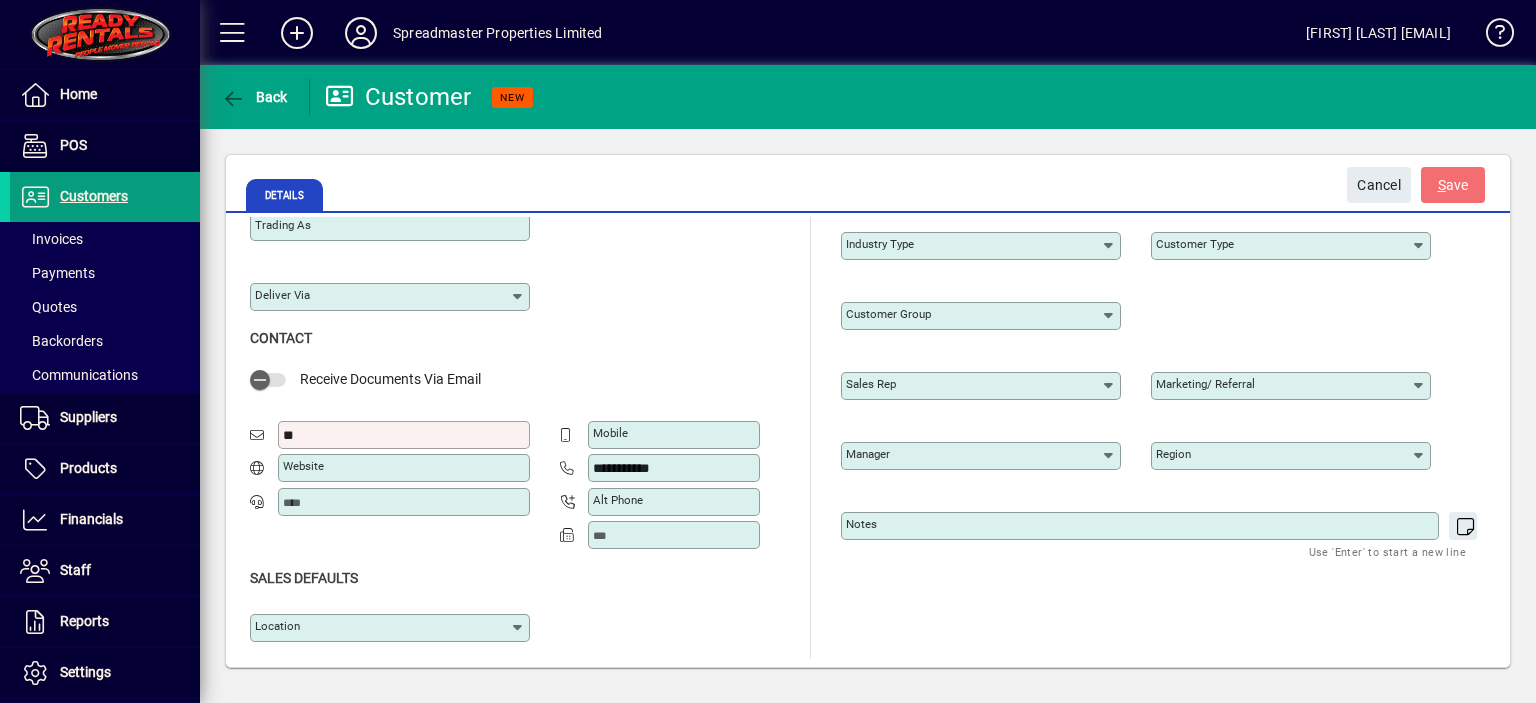 type on "**********" 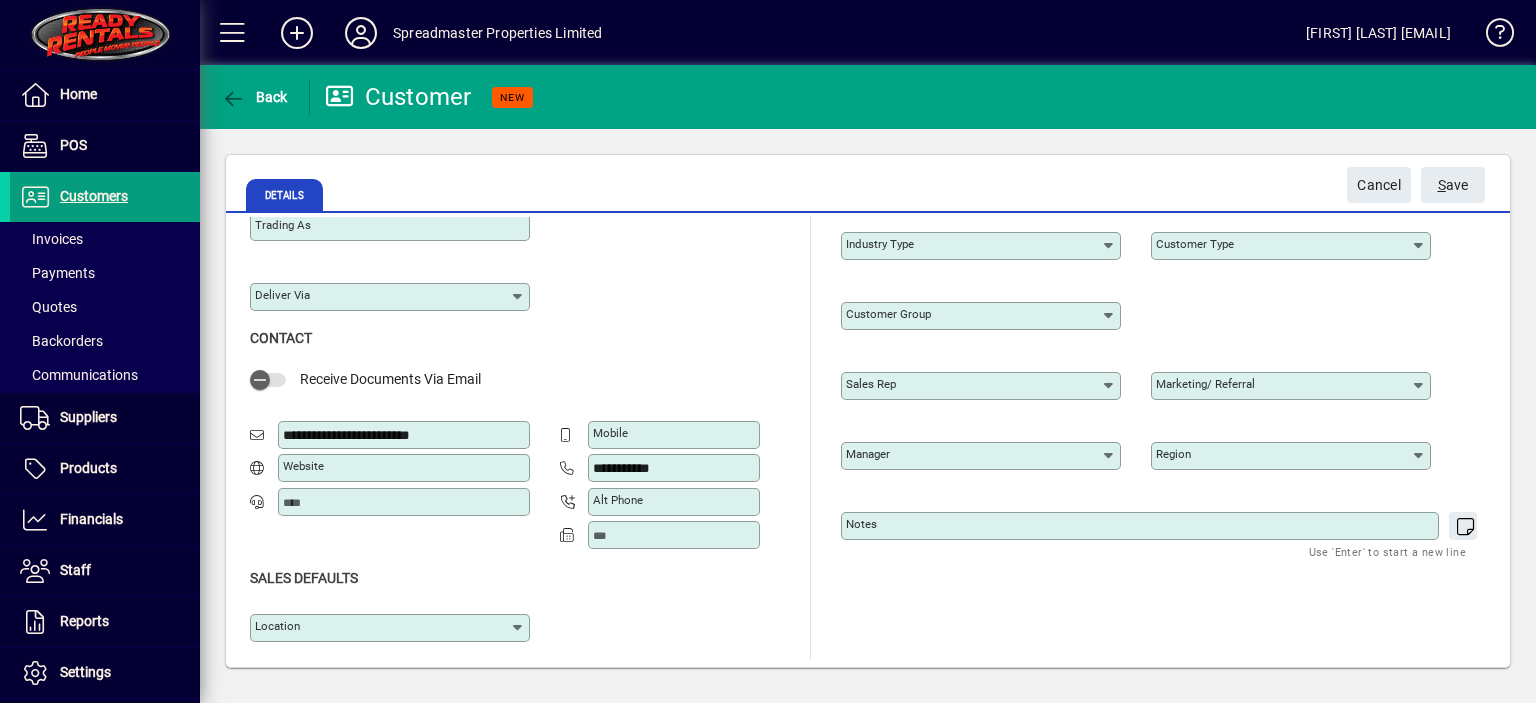 click 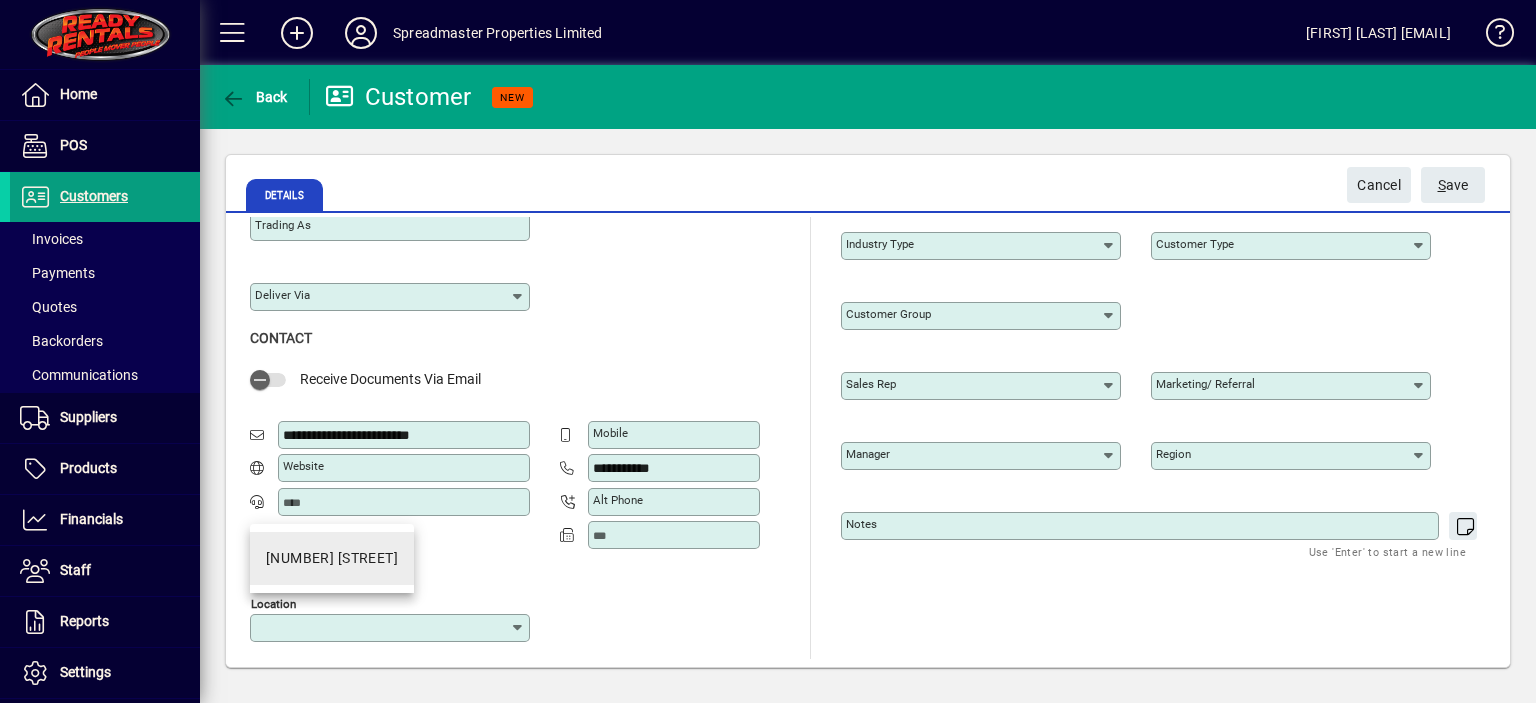 click on "965 State Highway 2" at bounding box center [332, 558] 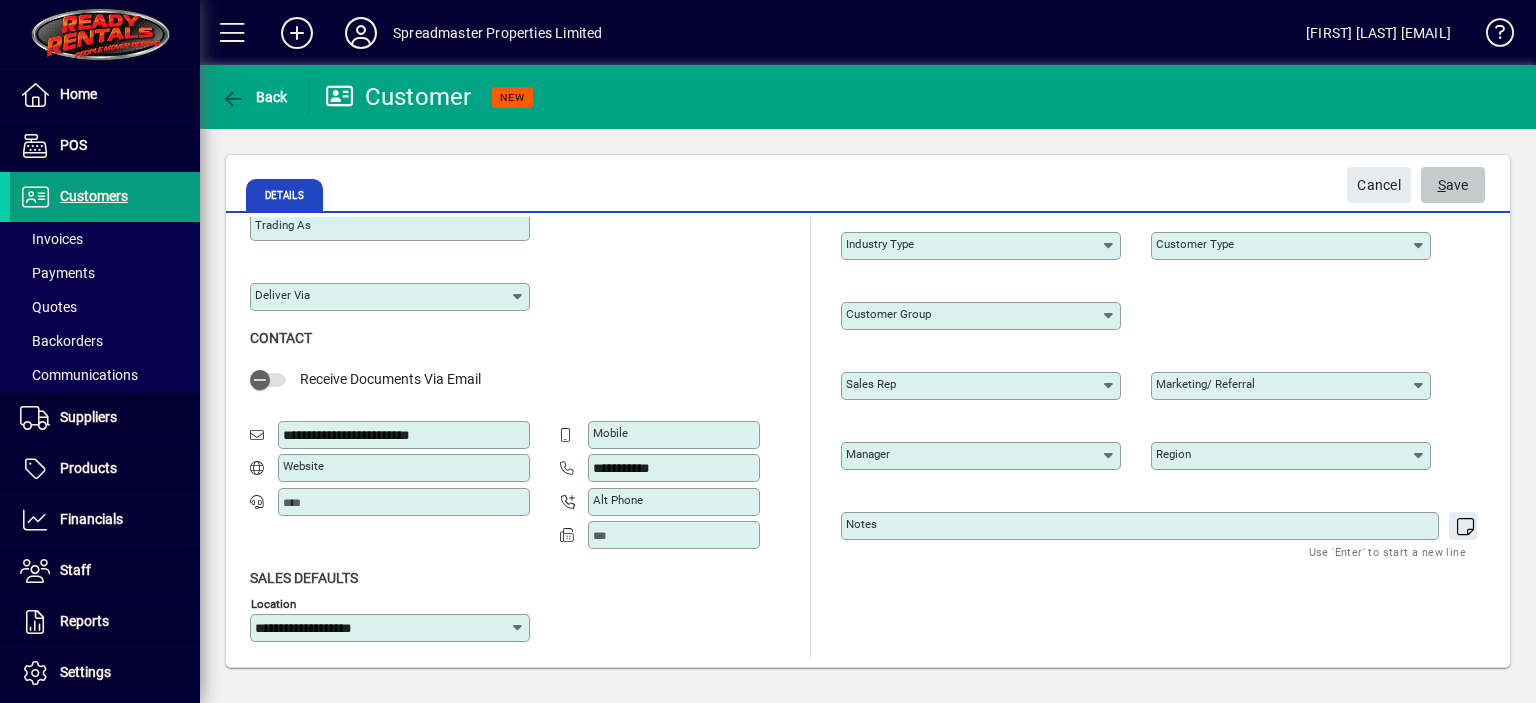 click on "S ave" 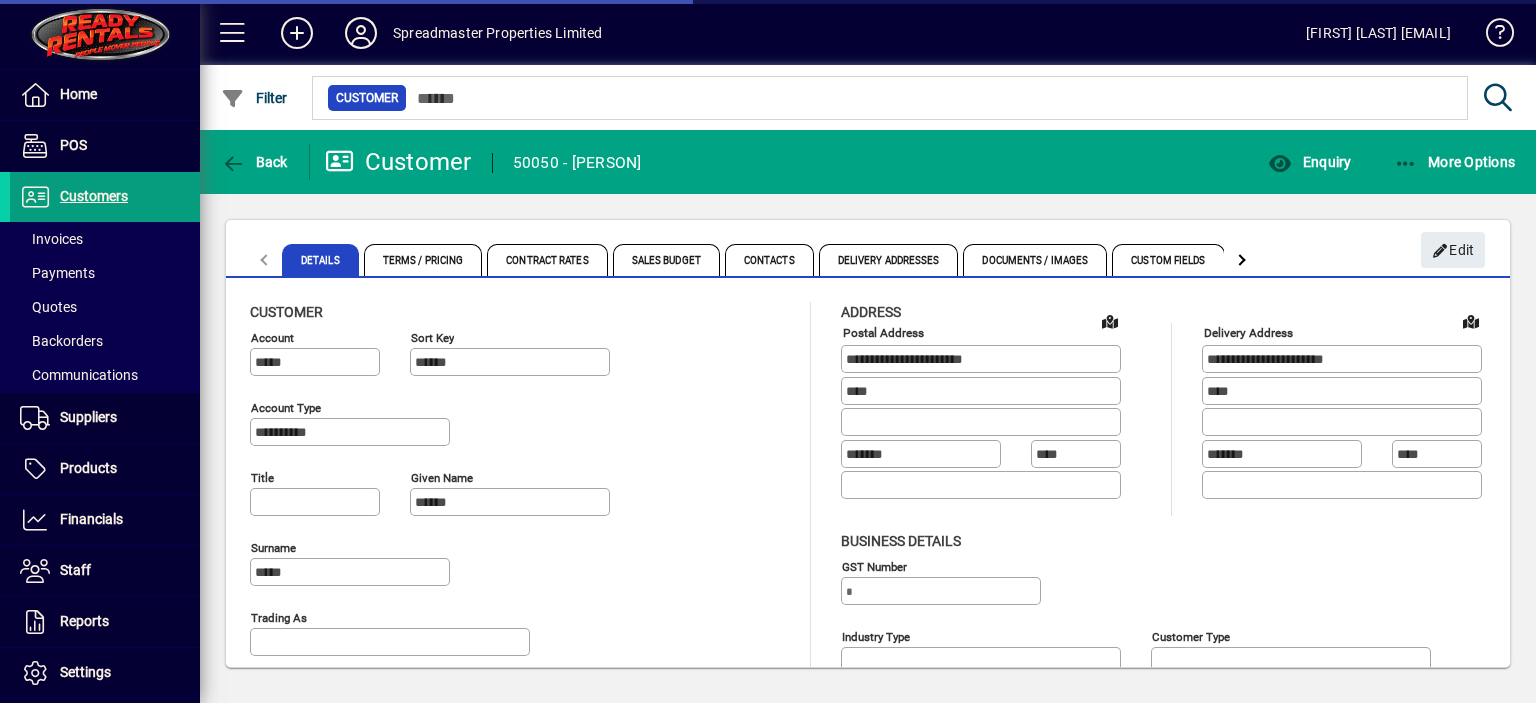 type on "**********" 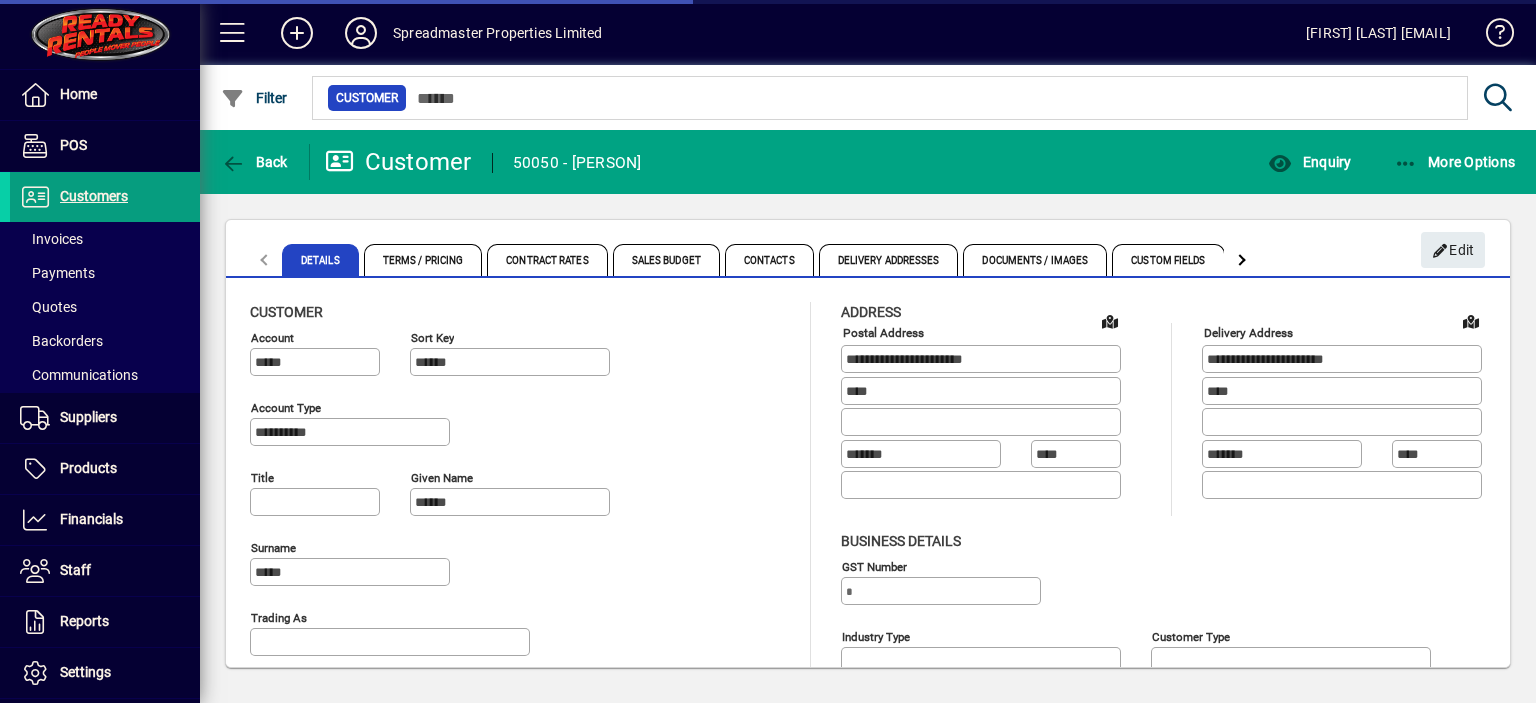 type on "**********" 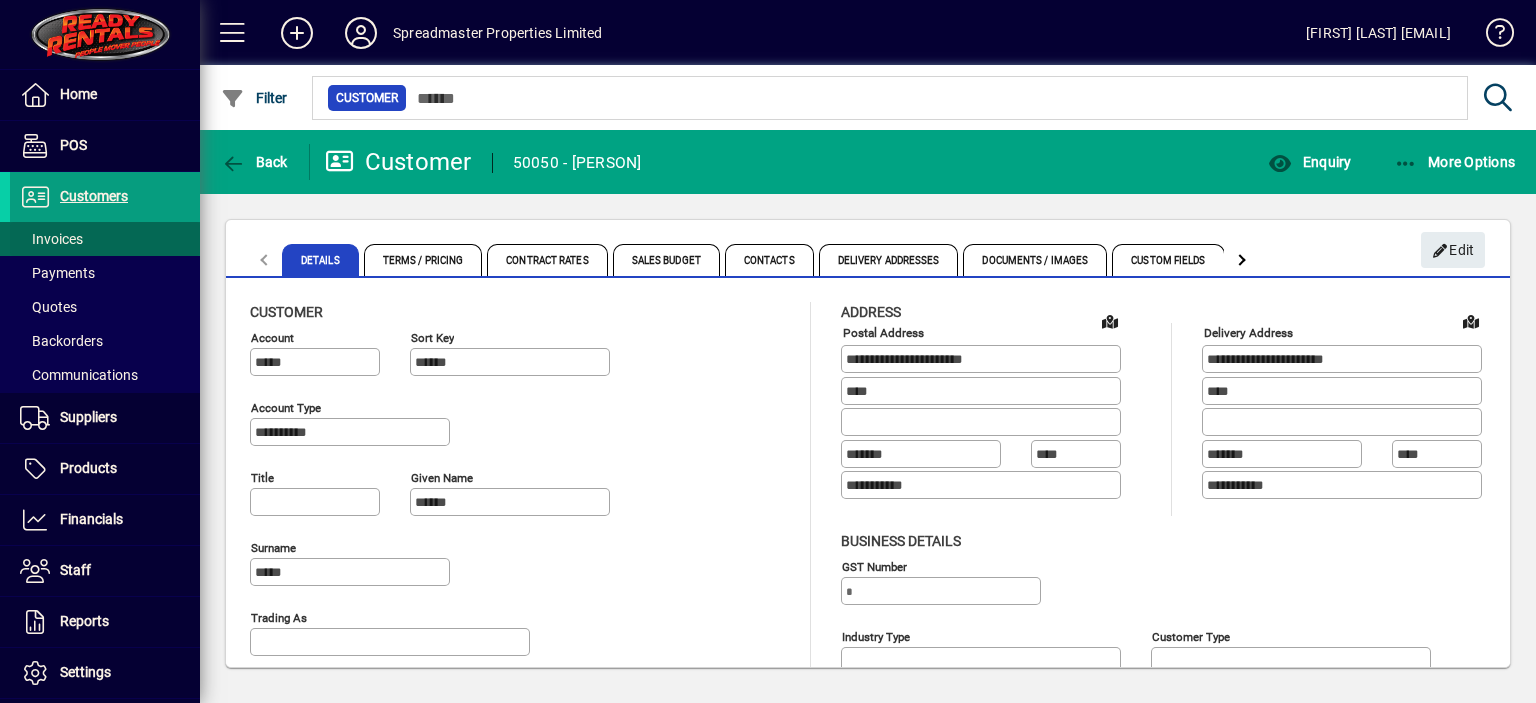 click on "Invoices" at bounding box center (51, 239) 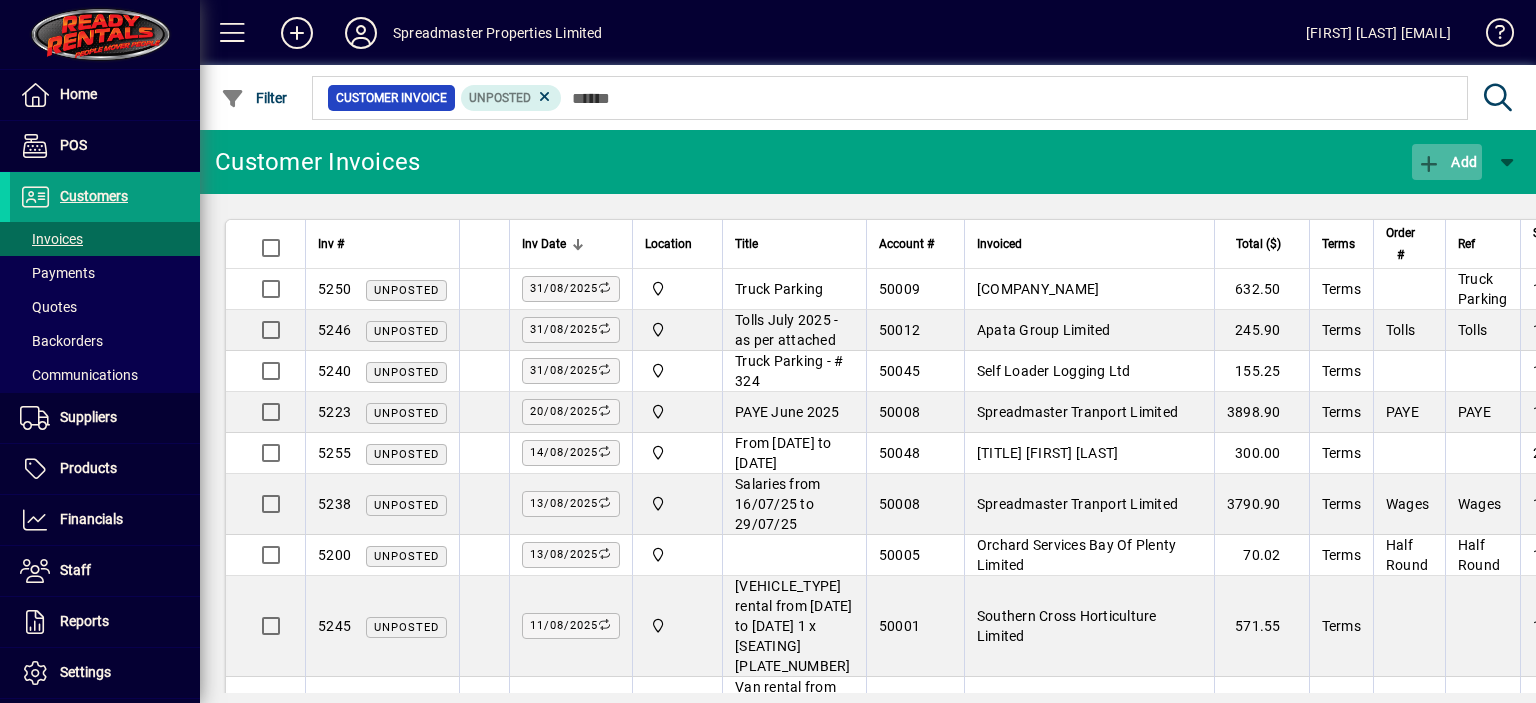 click on "Add" 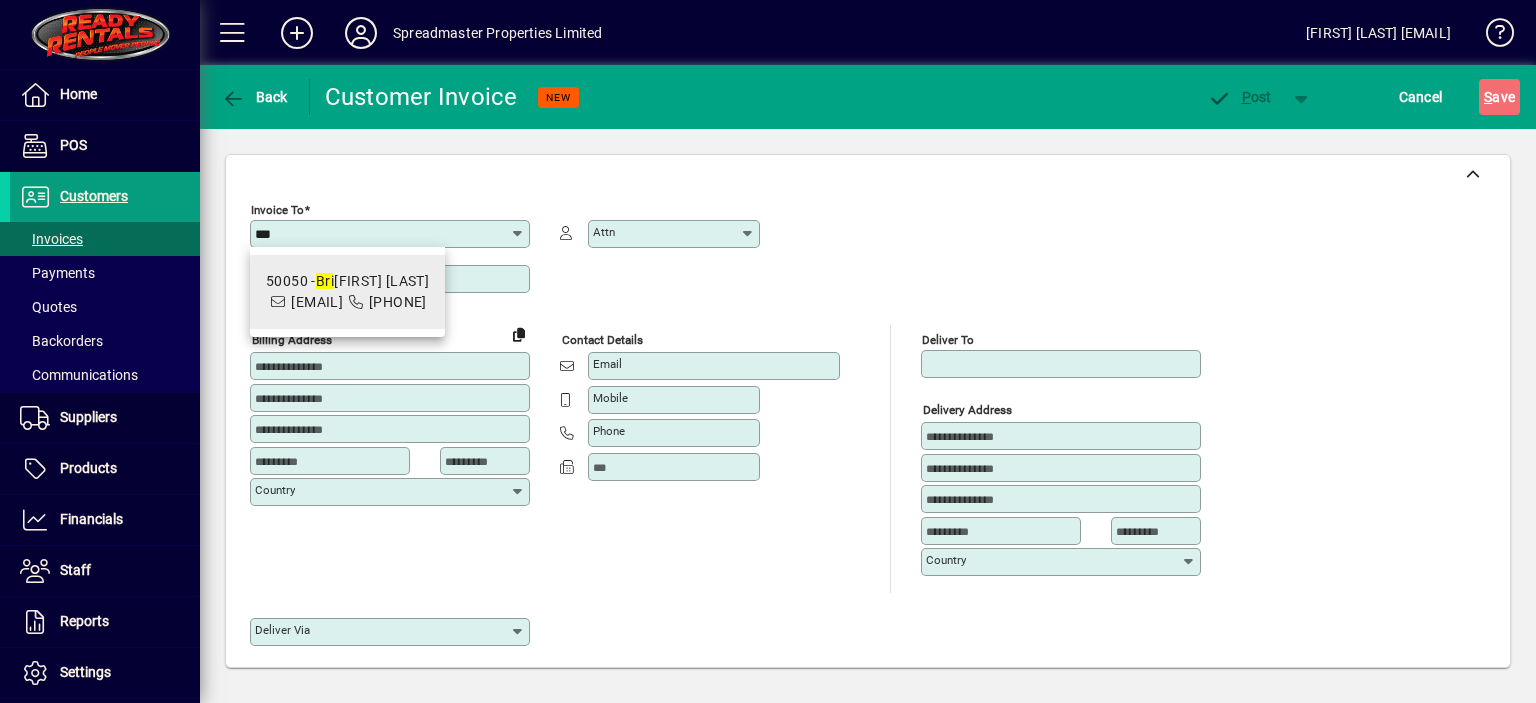 click on "50050 -  Bri gid Raine office@spreadmaster.co.nz 07 533 1463" at bounding box center [348, 292] 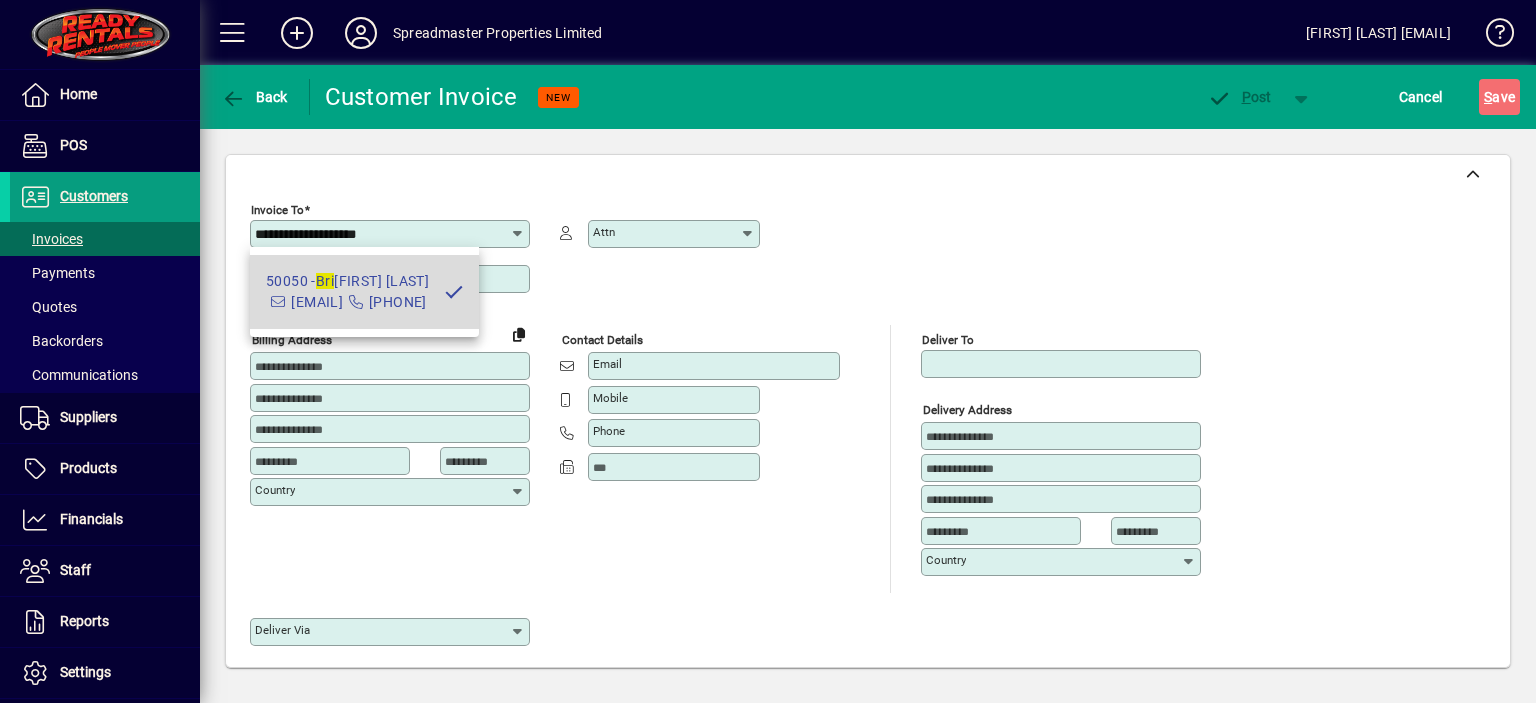 type on "**********" 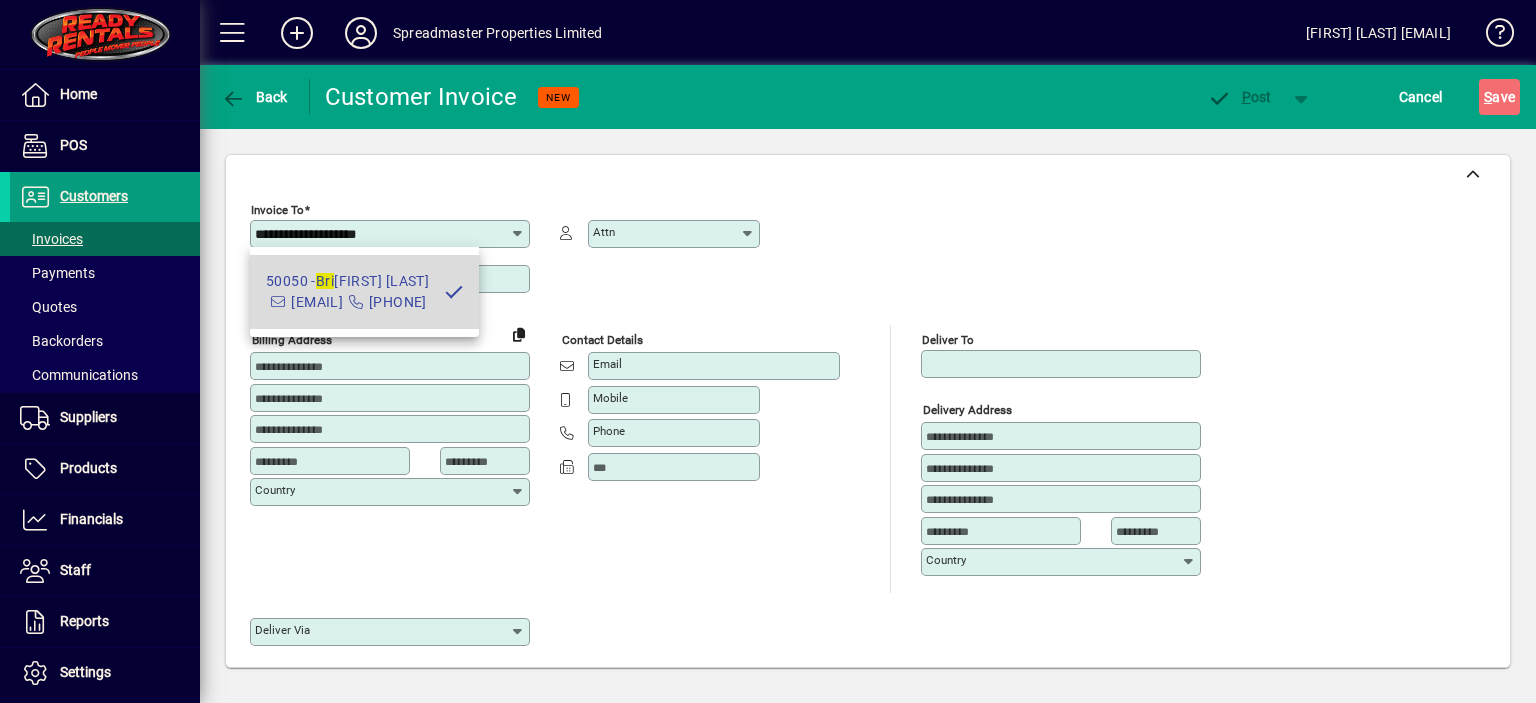 type on "****" 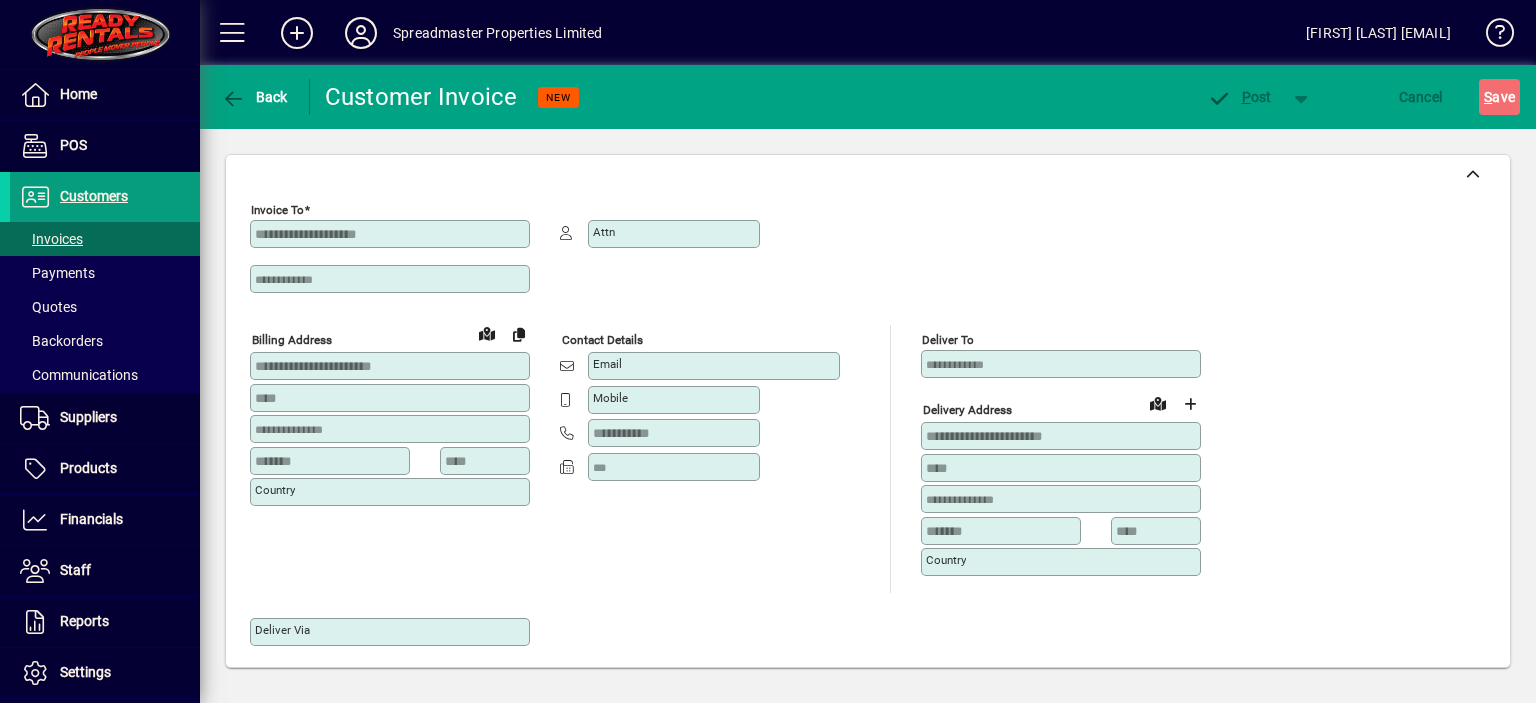 type on "**********" 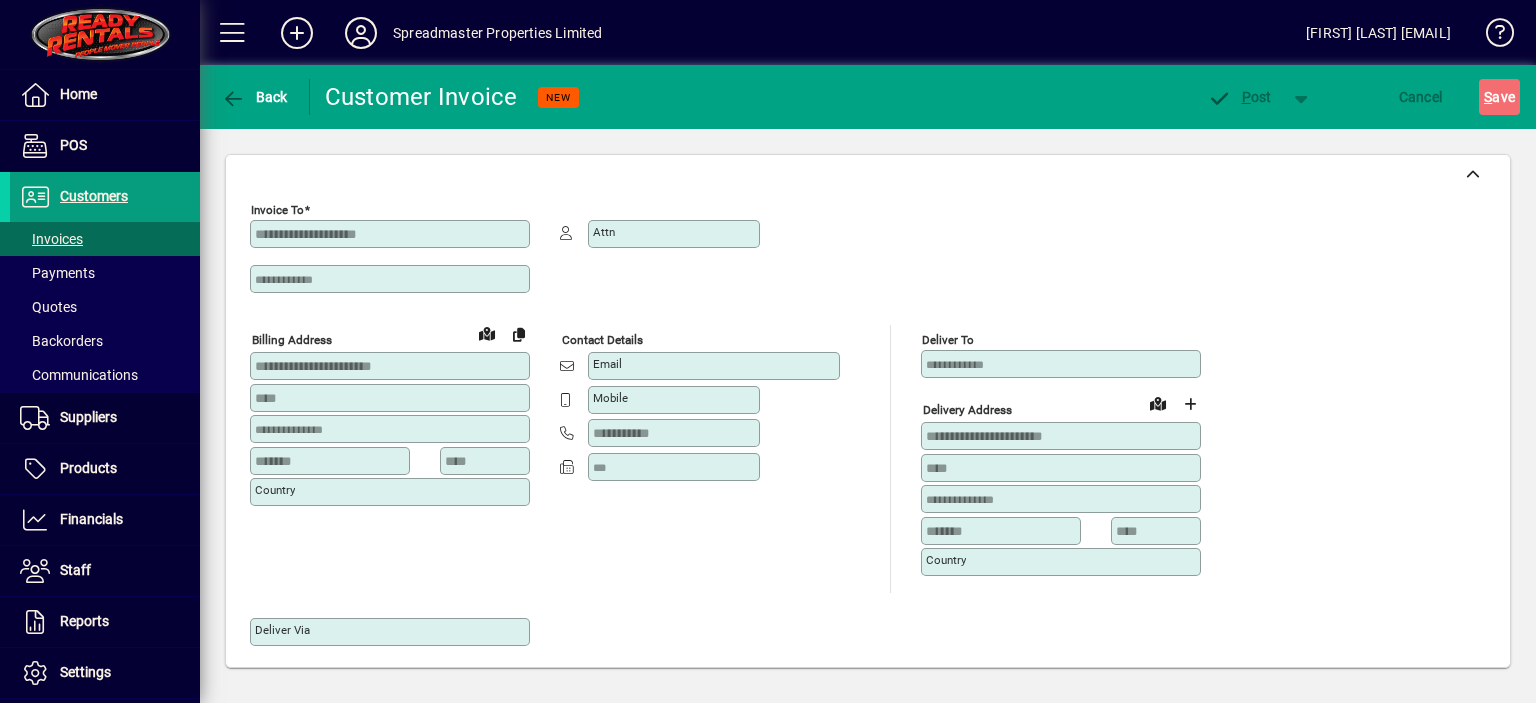 type on "**********" 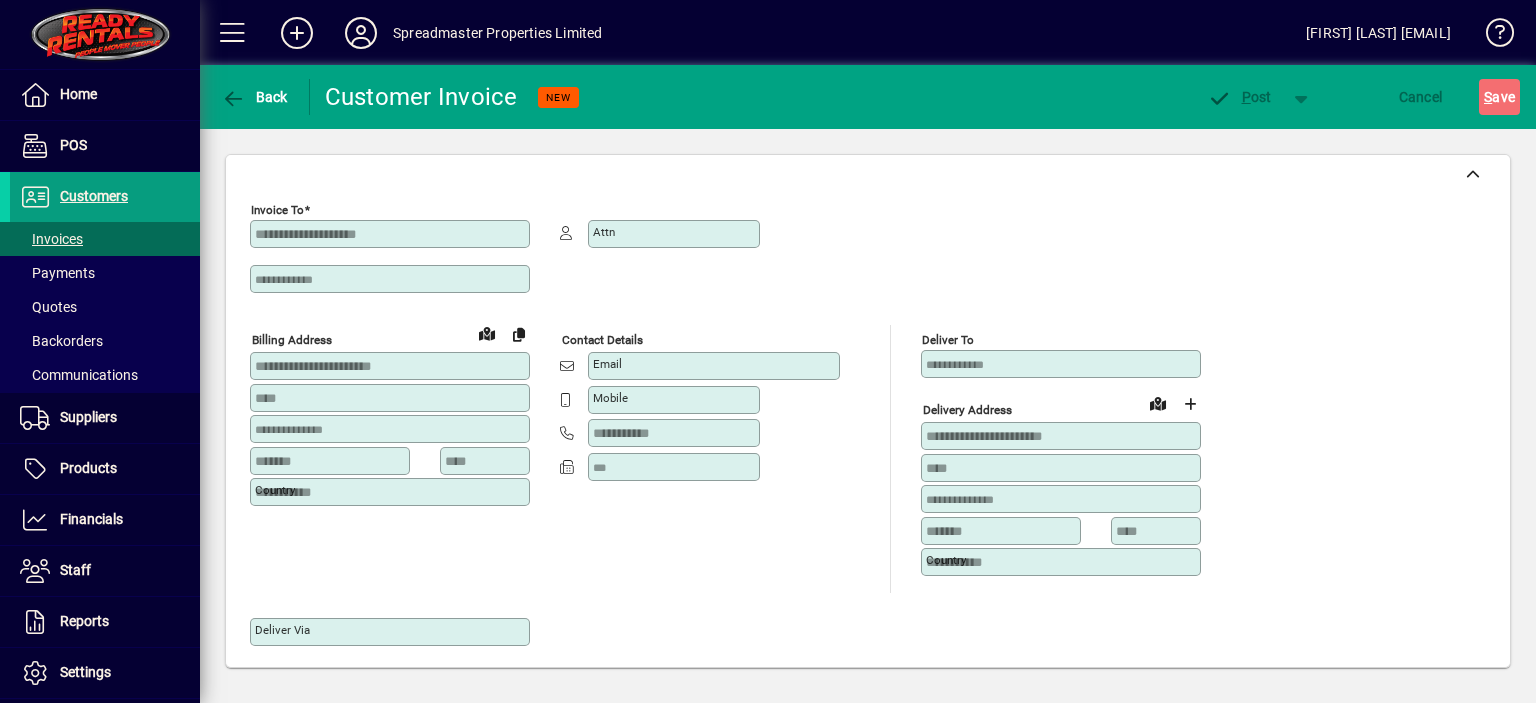 type on "**********" 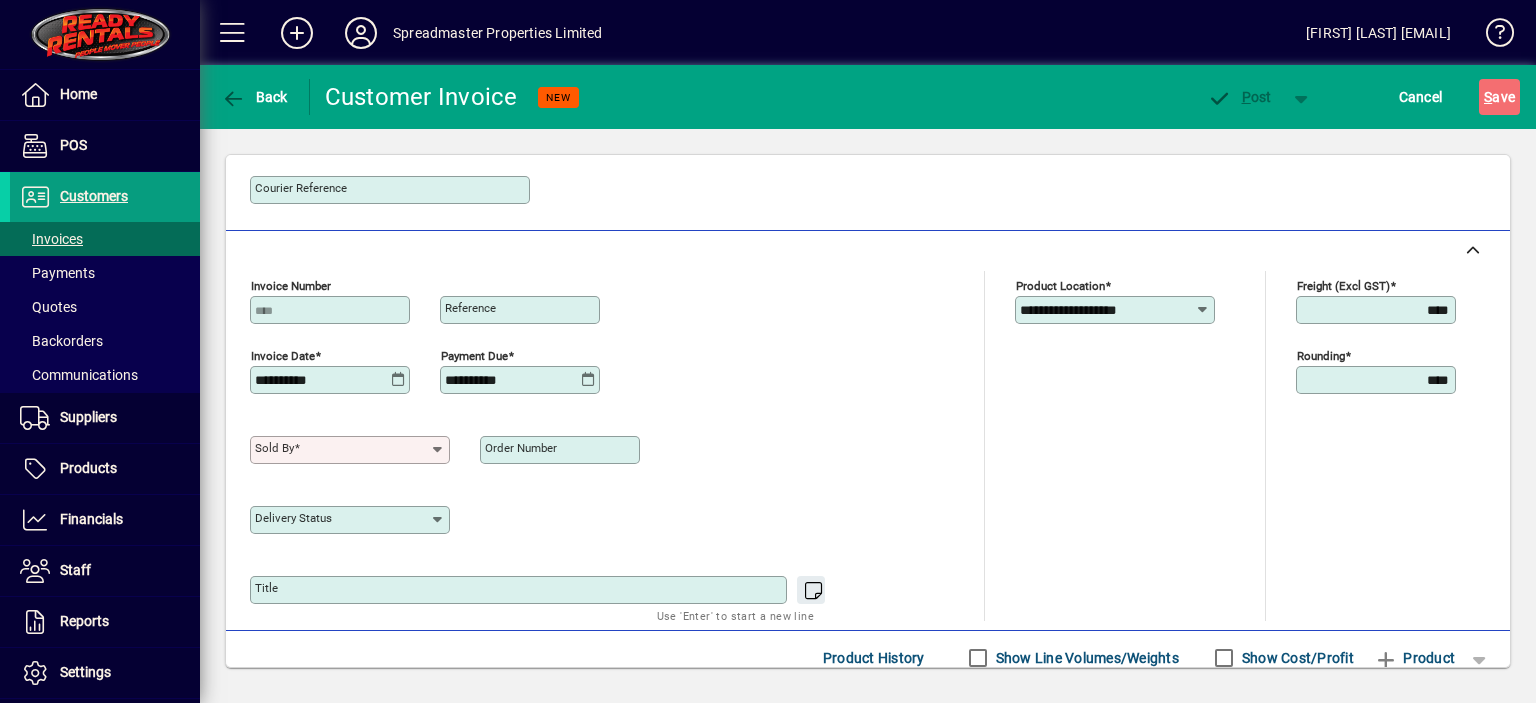 scroll, scrollTop: 700, scrollLeft: 0, axis: vertical 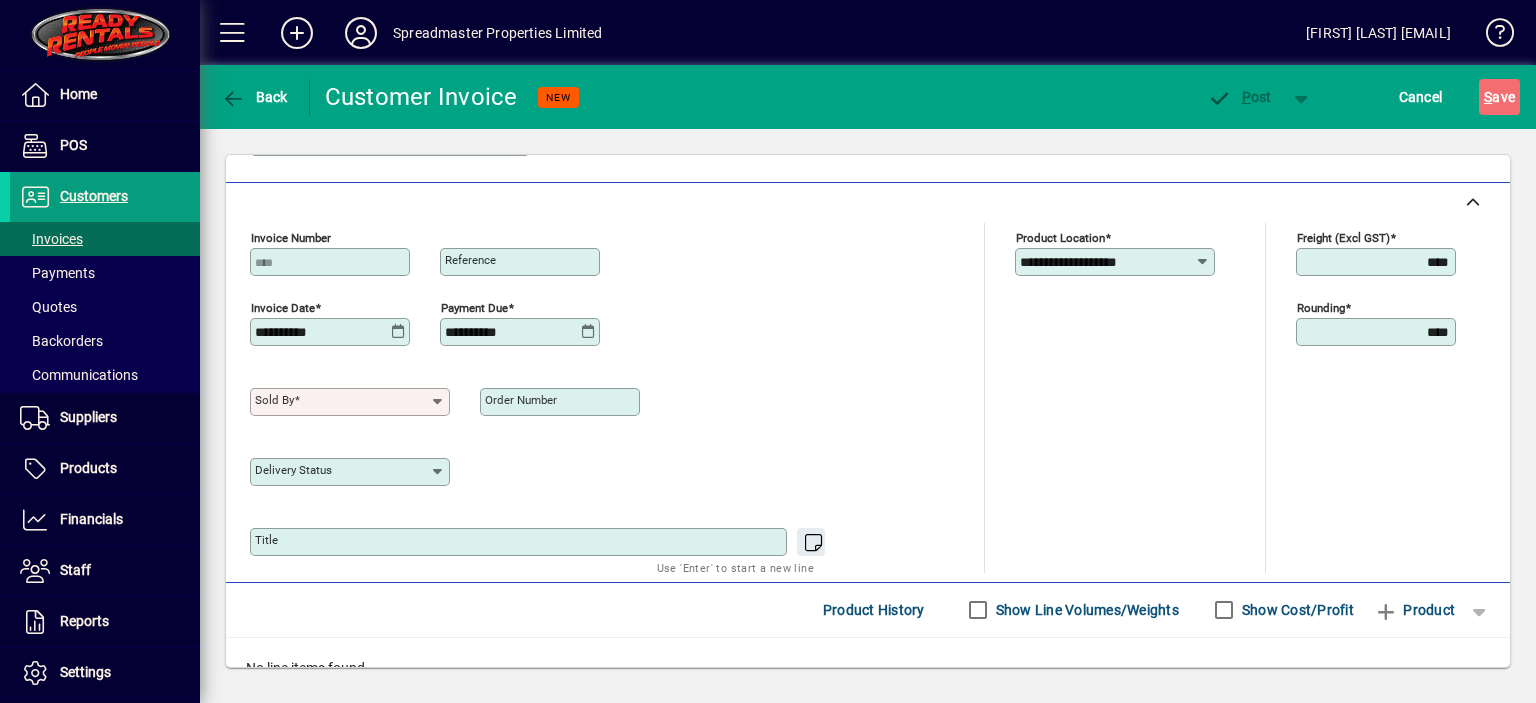 click 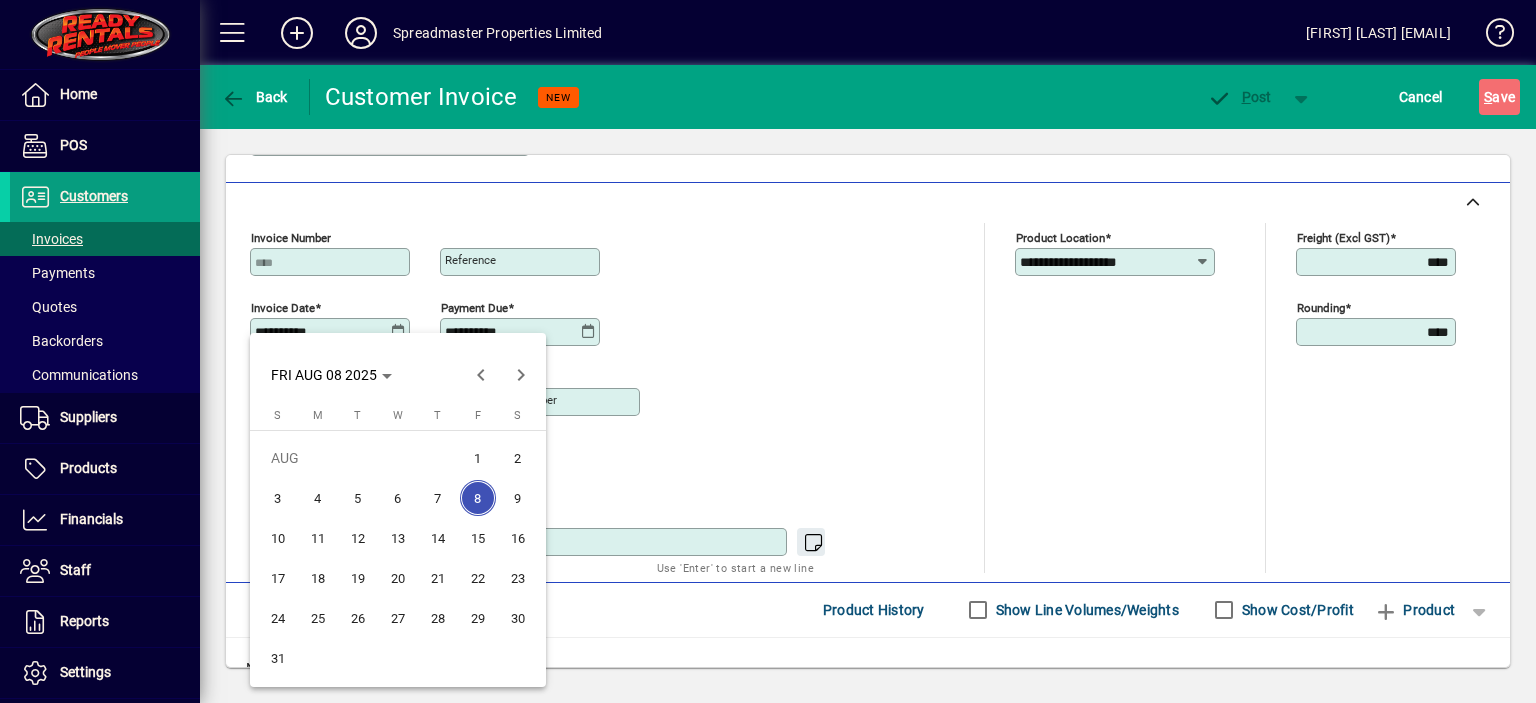 click on "7" at bounding box center (438, 498) 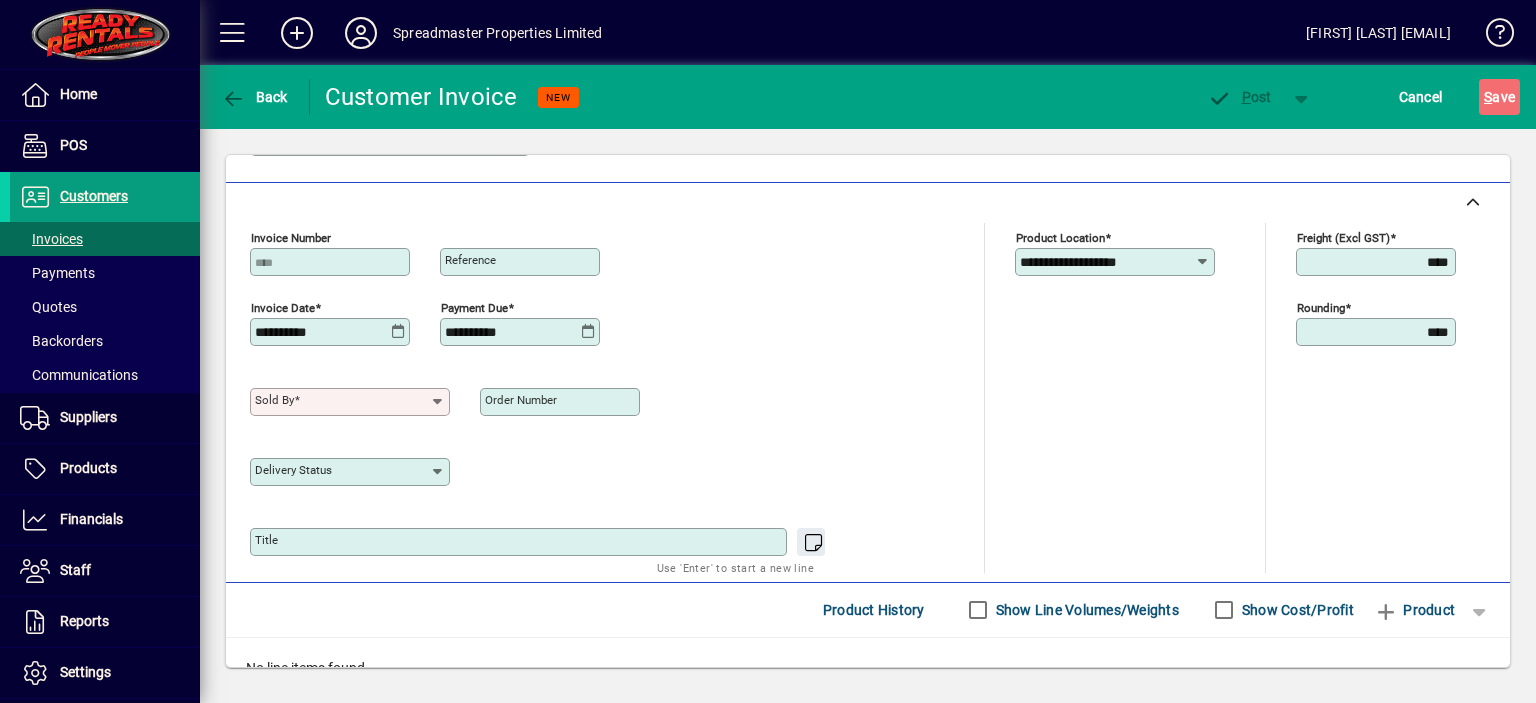 click 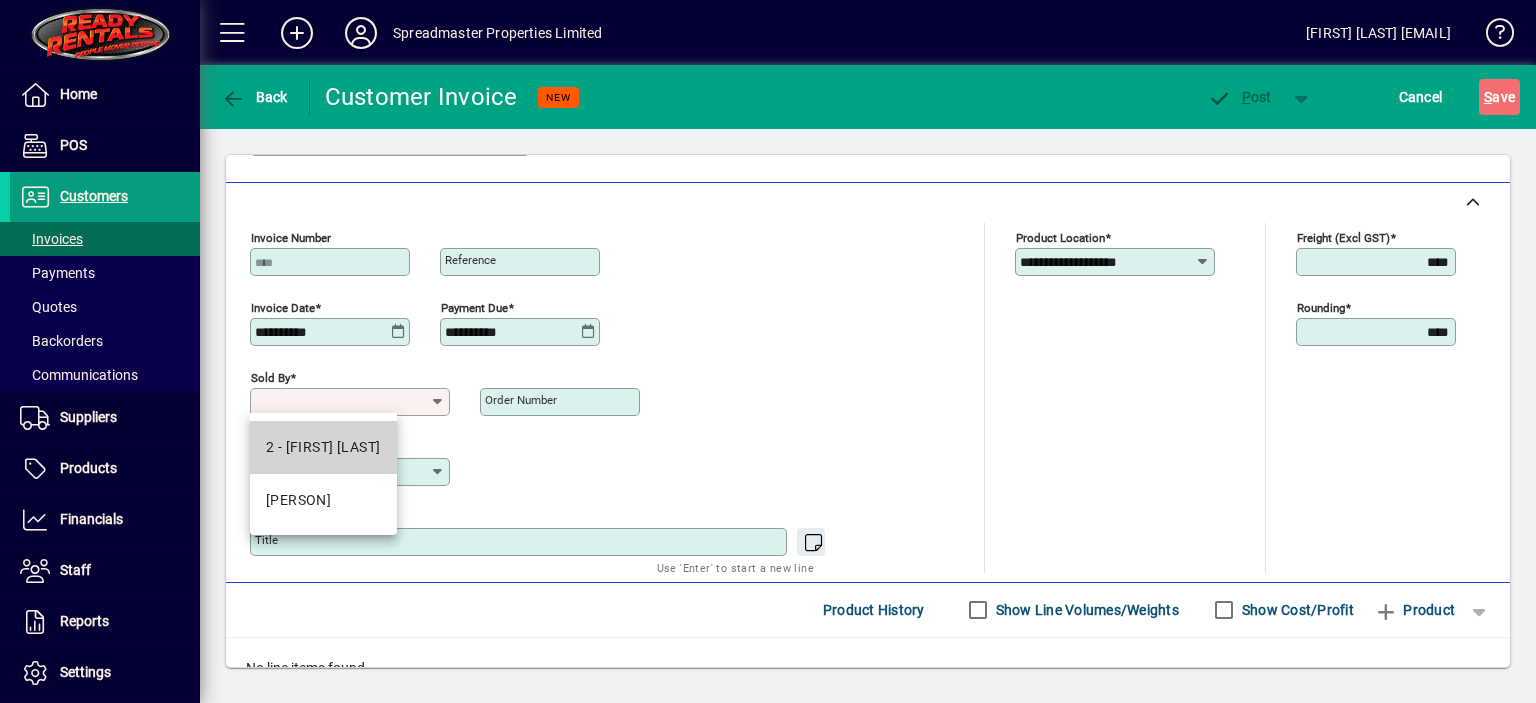 click on "2 - Danielle Robinson" at bounding box center (323, 447) 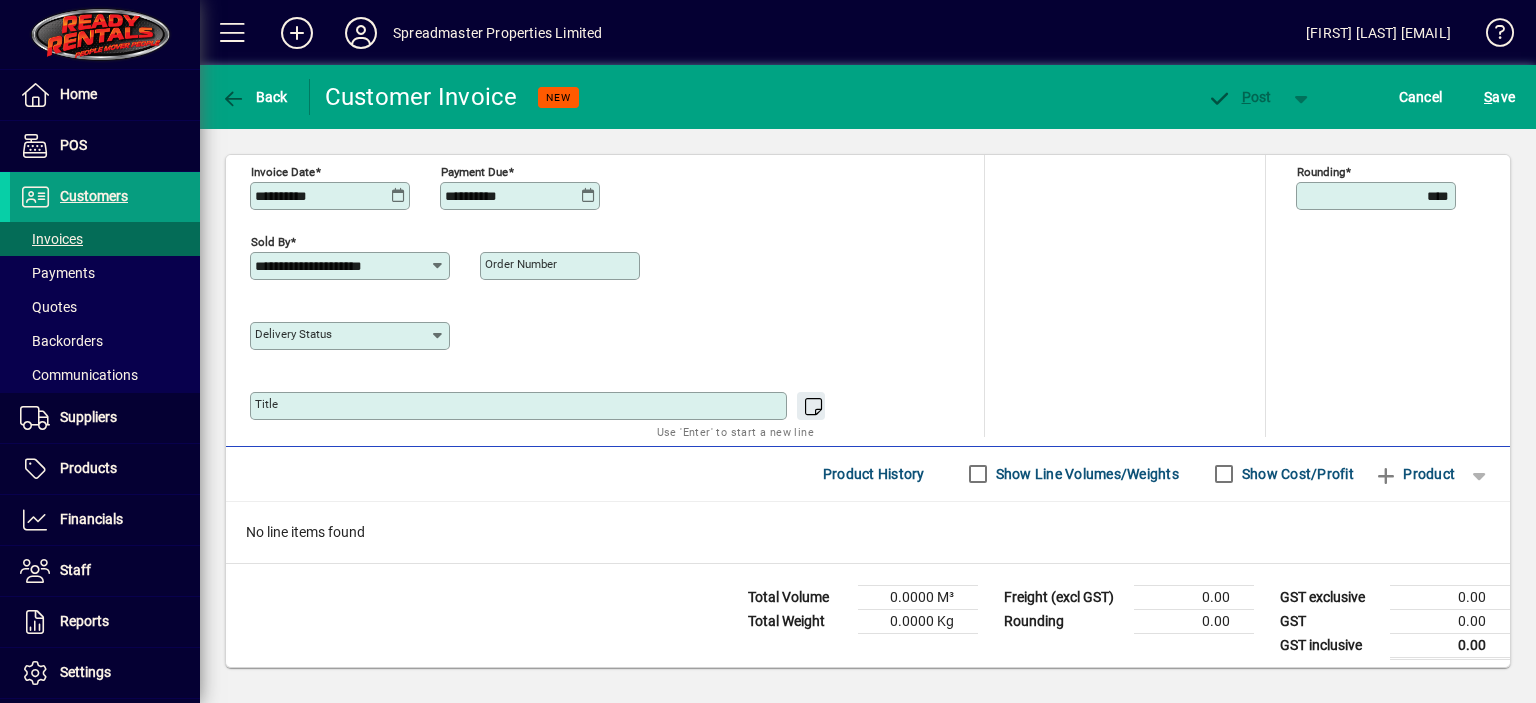 scroll, scrollTop: 840, scrollLeft: 0, axis: vertical 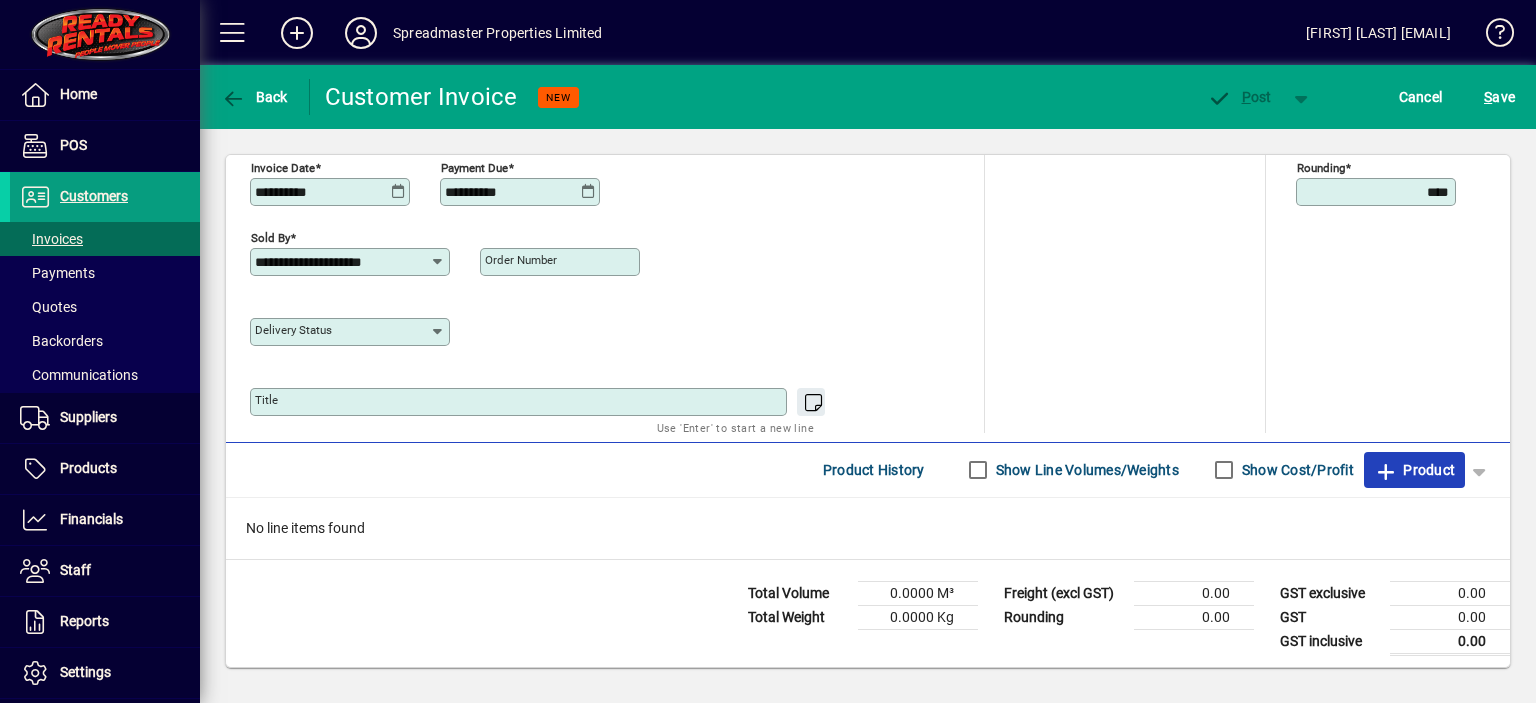 click on "Product" 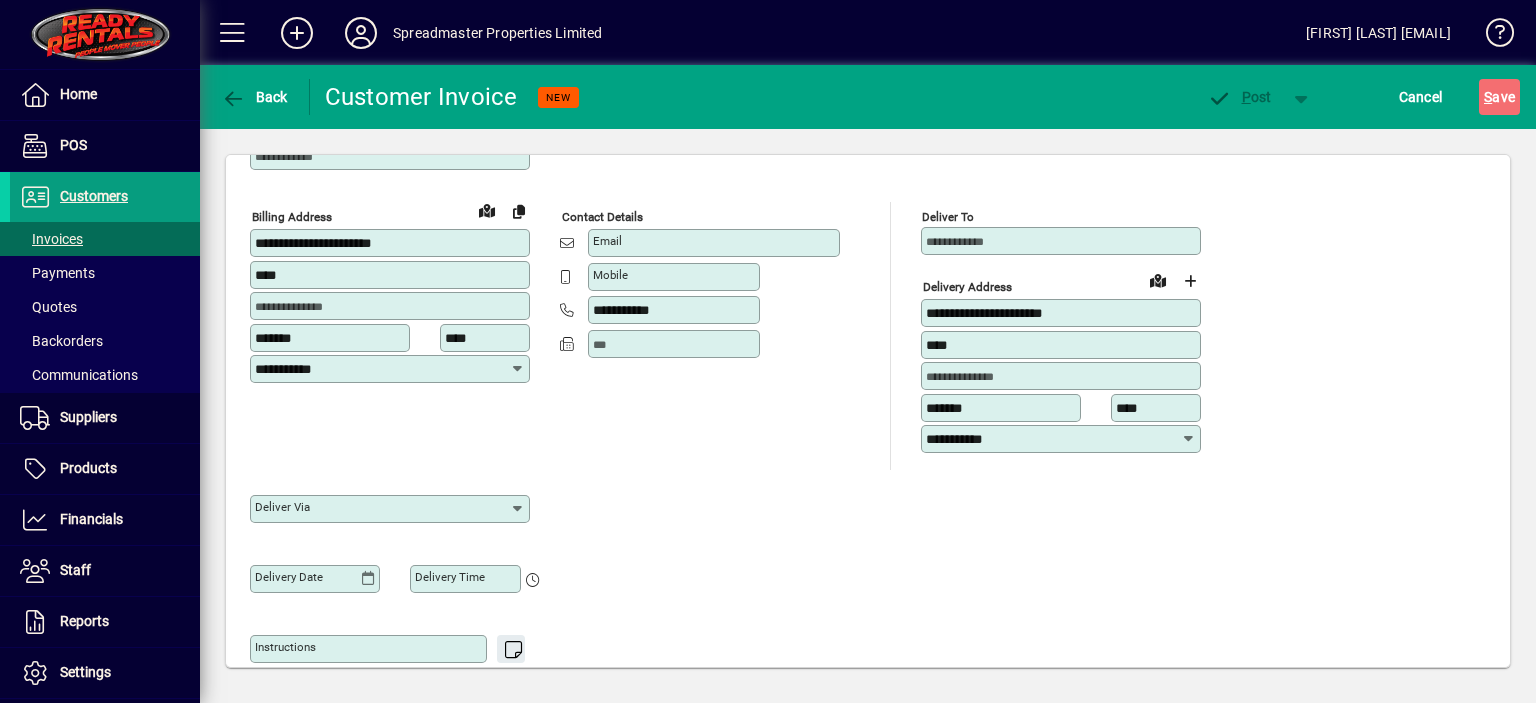 scroll, scrollTop: 123, scrollLeft: 0, axis: vertical 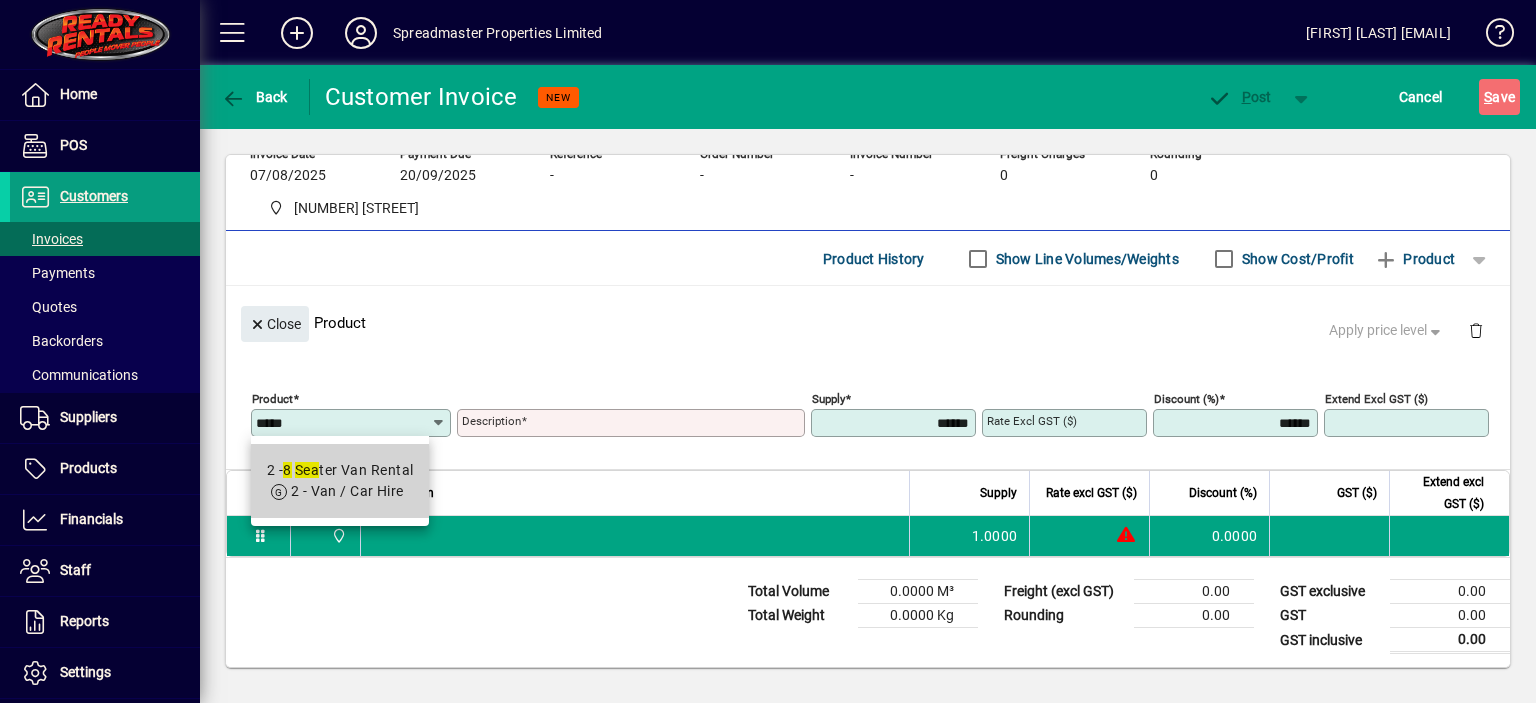 click on "2 -  8   Sea ter Van Rental" at bounding box center (340, 470) 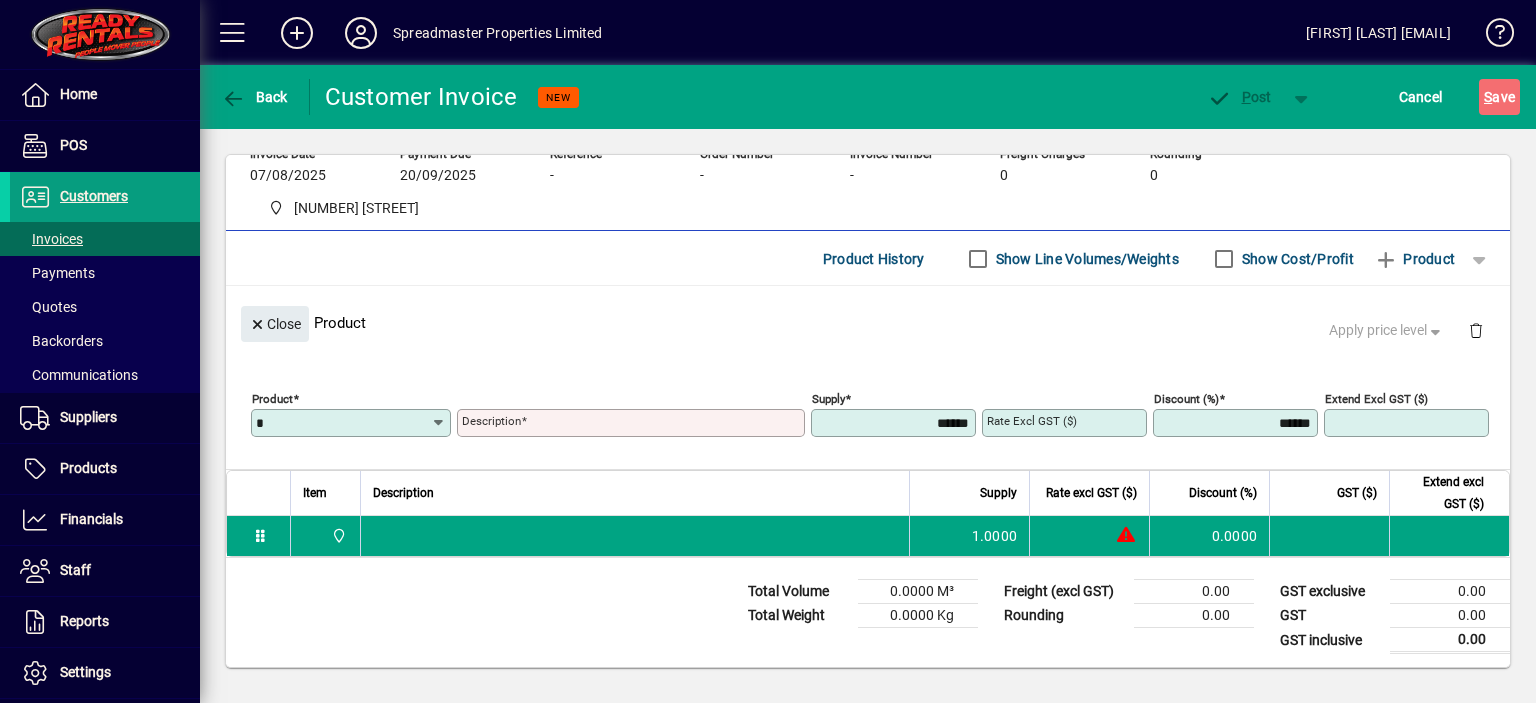 type on "**********" 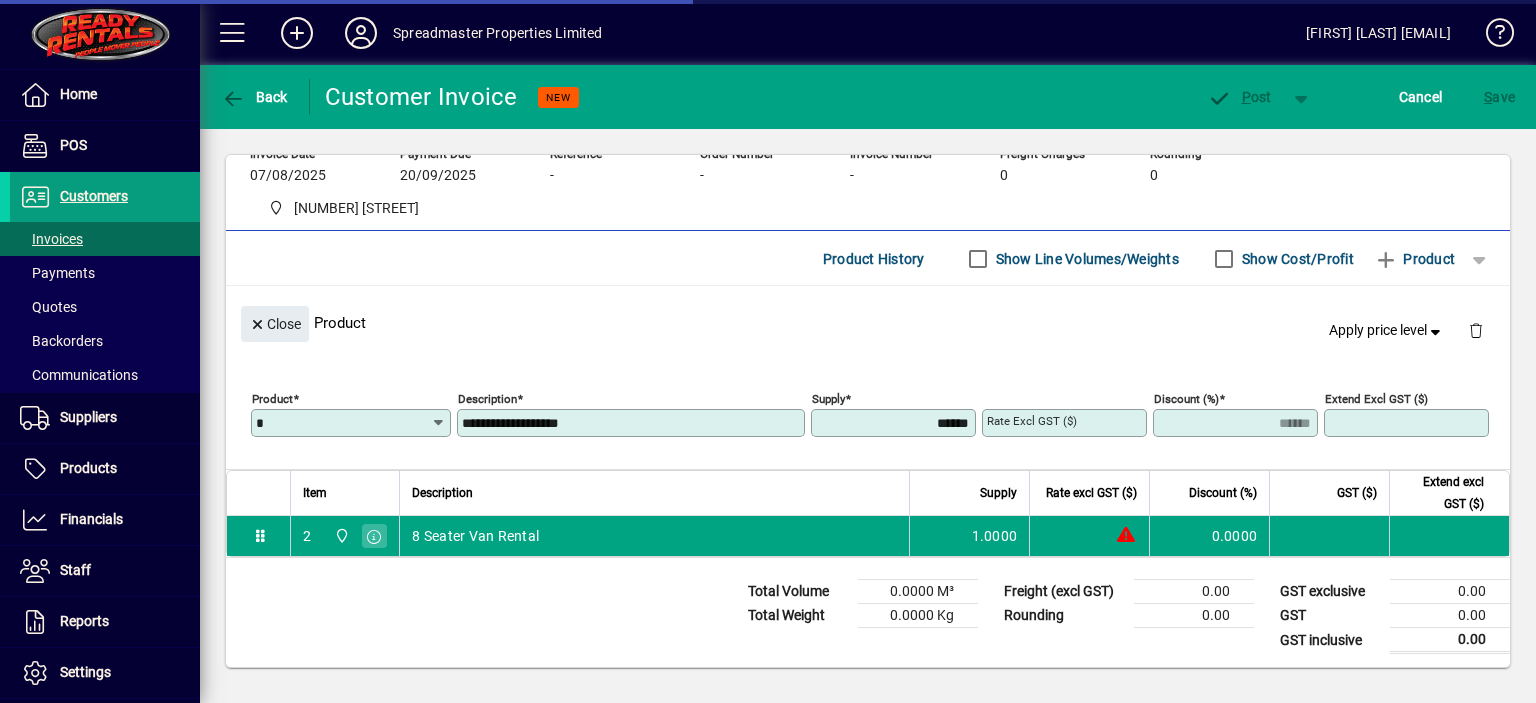 type on "****" 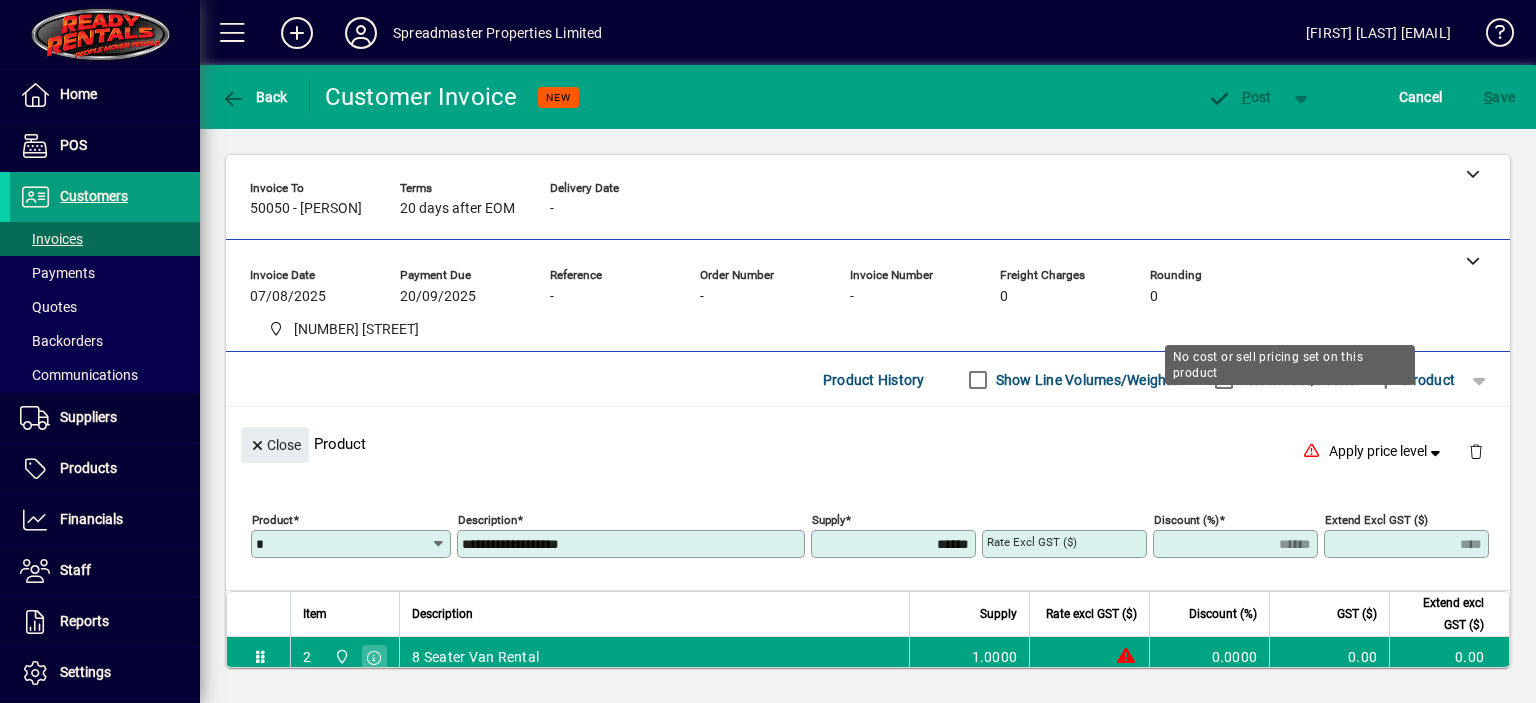 scroll, scrollTop: 0, scrollLeft: 0, axis: both 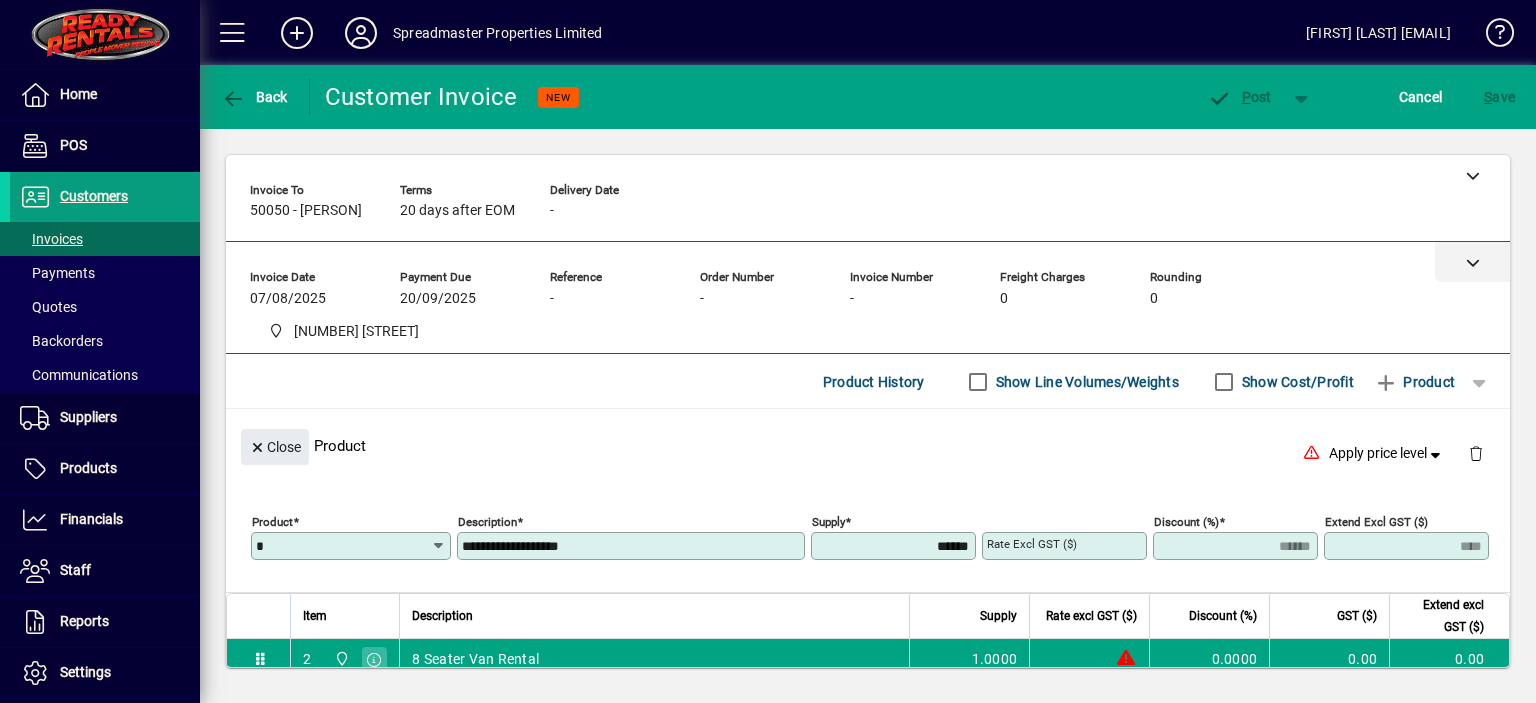 click 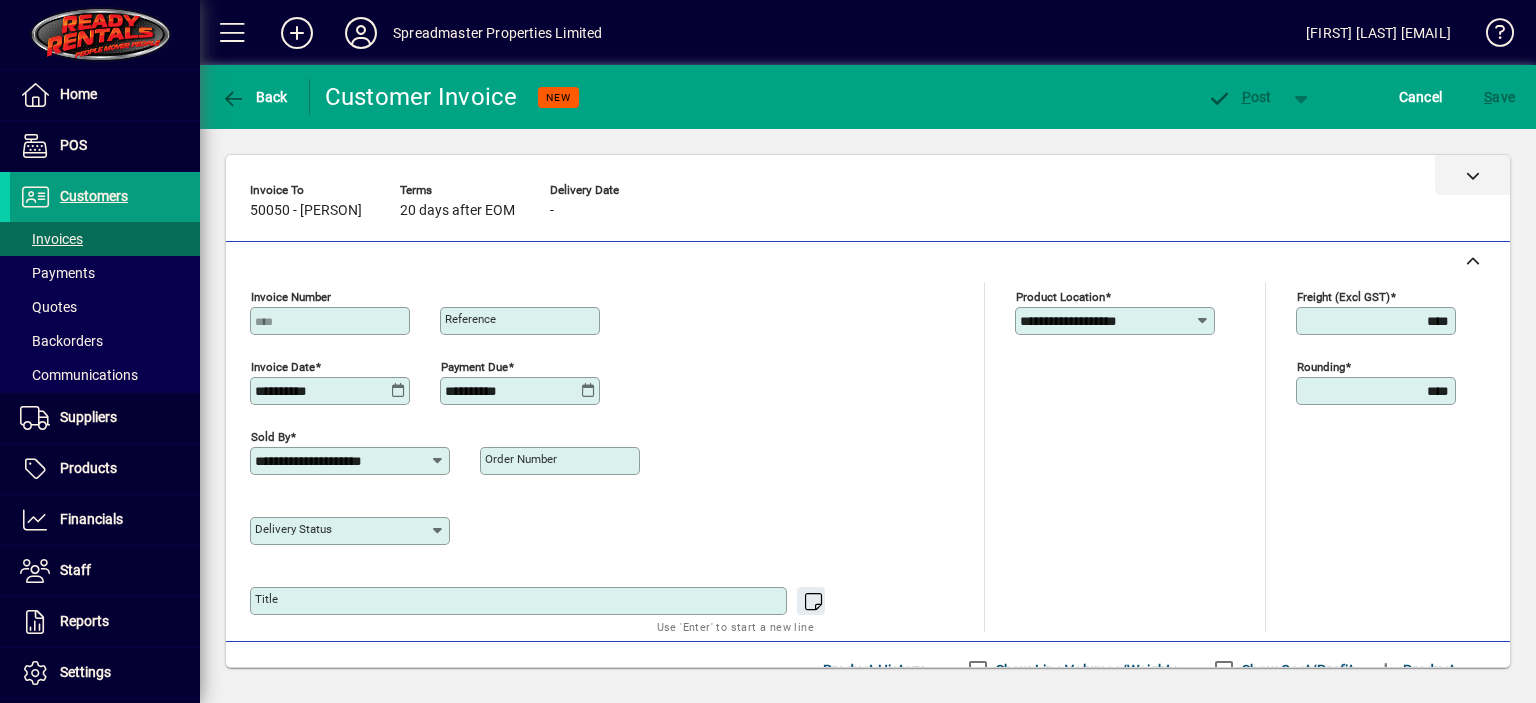 click 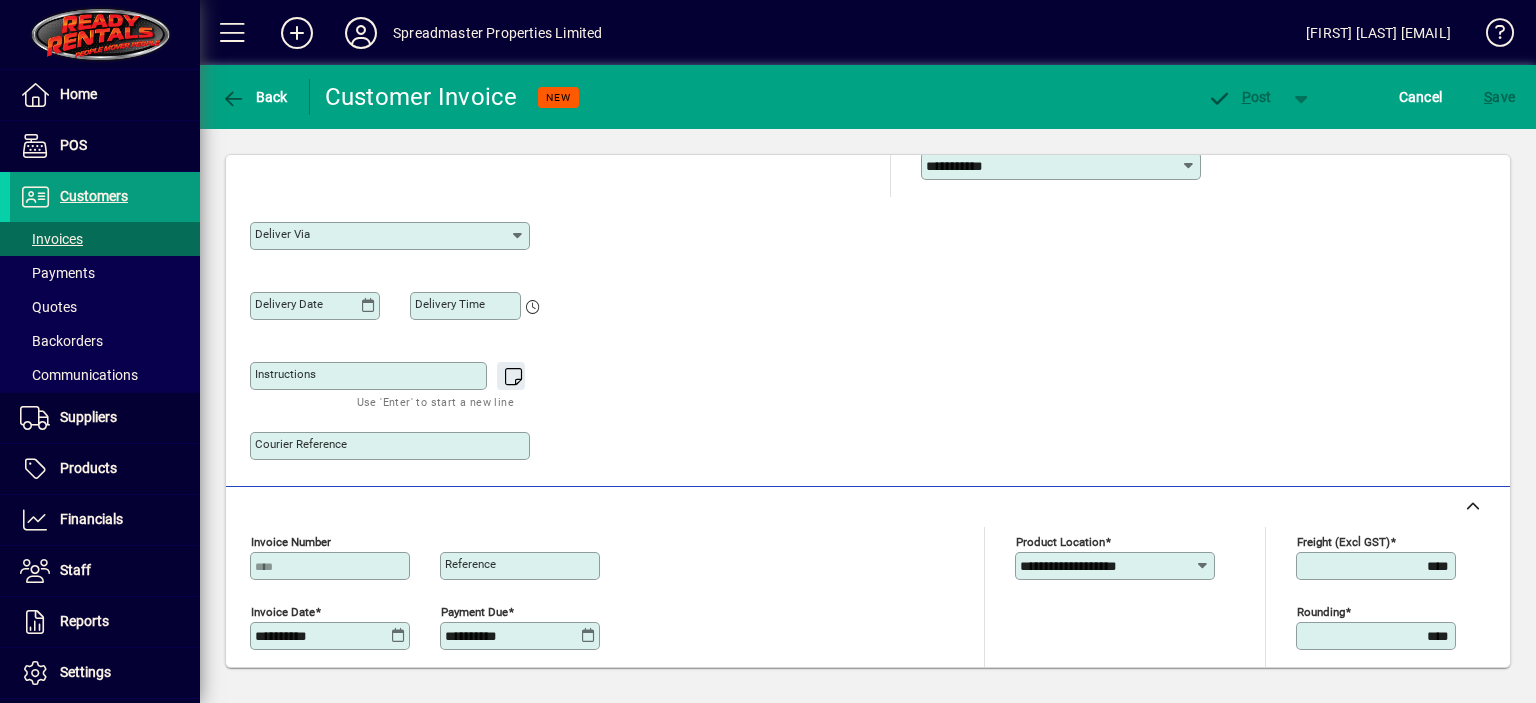 scroll, scrollTop: 400, scrollLeft: 0, axis: vertical 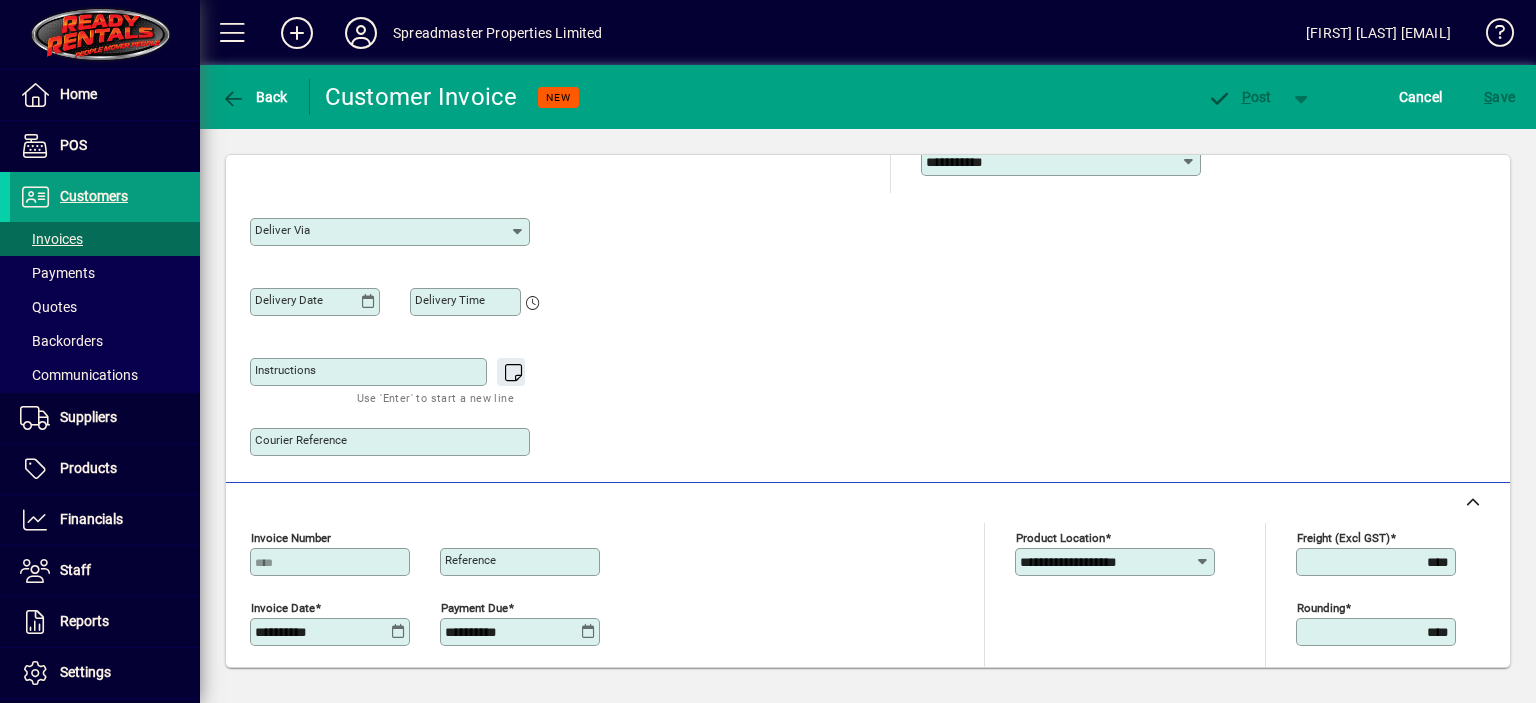 click 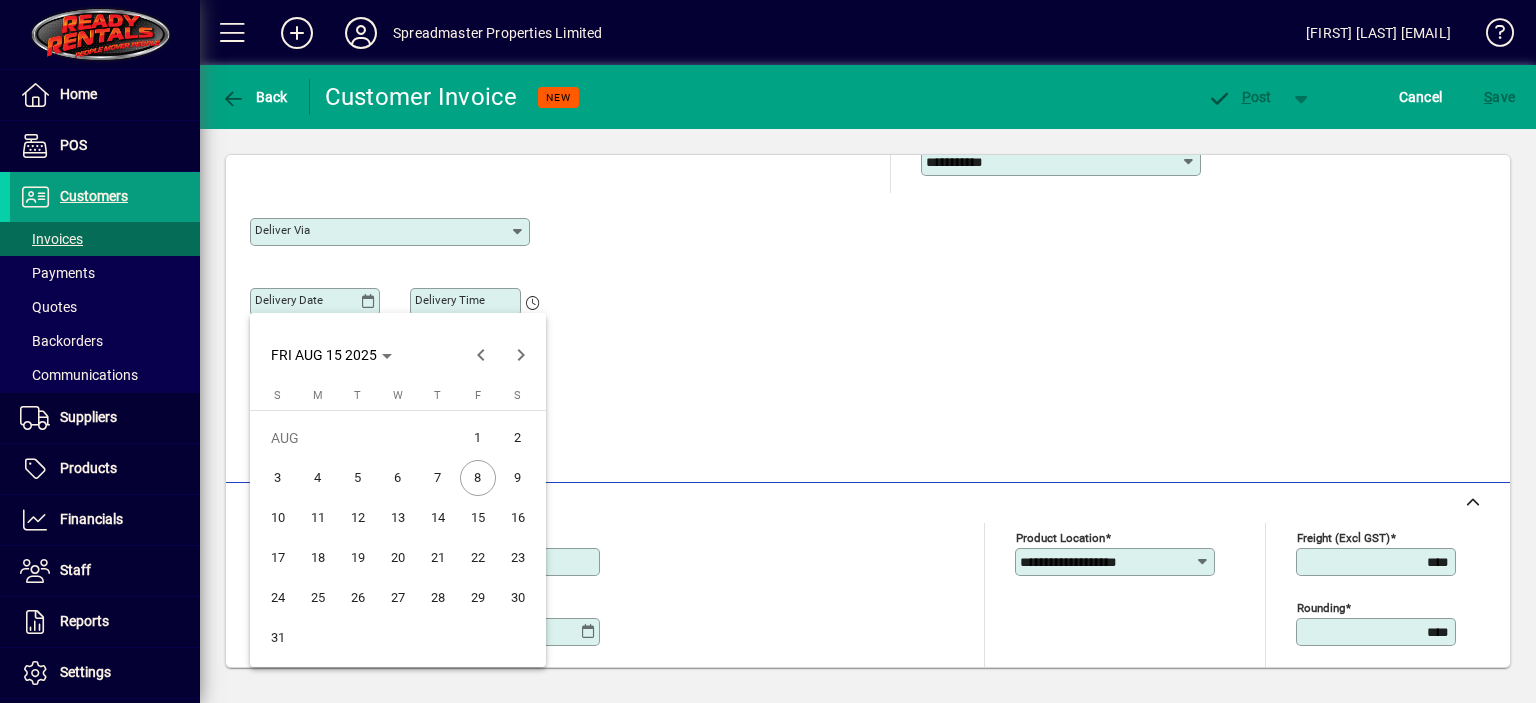 click on "15" at bounding box center (478, 518) 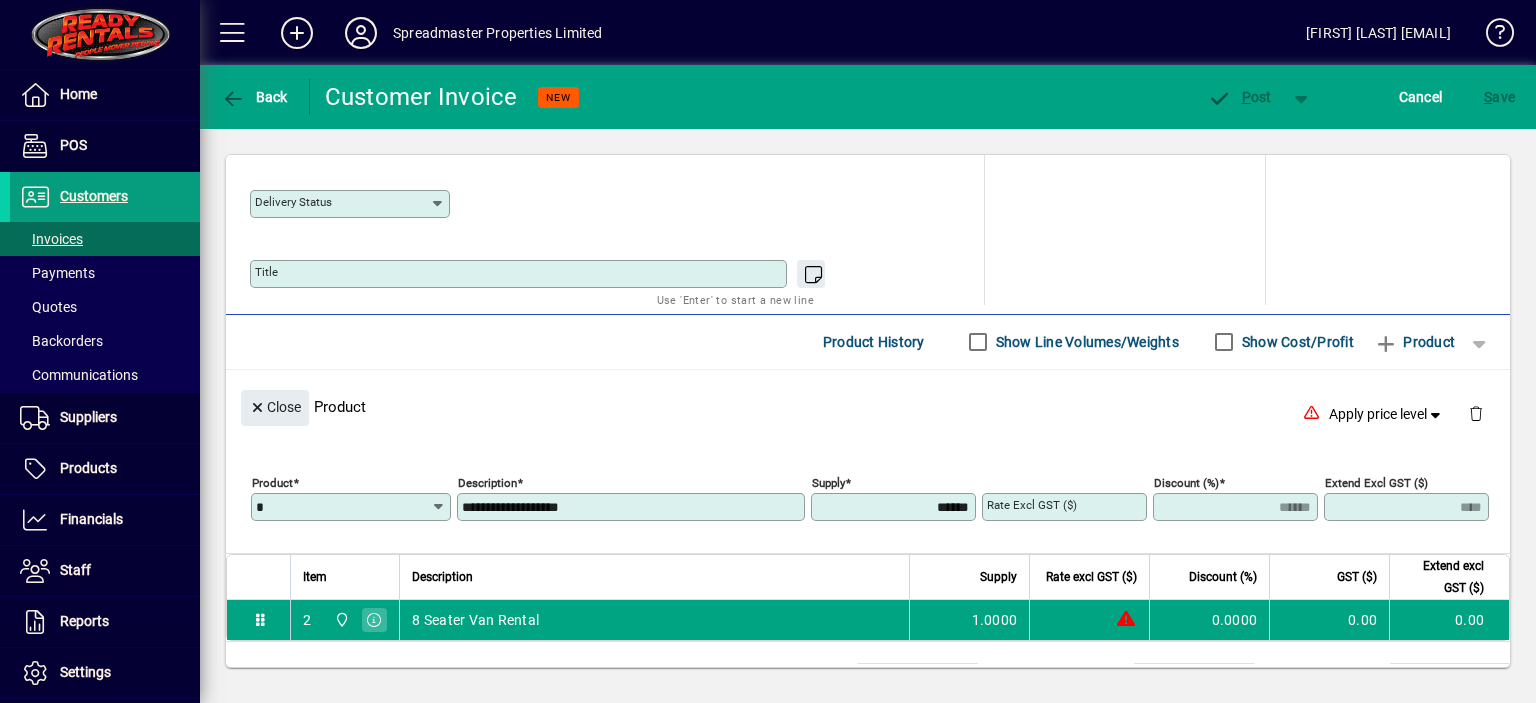 scroll, scrollTop: 1049, scrollLeft: 0, axis: vertical 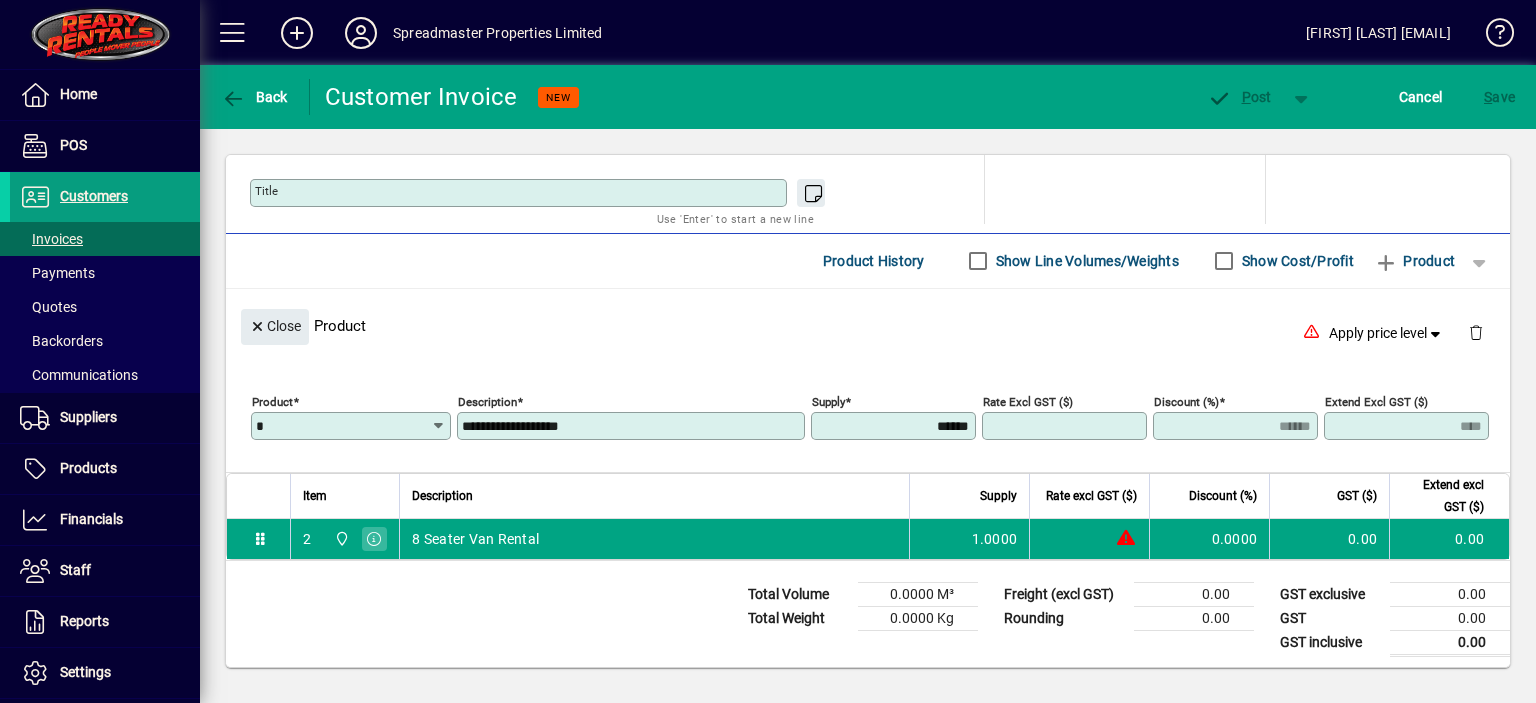 click on "Rate excl GST ($)" at bounding box center (1066, 426) 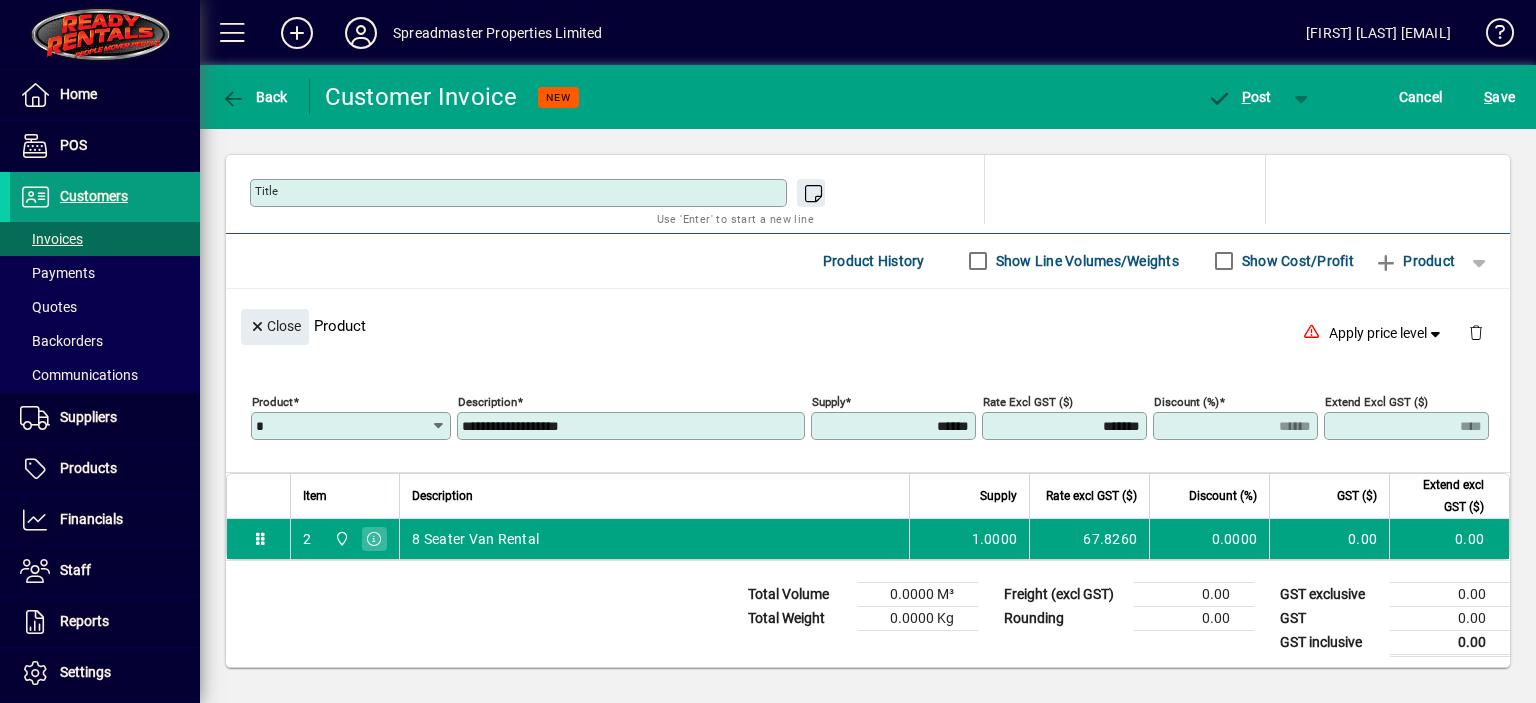 type on "*******" 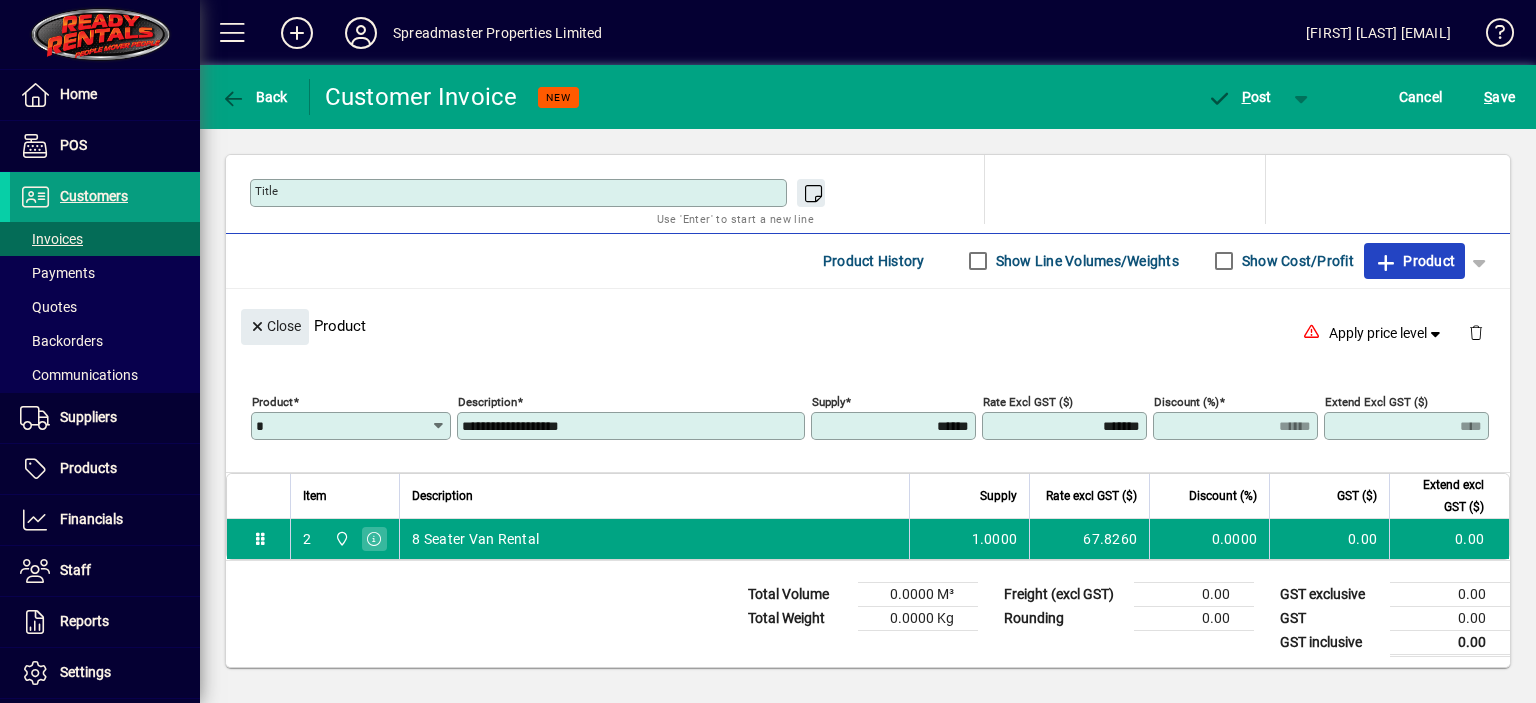 type on "*****" 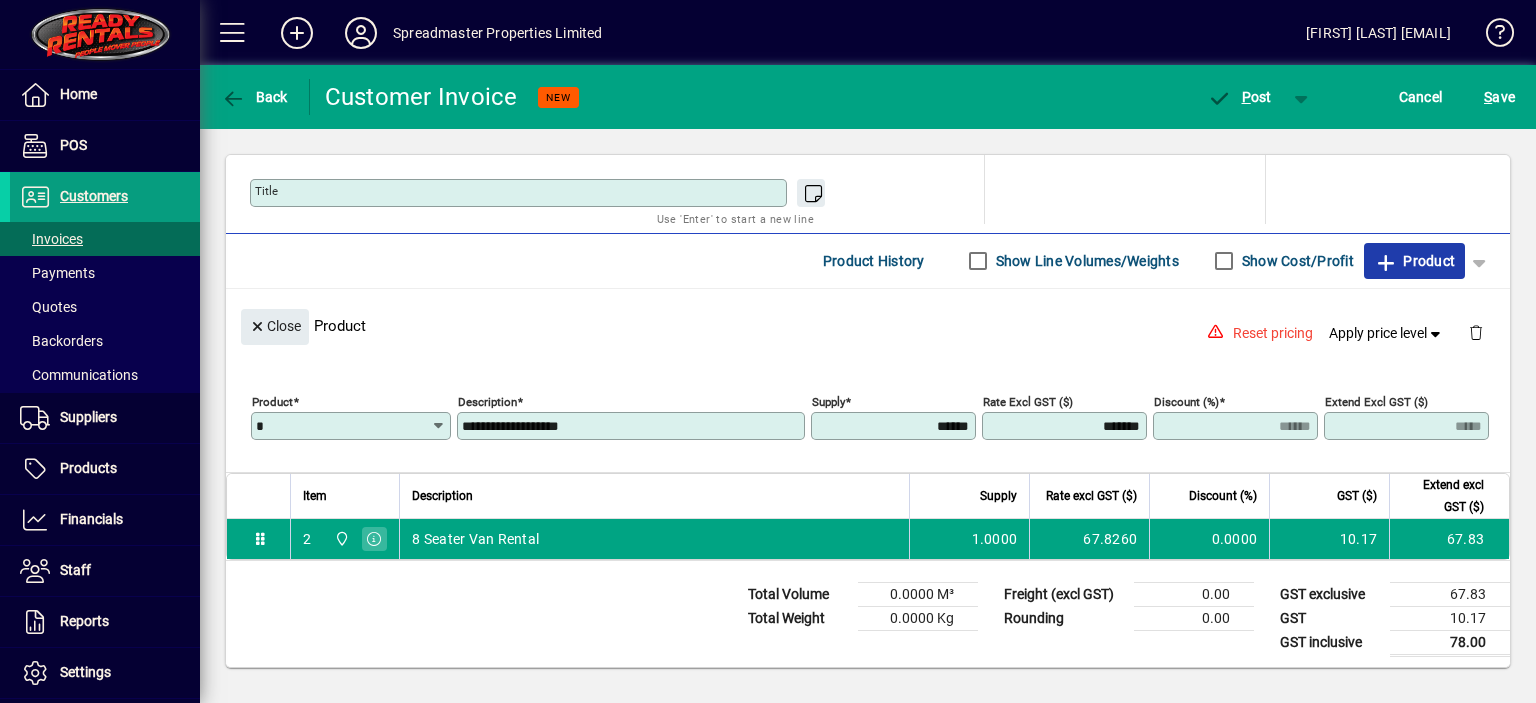 type 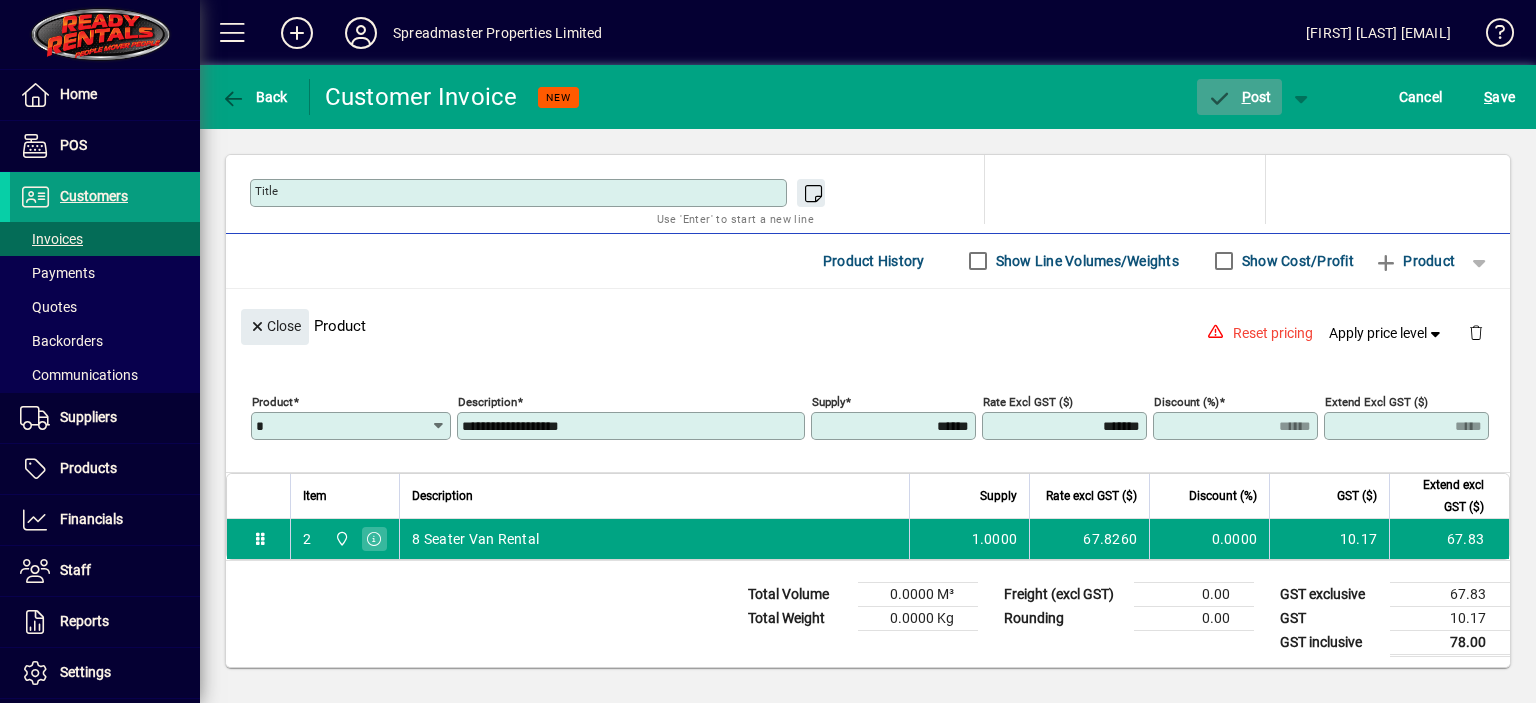 click on "P ost" 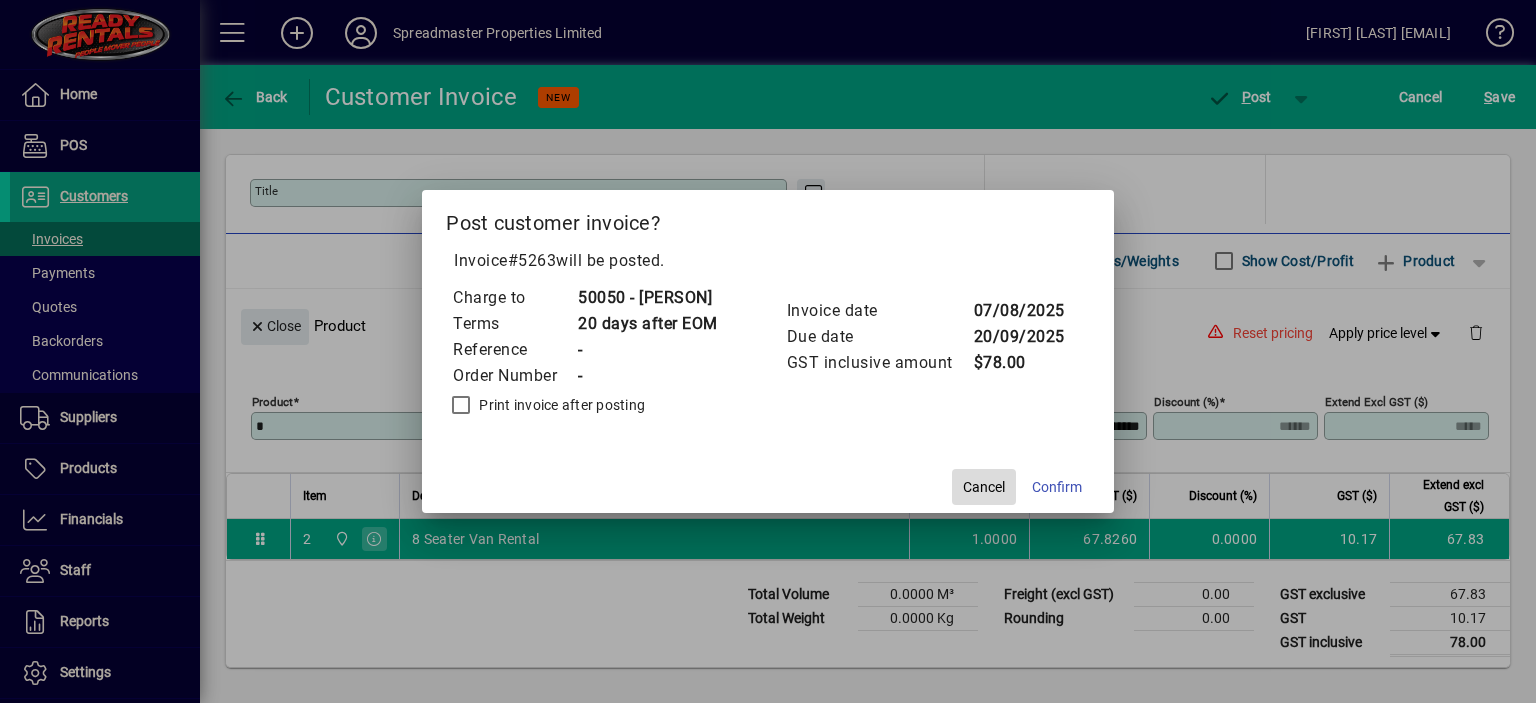click on "Cancel" 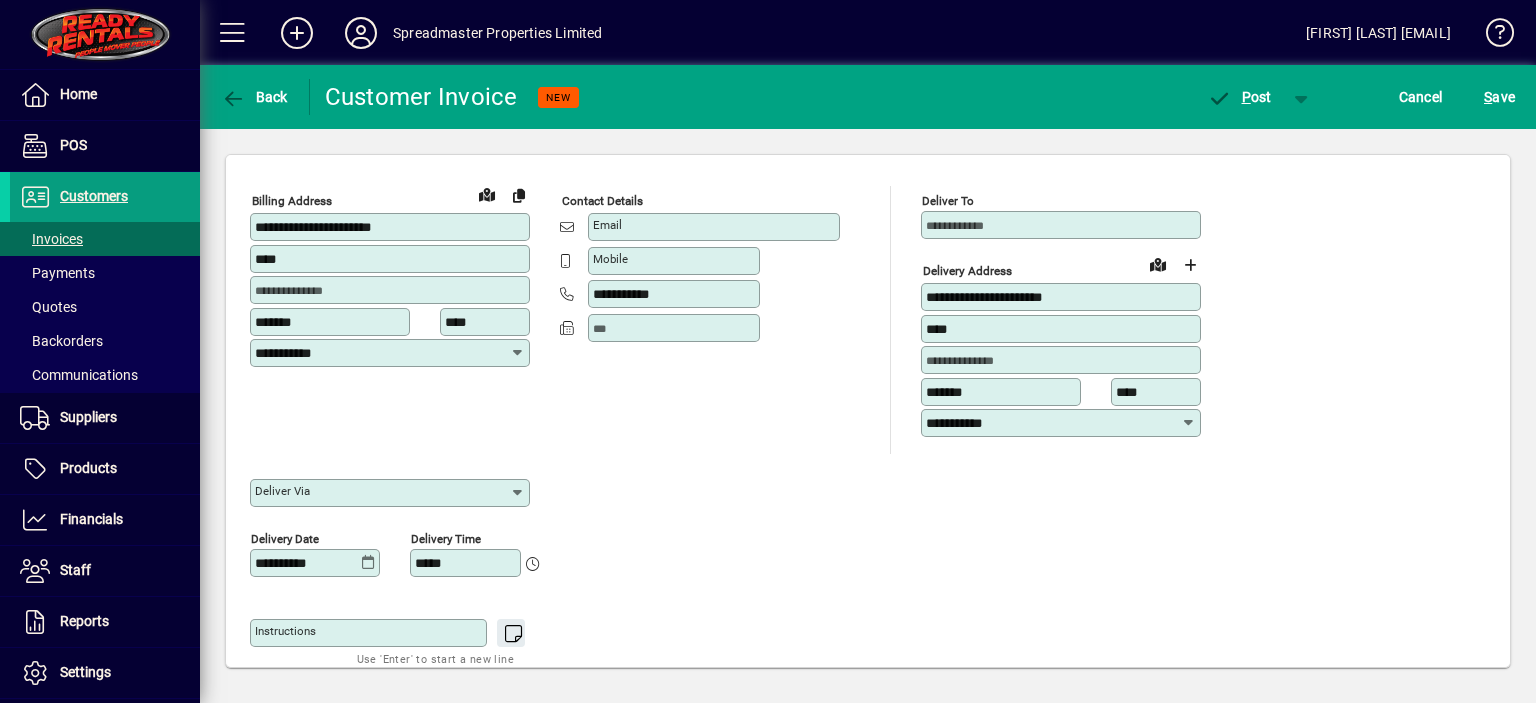 scroll, scrollTop: 0, scrollLeft: 0, axis: both 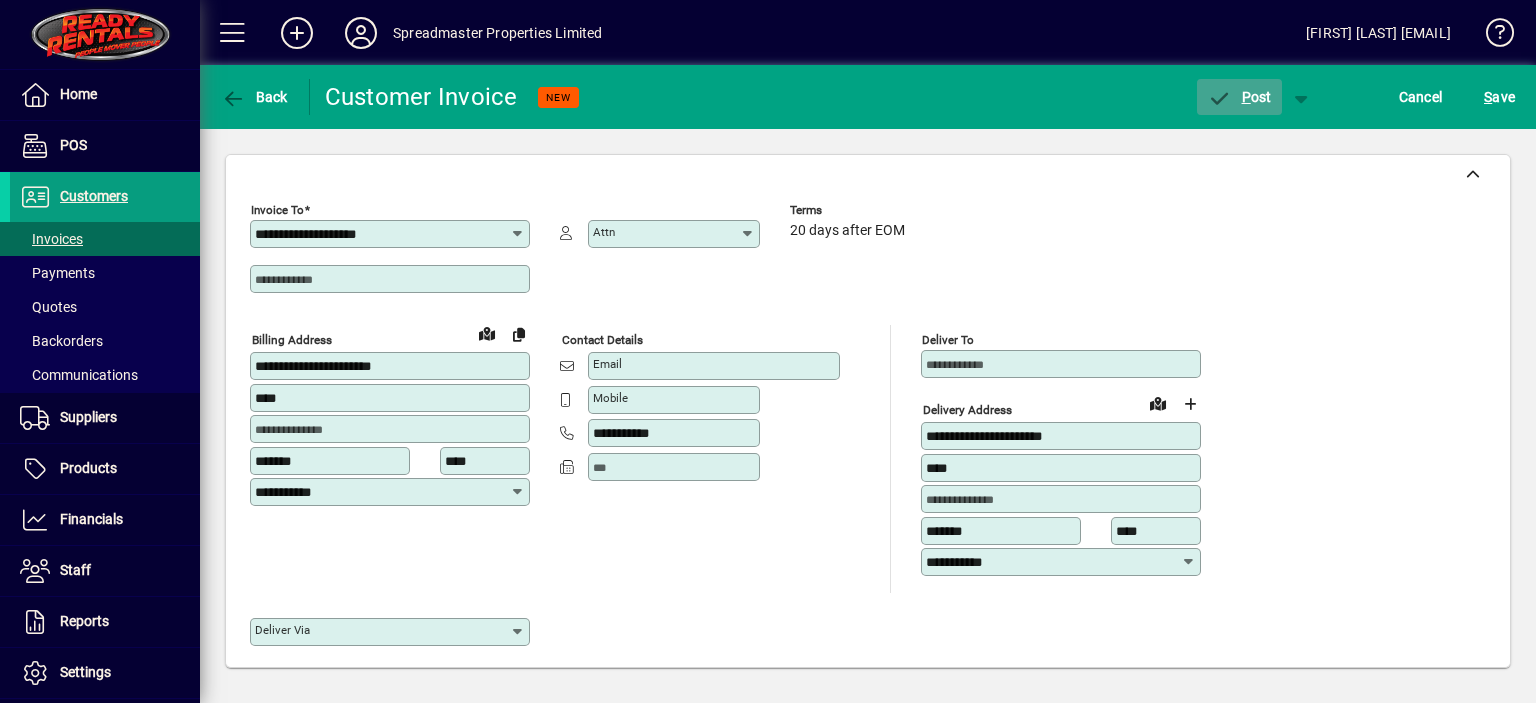 click on "P ost" 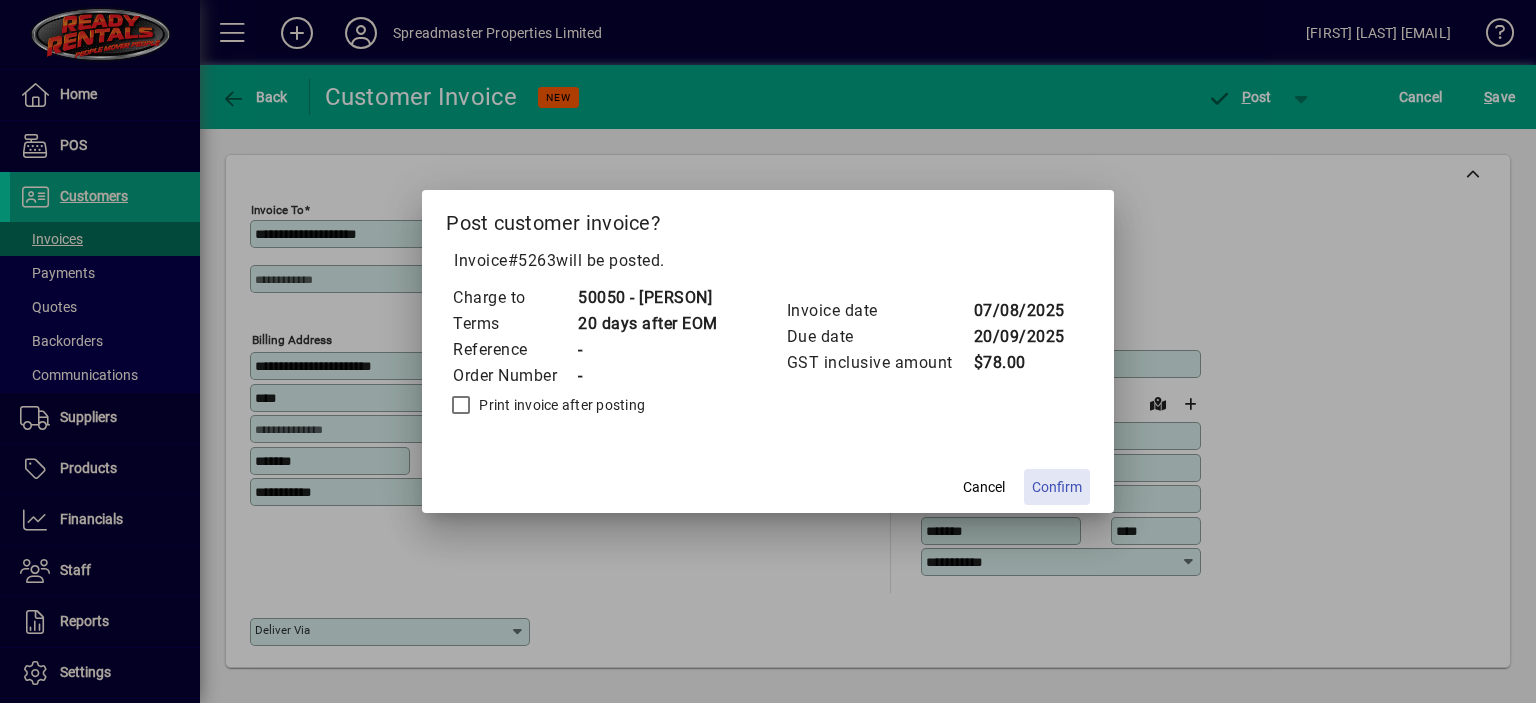 click on "Confirm" 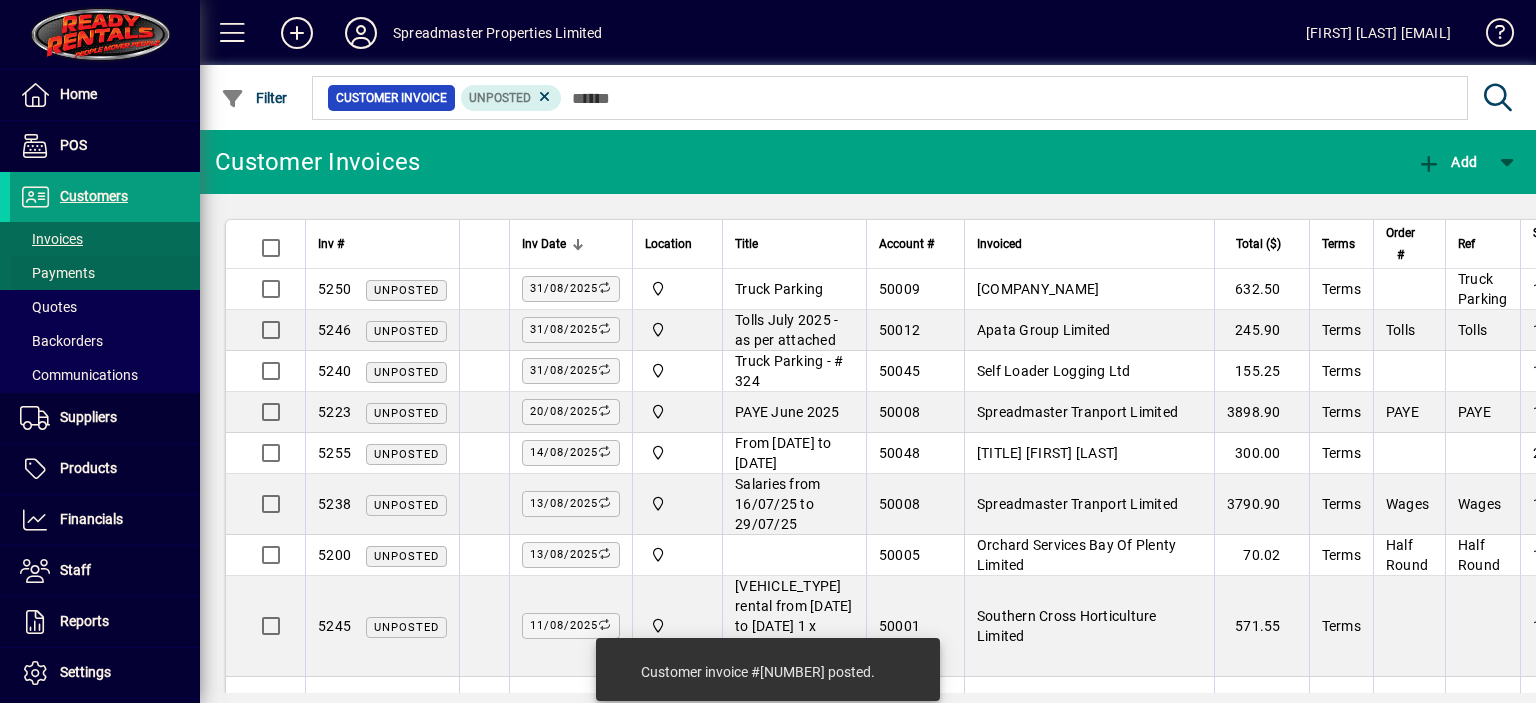 click on "Payments" at bounding box center (57, 273) 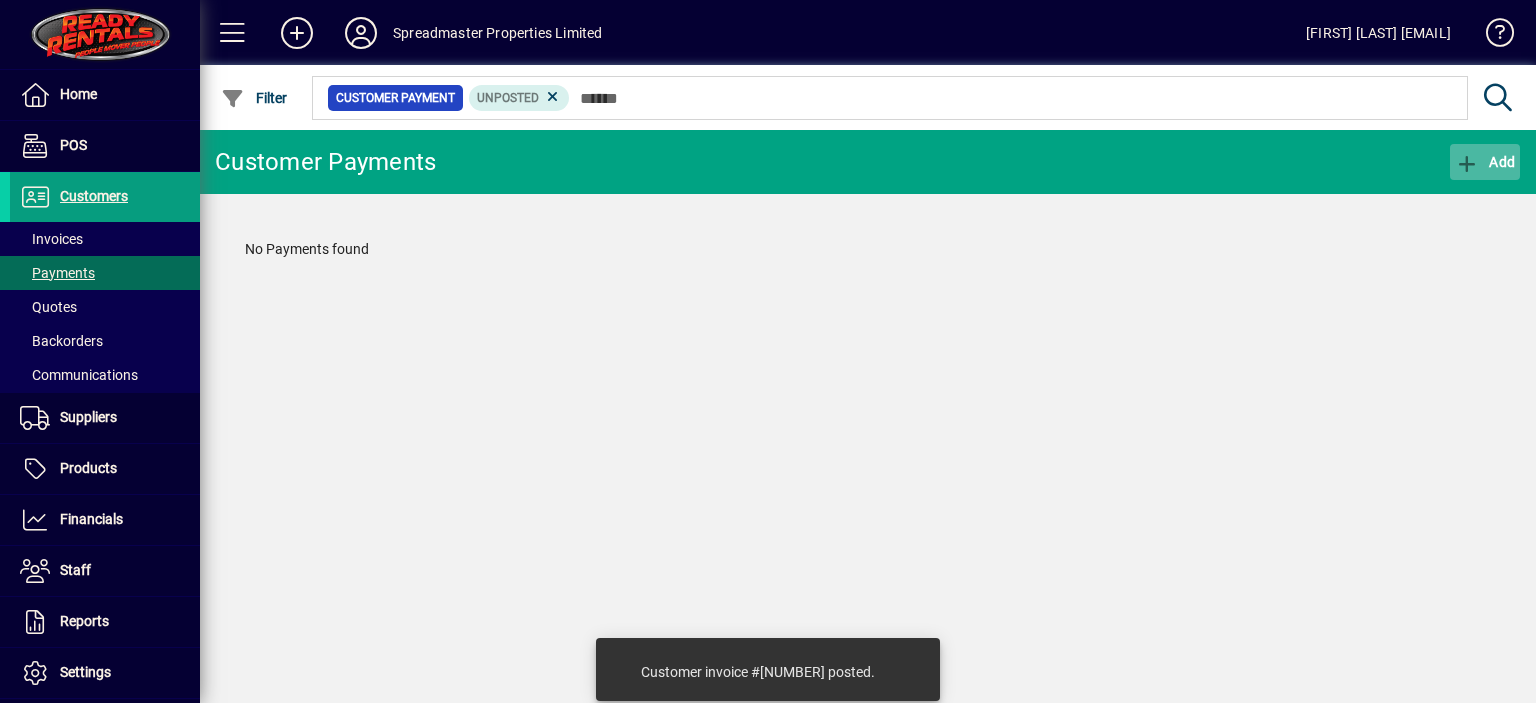 click on "Add" 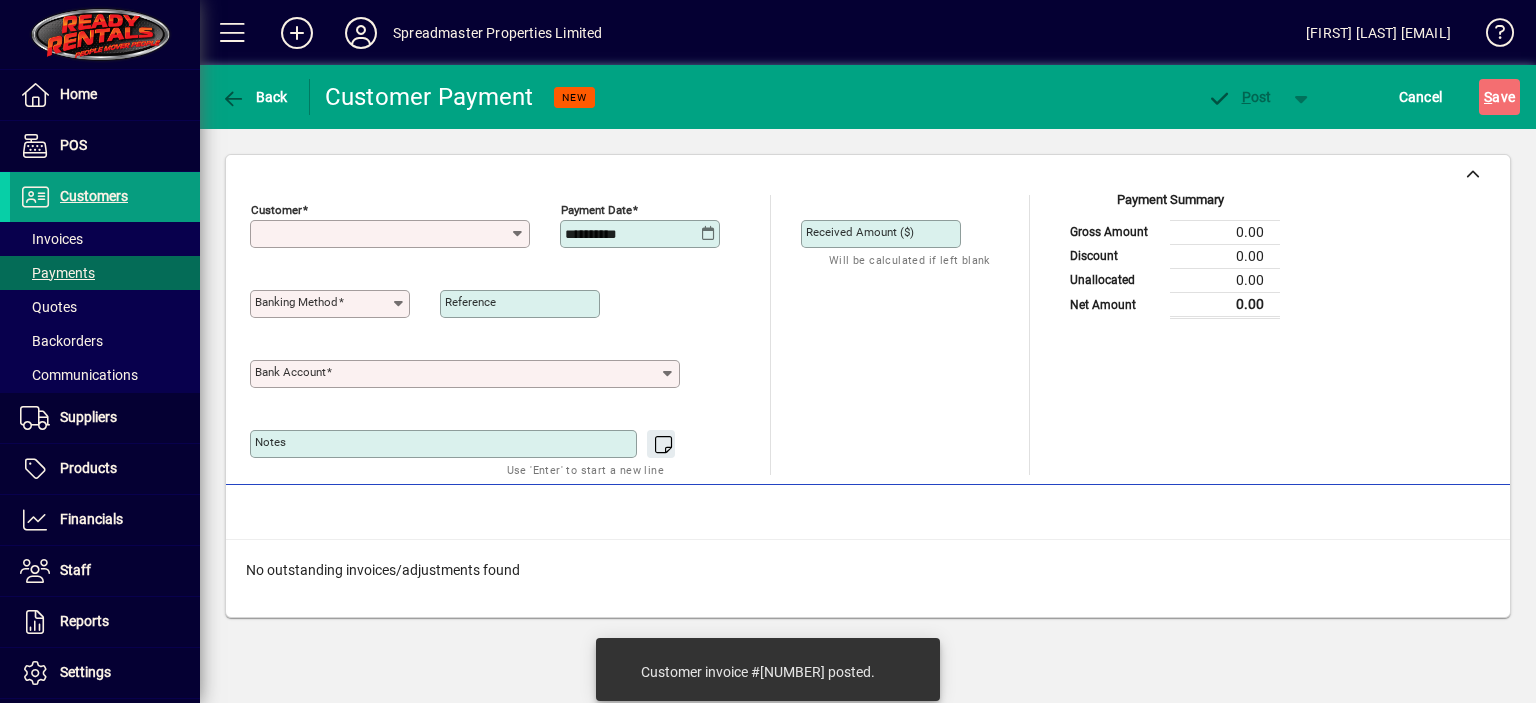 type on "**********" 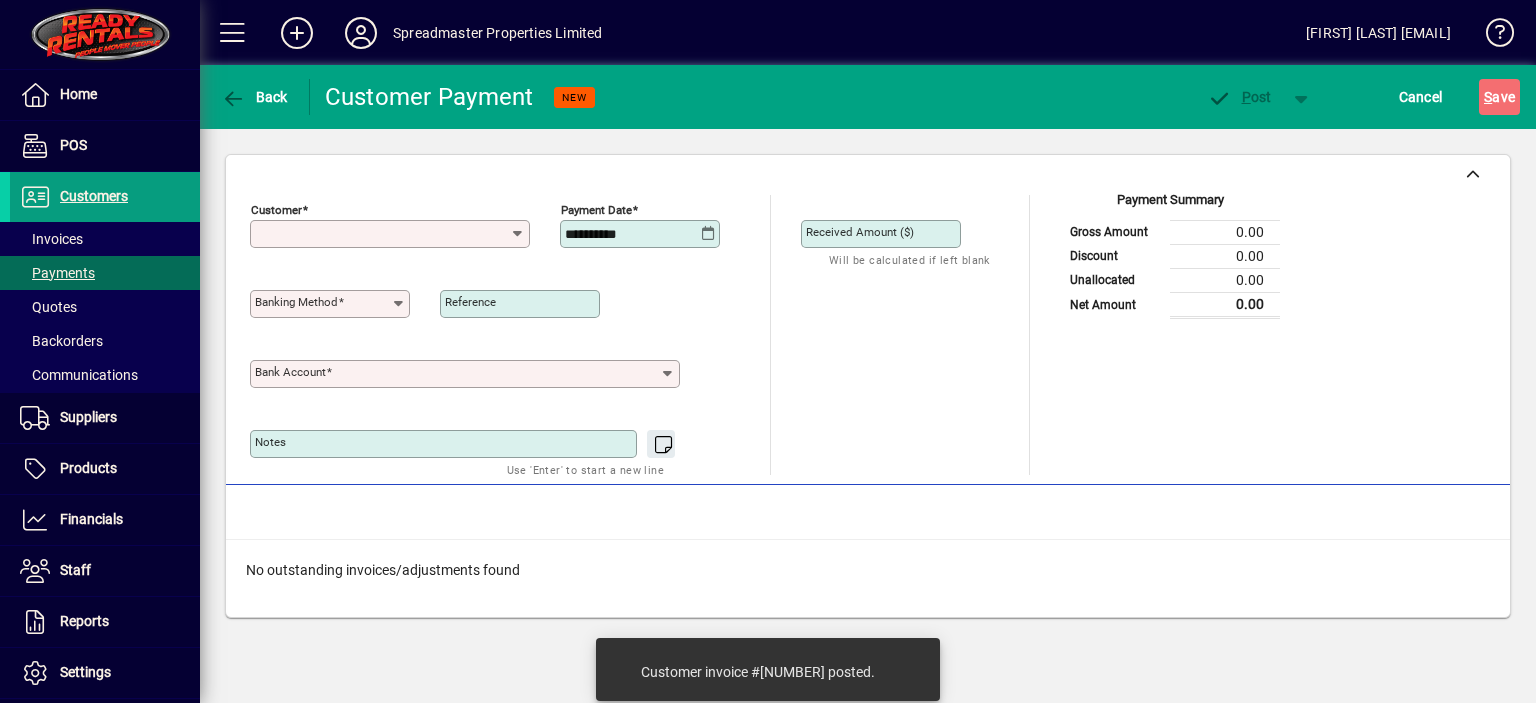 type on "**********" 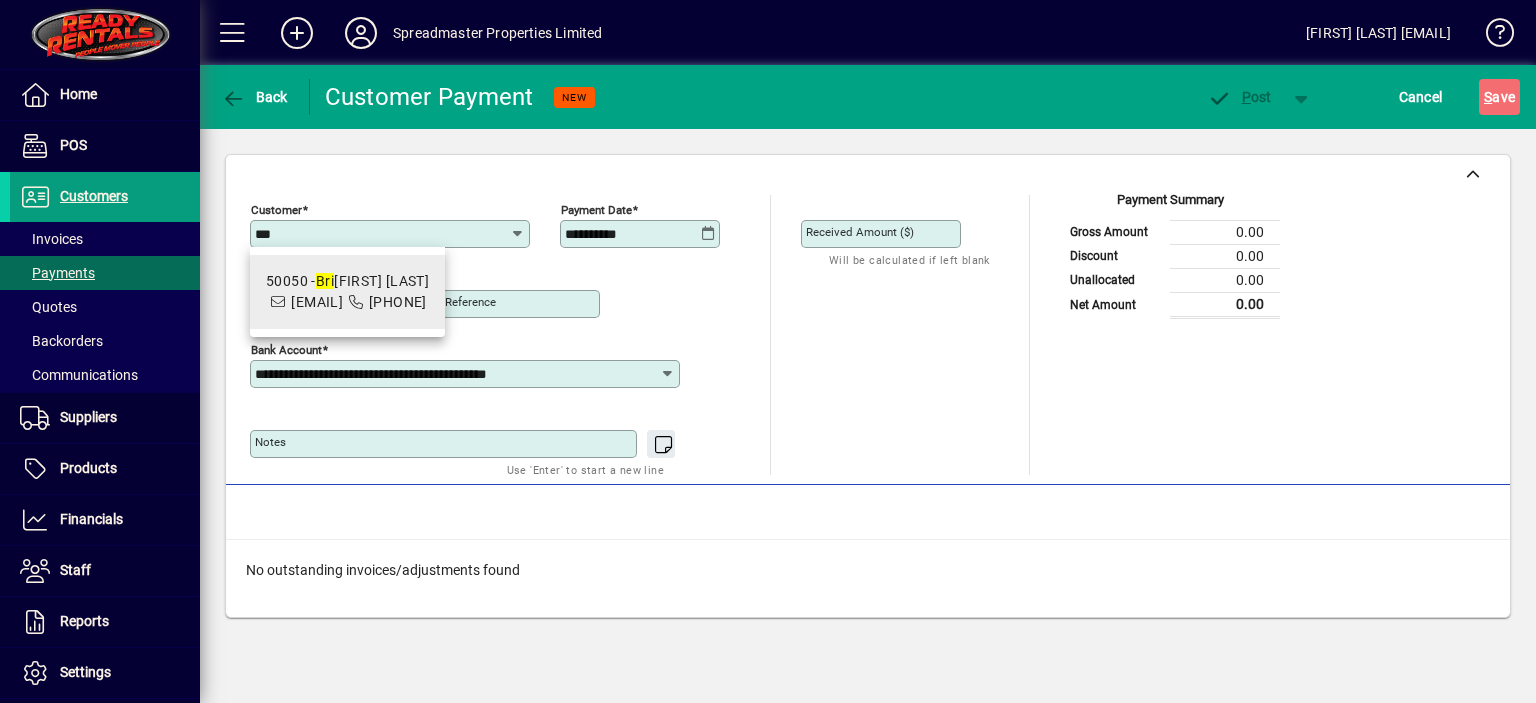 click on "Bri" at bounding box center [325, 281] 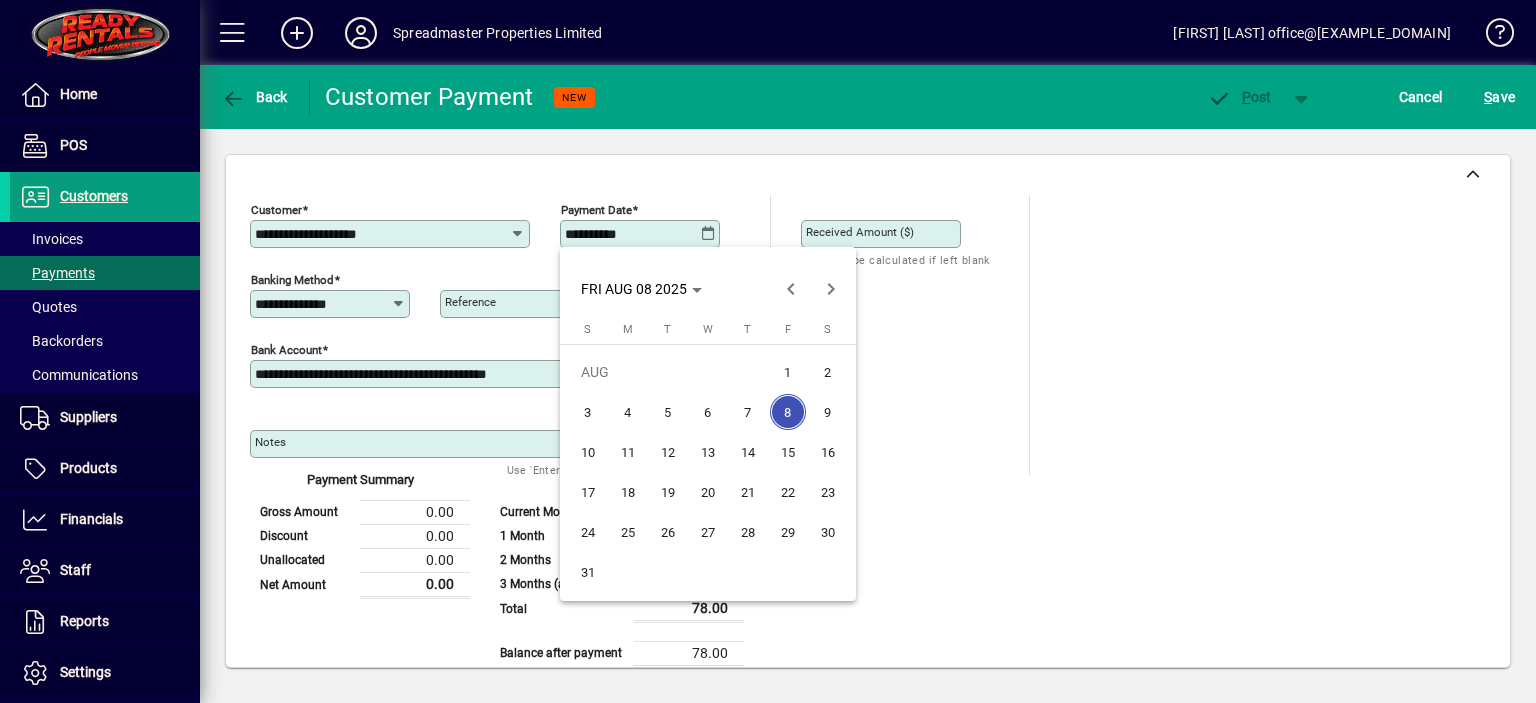 scroll, scrollTop: 0, scrollLeft: 0, axis: both 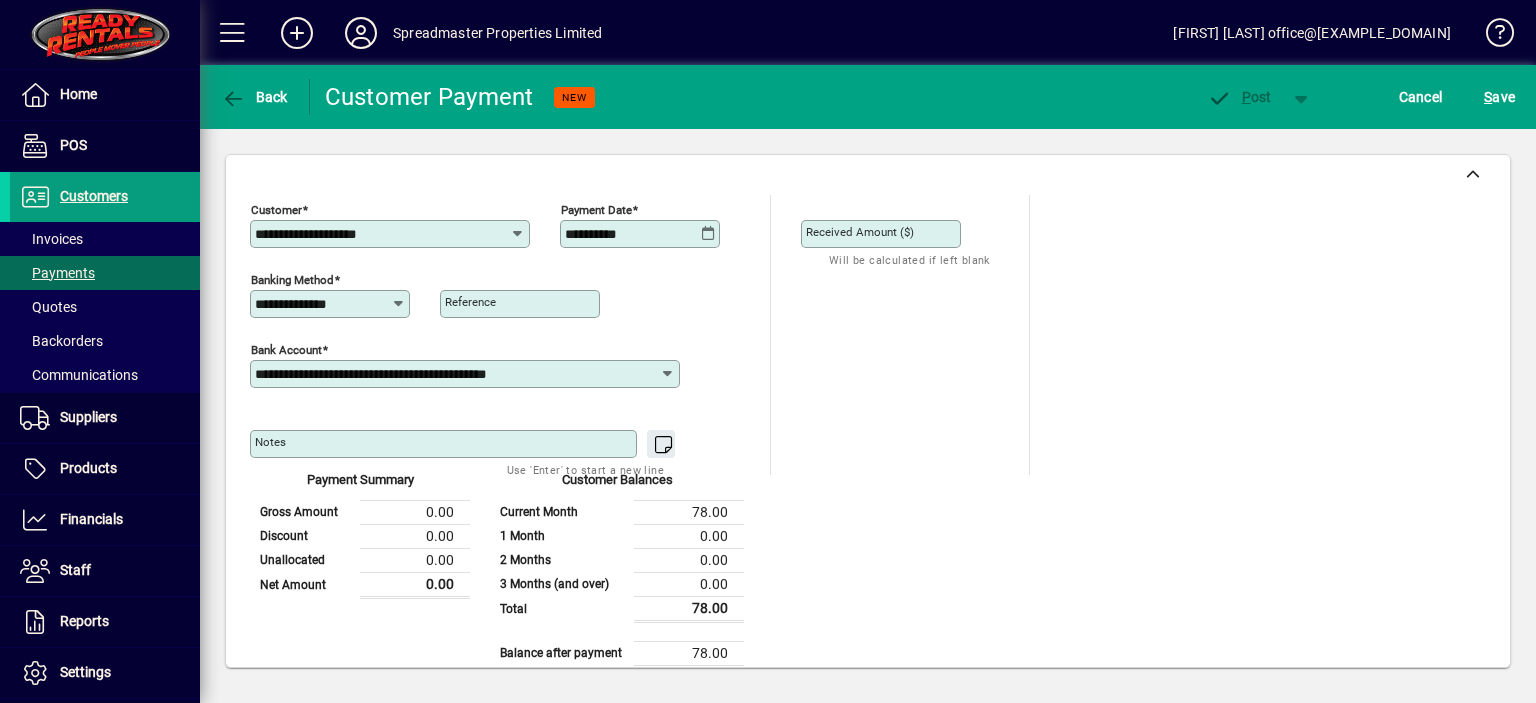 type on "**********" 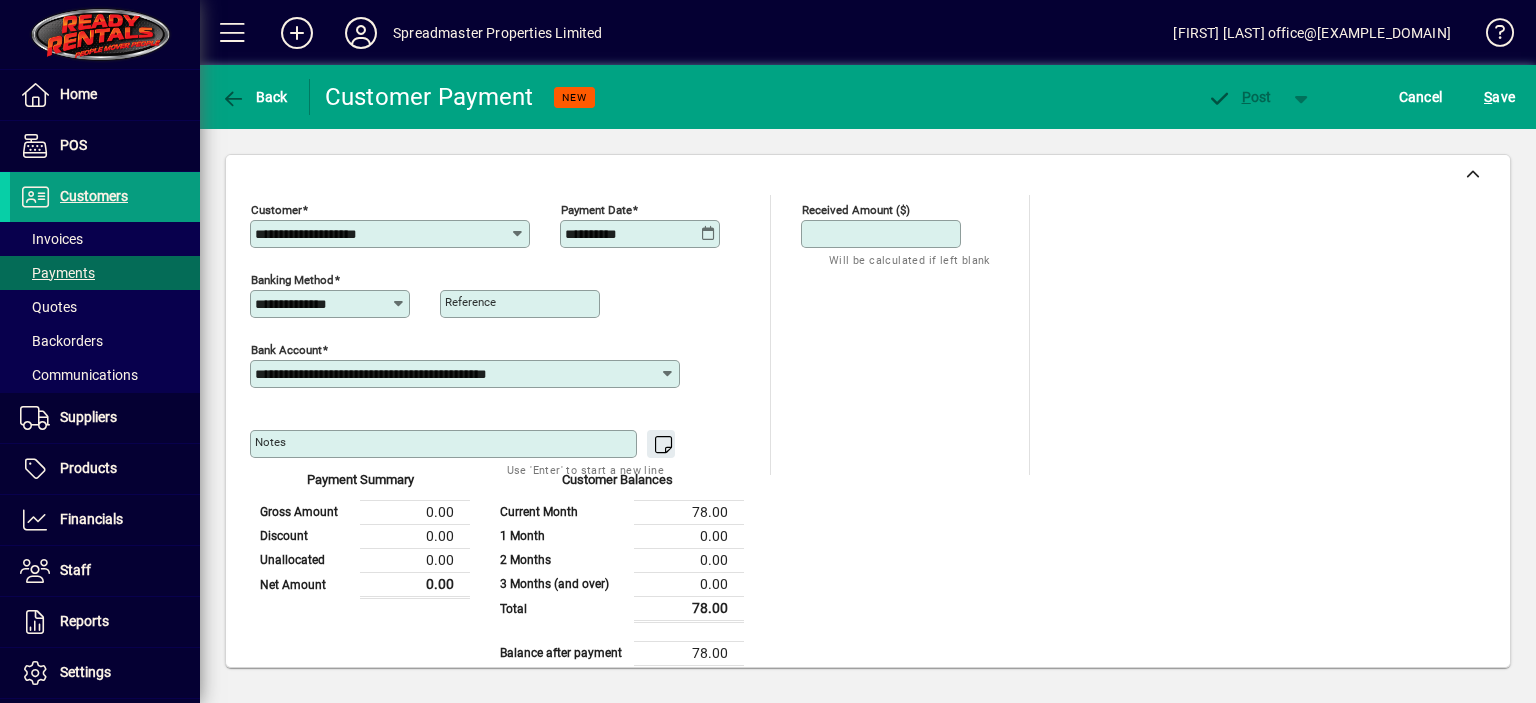 click on "Received Amount ($)" at bounding box center (883, 234) 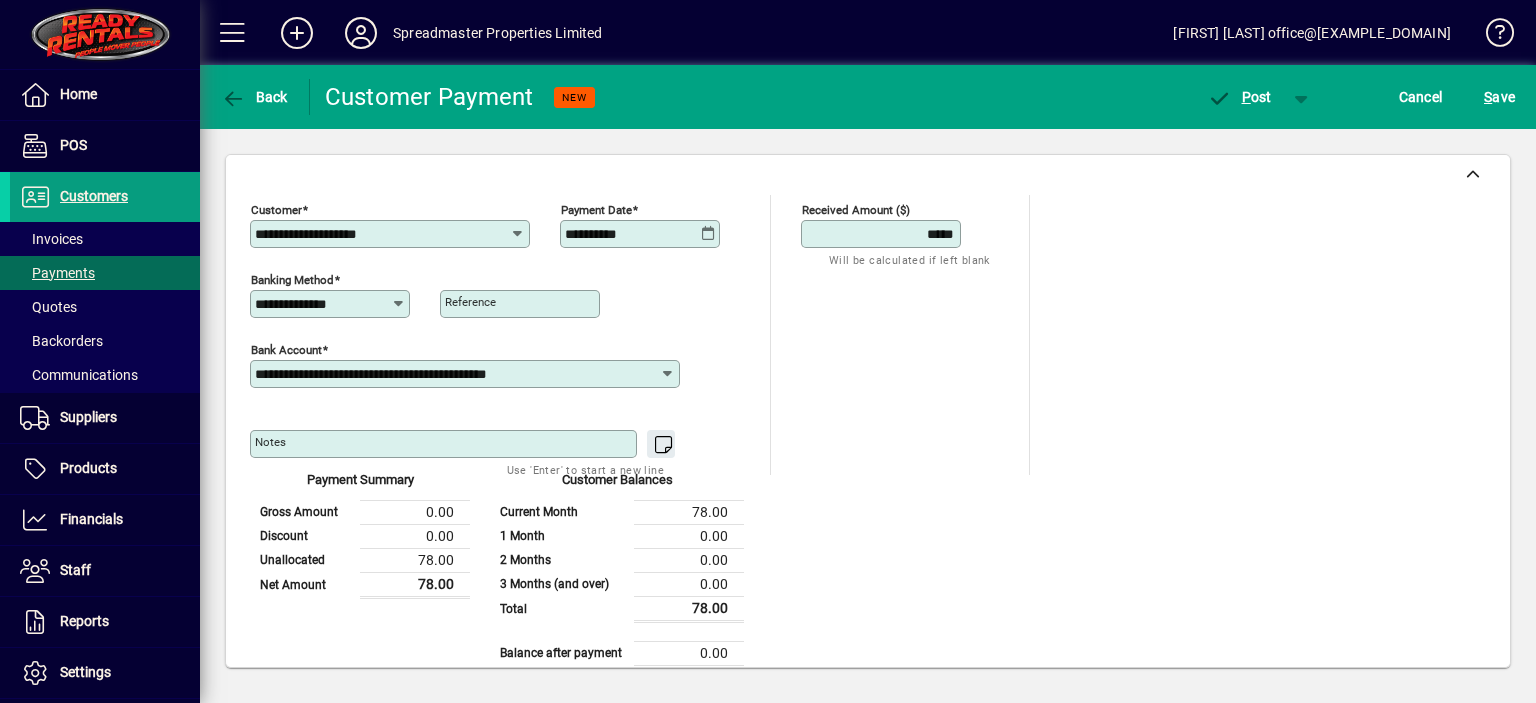 type on "*****" 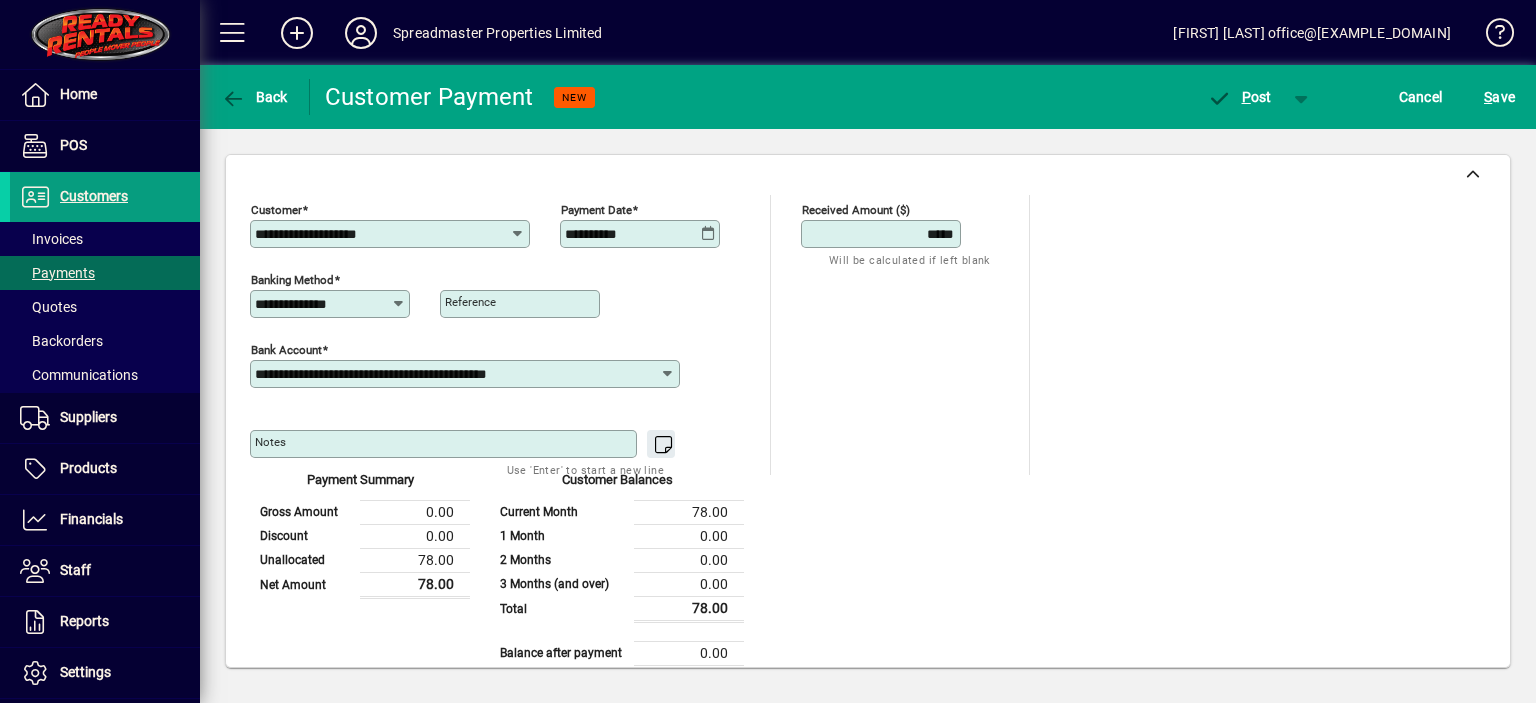scroll, scrollTop: 164, scrollLeft: 0, axis: vertical 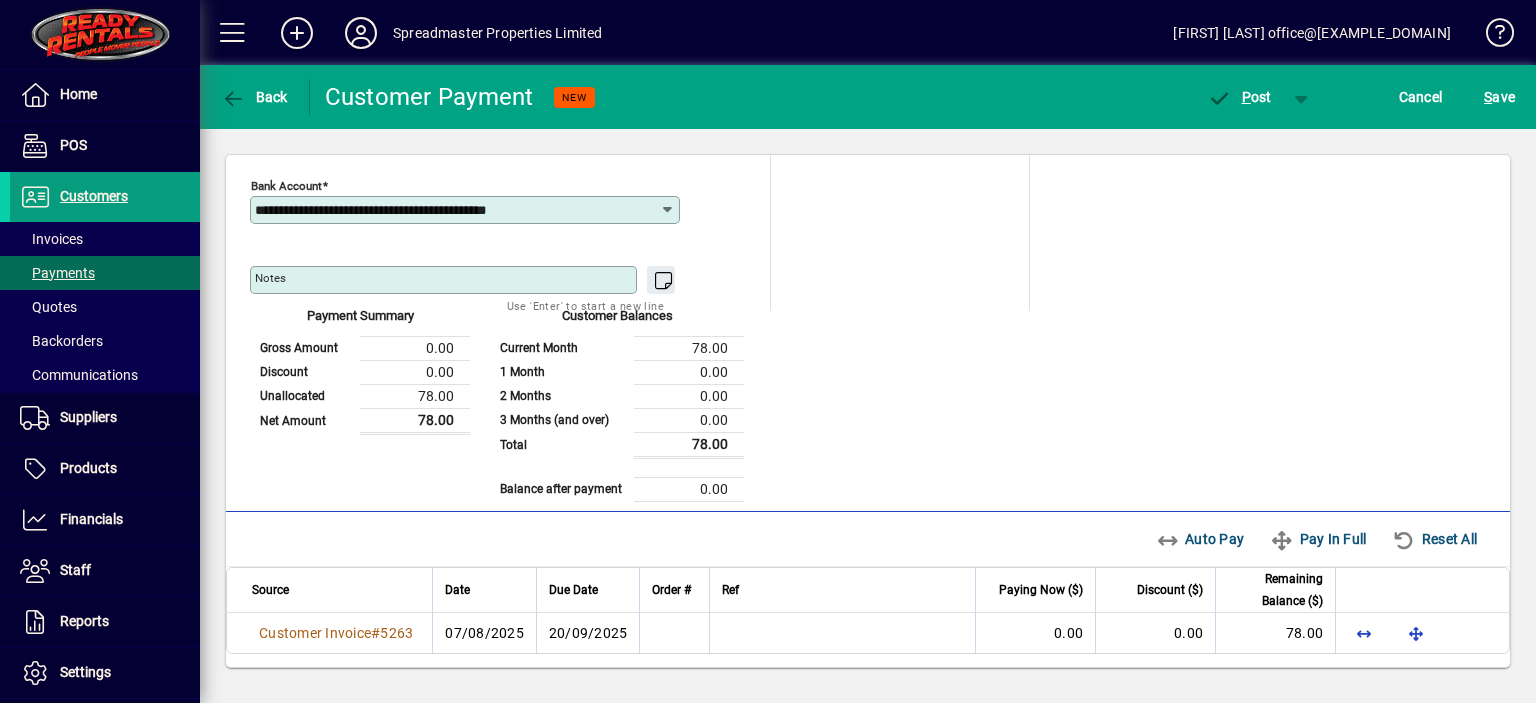 type 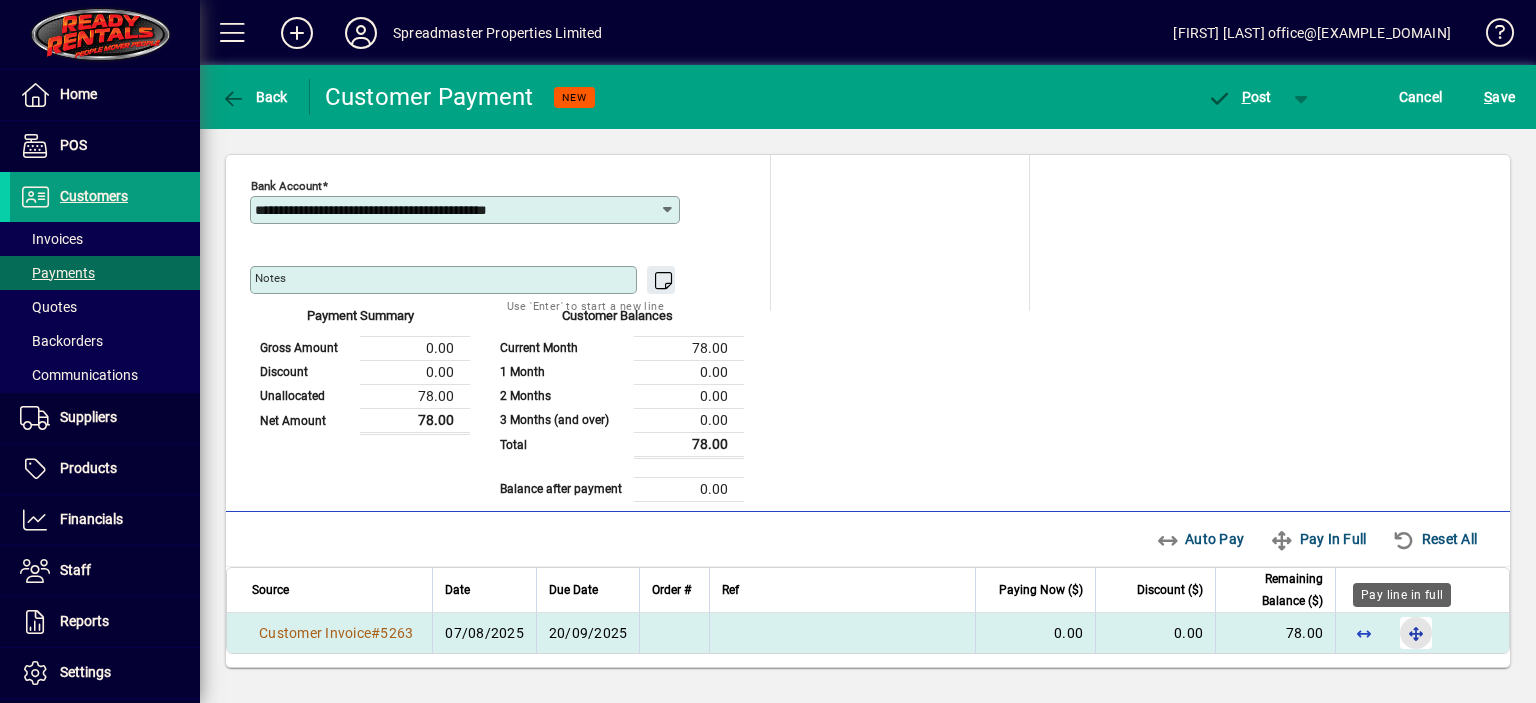 click at bounding box center (1416, 633) 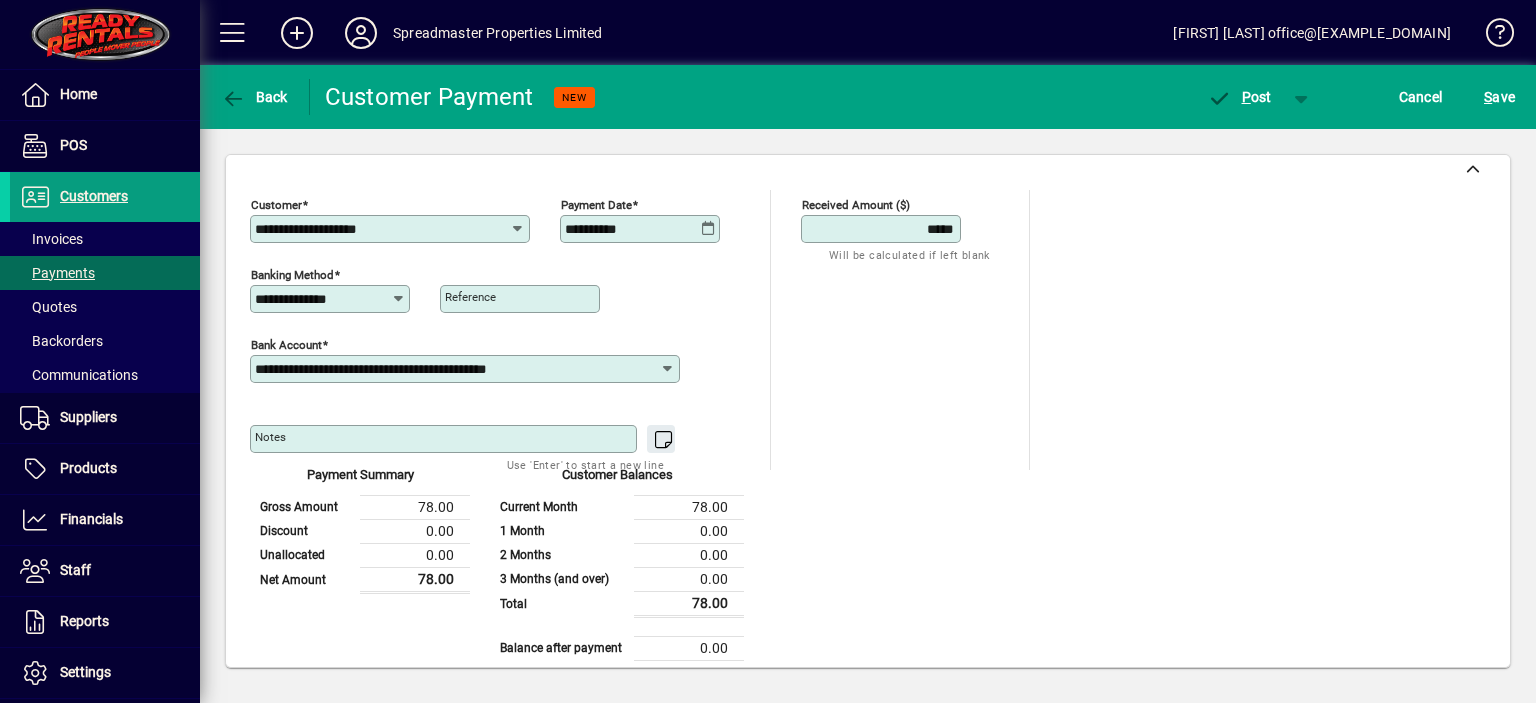 scroll, scrollTop: 0, scrollLeft: 0, axis: both 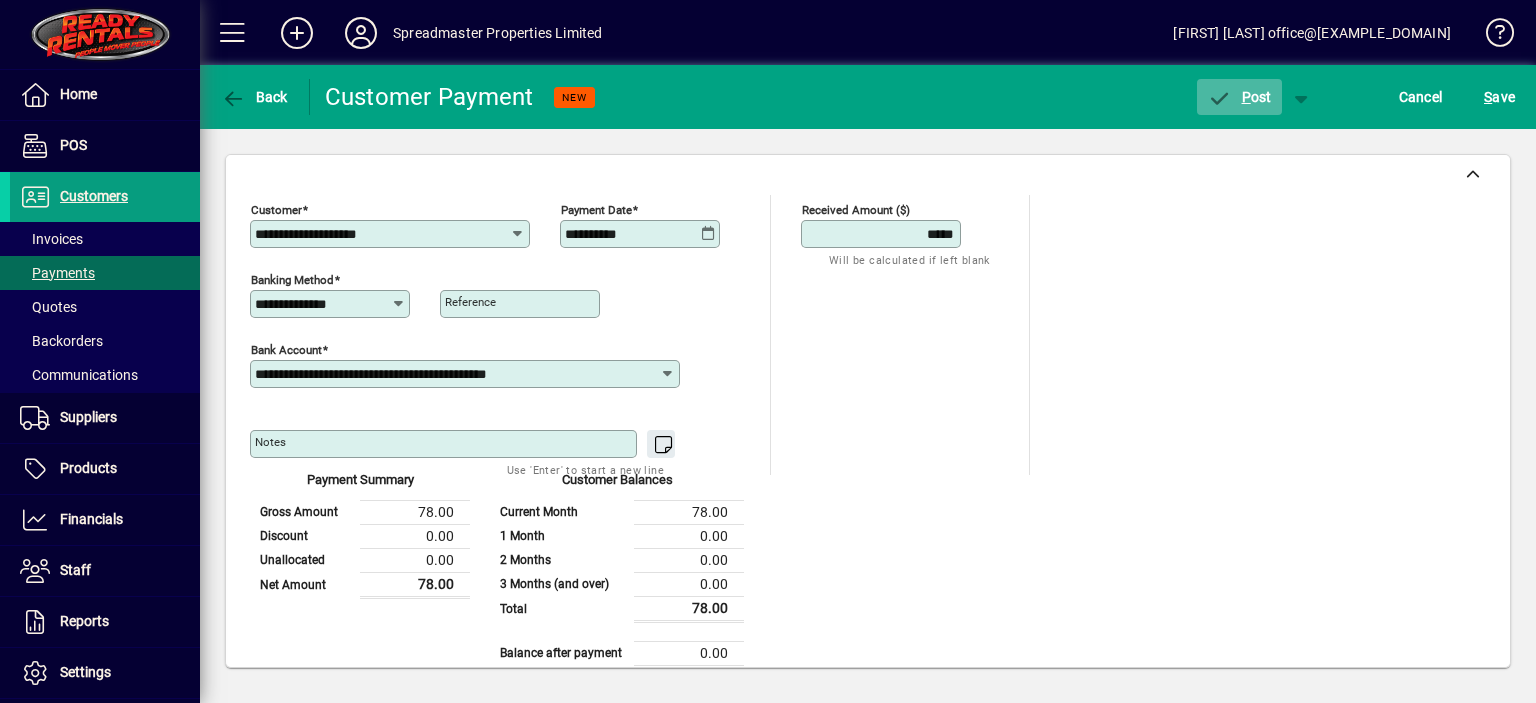 click on "P ost" 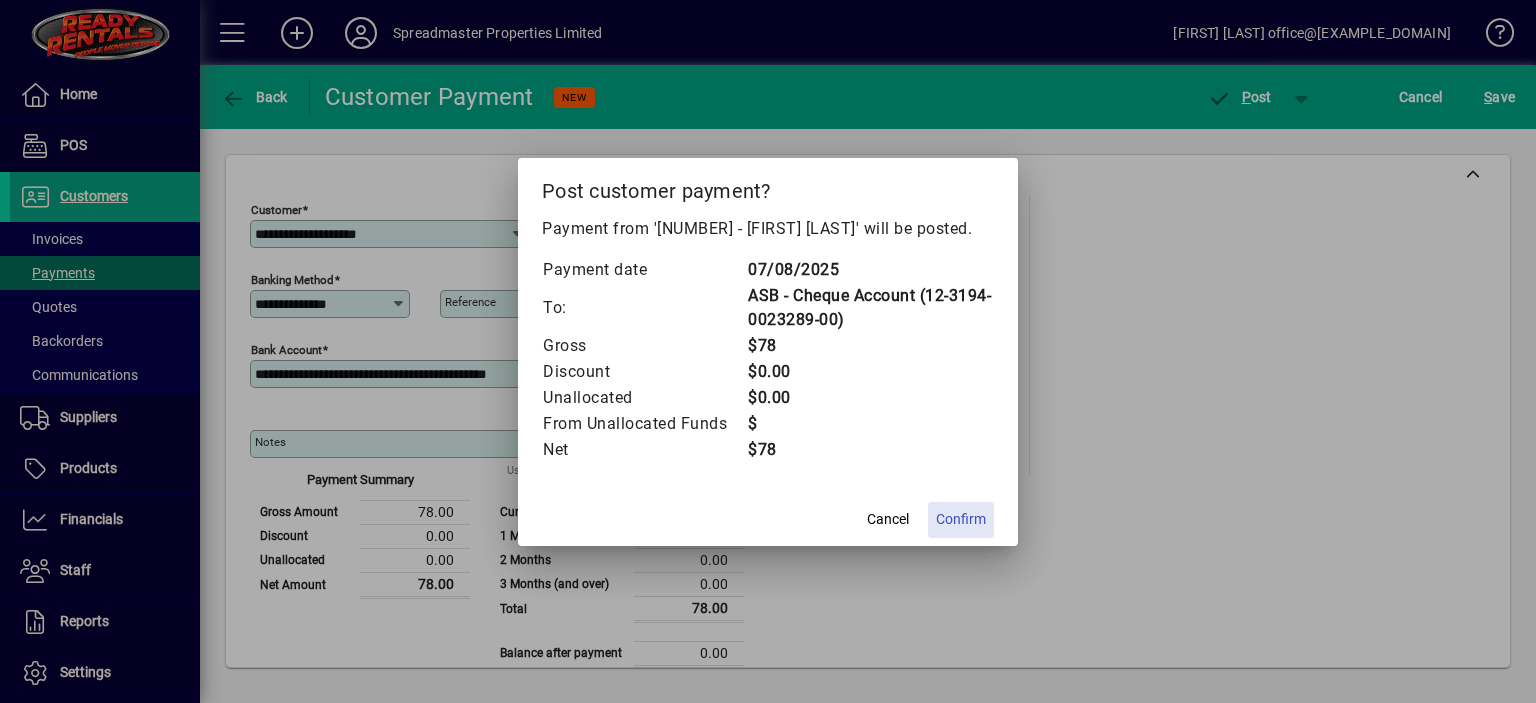 click on "Confirm" 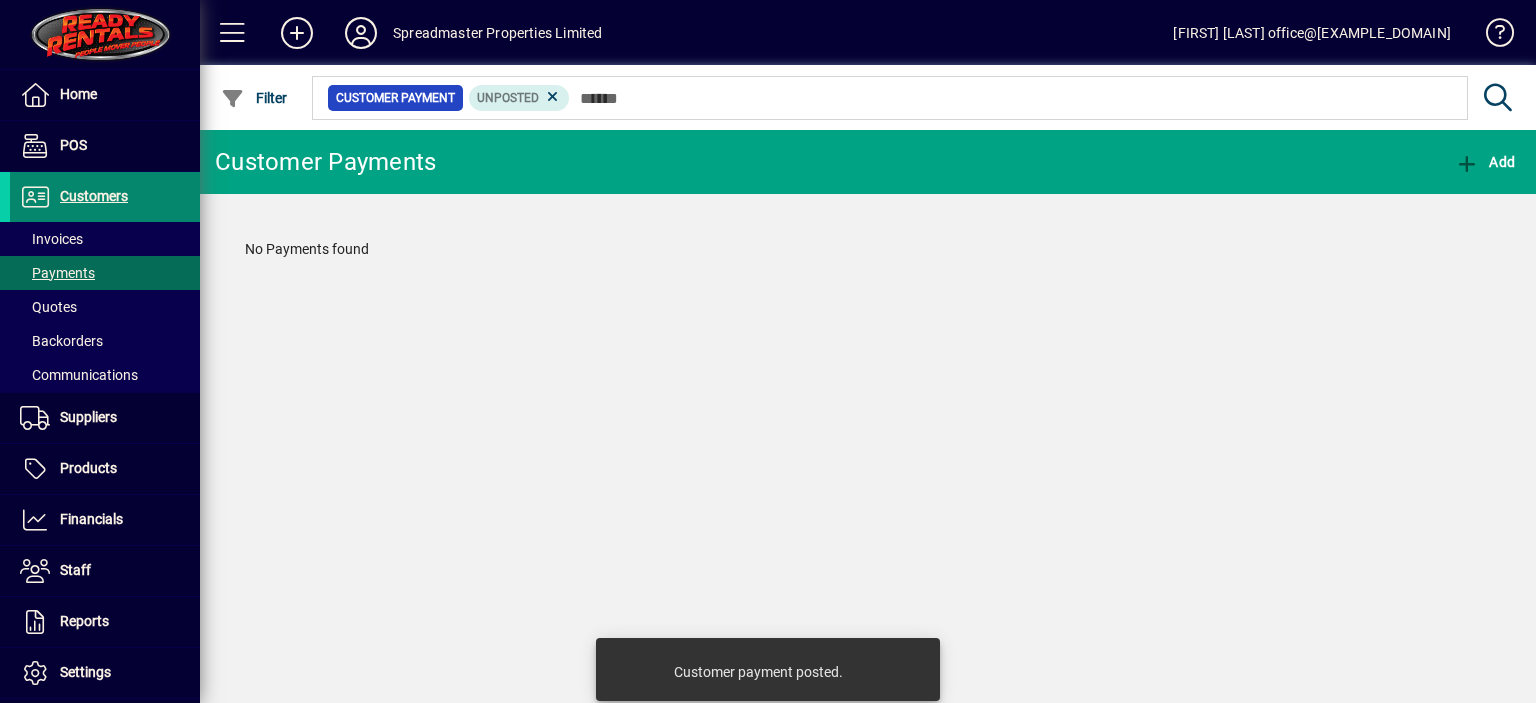 click on "Customers" at bounding box center (94, 196) 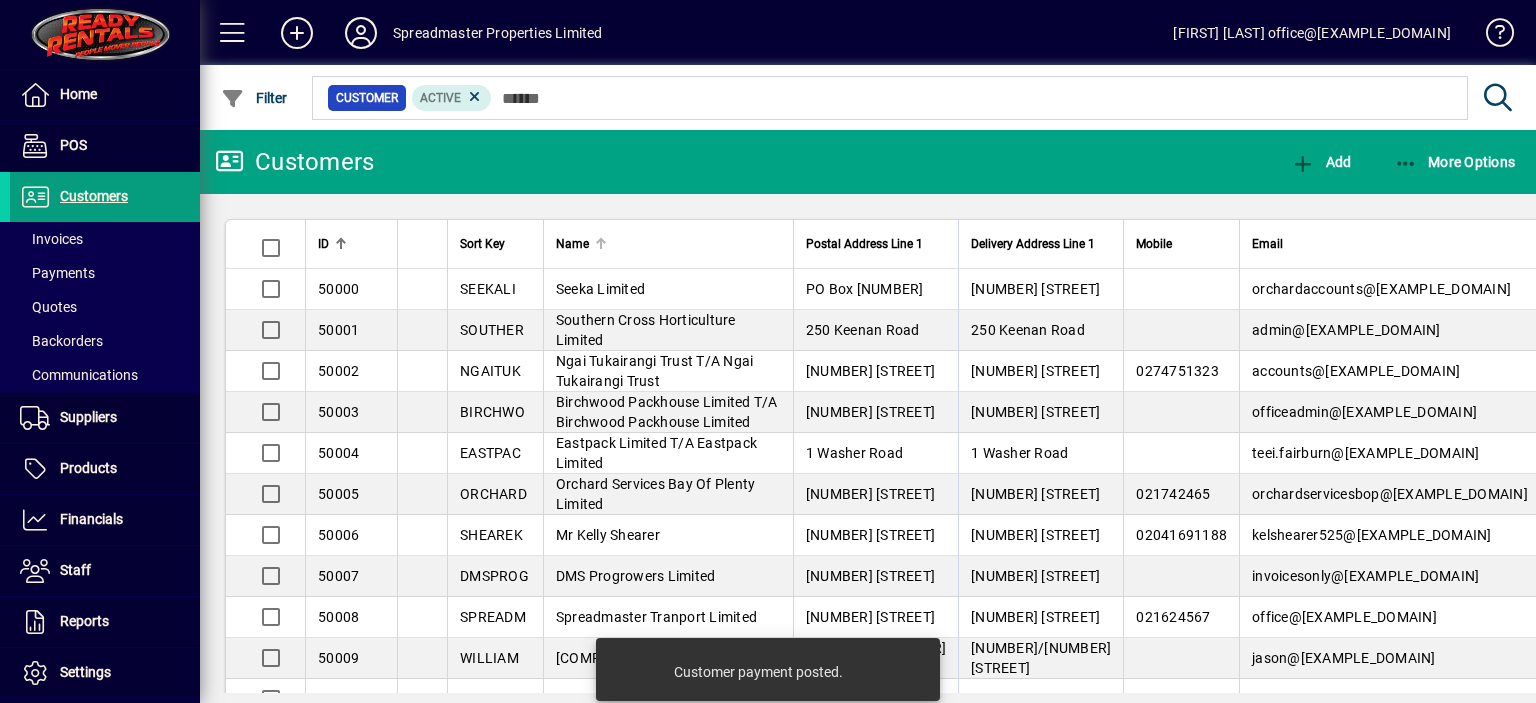 click at bounding box center (601, 244) 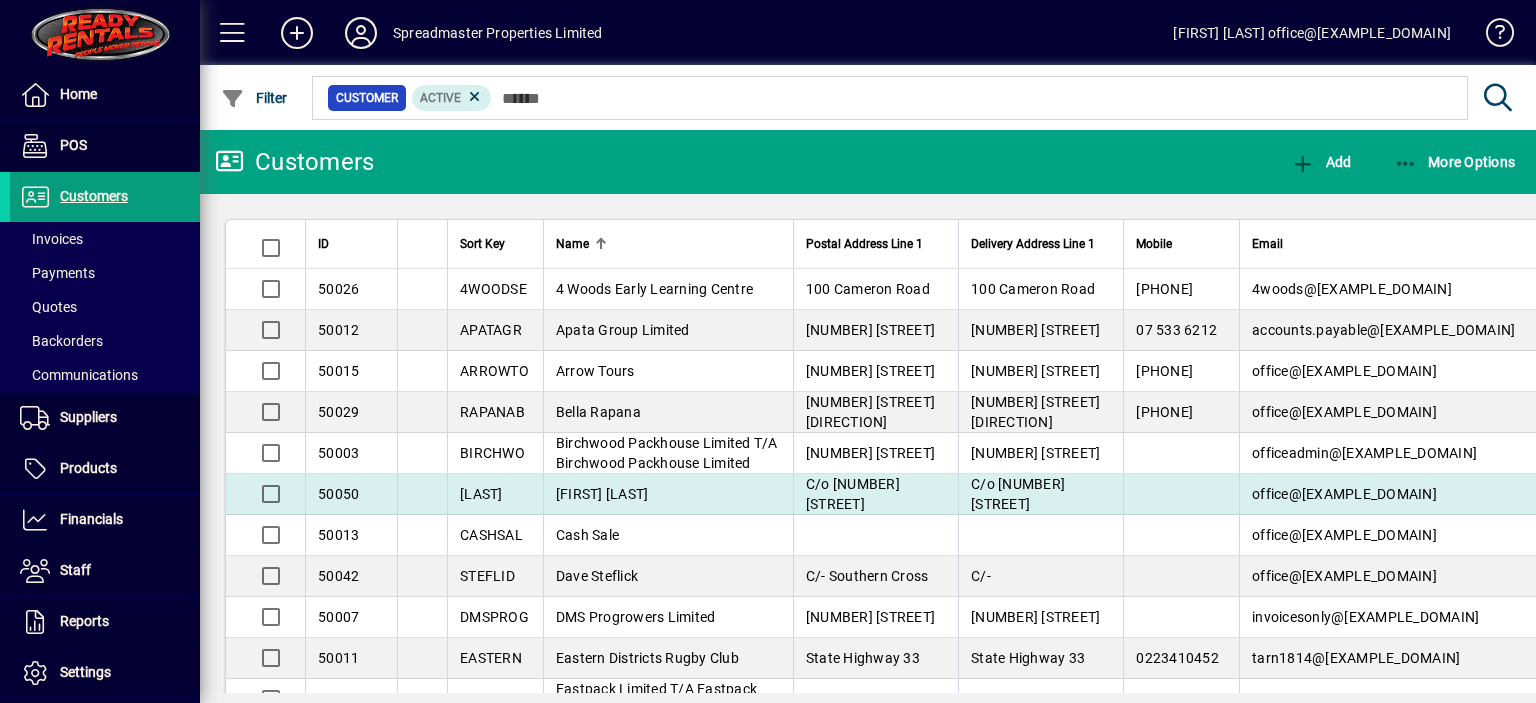 click on "Brigid Raine" at bounding box center (602, 494) 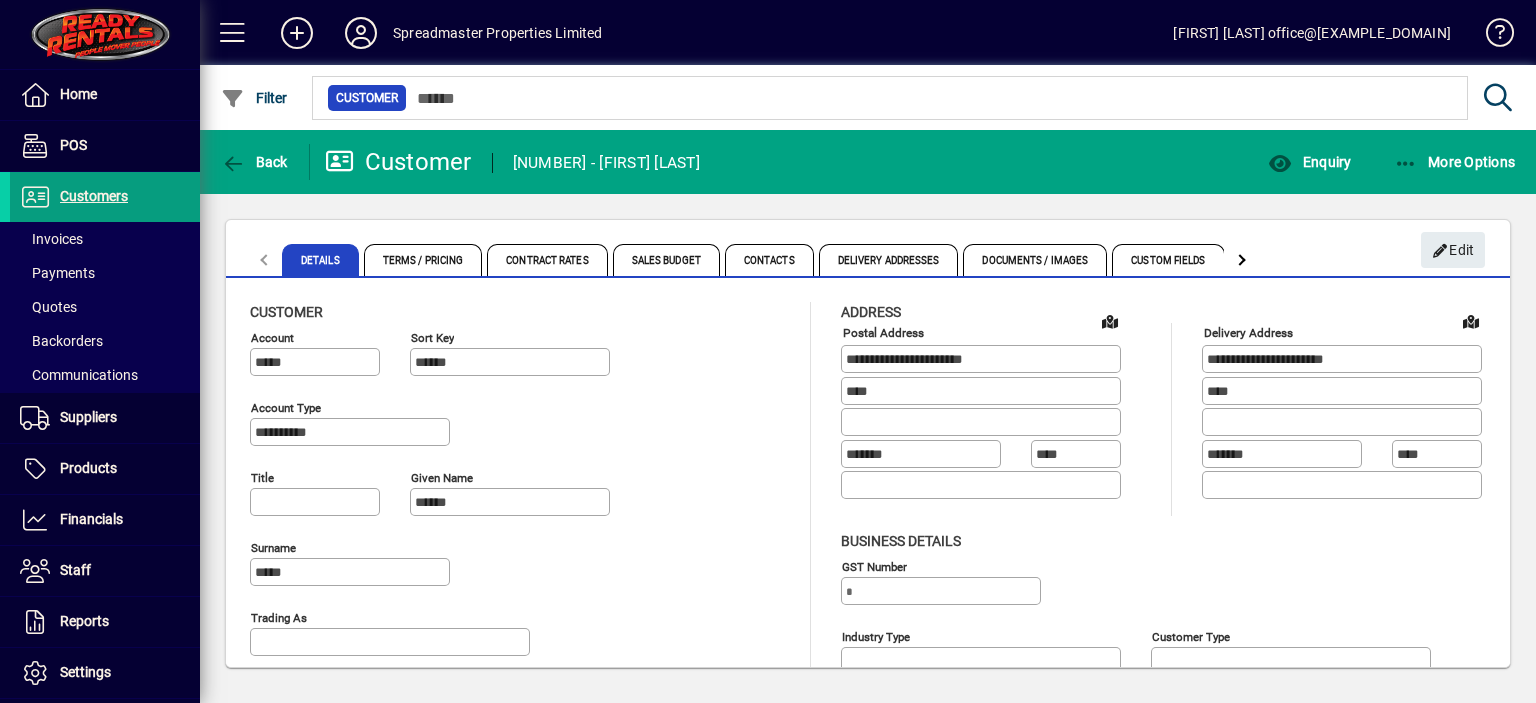 type on "**********" 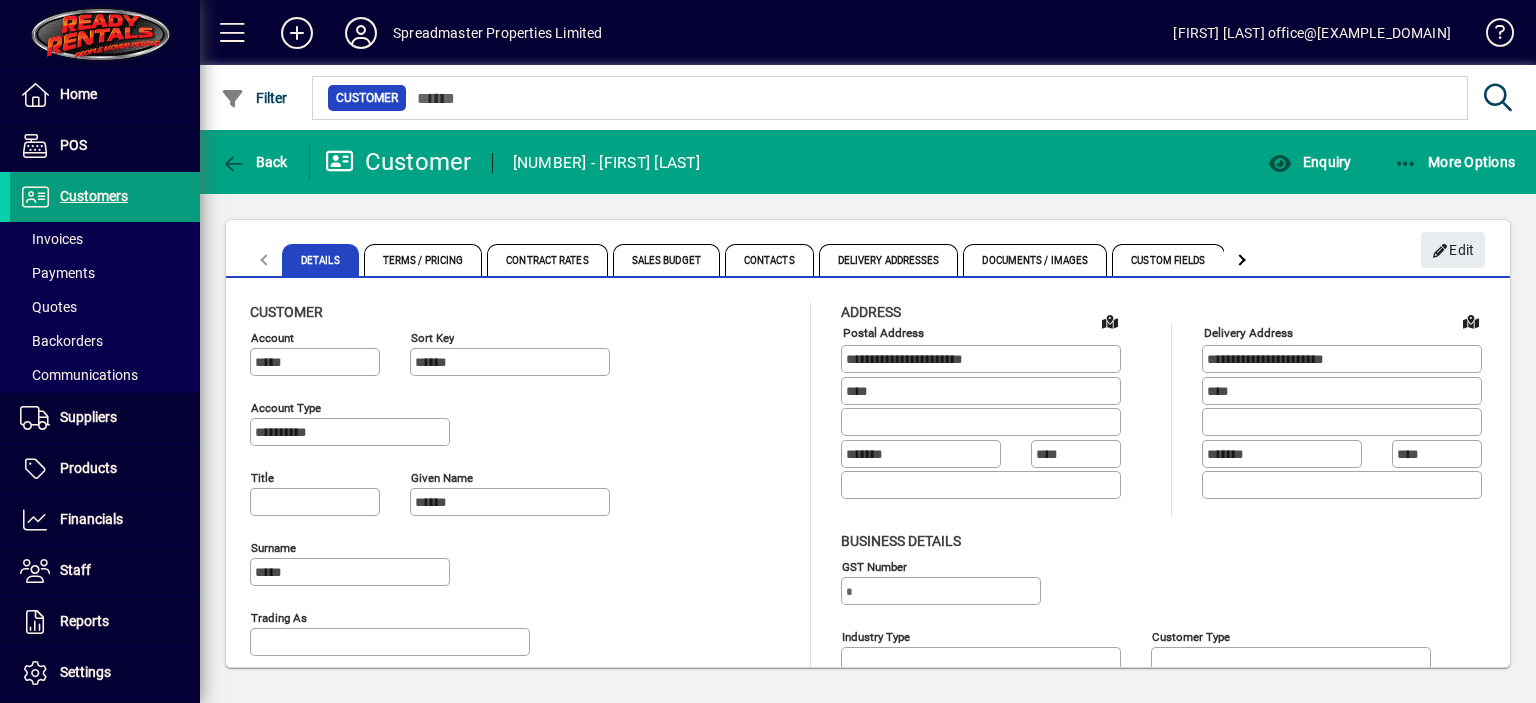 type on "**********" 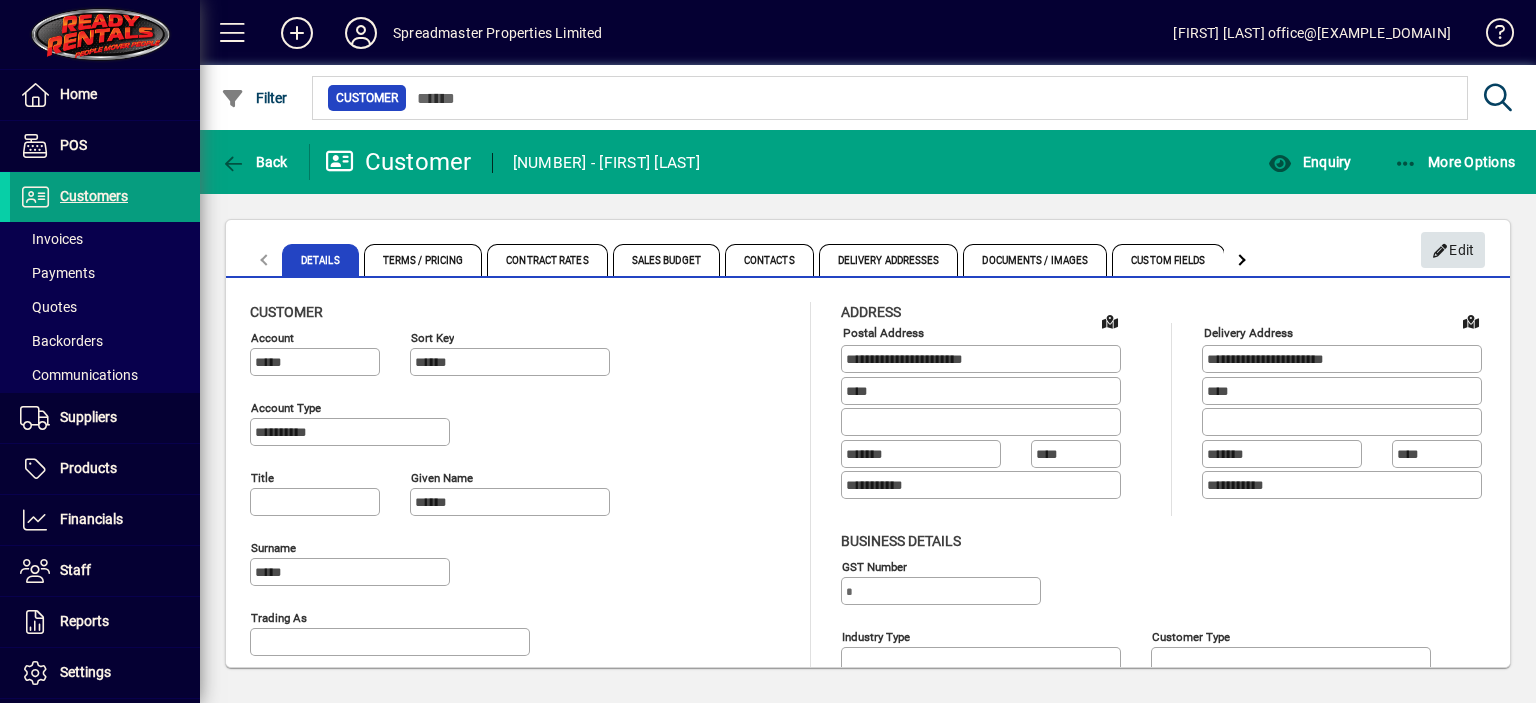 click 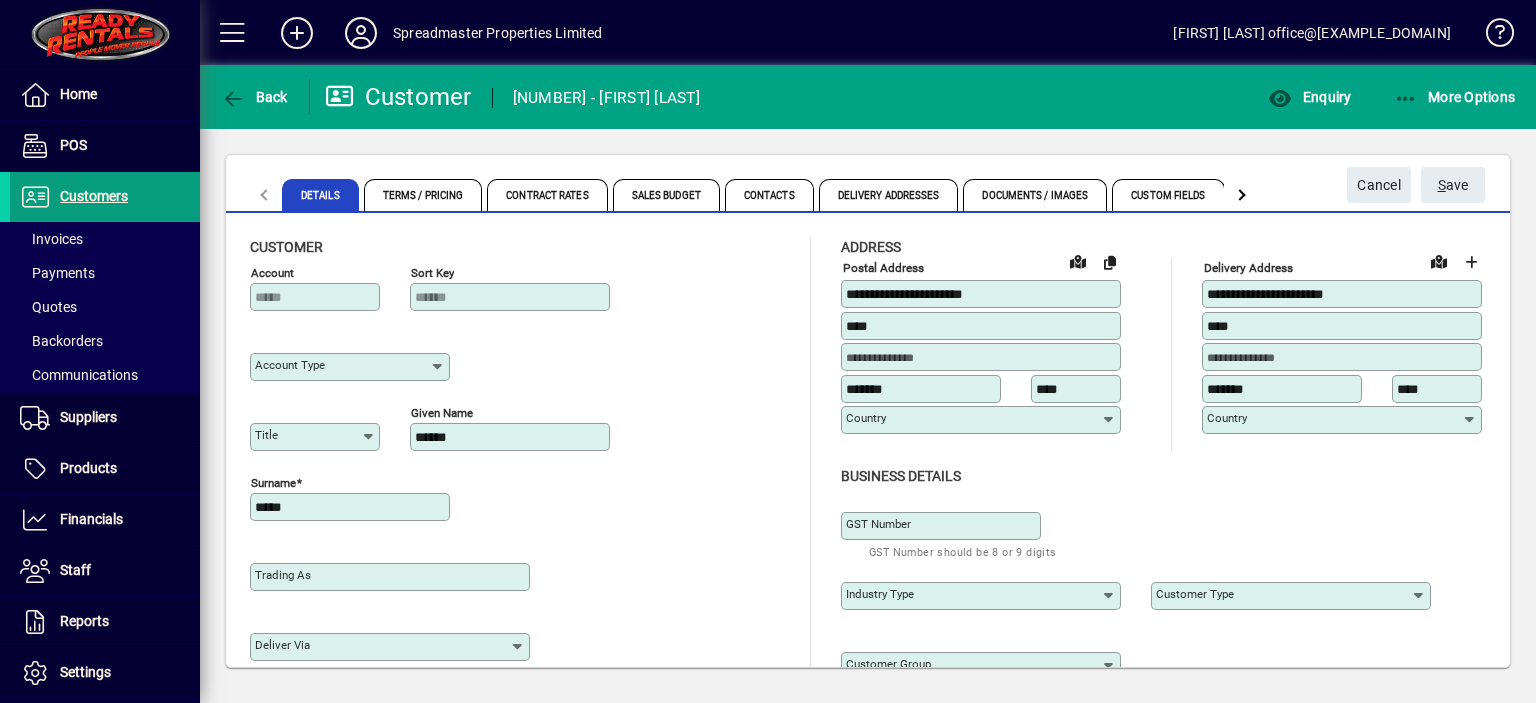 type on "**********" 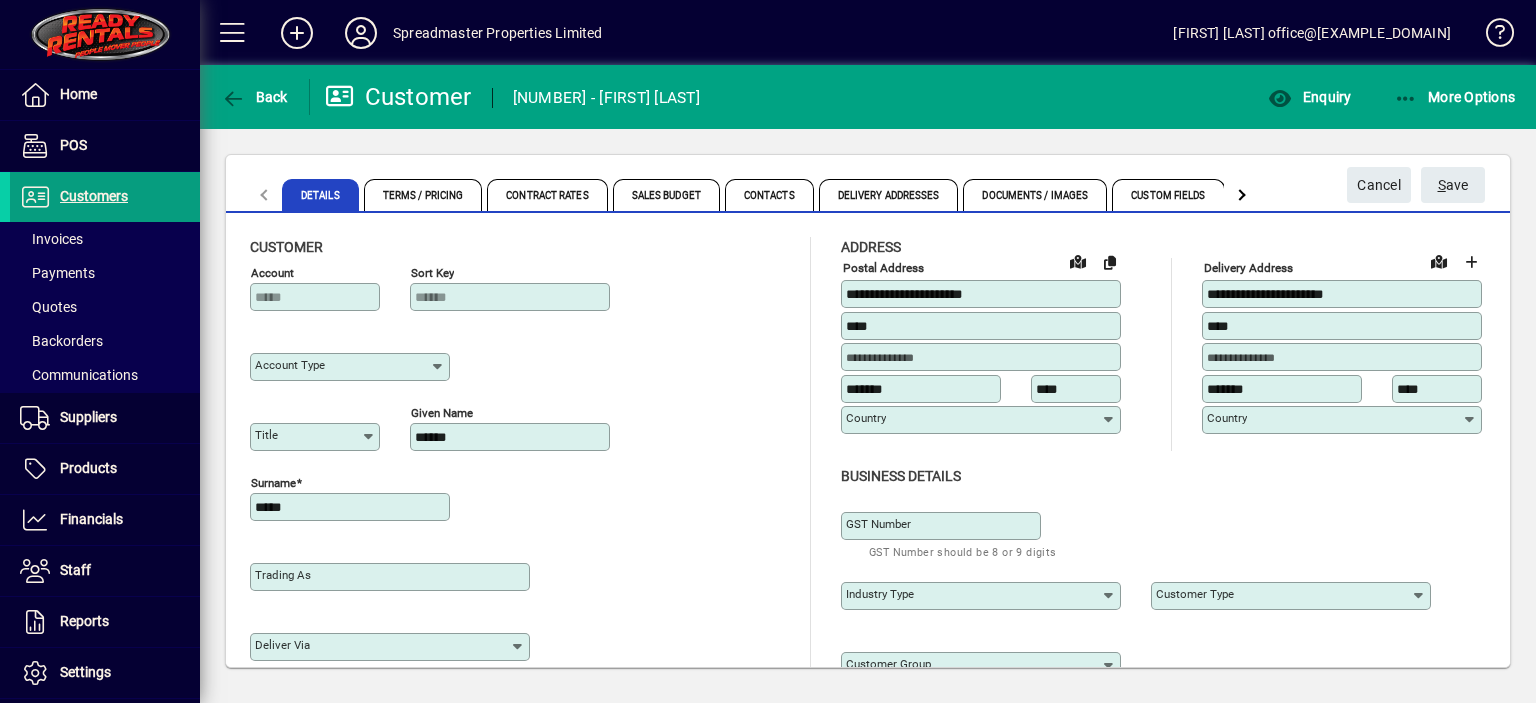 type on "**********" 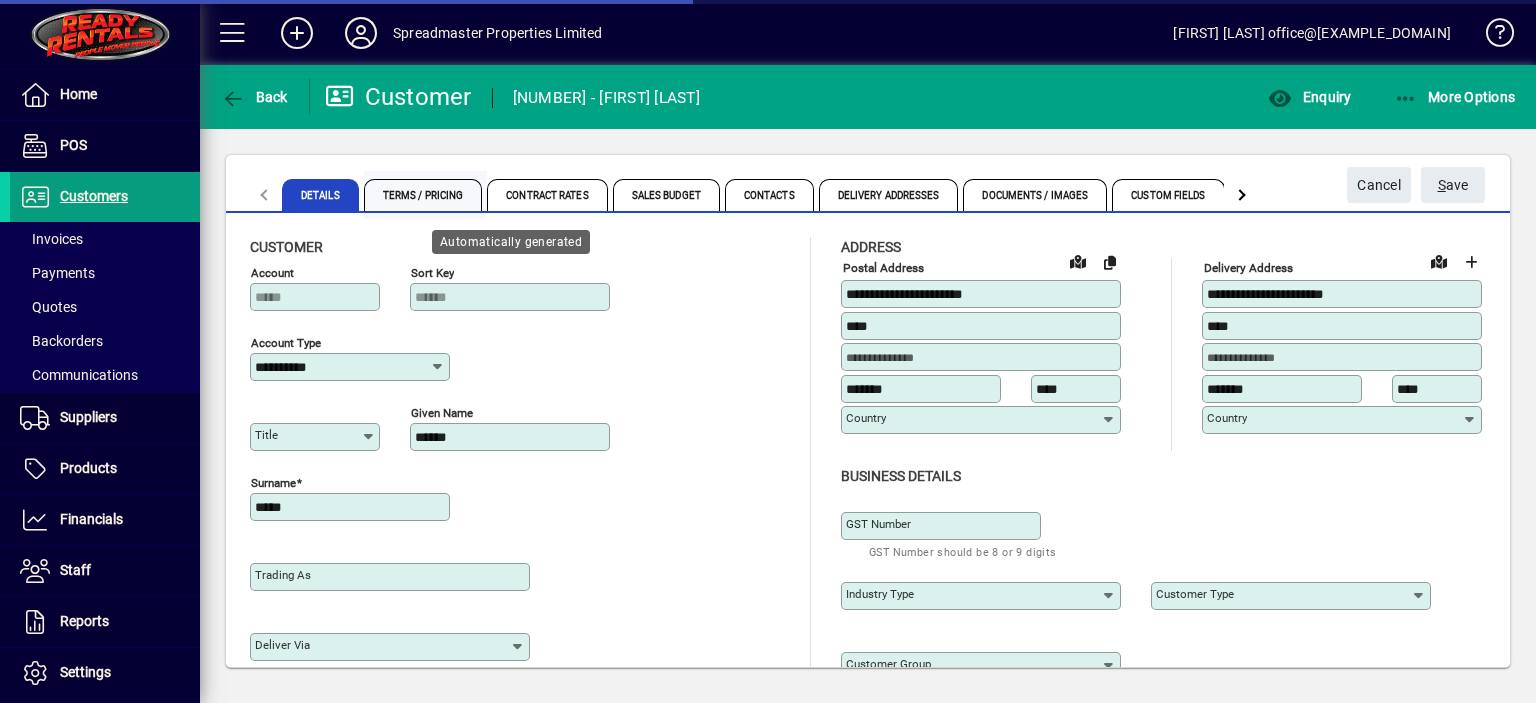 type on "**********" 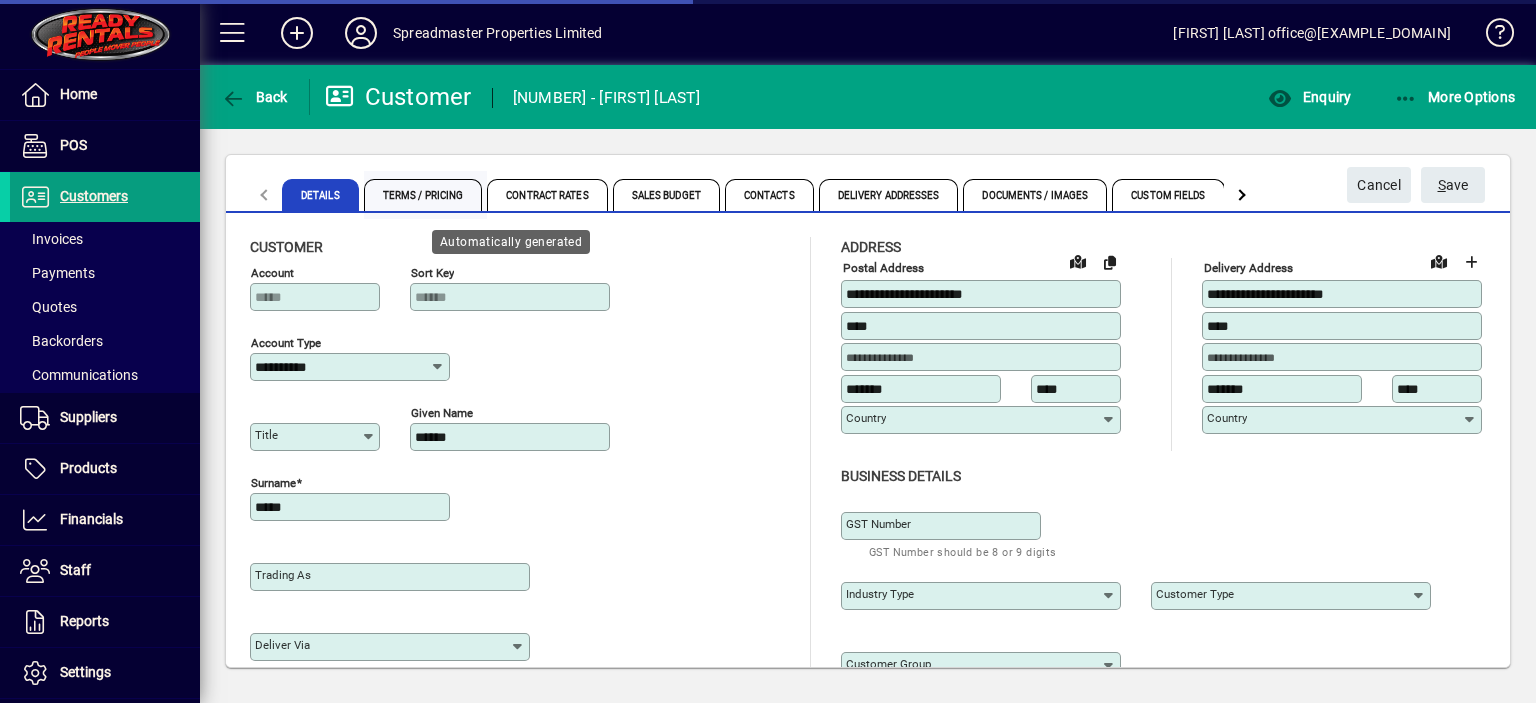 type on "**********" 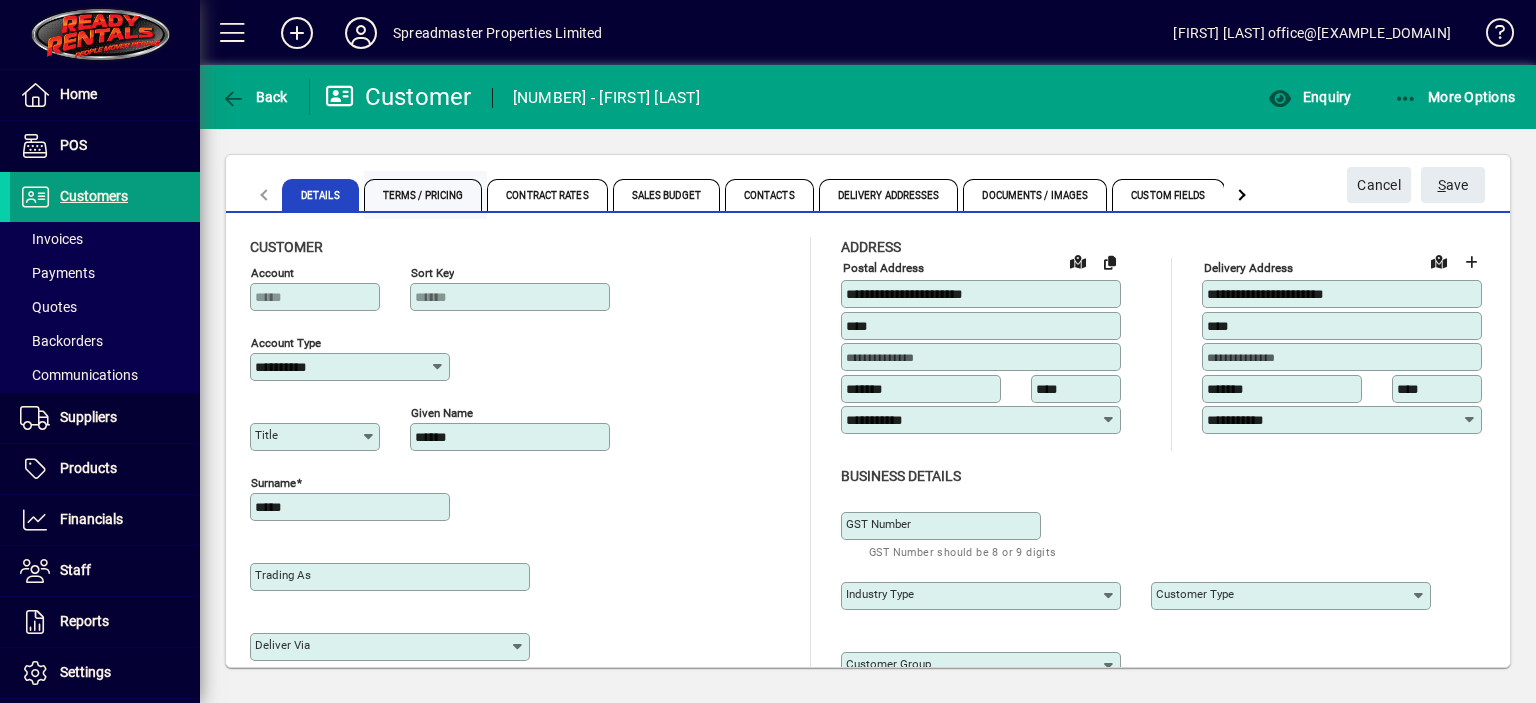 click on "Terms / Pricing" at bounding box center (423, 195) 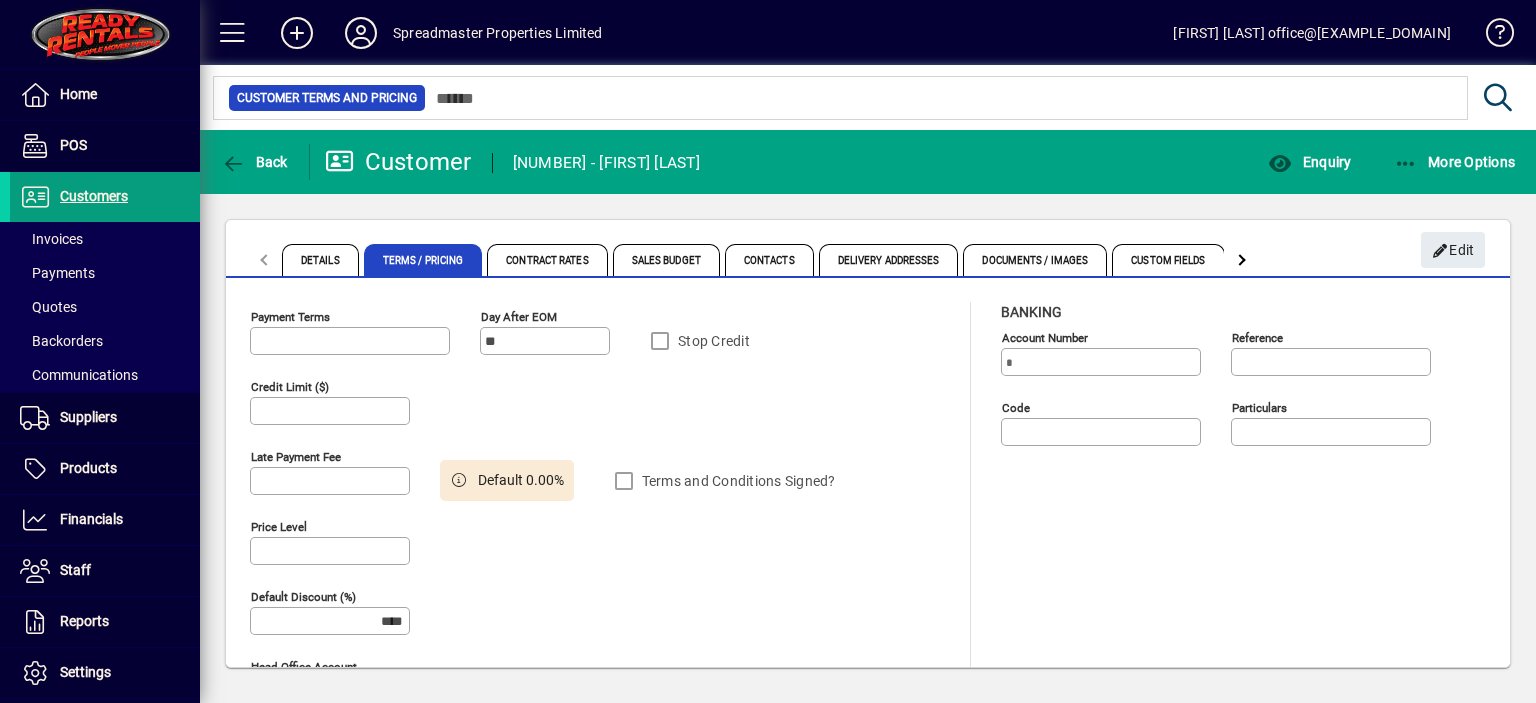 type on "**********" 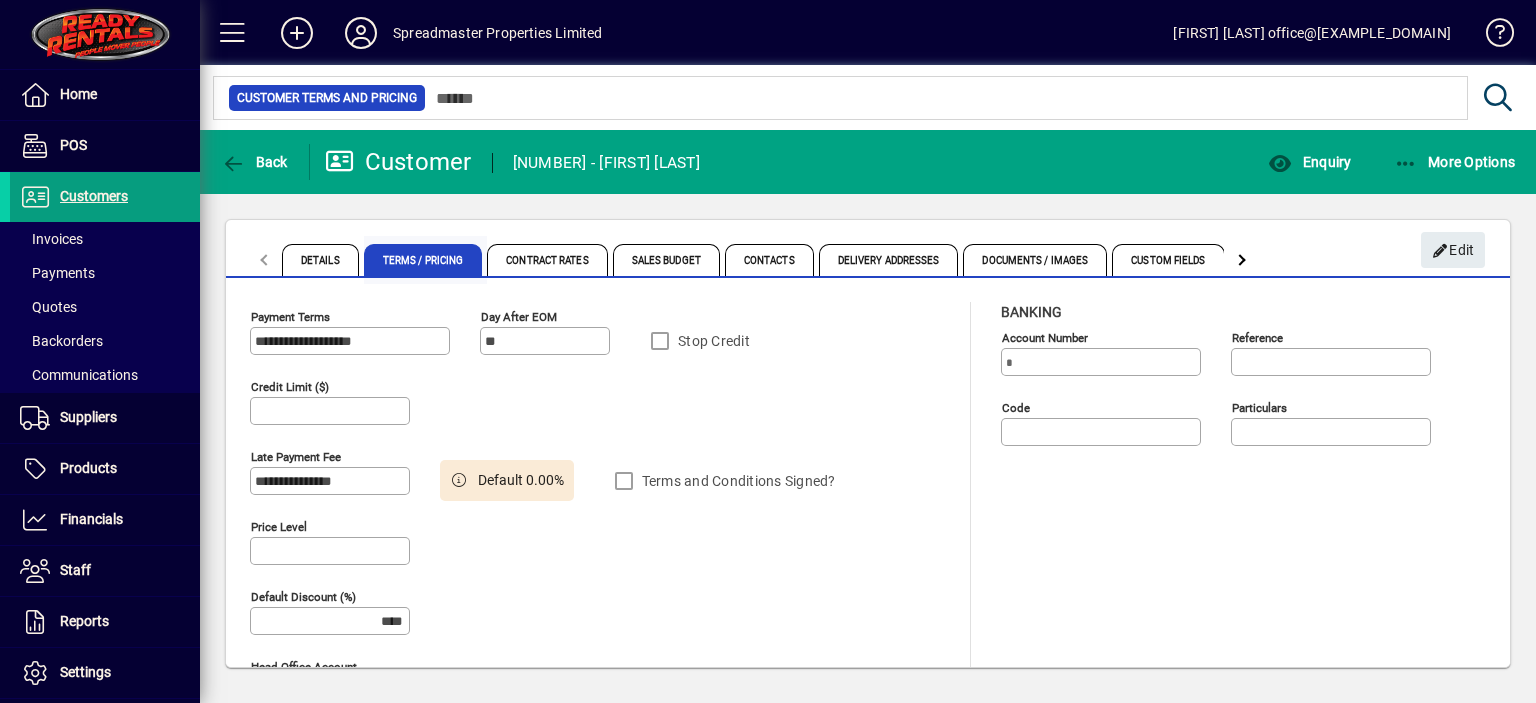 type on "******" 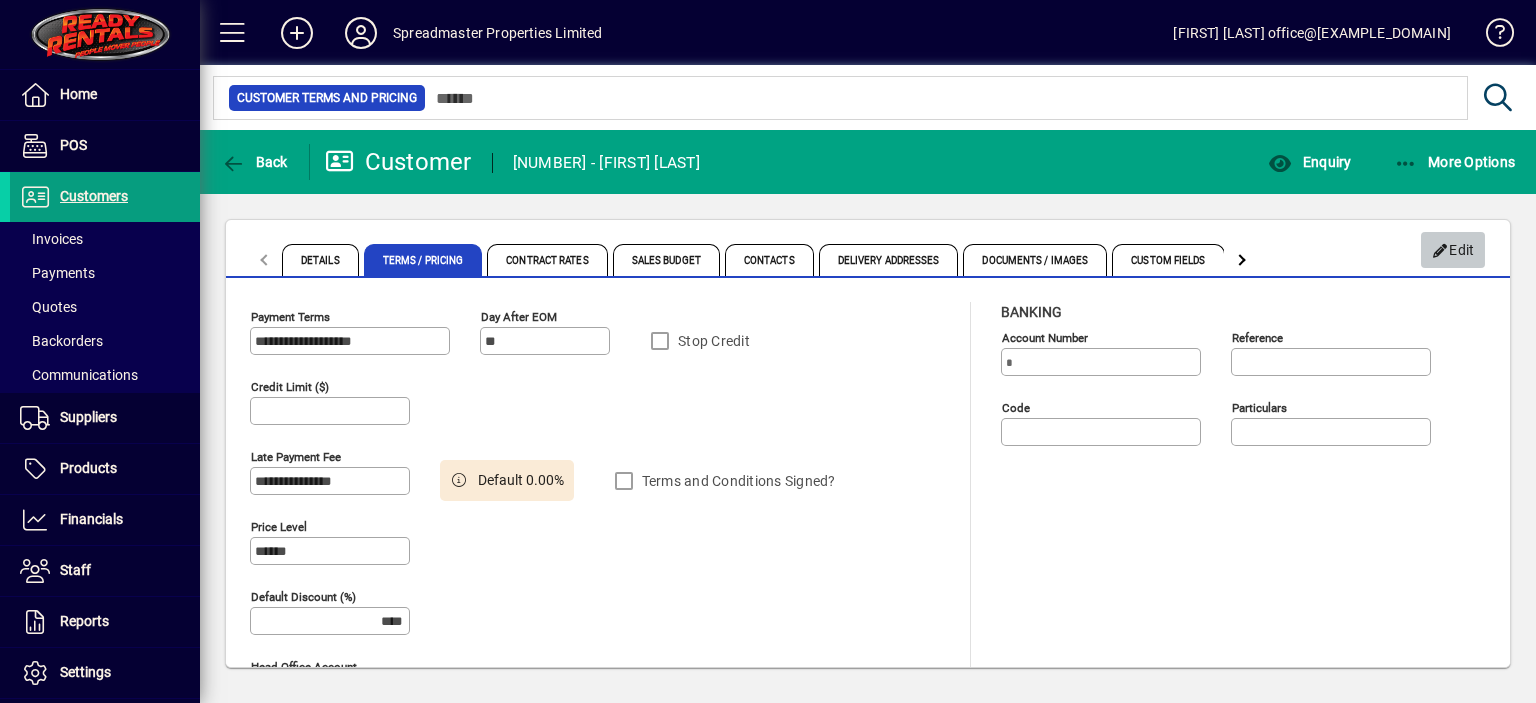 click on "Edit" 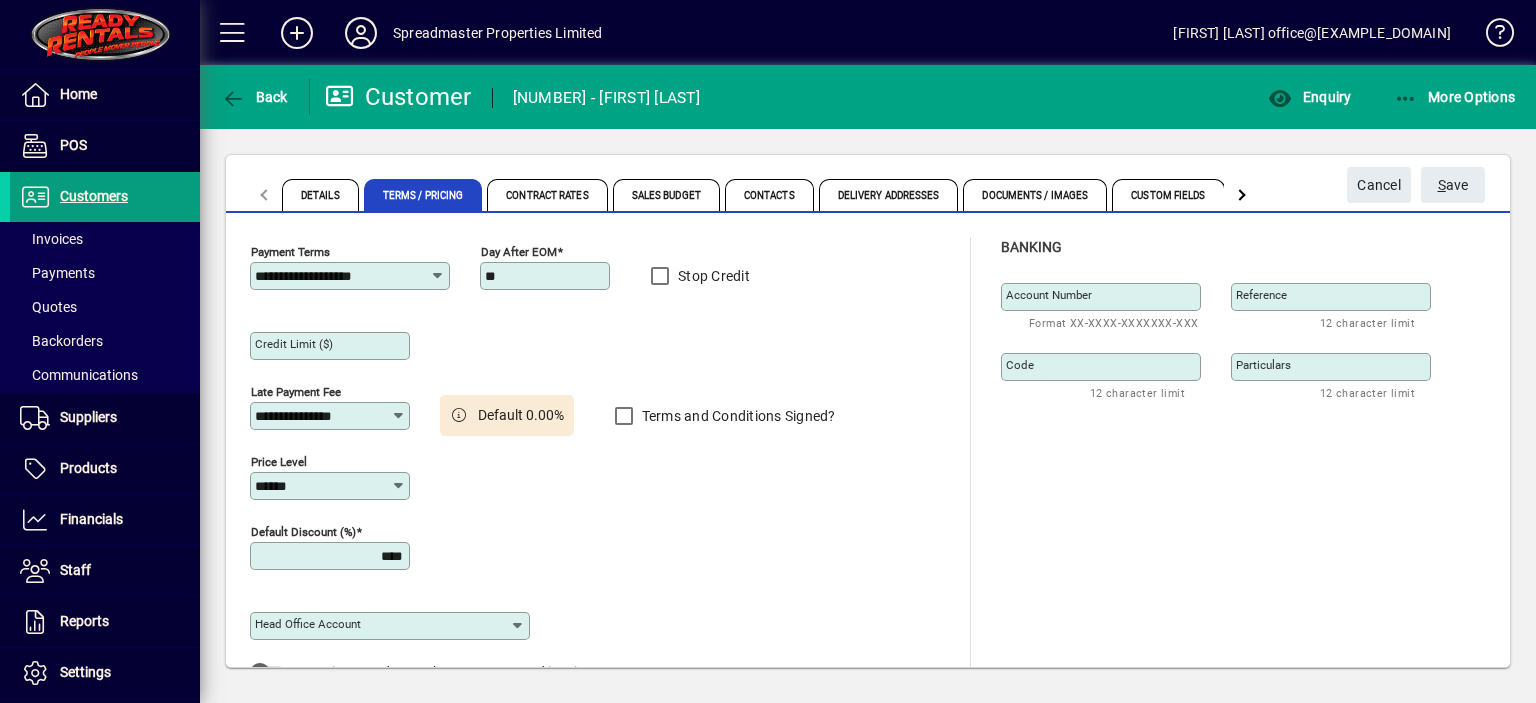 click 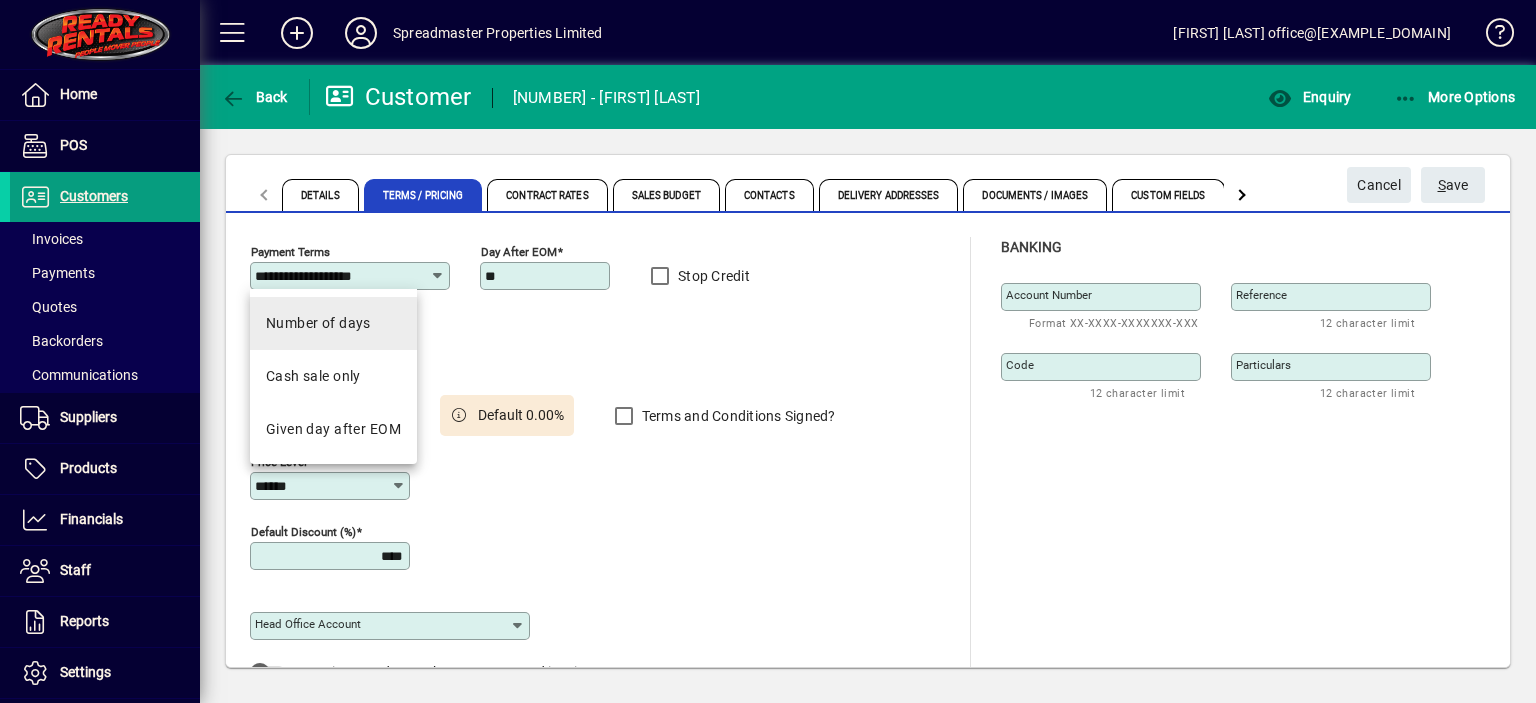 click on "Number of days" at bounding box center (318, 323) 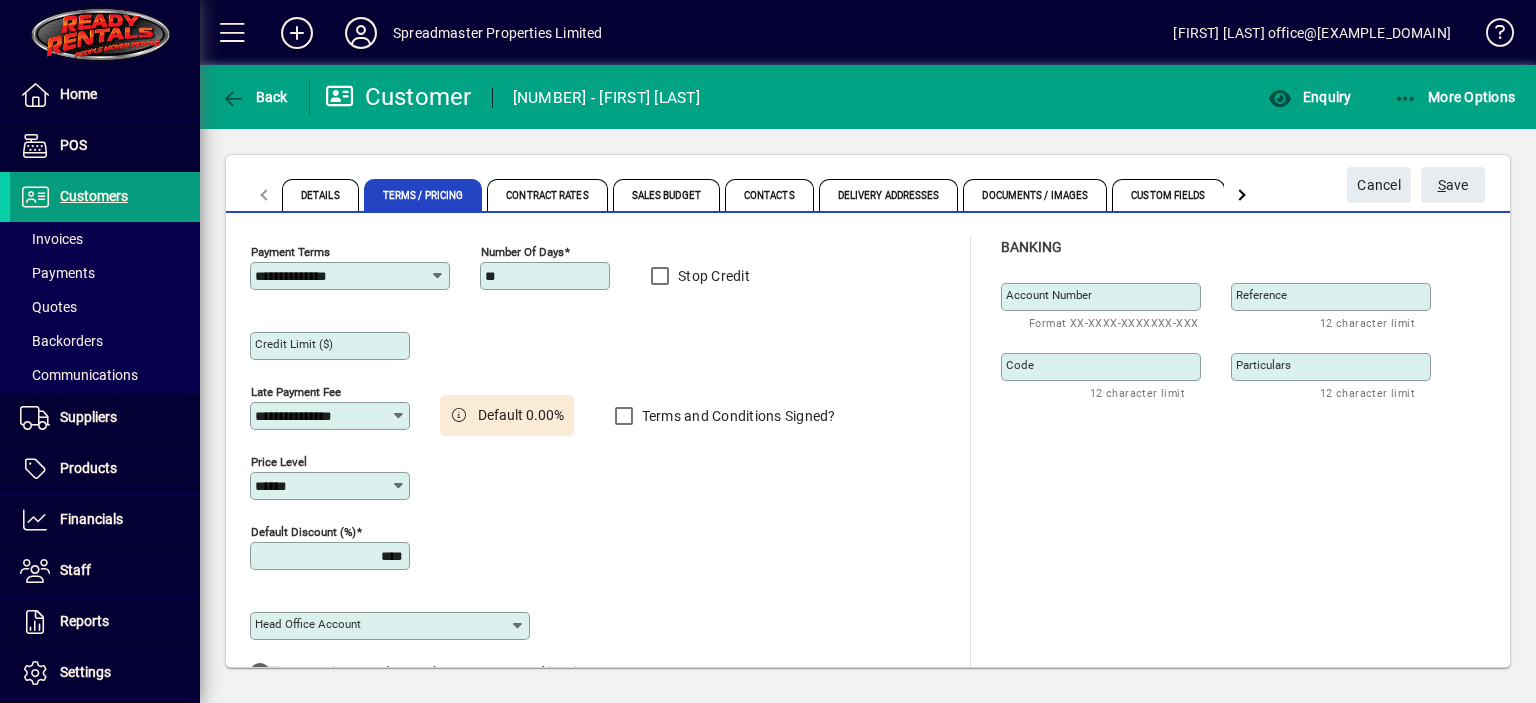 click on "**" at bounding box center [547, 276] 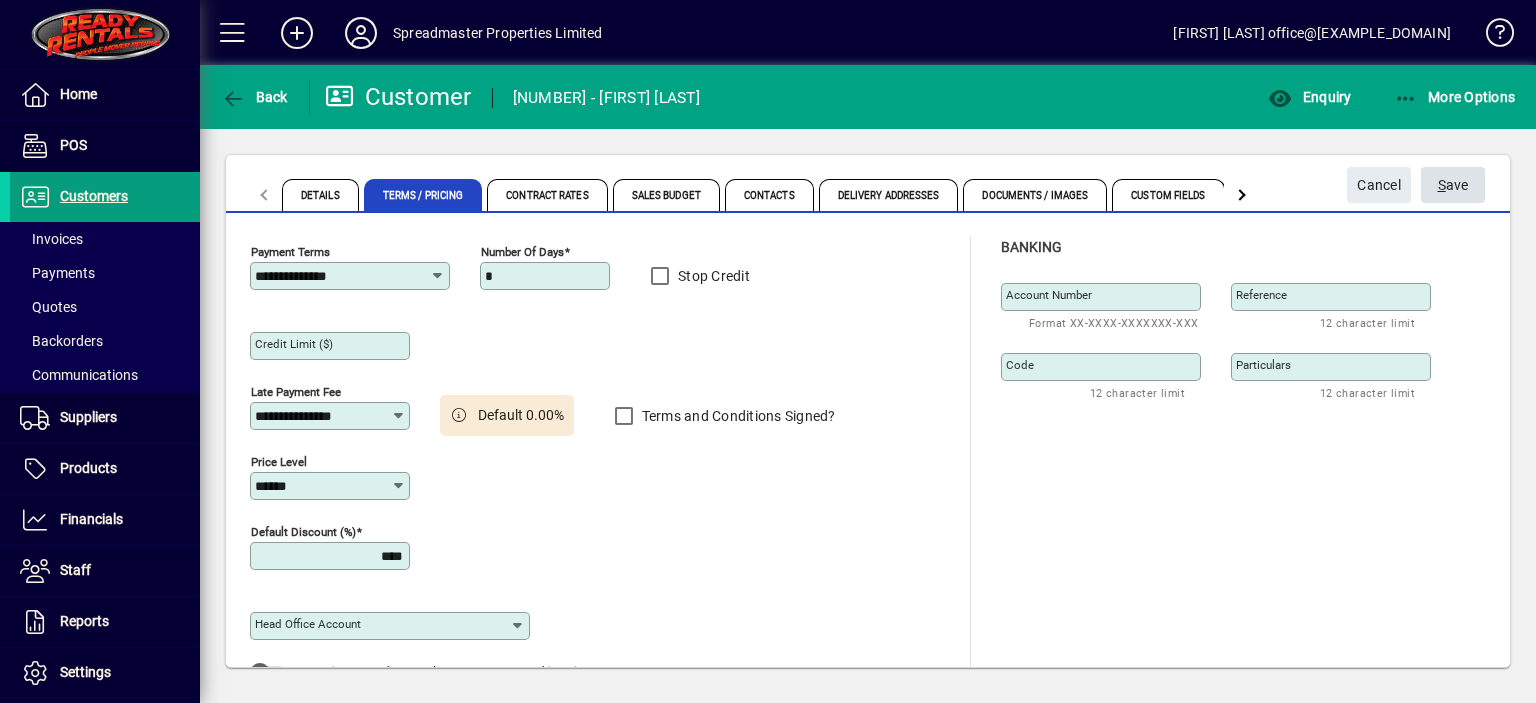 type on "*" 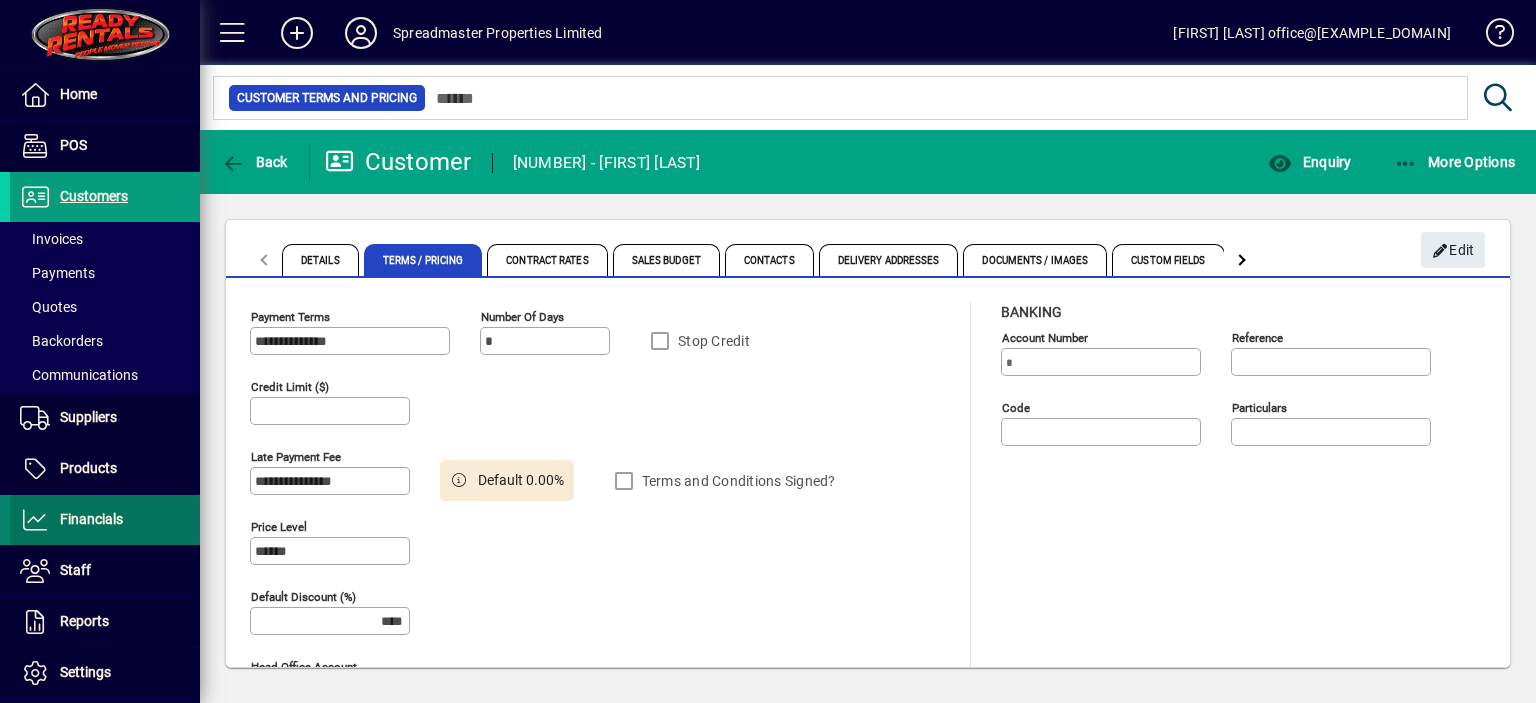 click on "Financials" at bounding box center (91, 519) 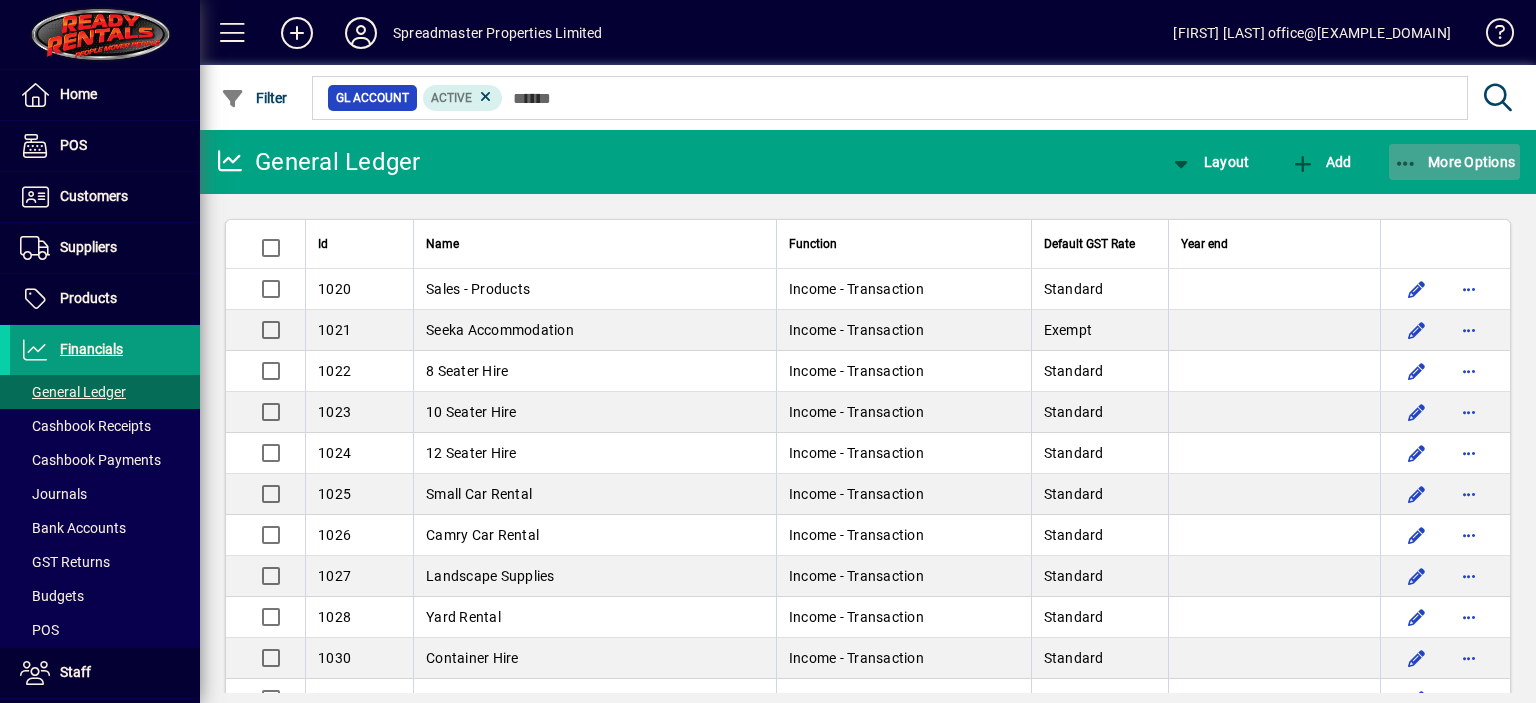 click on "More Options" 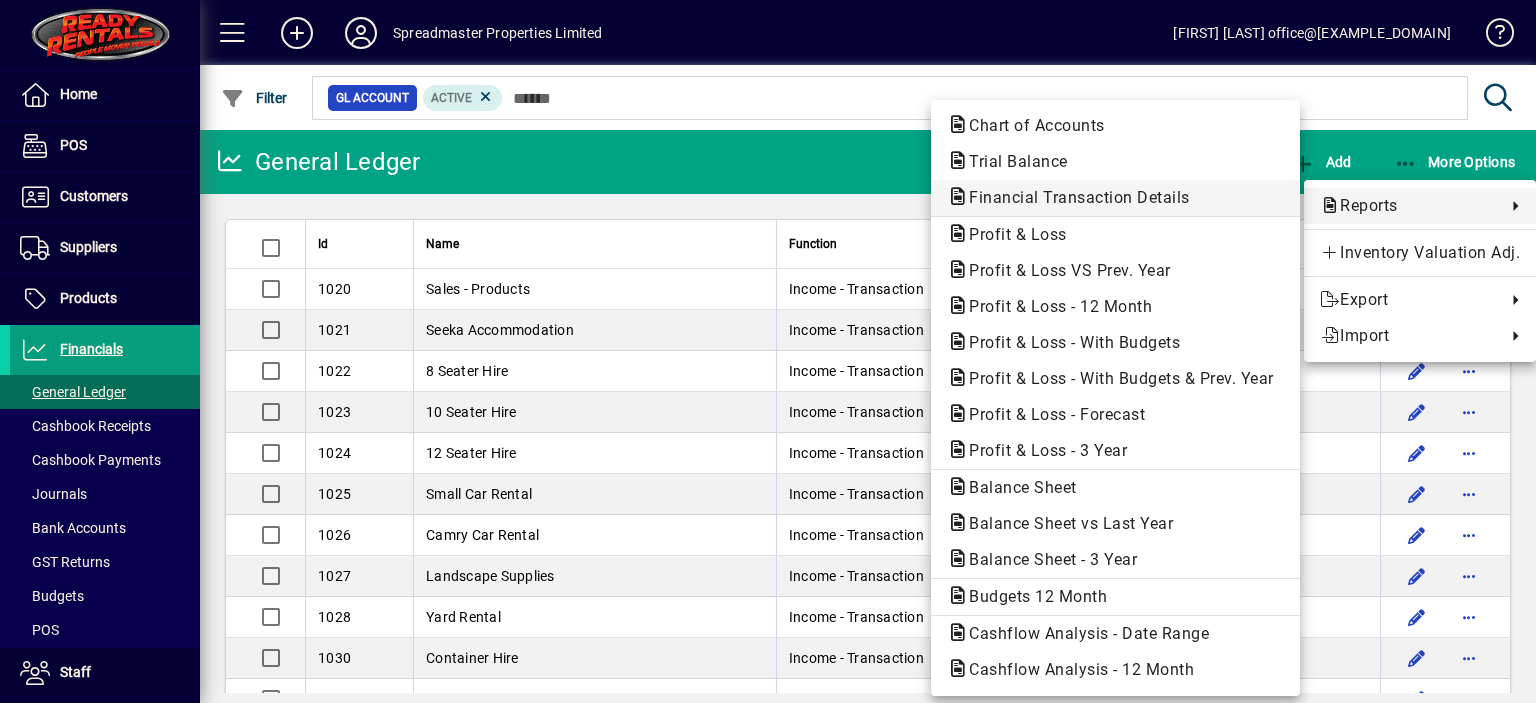 click on "Financial Transaction Details" at bounding box center [1073, 197] 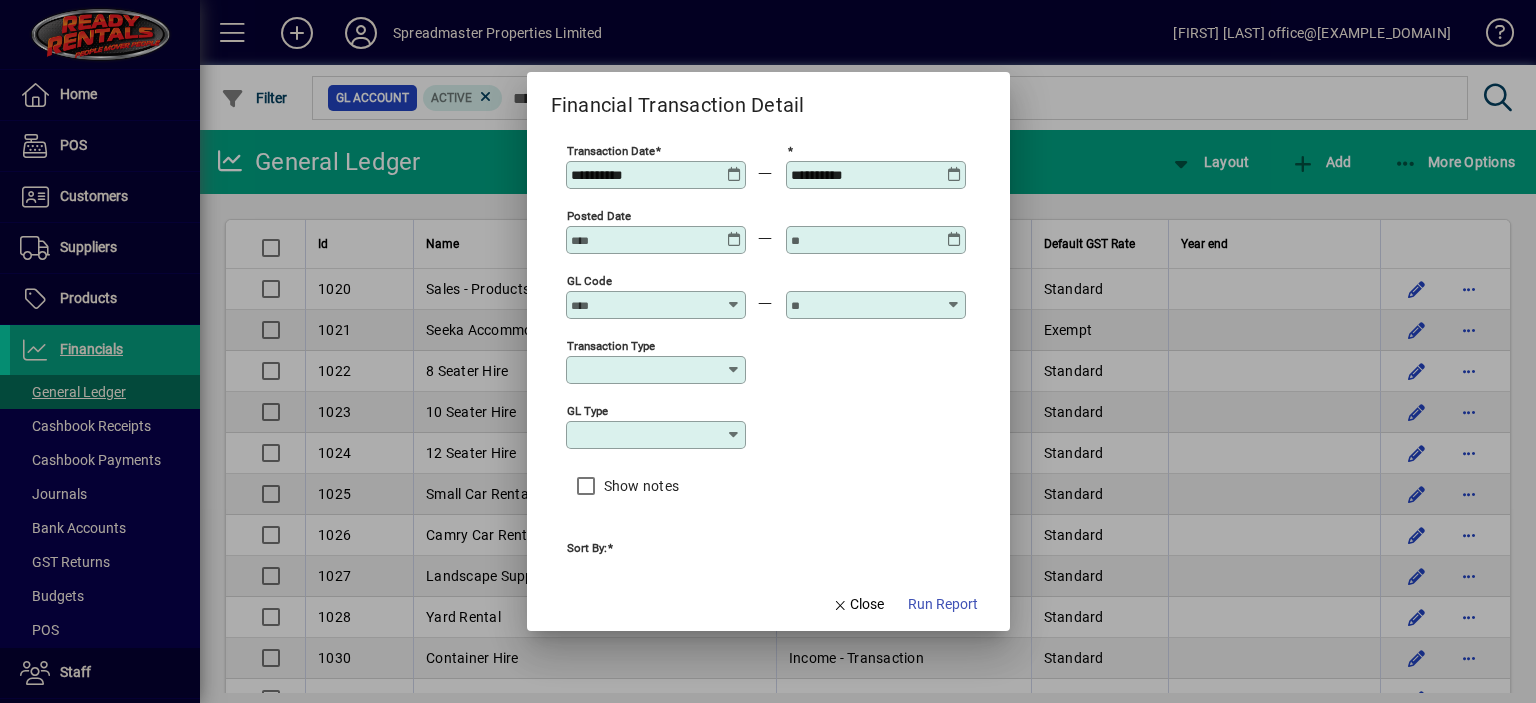 click on "GL code" at bounding box center [644, 305] 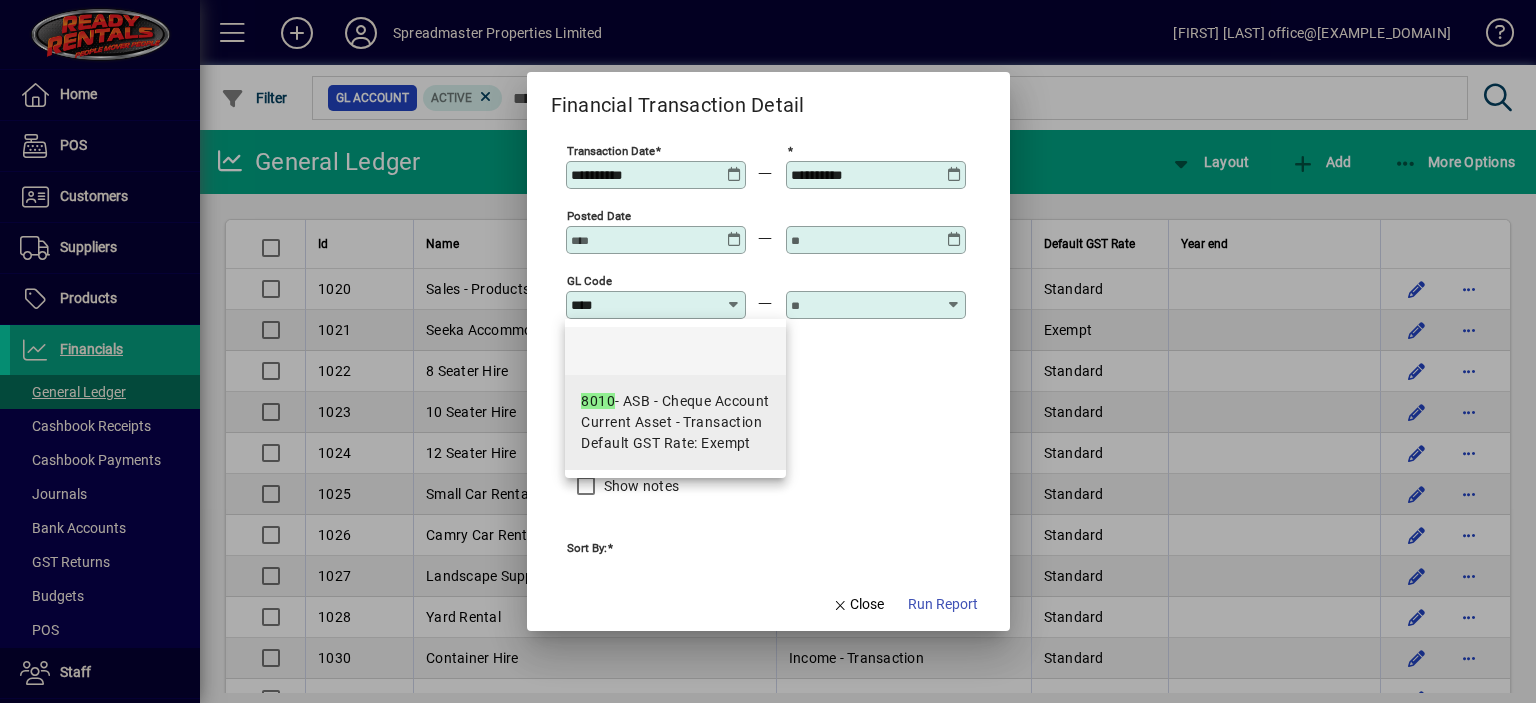 click on "8010  - ASB - Cheque Account" at bounding box center (675, 401) 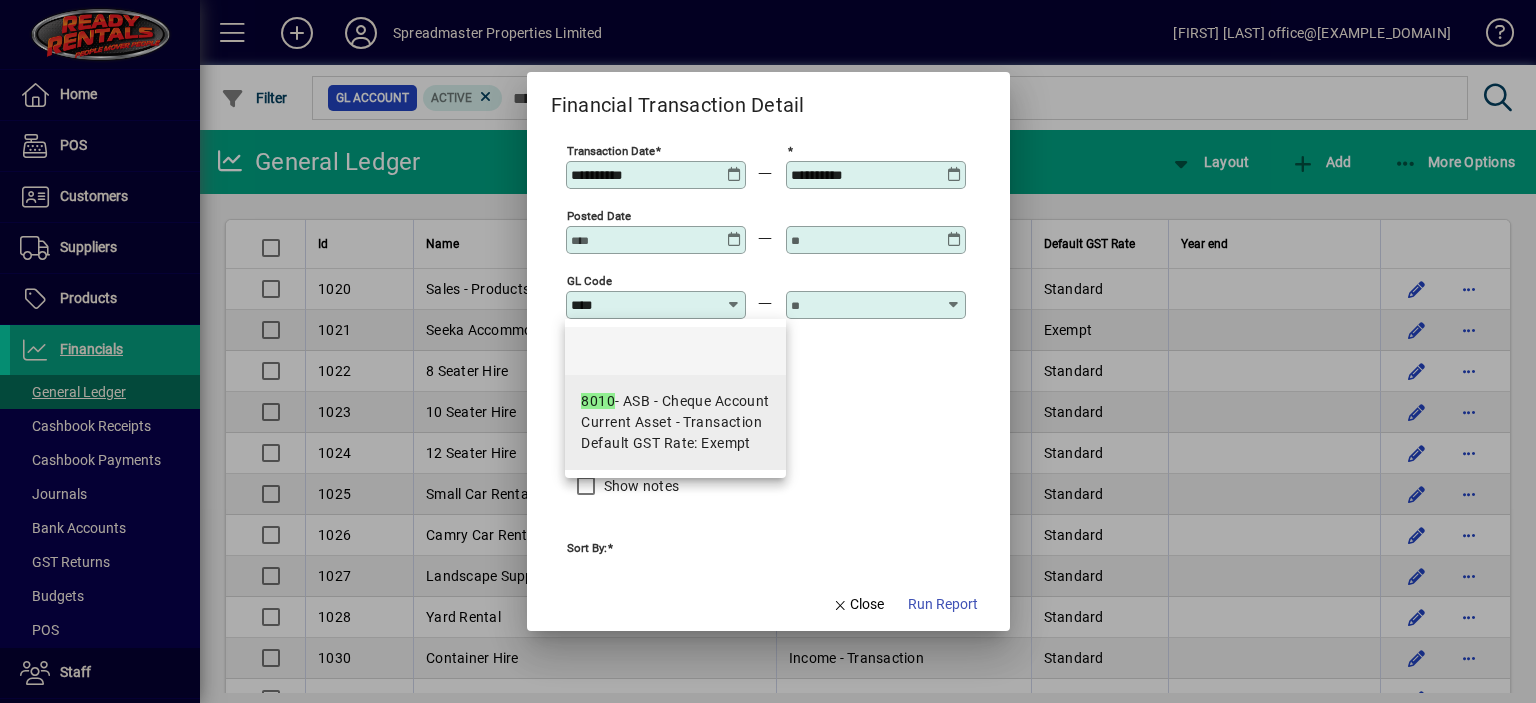type on "**********" 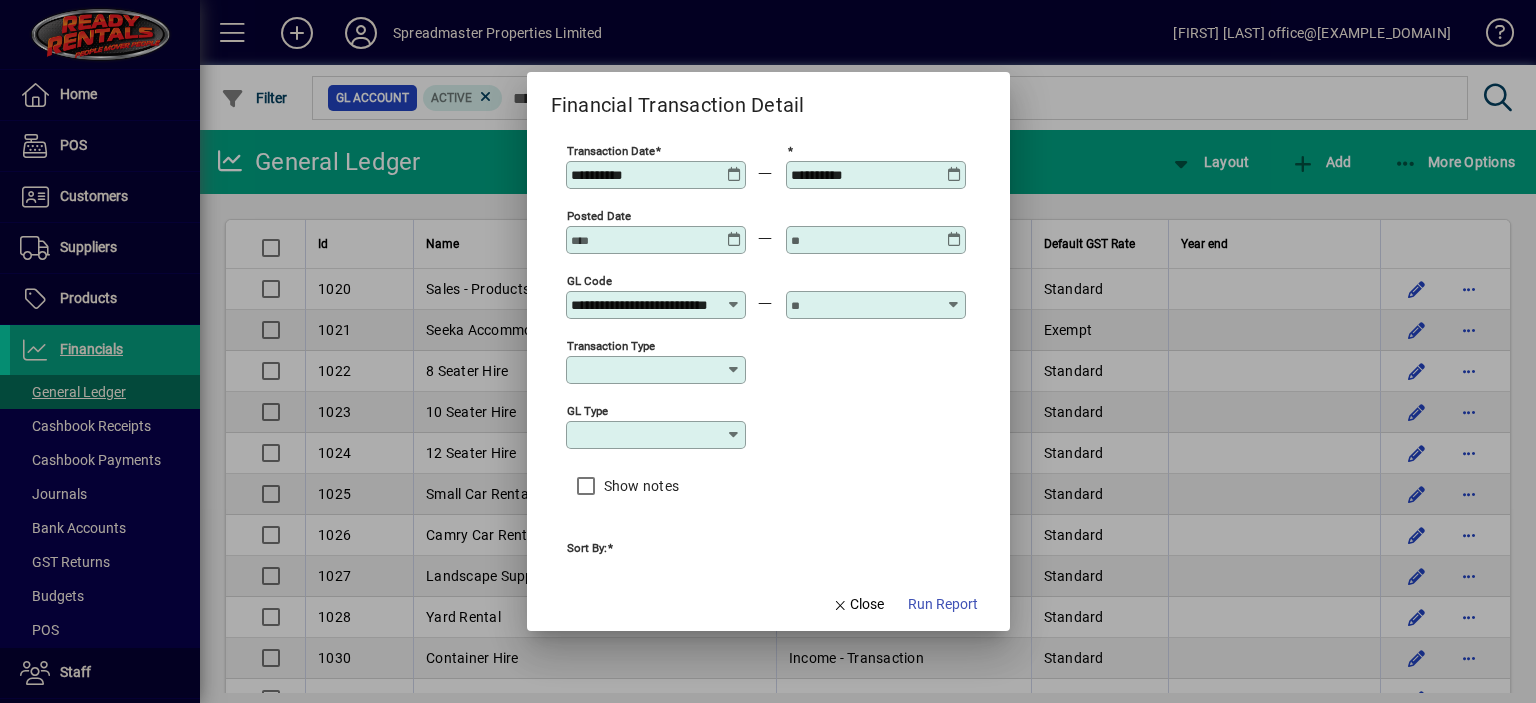 scroll, scrollTop: 0, scrollLeft: 44, axis: horizontal 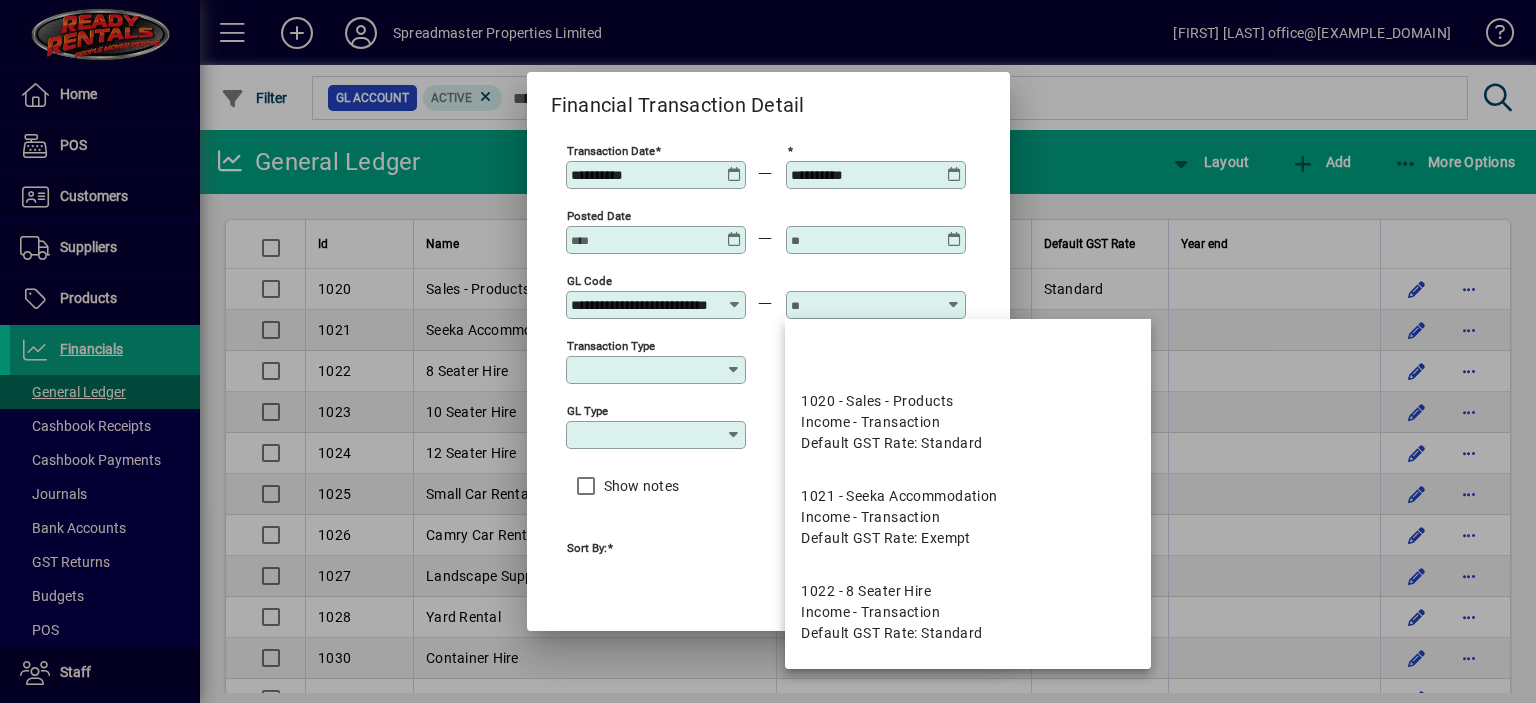 click at bounding box center (864, 305) 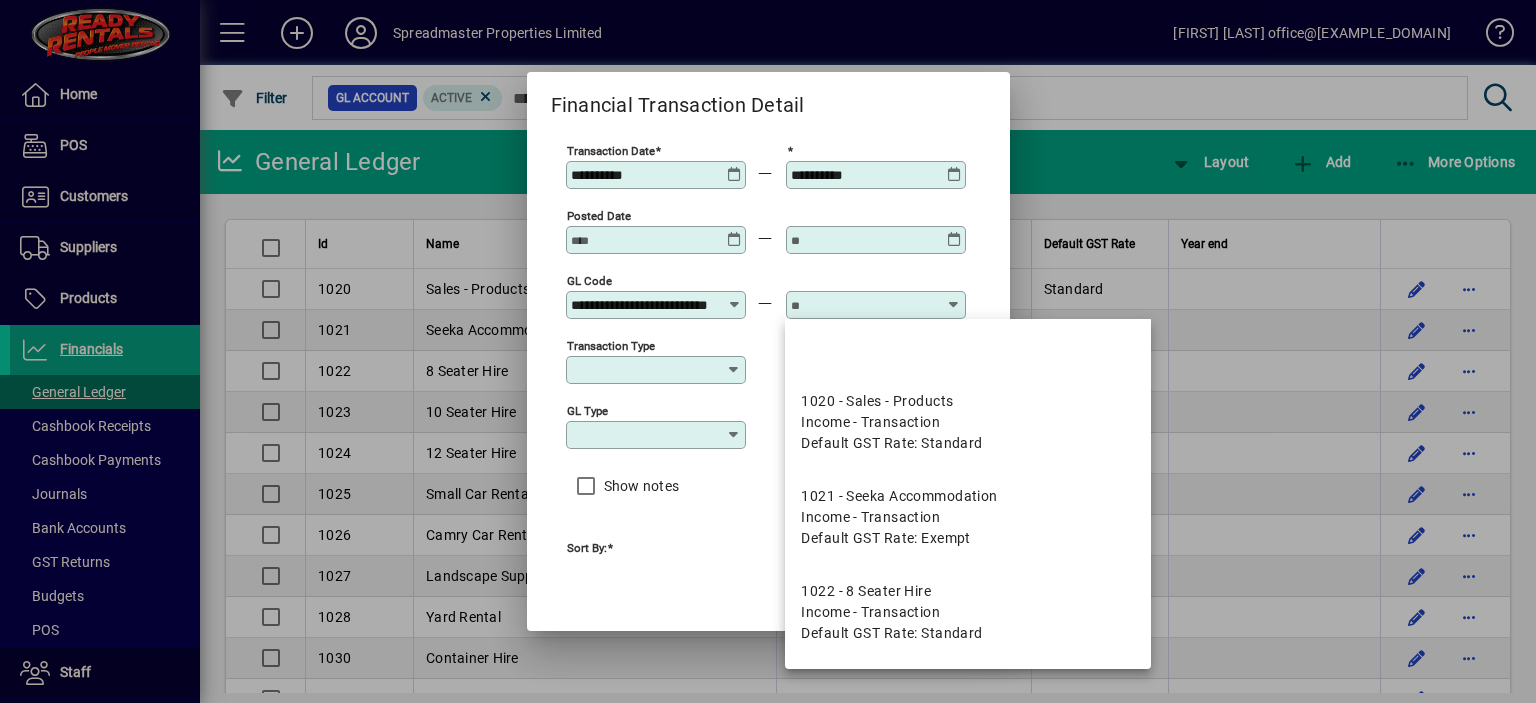 scroll, scrollTop: 0, scrollLeft: 0, axis: both 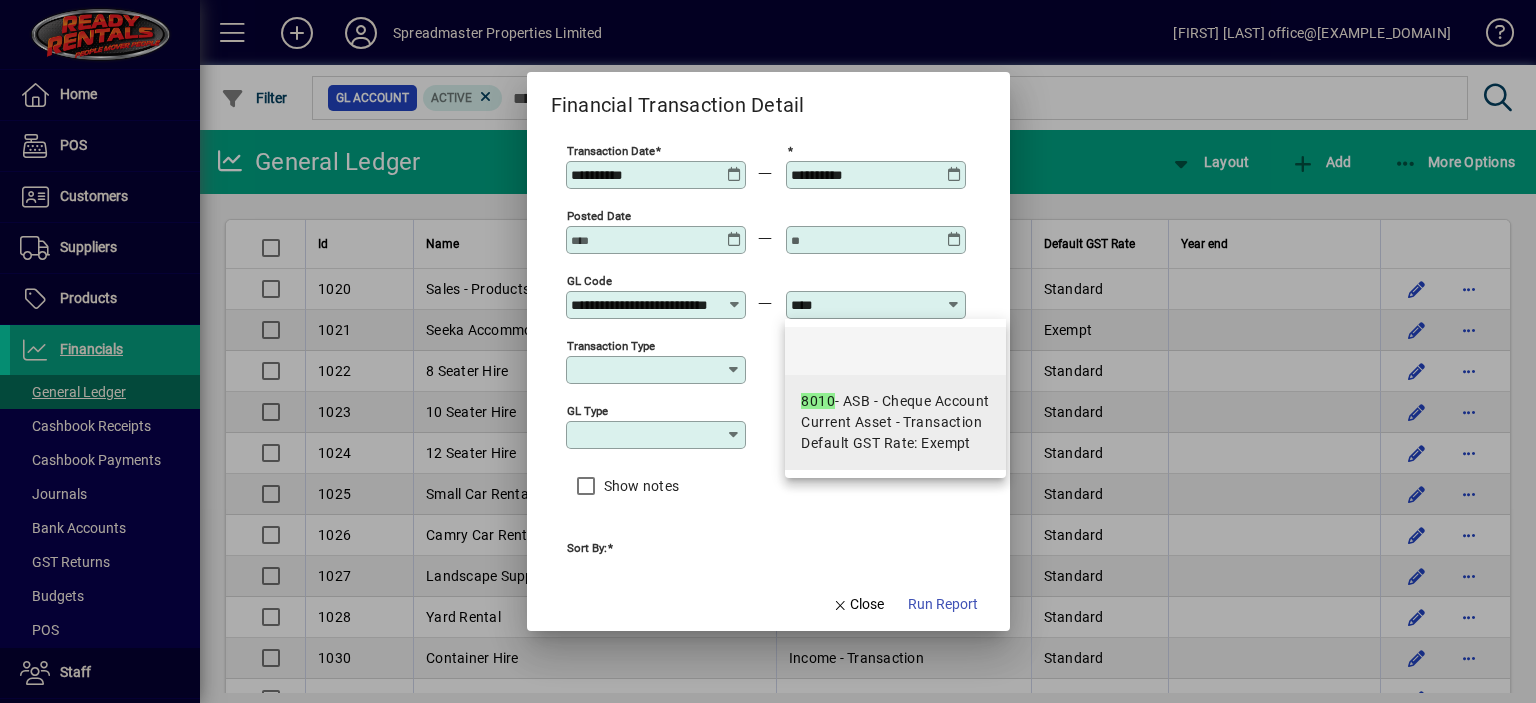 click on "Default GST Rate: Exempt" at bounding box center [886, 443] 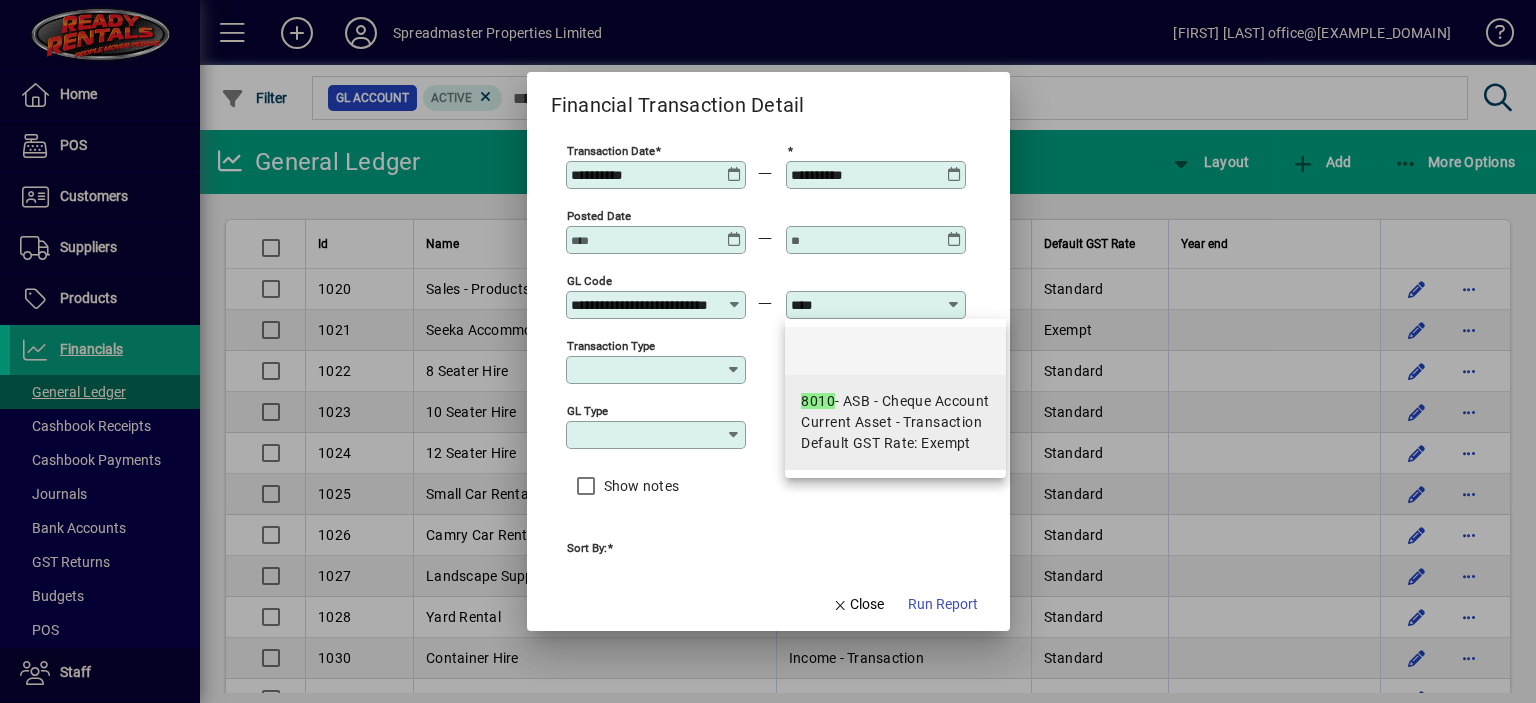 type on "**********" 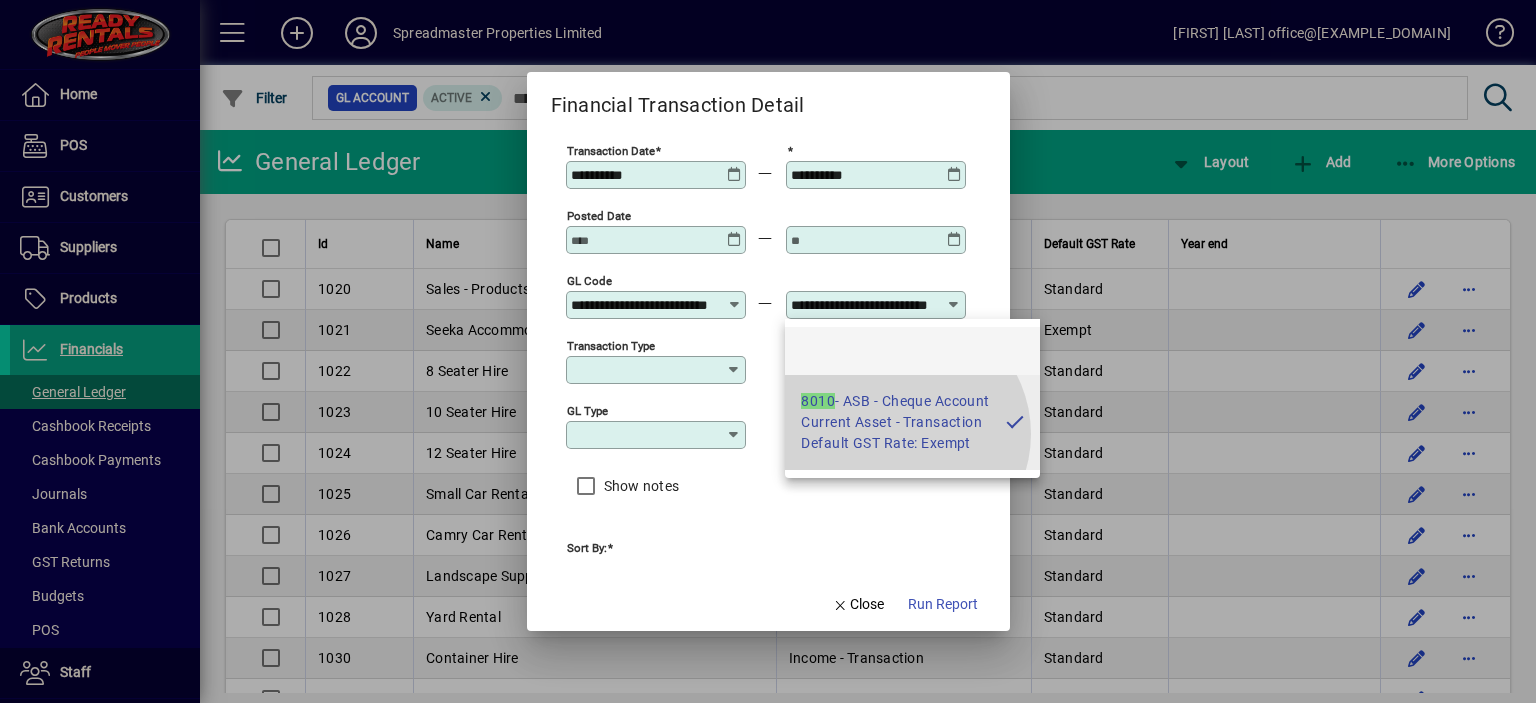 scroll, scrollTop: 0, scrollLeft: 44, axis: horizontal 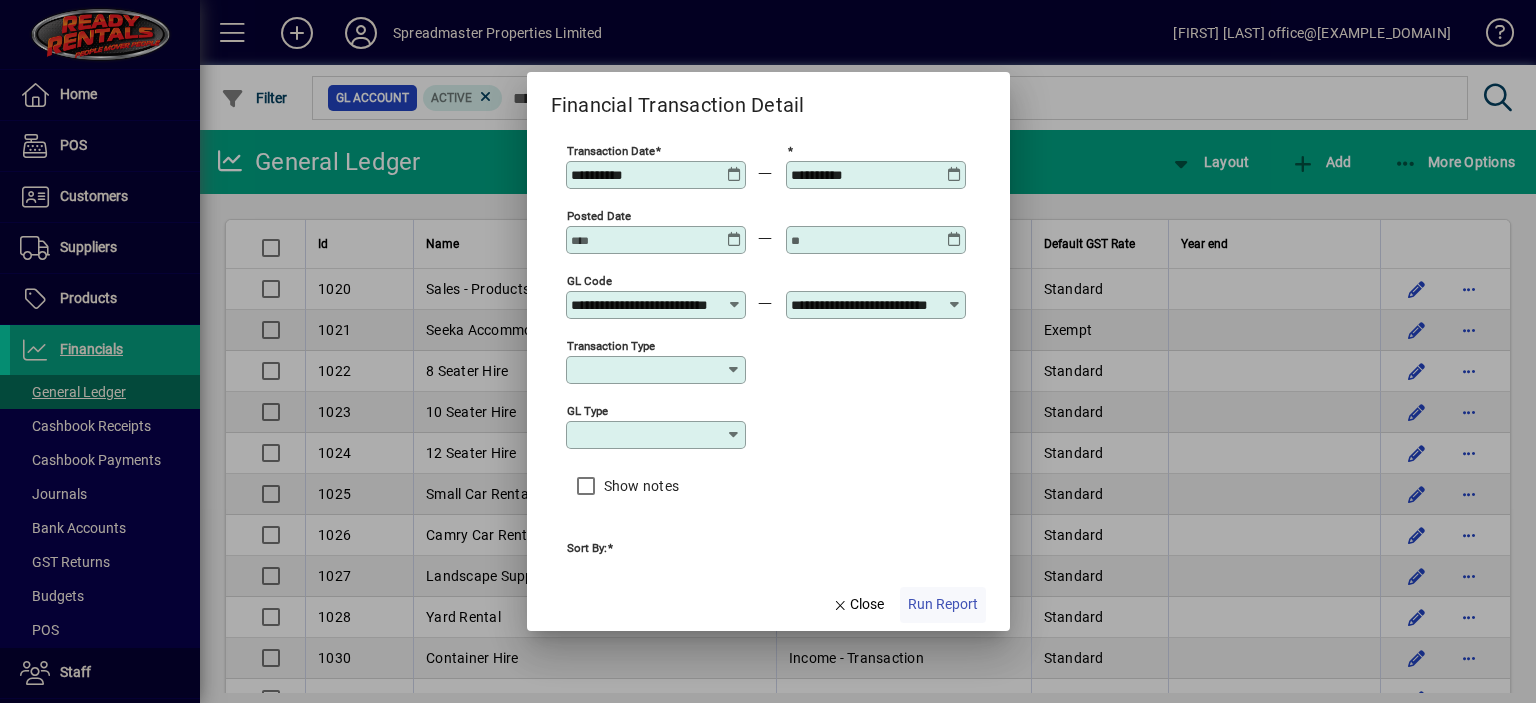 click on "Run Report" 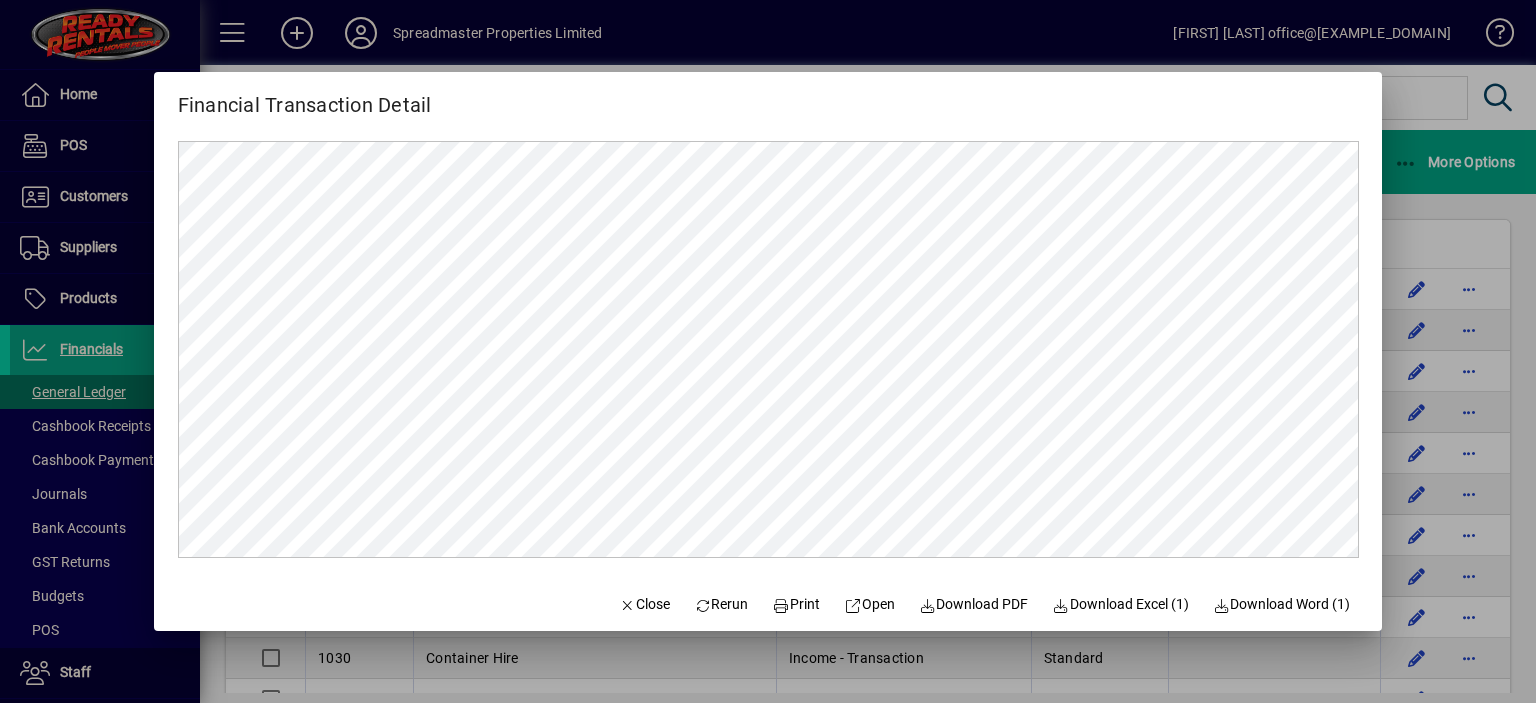 scroll, scrollTop: 0, scrollLeft: 0, axis: both 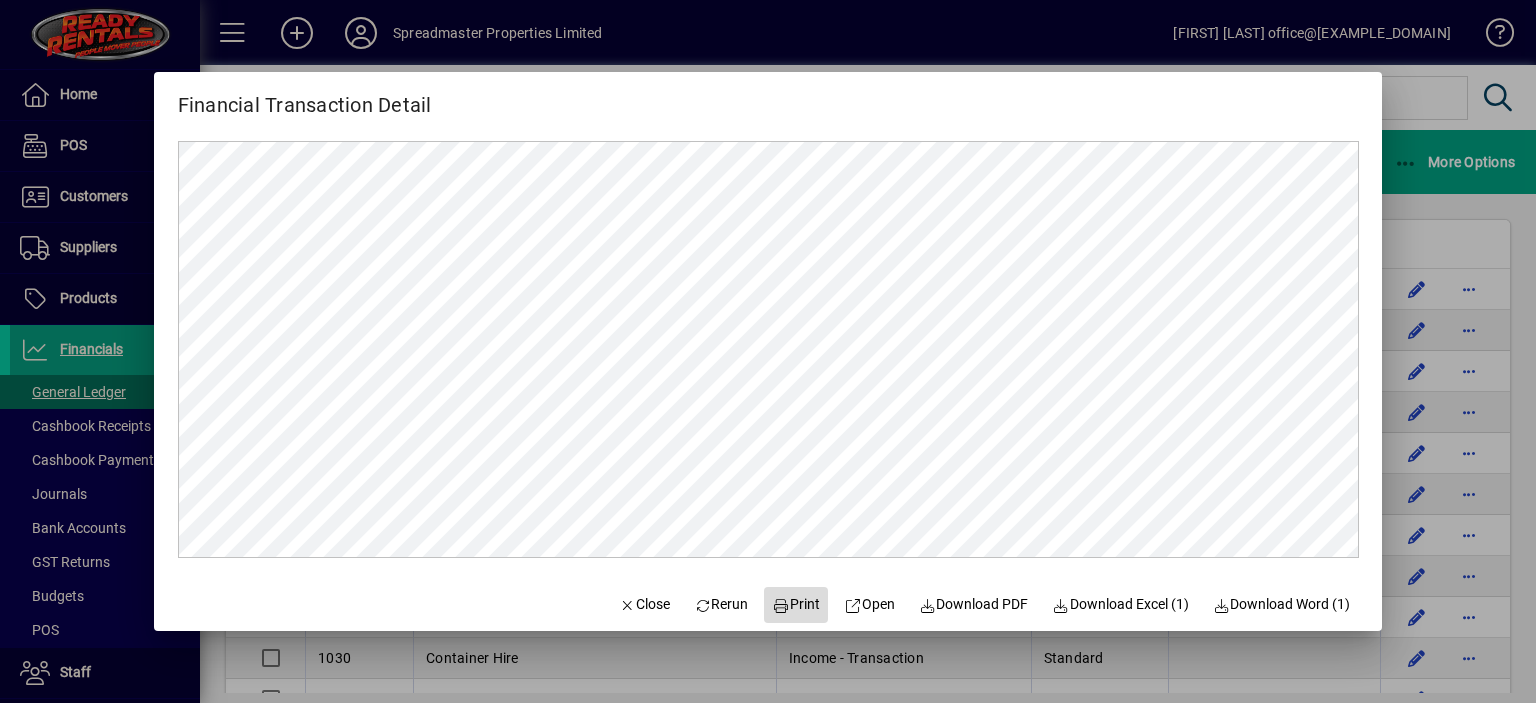 click on "Print" 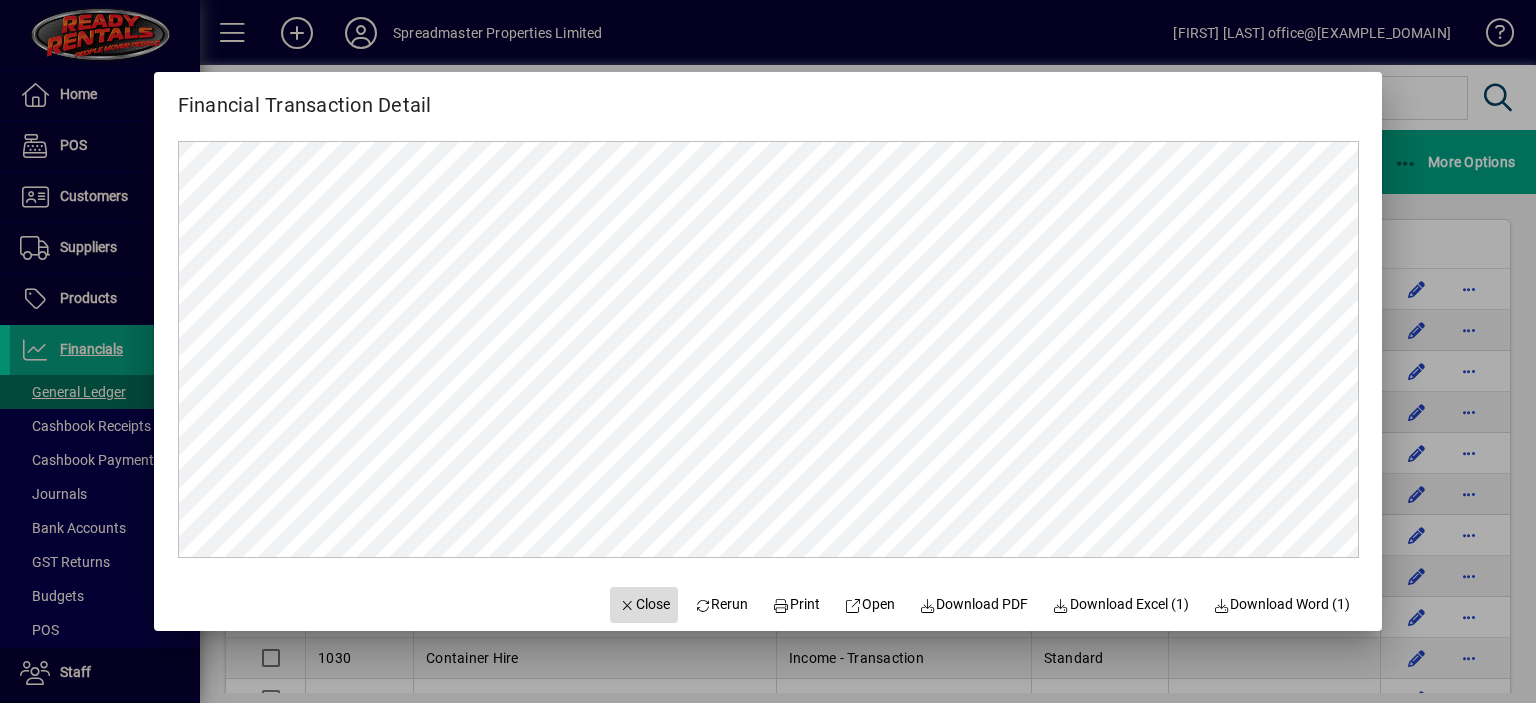 click on "Close" 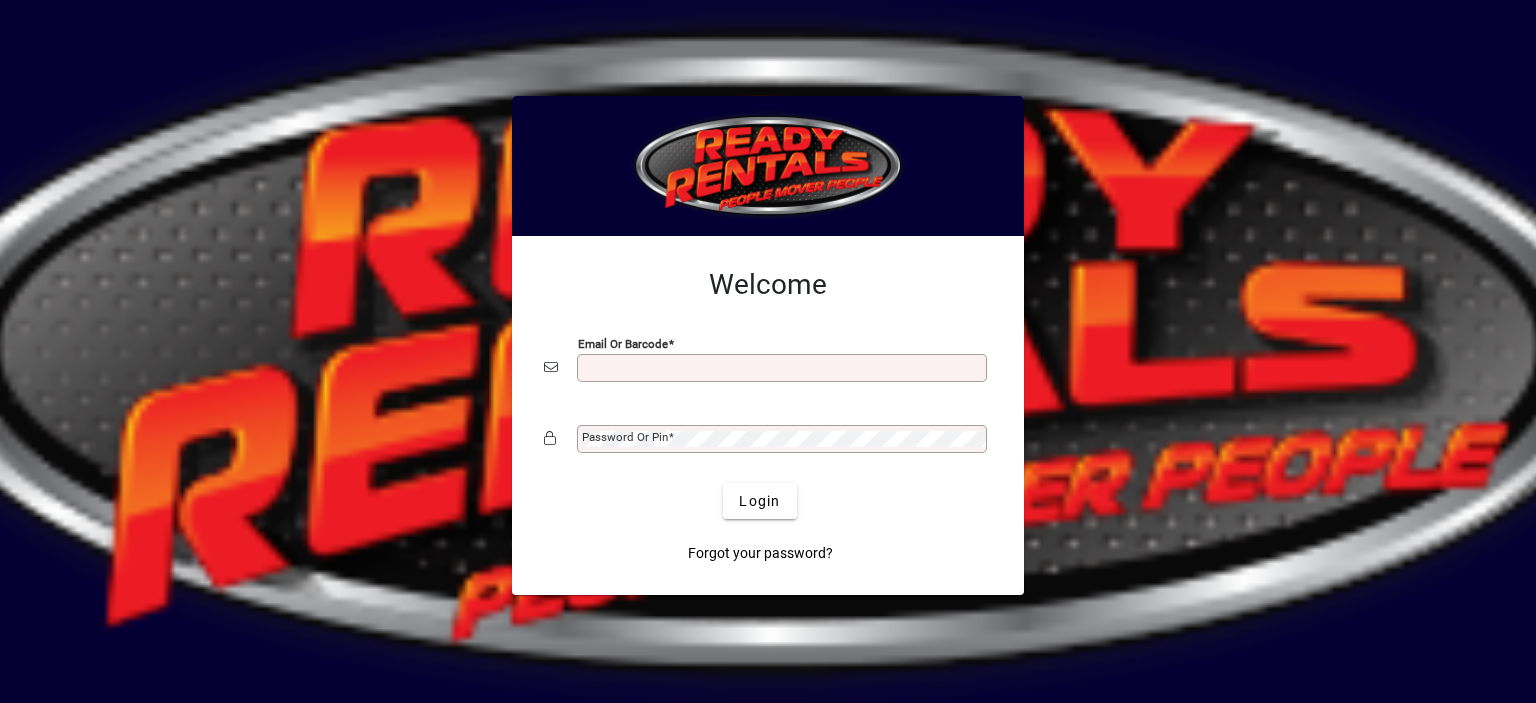 scroll, scrollTop: 0, scrollLeft: 0, axis: both 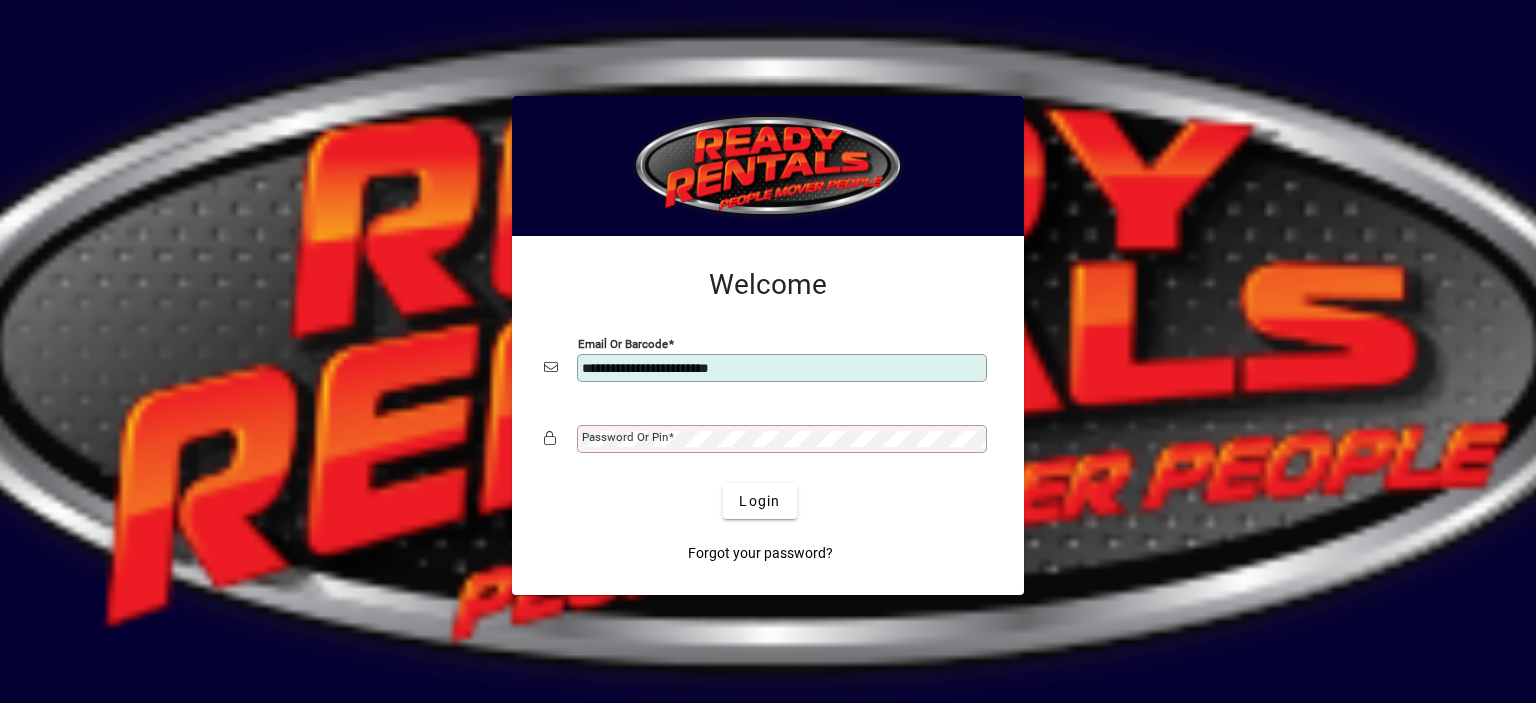 click on "Password or Pin" at bounding box center (625, 437) 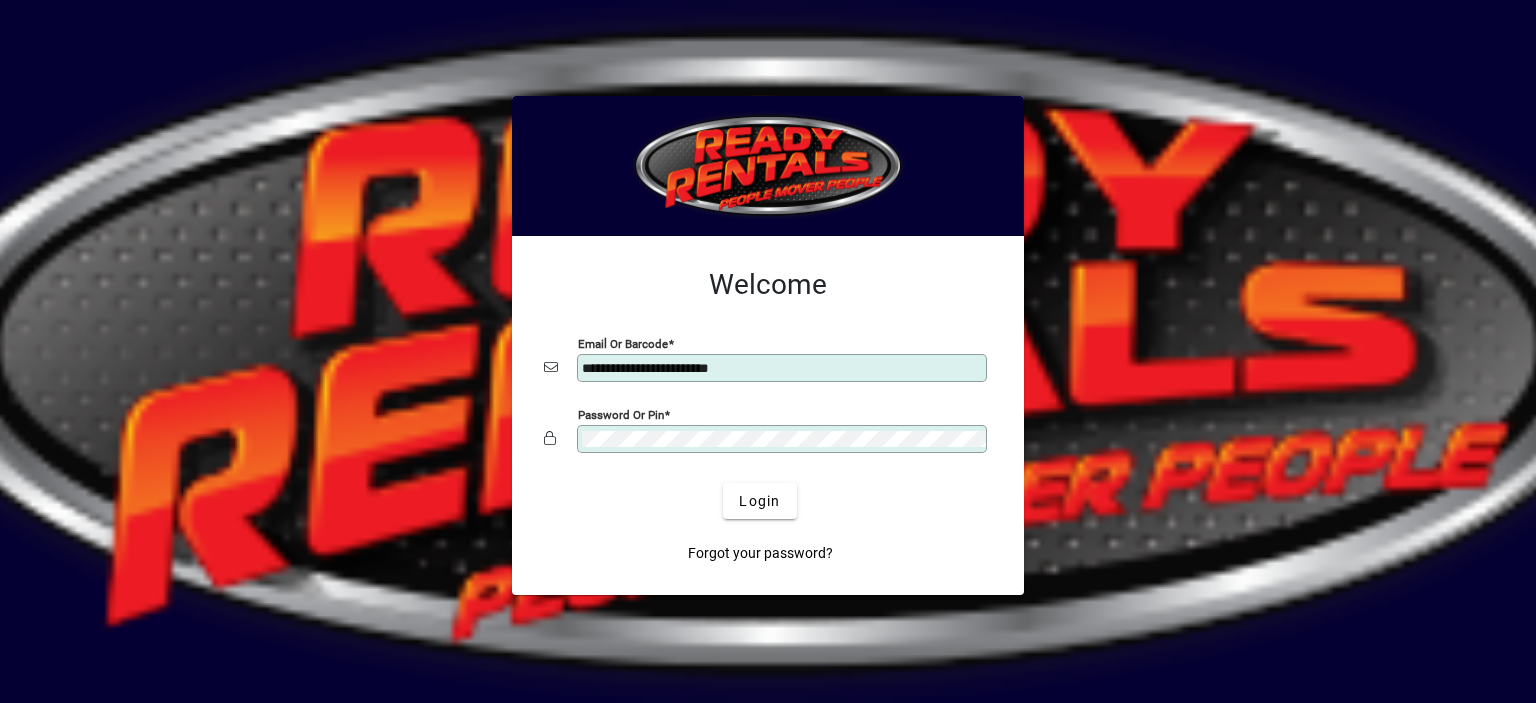 click on "Login" 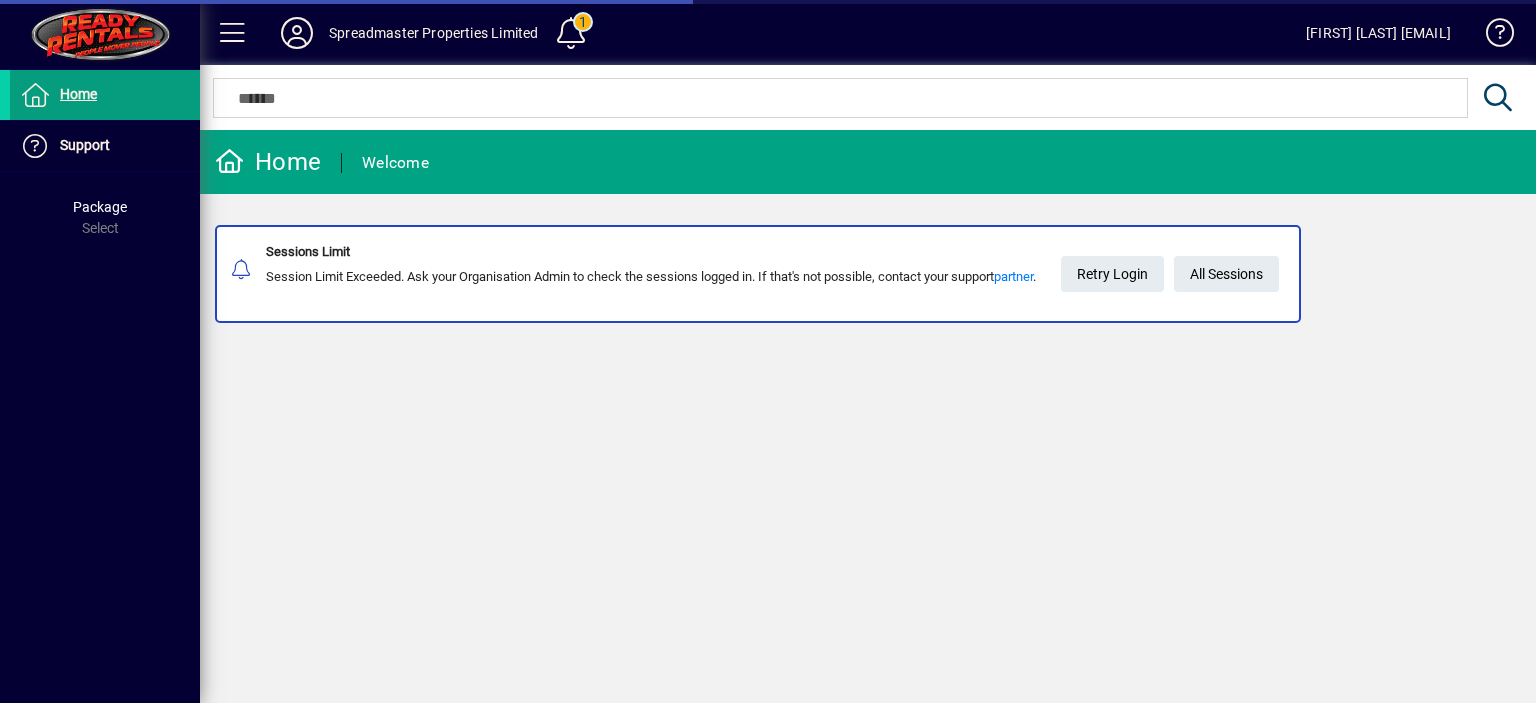 scroll, scrollTop: 0, scrollLeft: 0, axis: both 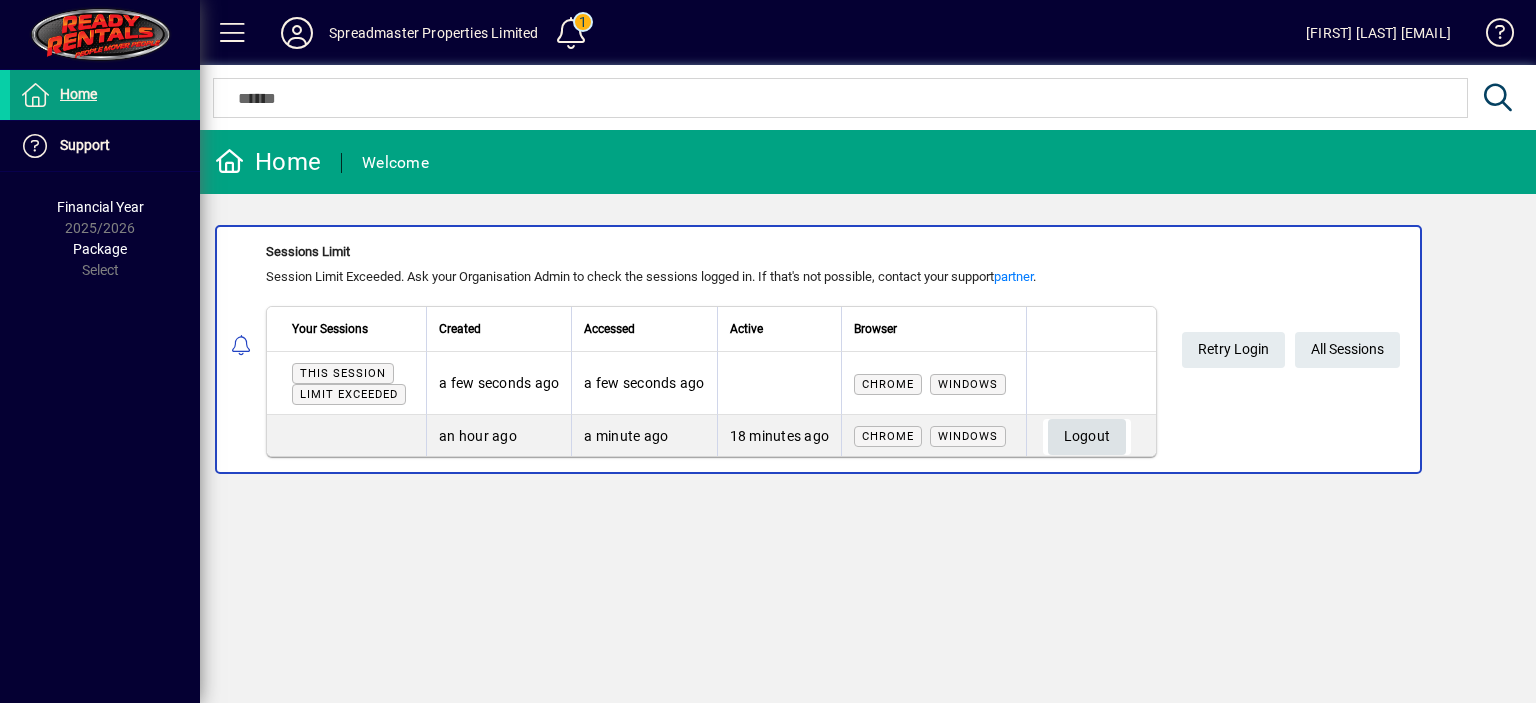 click on "Logout" at bounding box center (1087, 436) 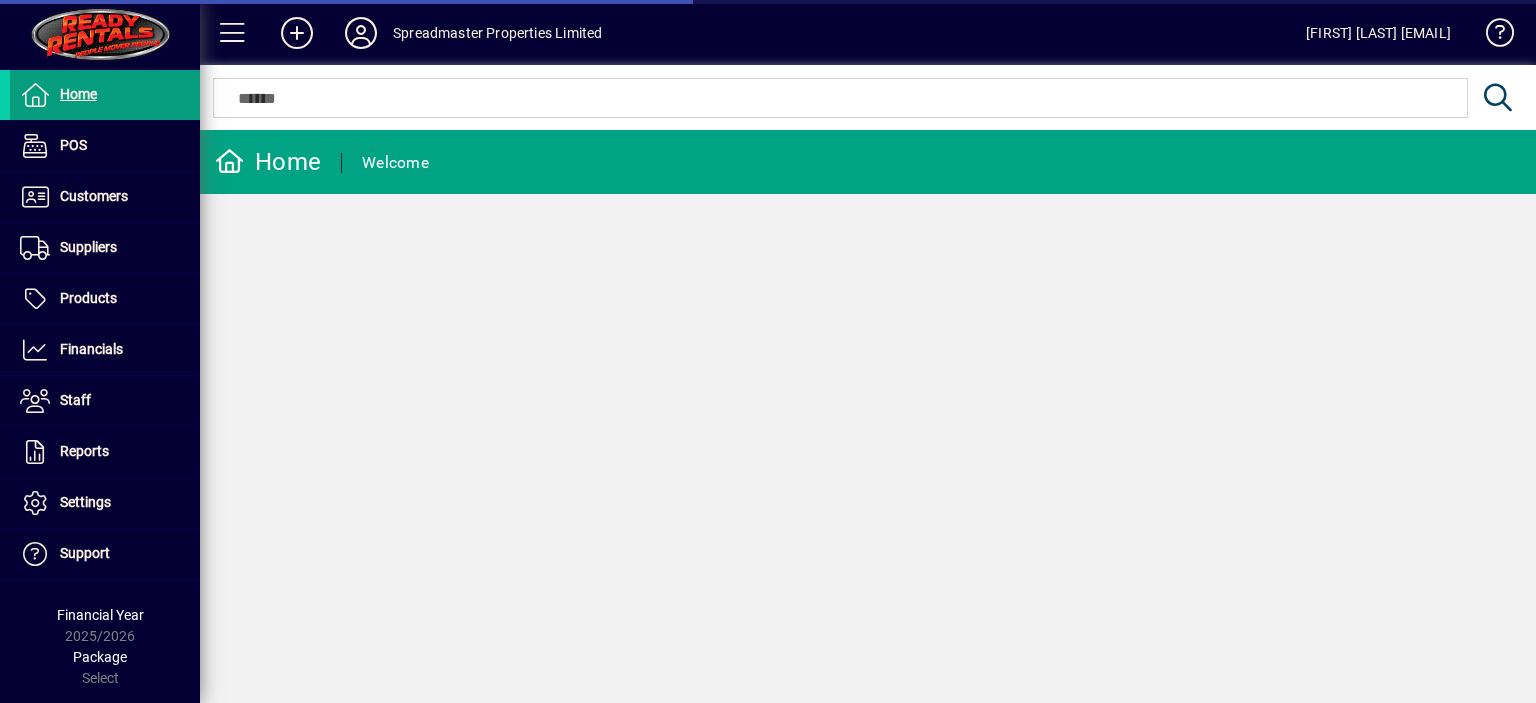 scroll, scrollTop: 0, scrollLeft: 0, axis: both 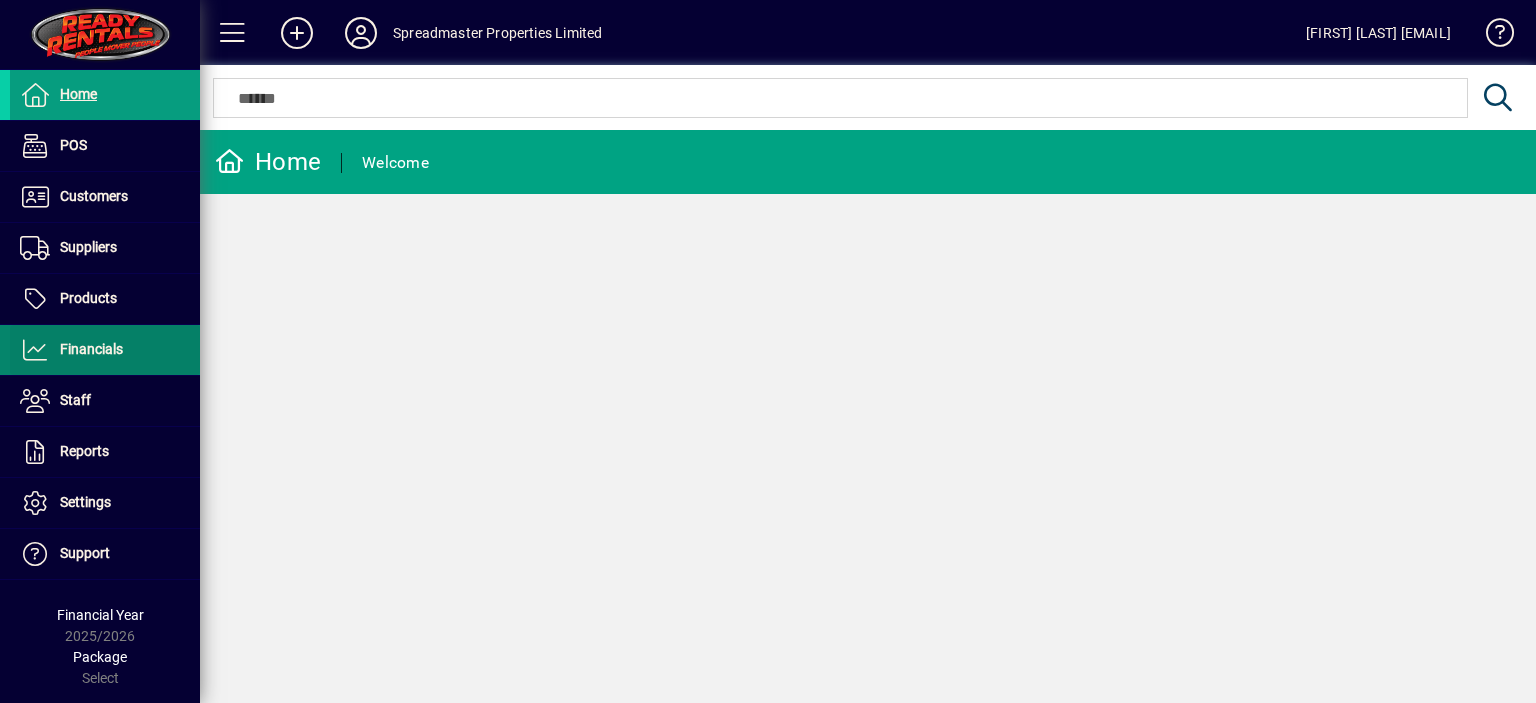 click on "Financials" at bounding box center (91, 349) 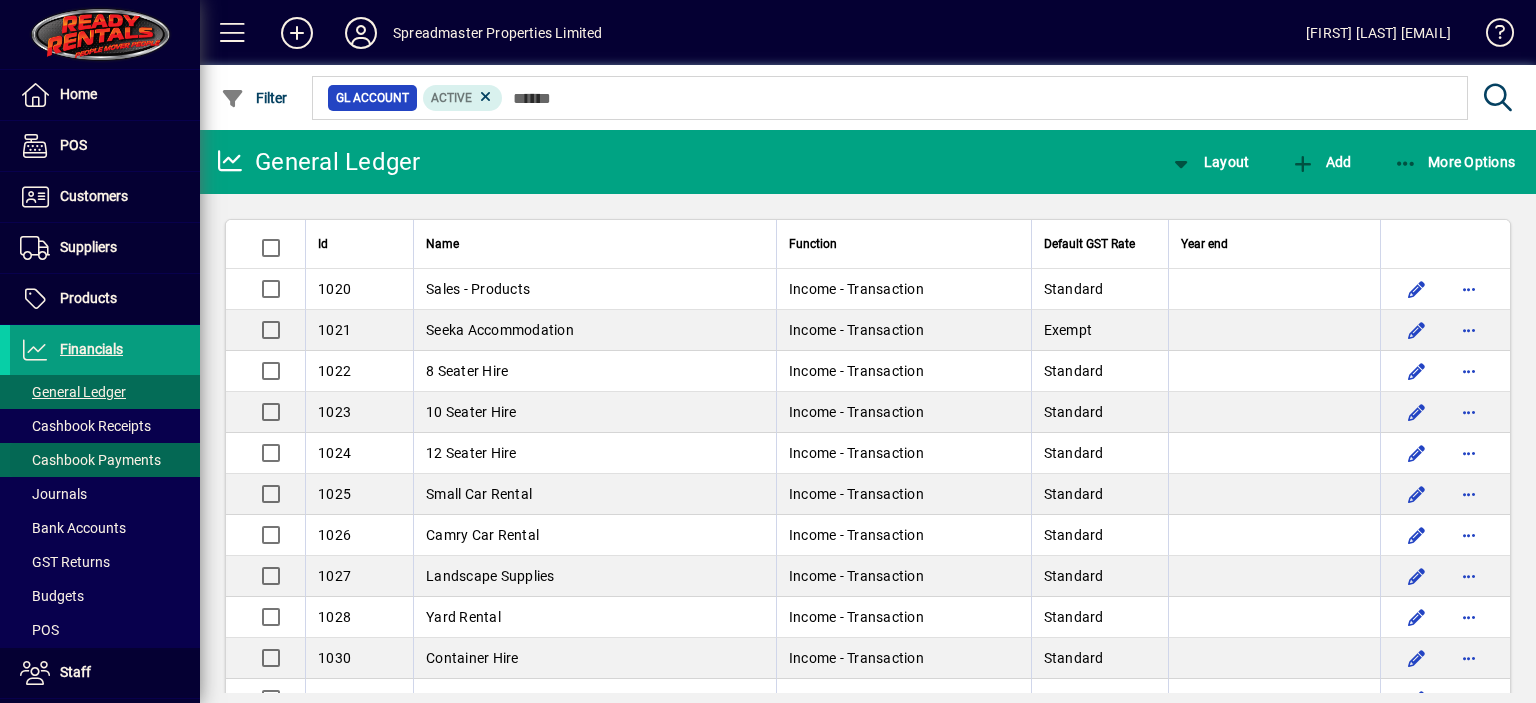 click on "Cashbook Payments" at bounding box center [90, 460] 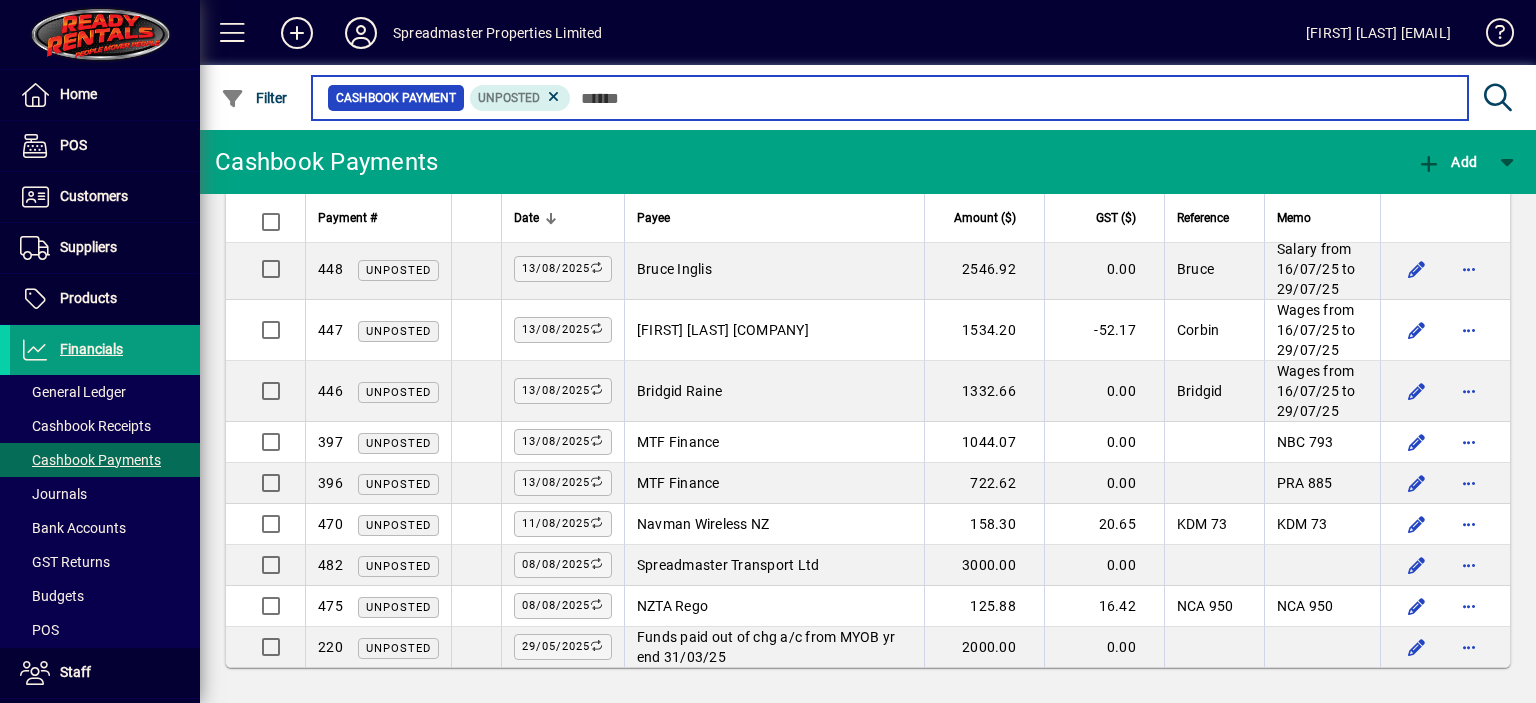 scroll, scrollTop: 1387, scrollLeft: 0, axis: vertical 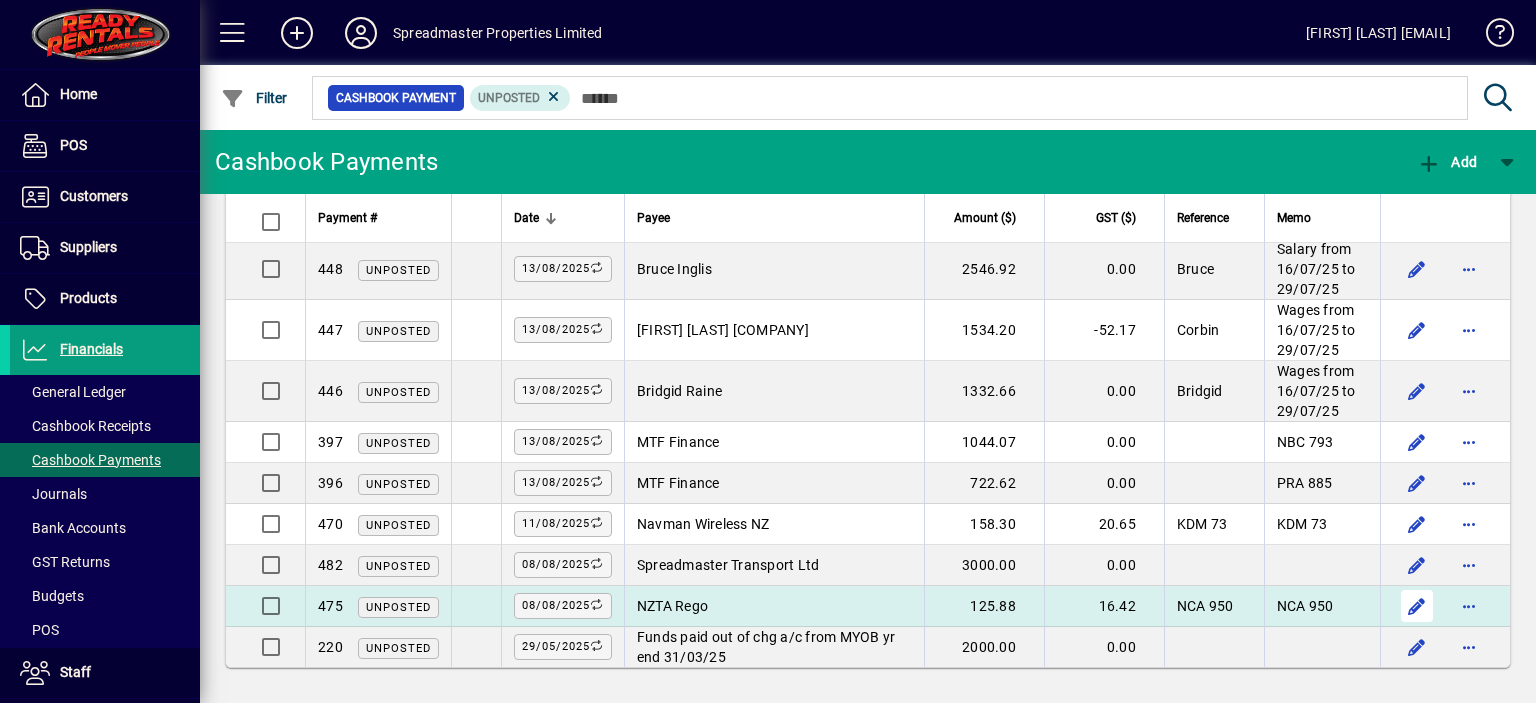 click at bounding box center (1417, 606) 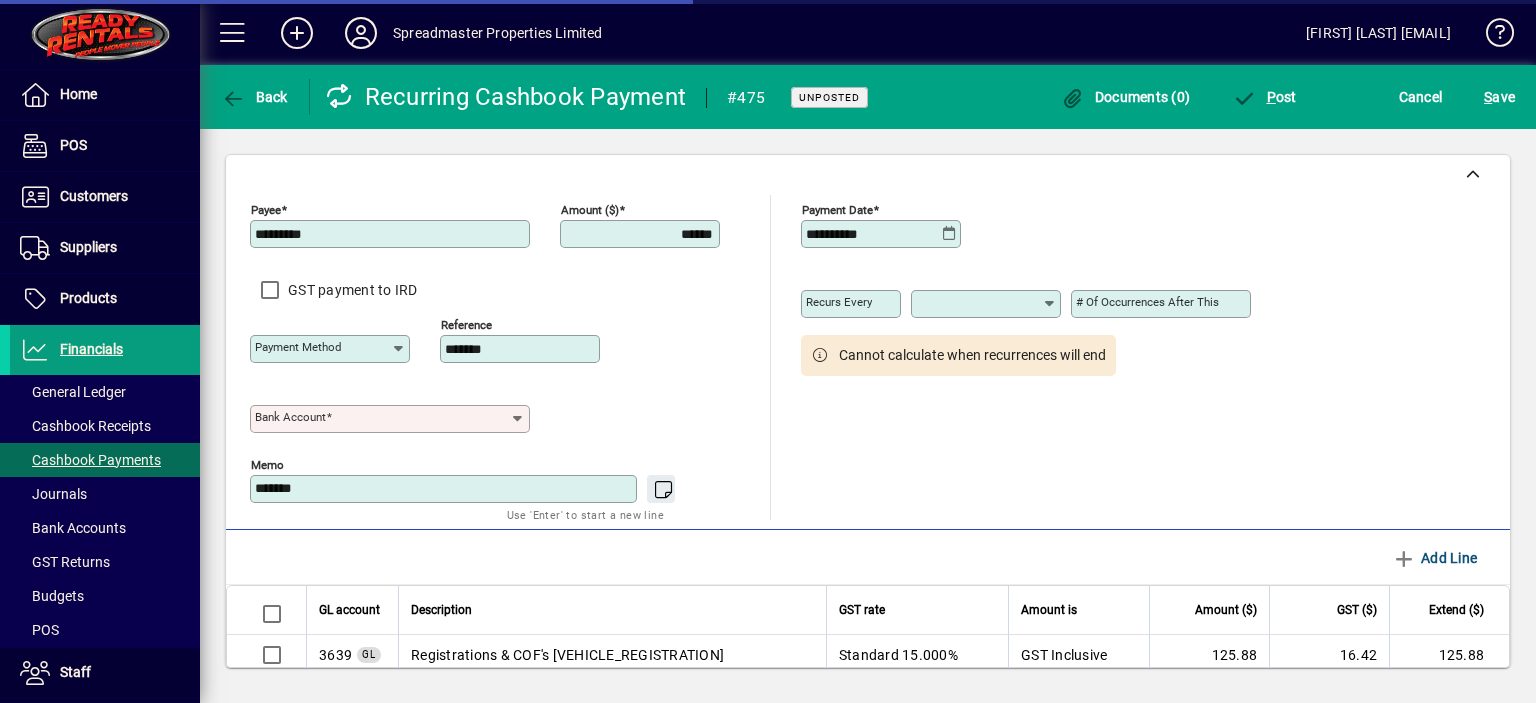 type on "******" 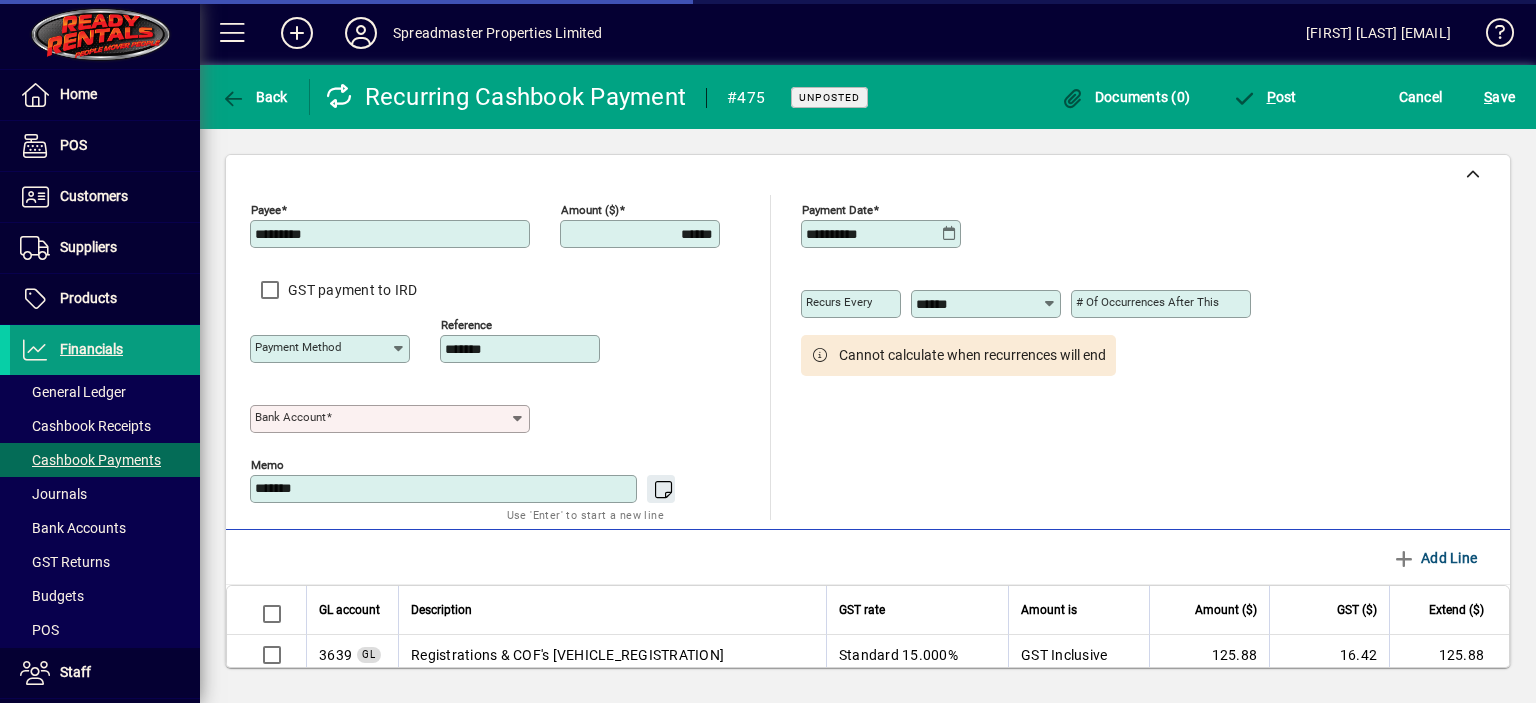type on "**********" 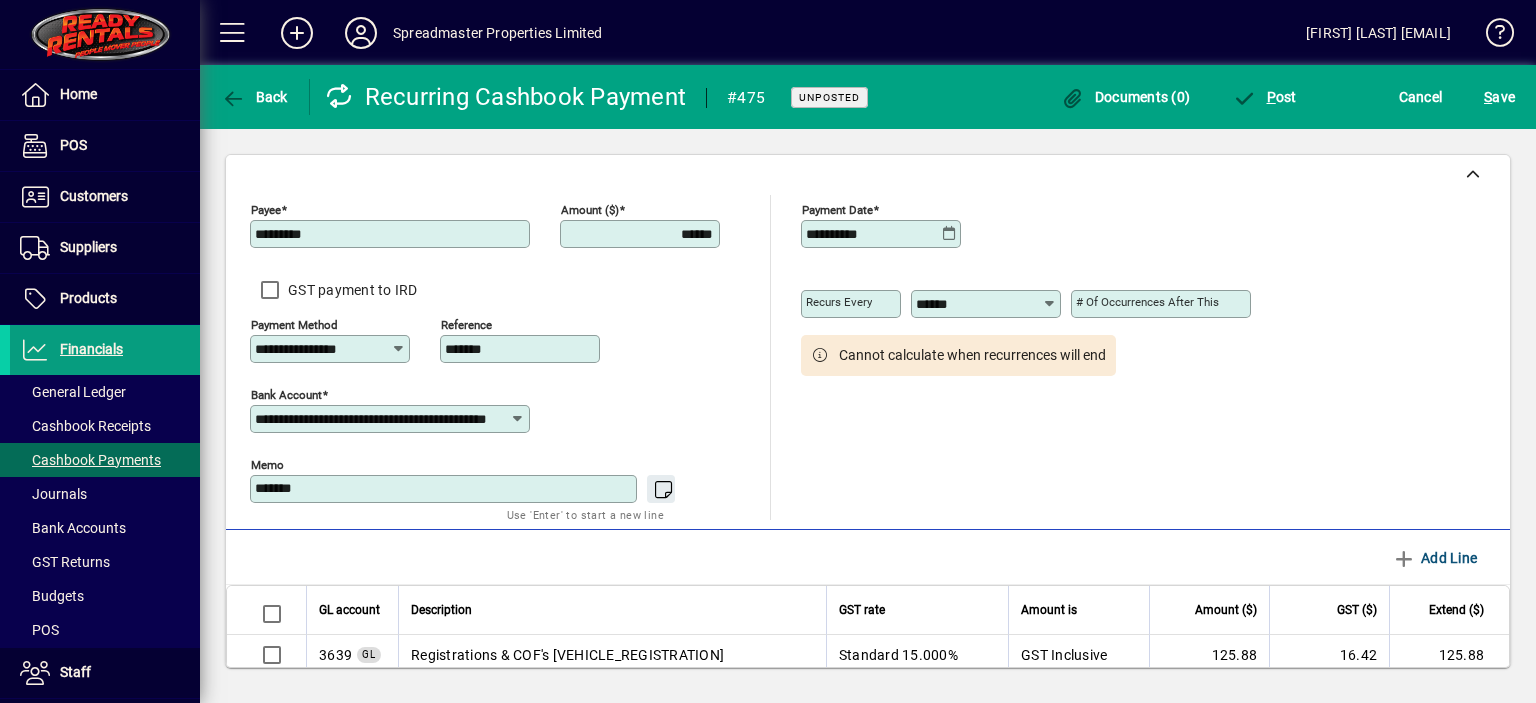 click on "*******" at bounding box center [522, 349] 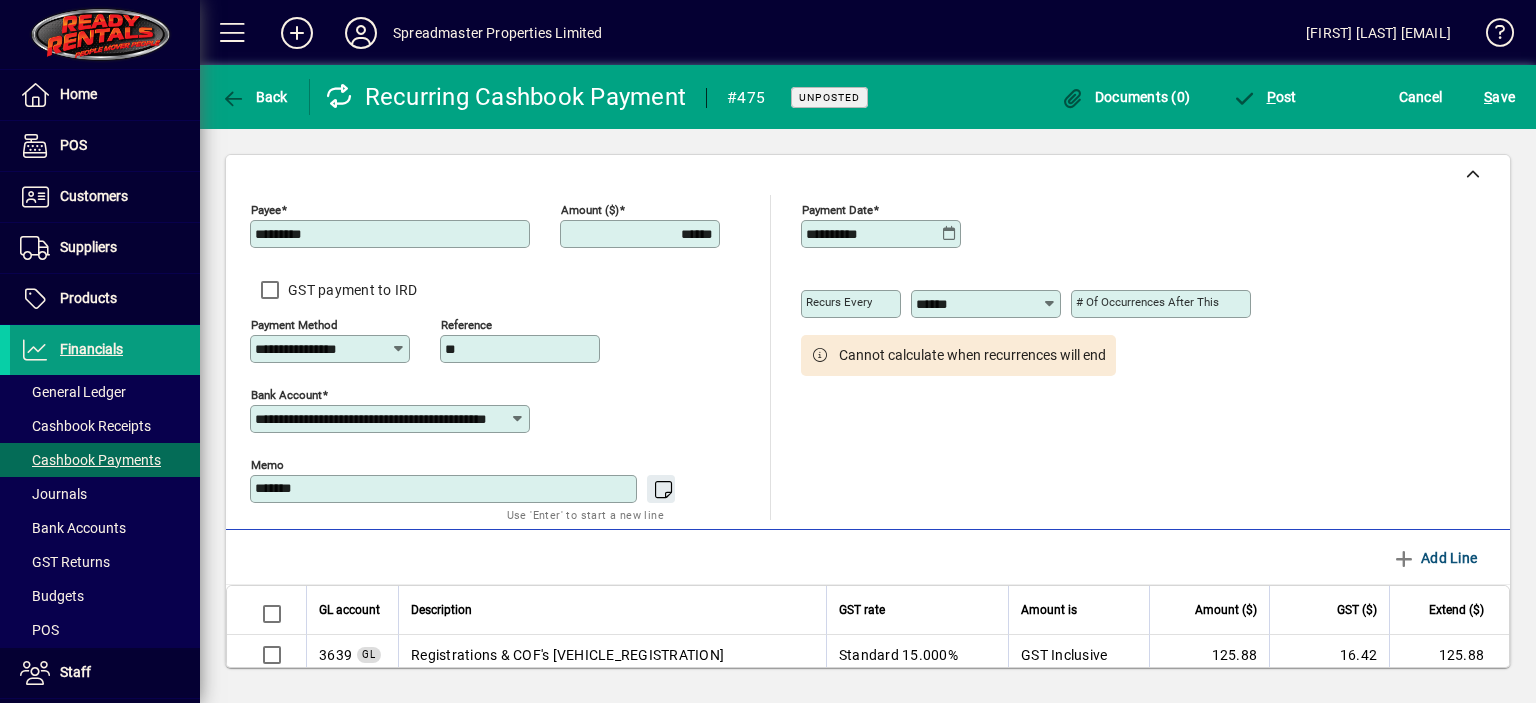 type on "*" 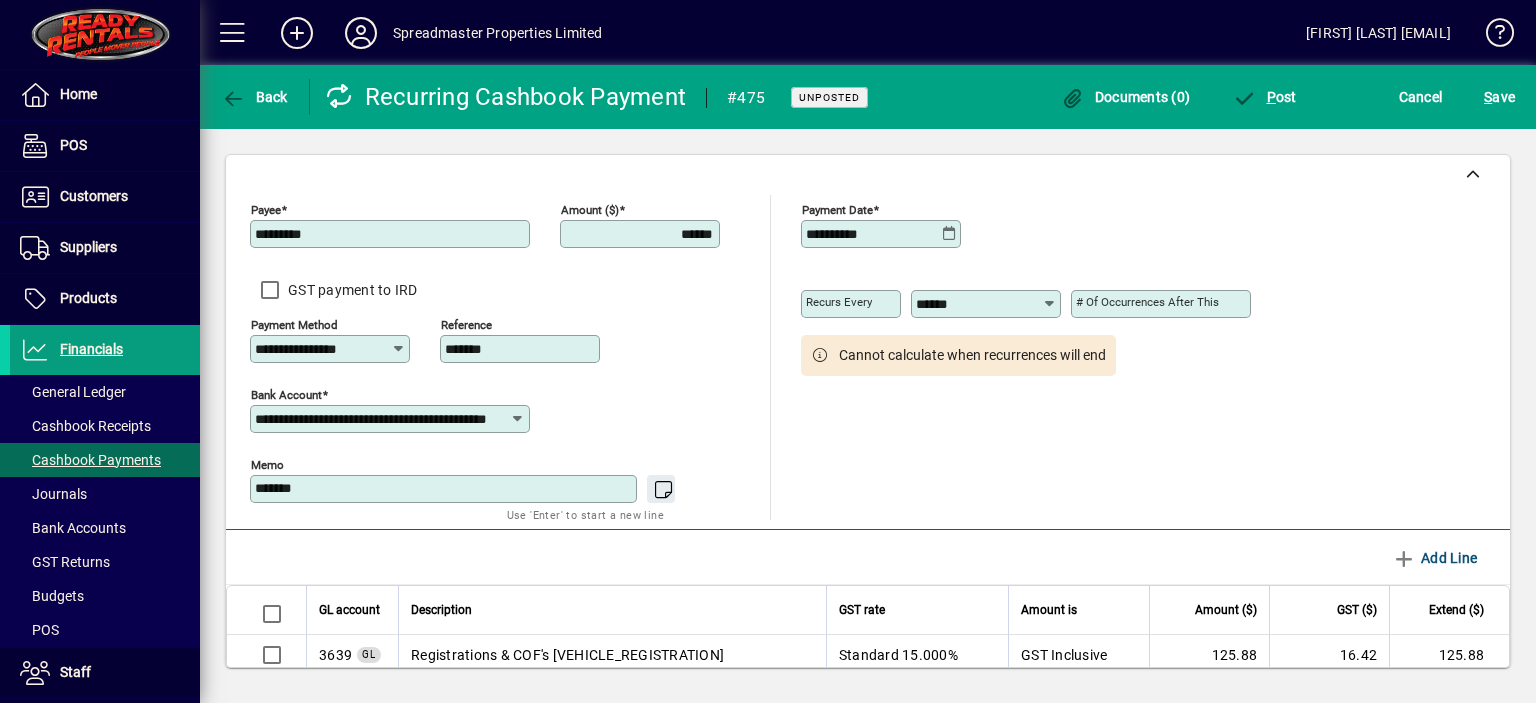 type on "*******" 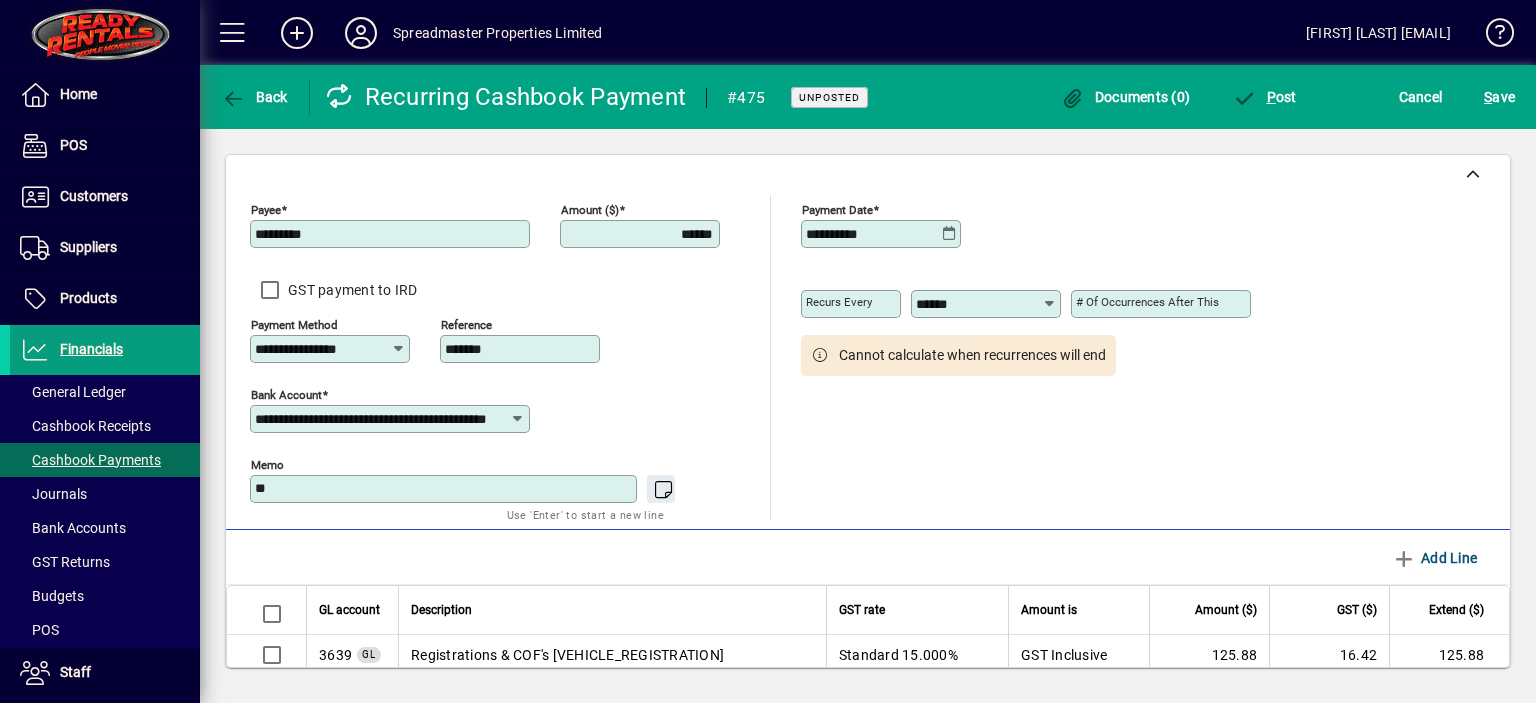 type on "*" 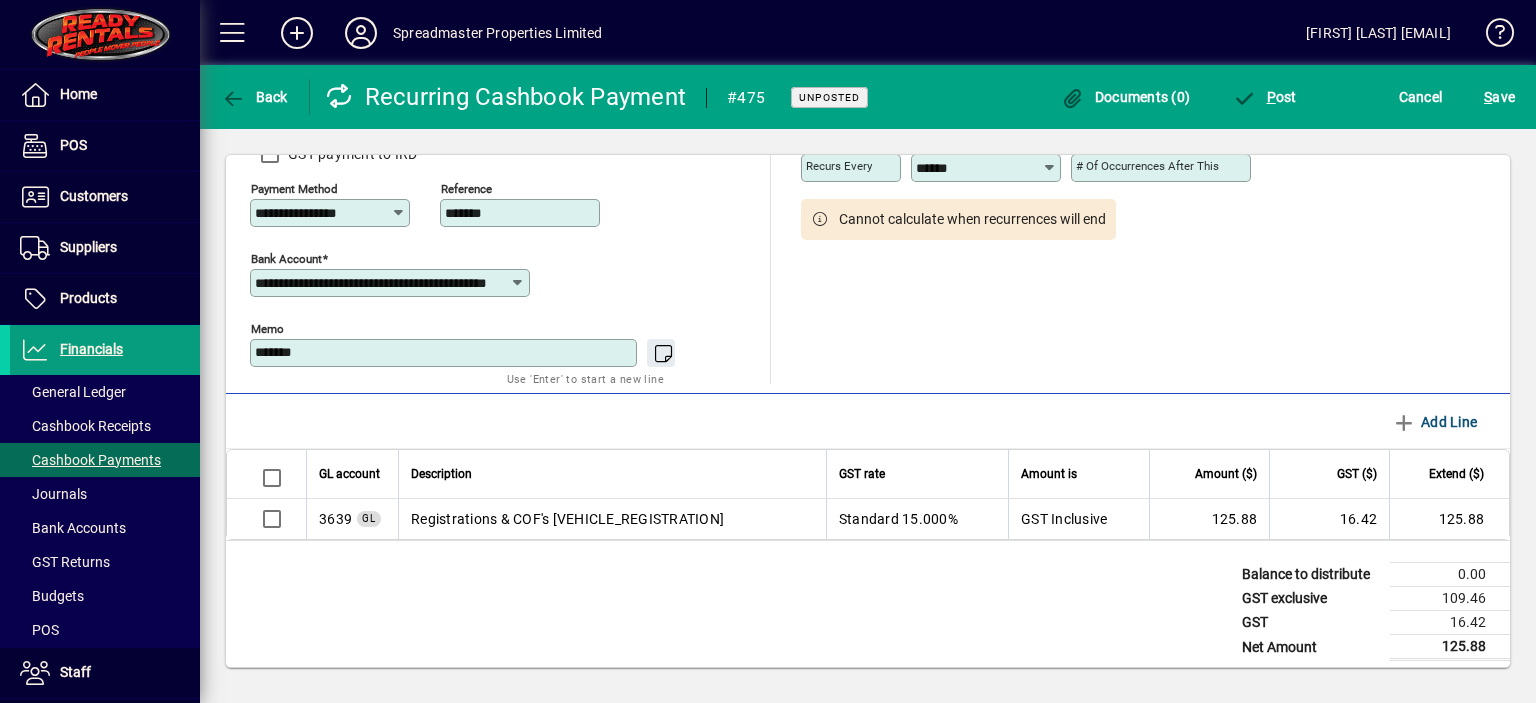 scroll, scrollTop: 143, scrollLeft: 0, axis: vertical 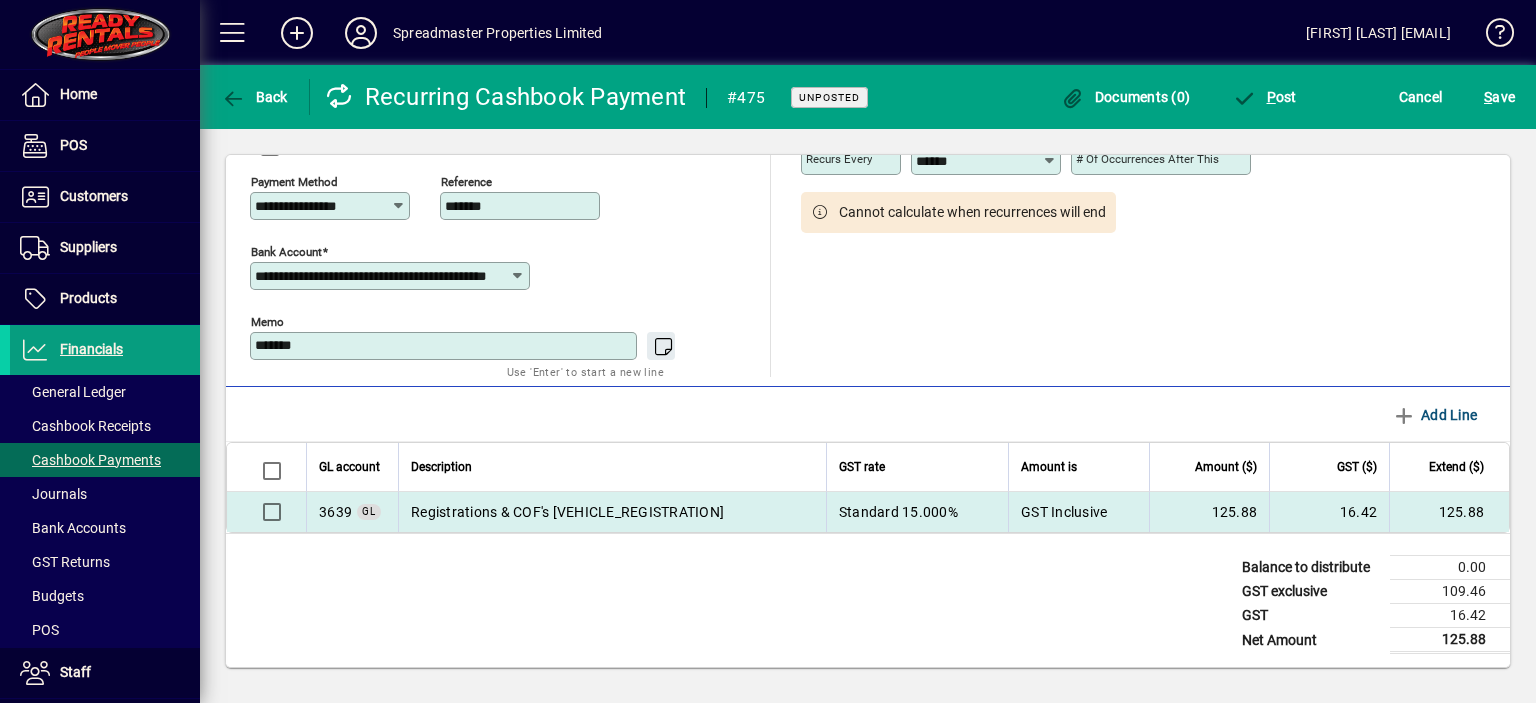 type on "*******" 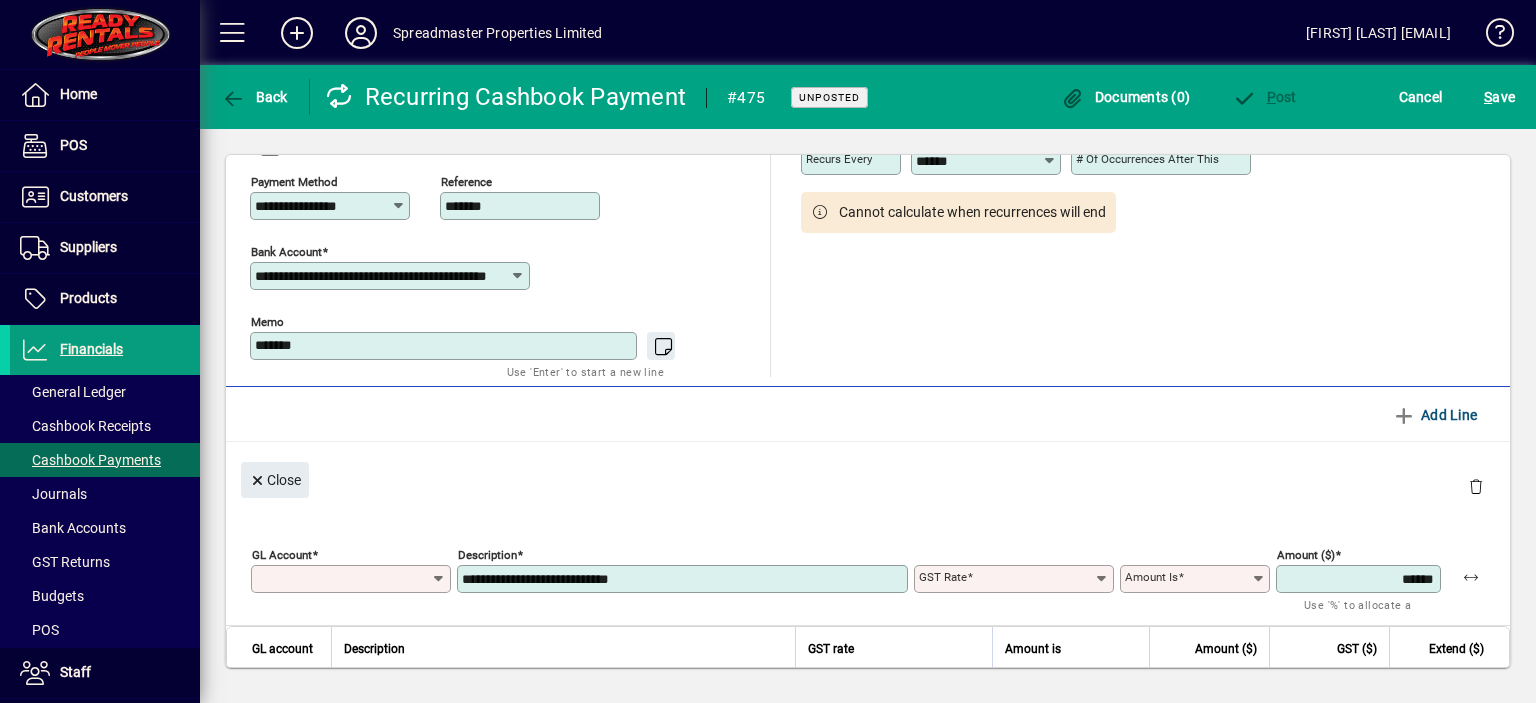 type on "****" 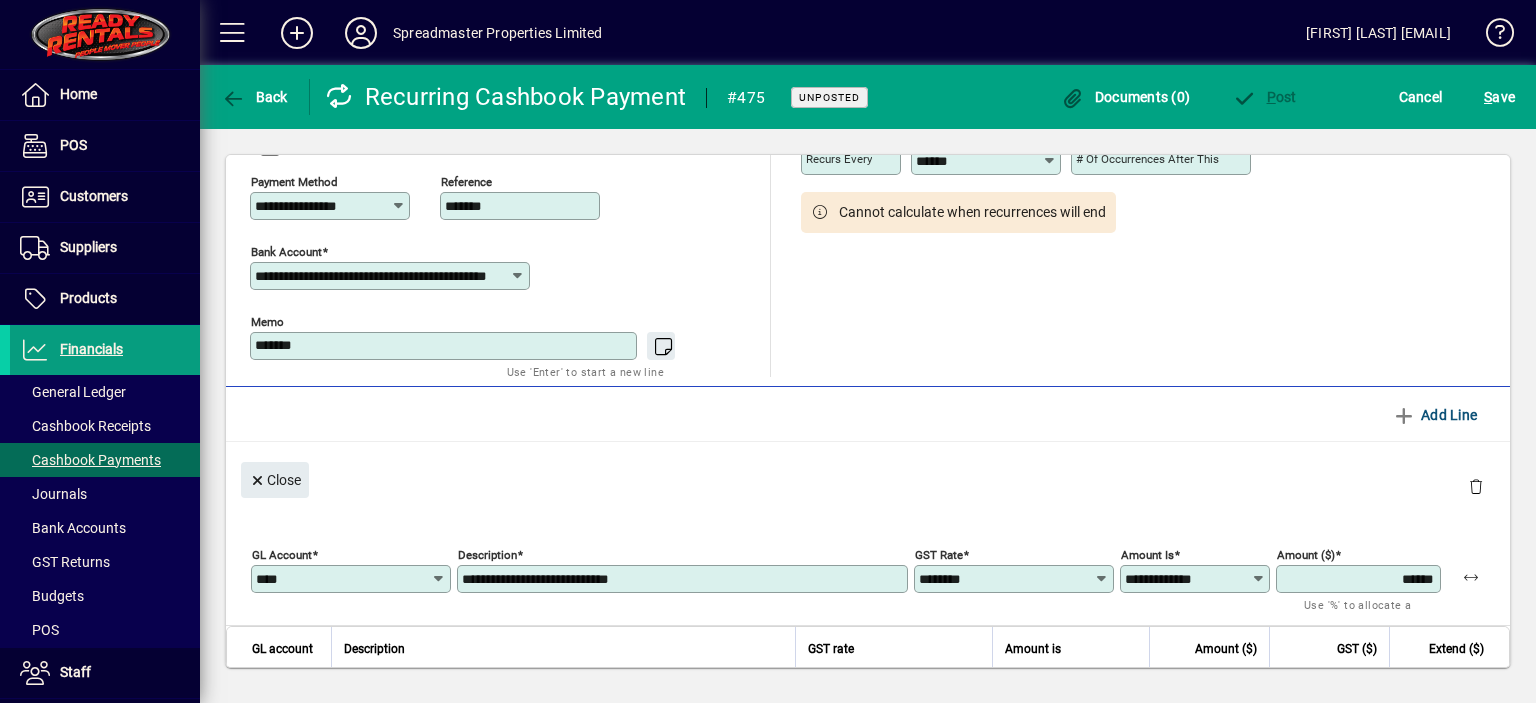 click on "**********" at bounding box center (684, 579) 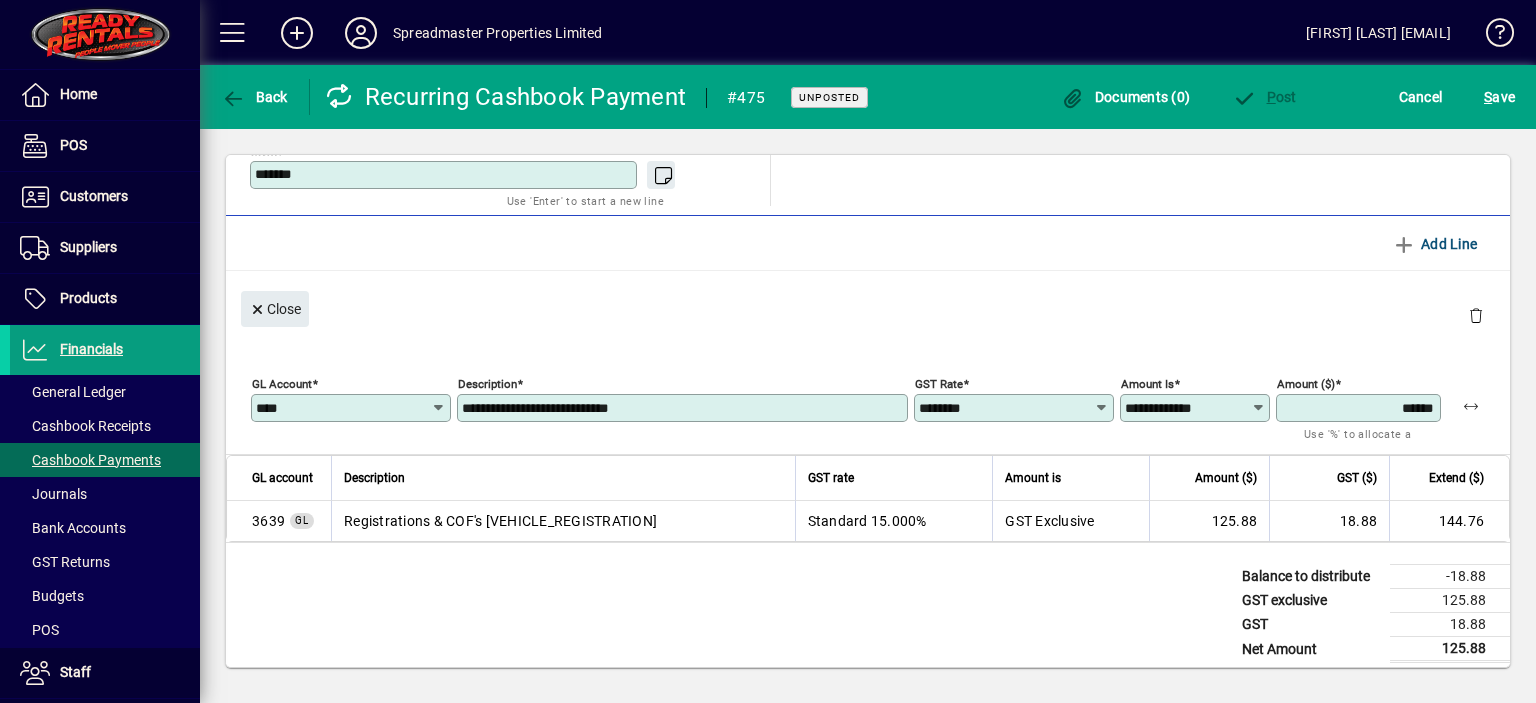 scroll, scrollTop: 323, scrollLeft: 0, axis: vertical 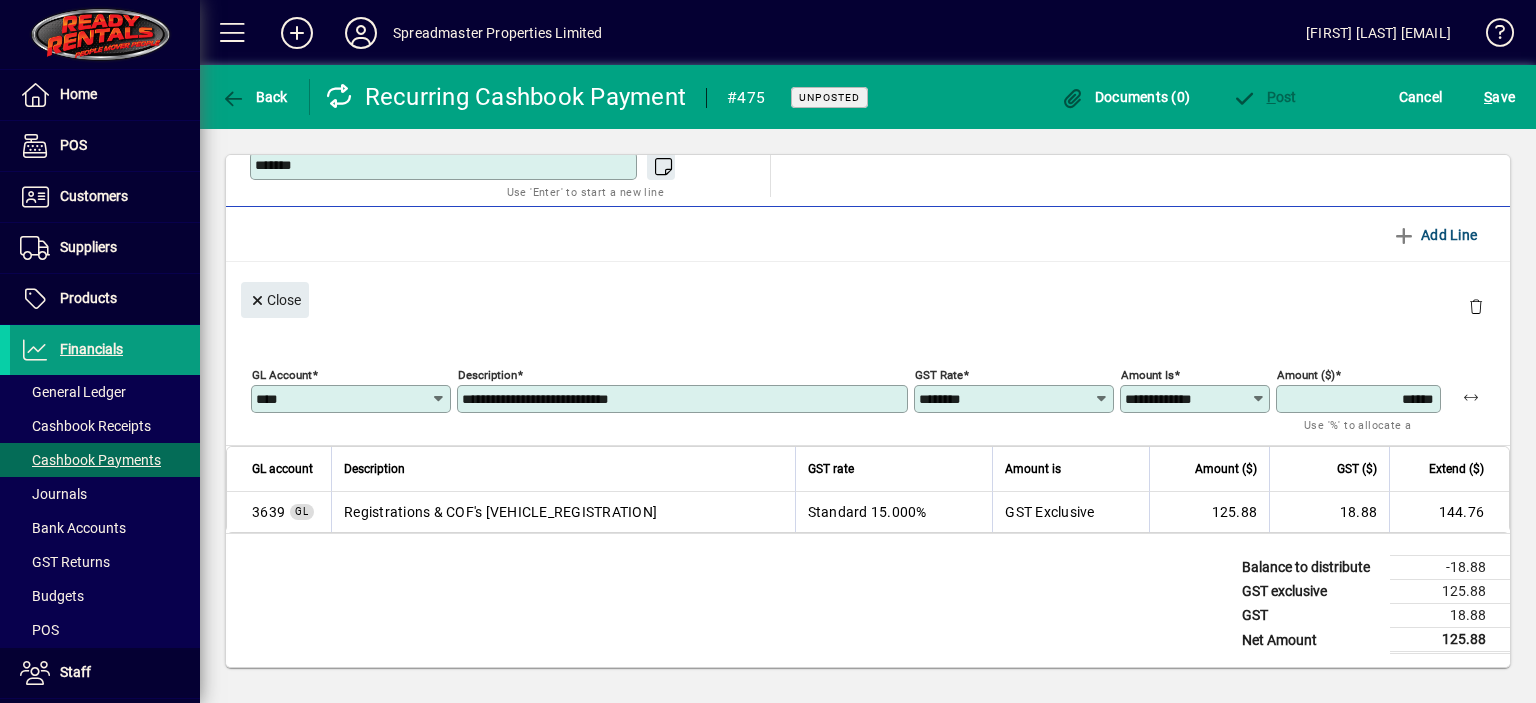 type on "**********" 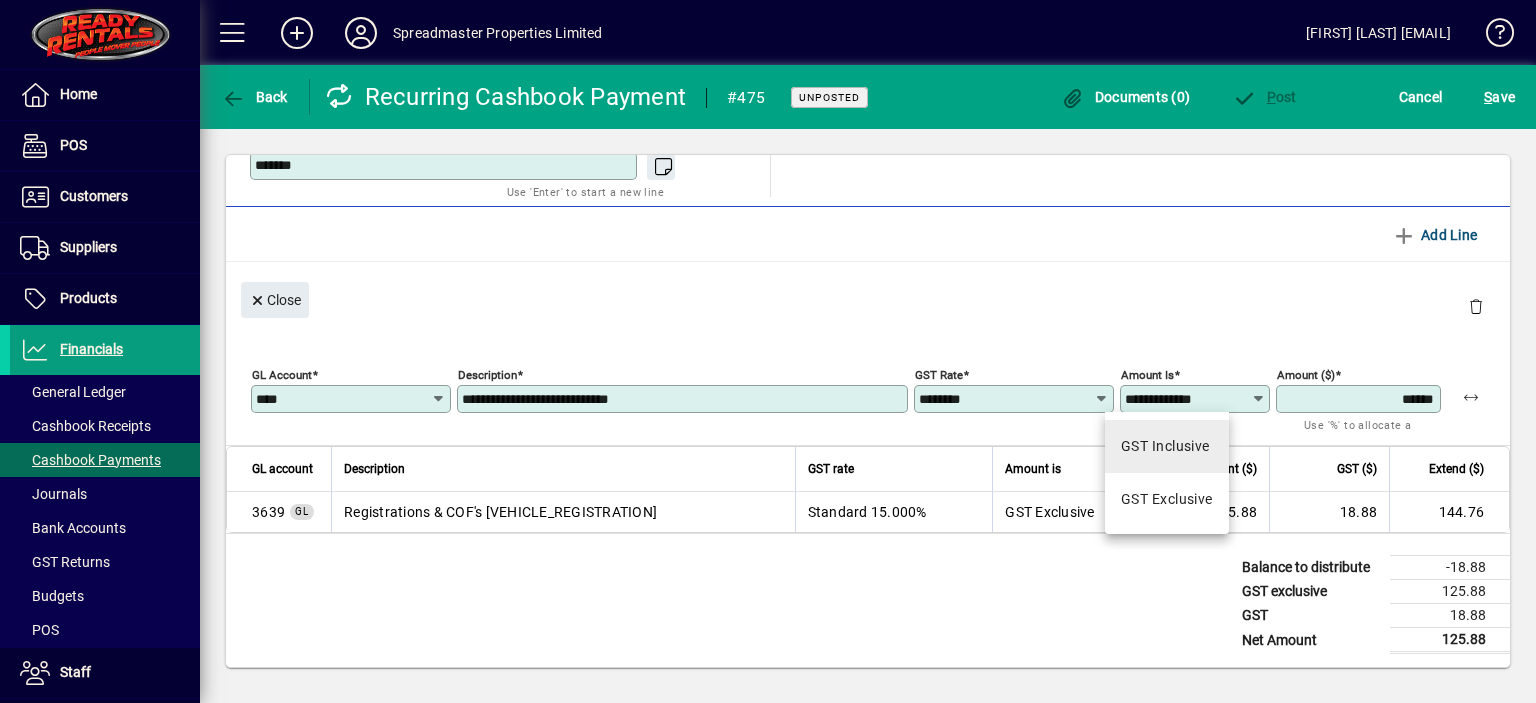 click on "GST Inclusive" at bounding box center [1167, 446] 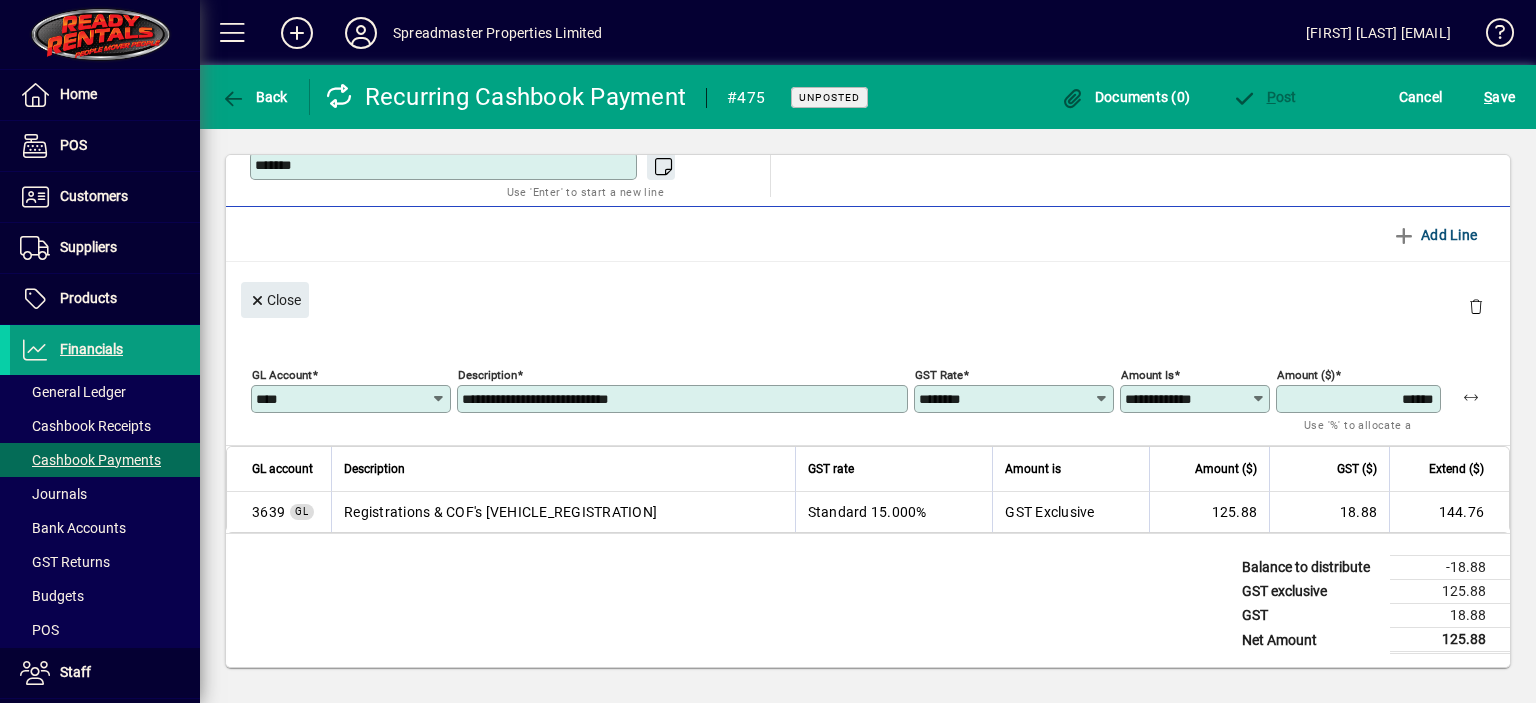 type on "**********" 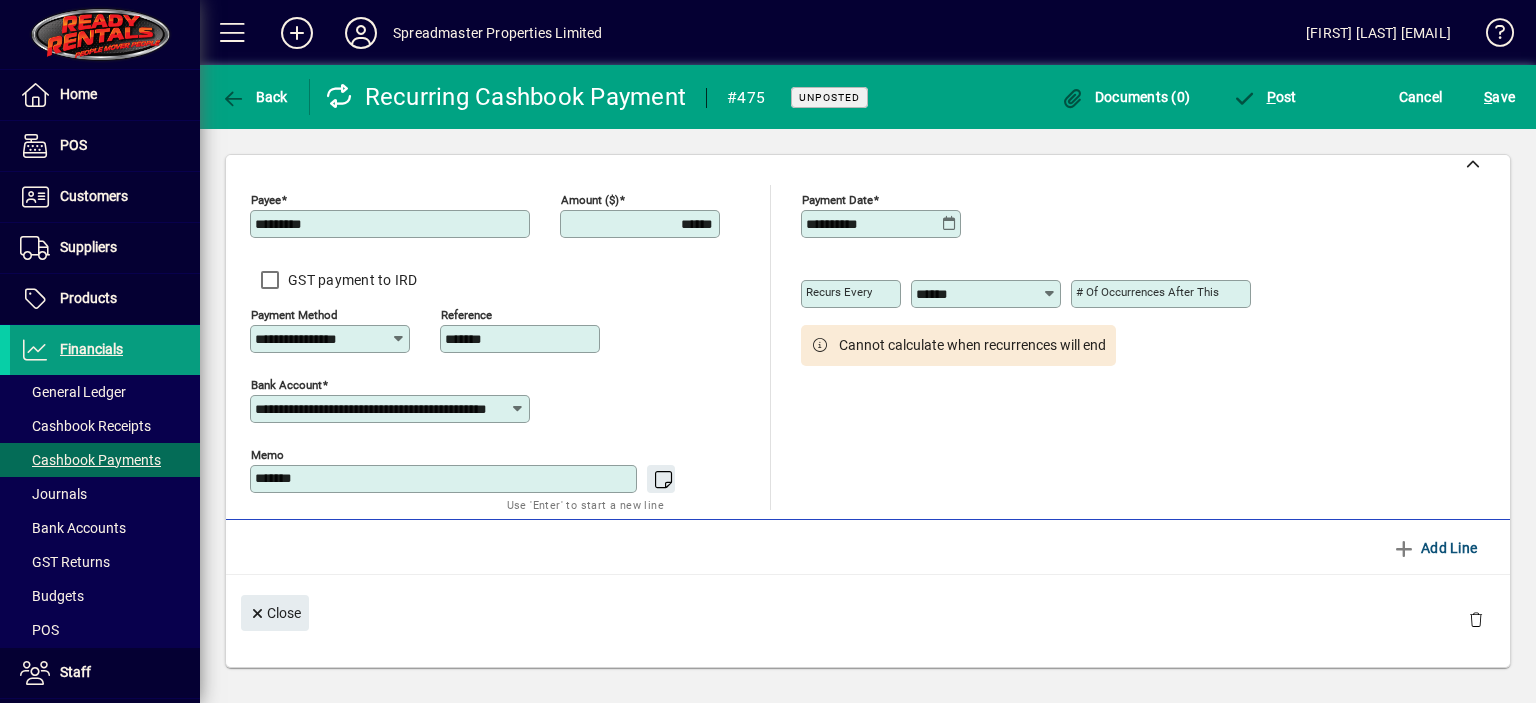 scroll, scrollTop: 0, scrollLeft: 0, axis: both 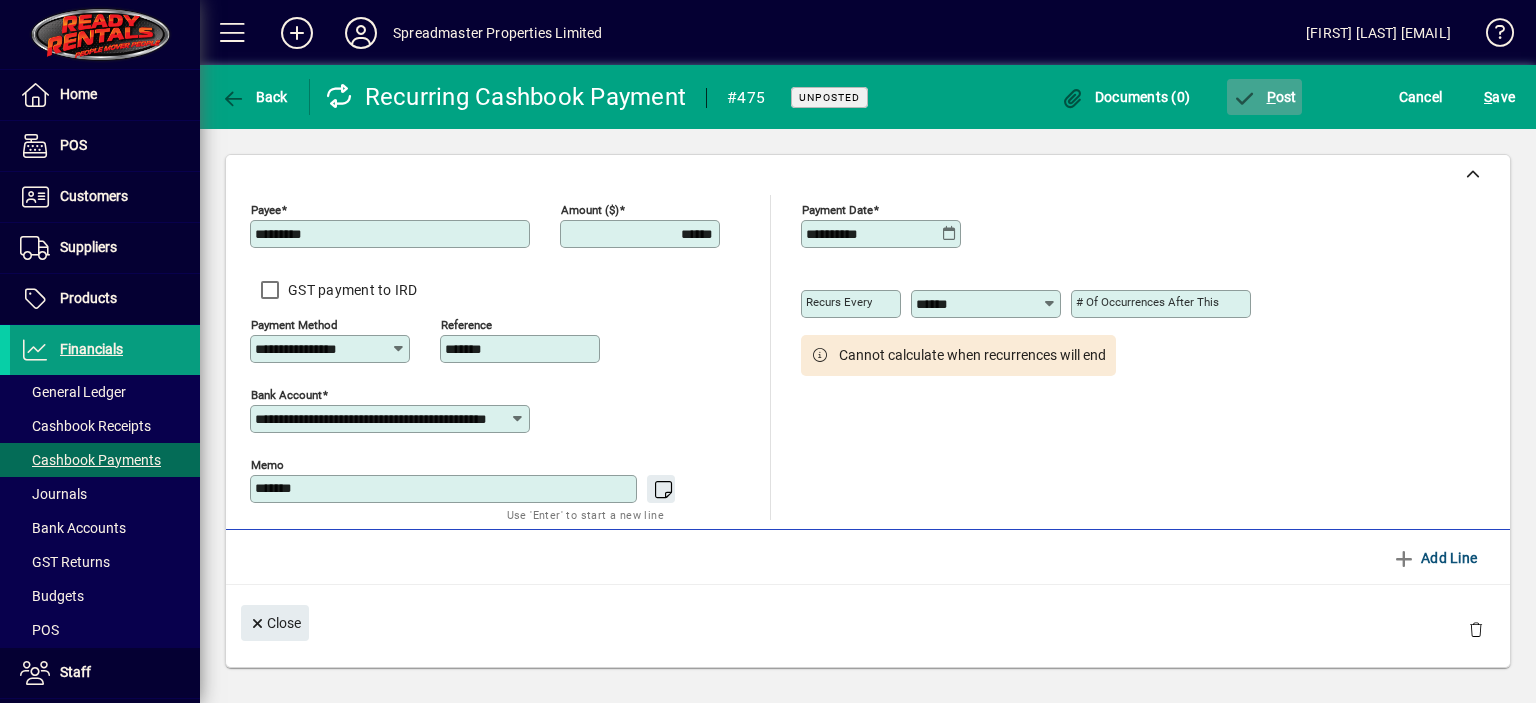 click on "P ost" 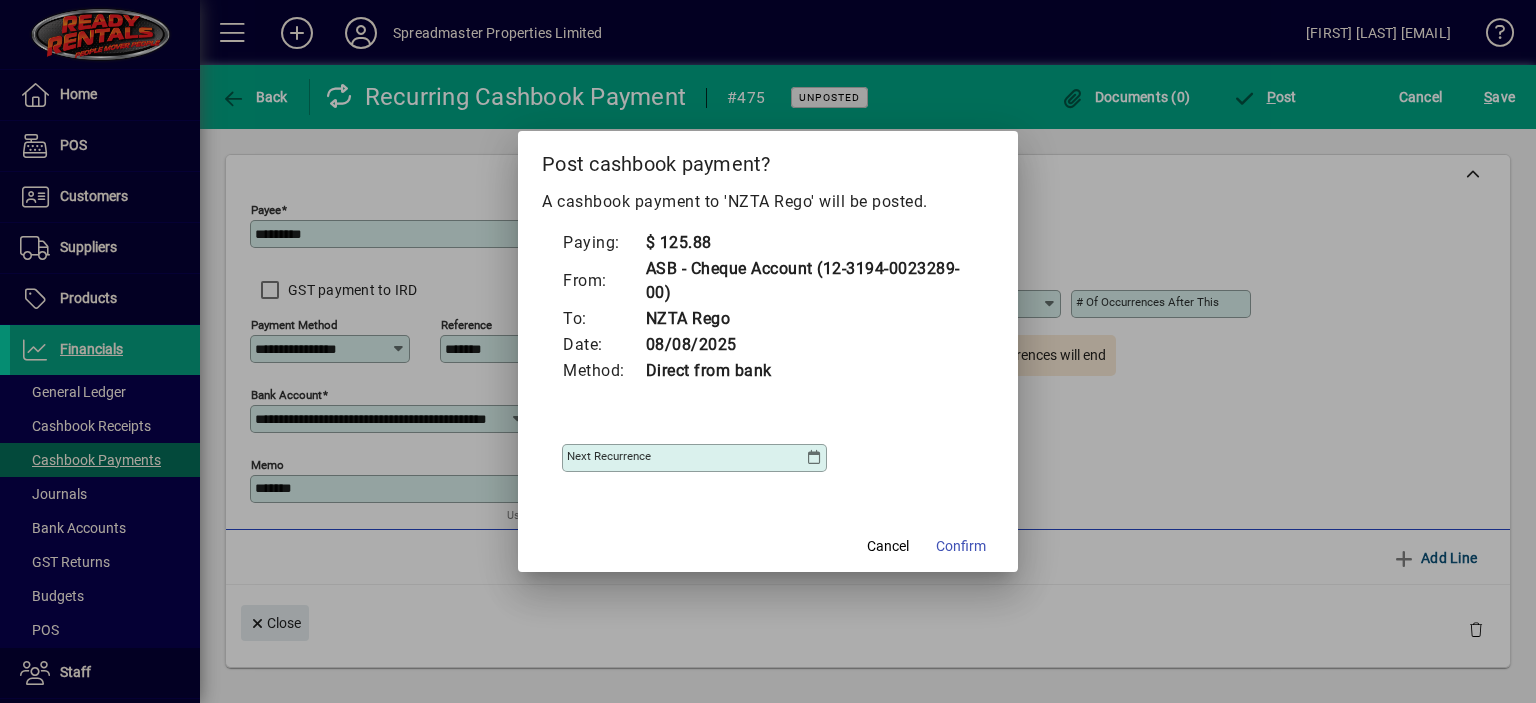 click at bounding box center [814, 458] 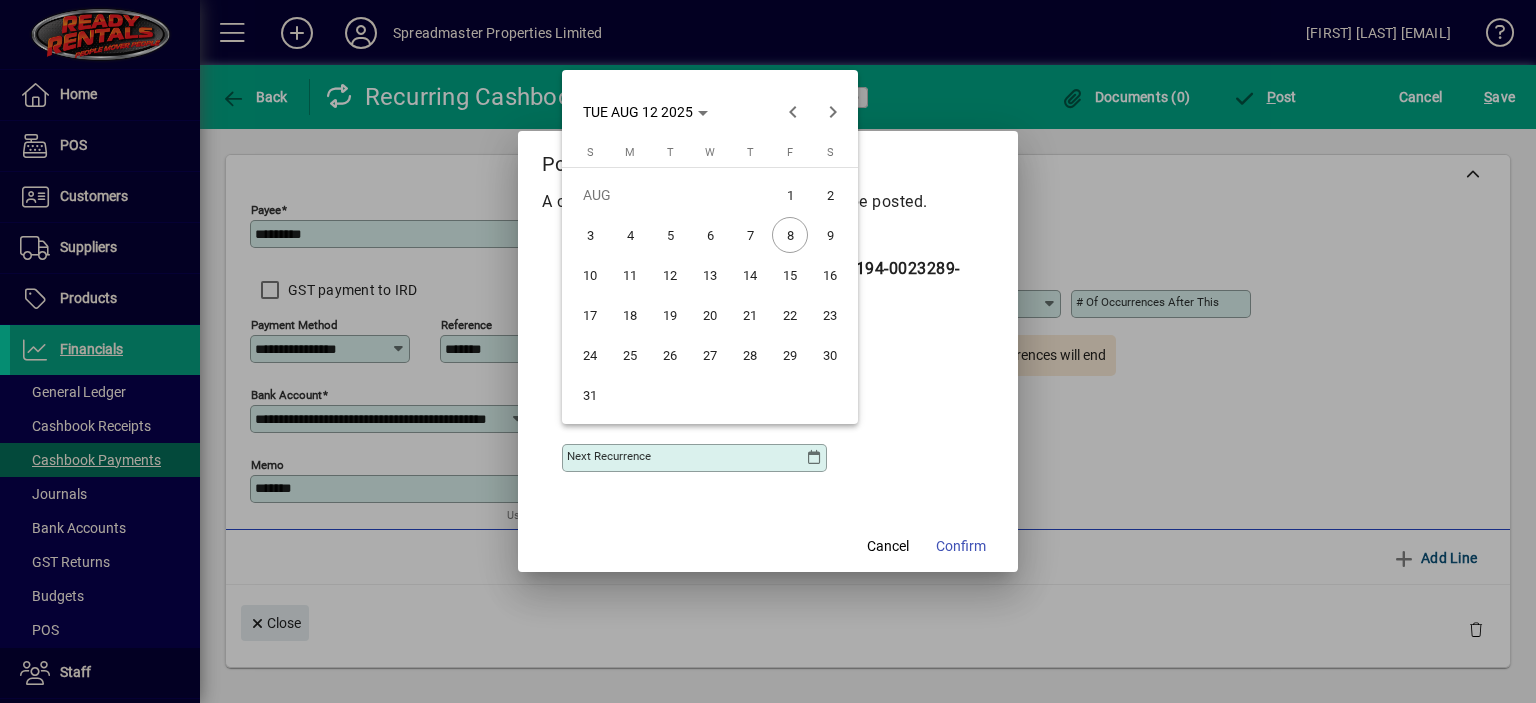 click on "12" at bounding box center [670, 275] 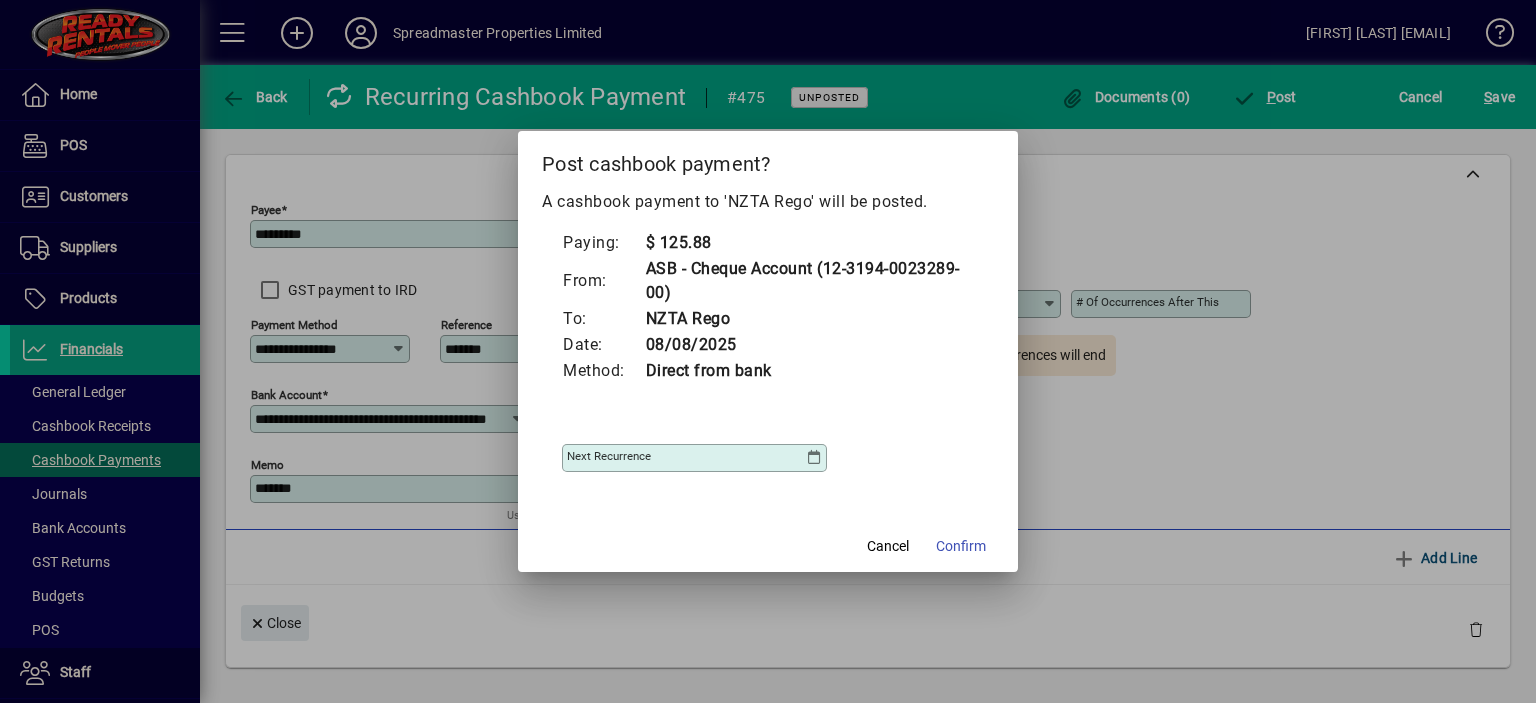 type on "**********" 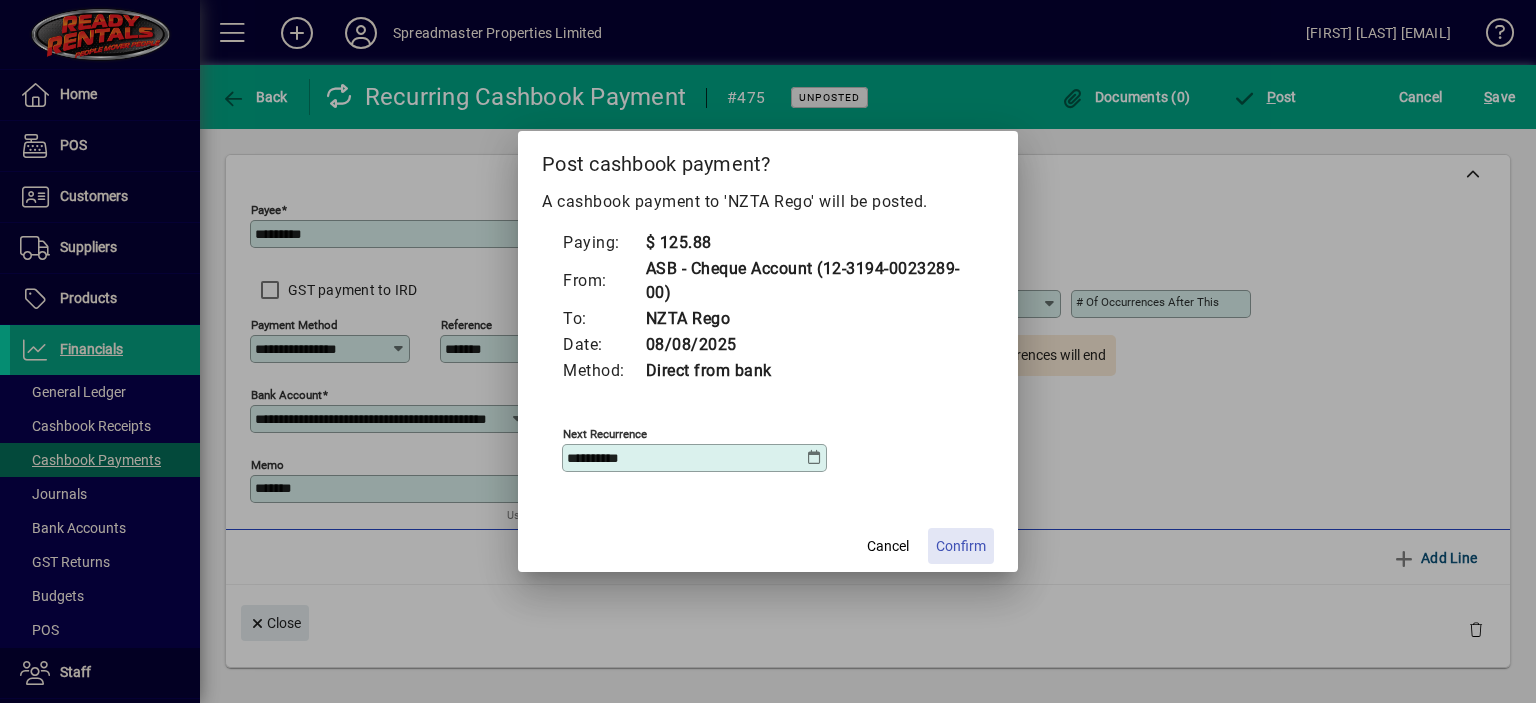 click on "Confirm" 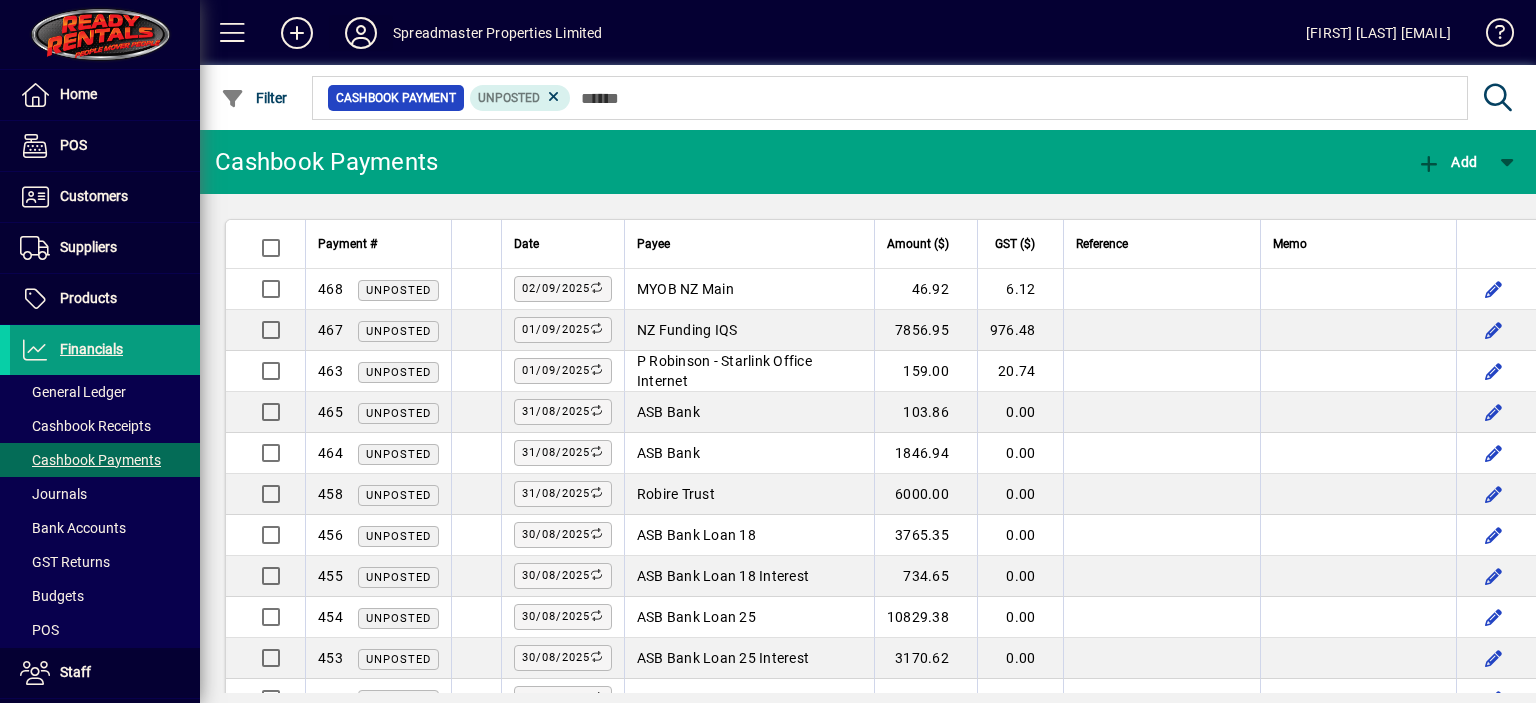 click 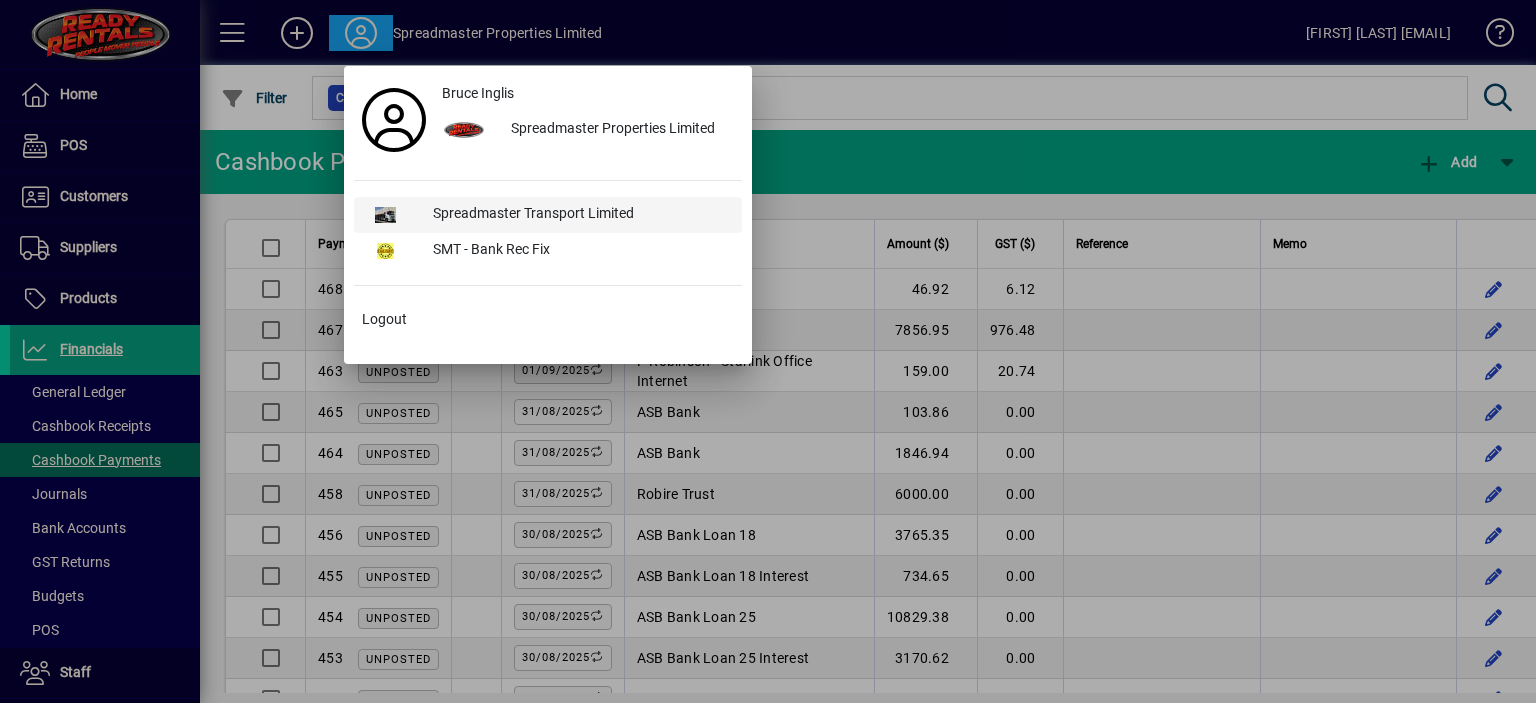 click on "Spreadmaster Transport Limited" at bounding box center (579, 215) 